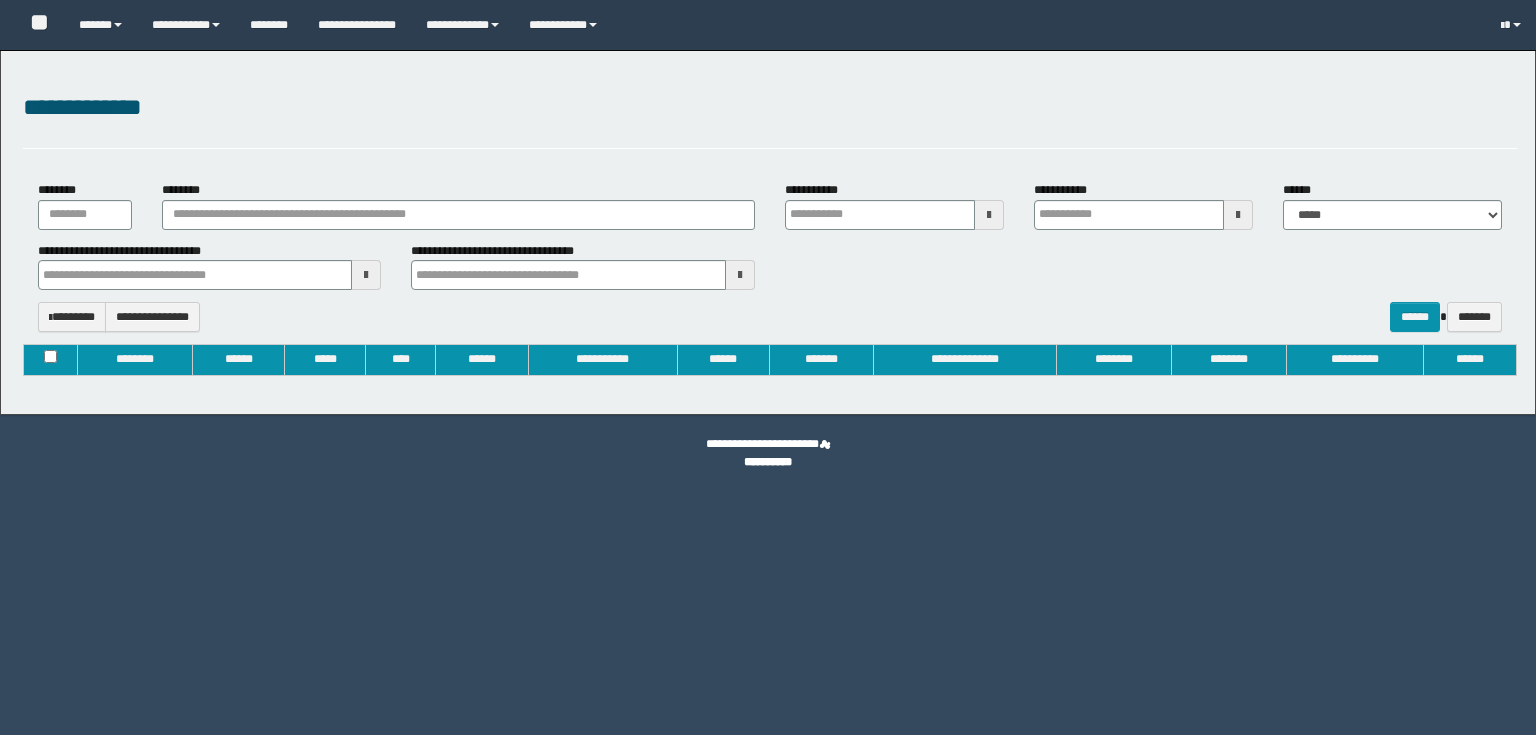 type on "**********" 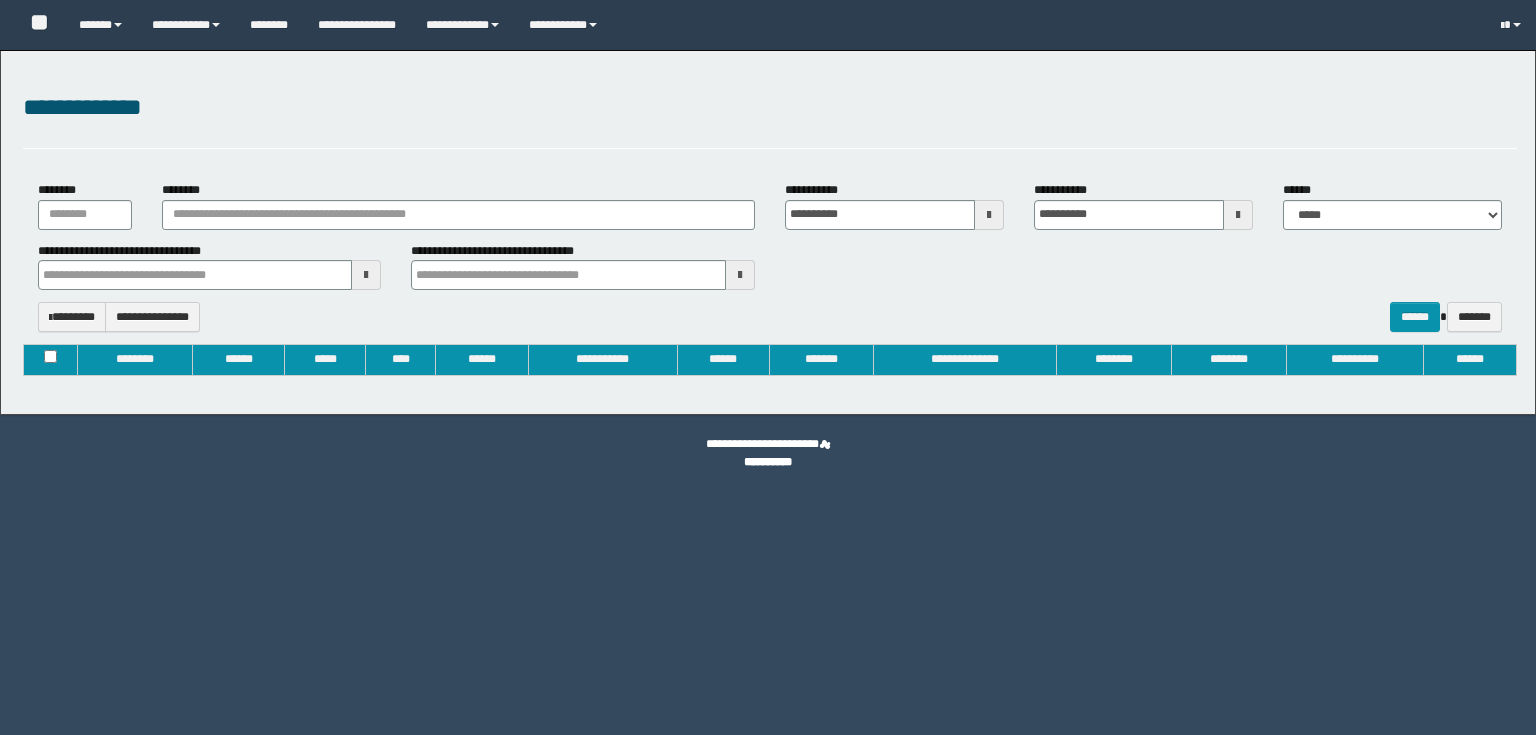 type 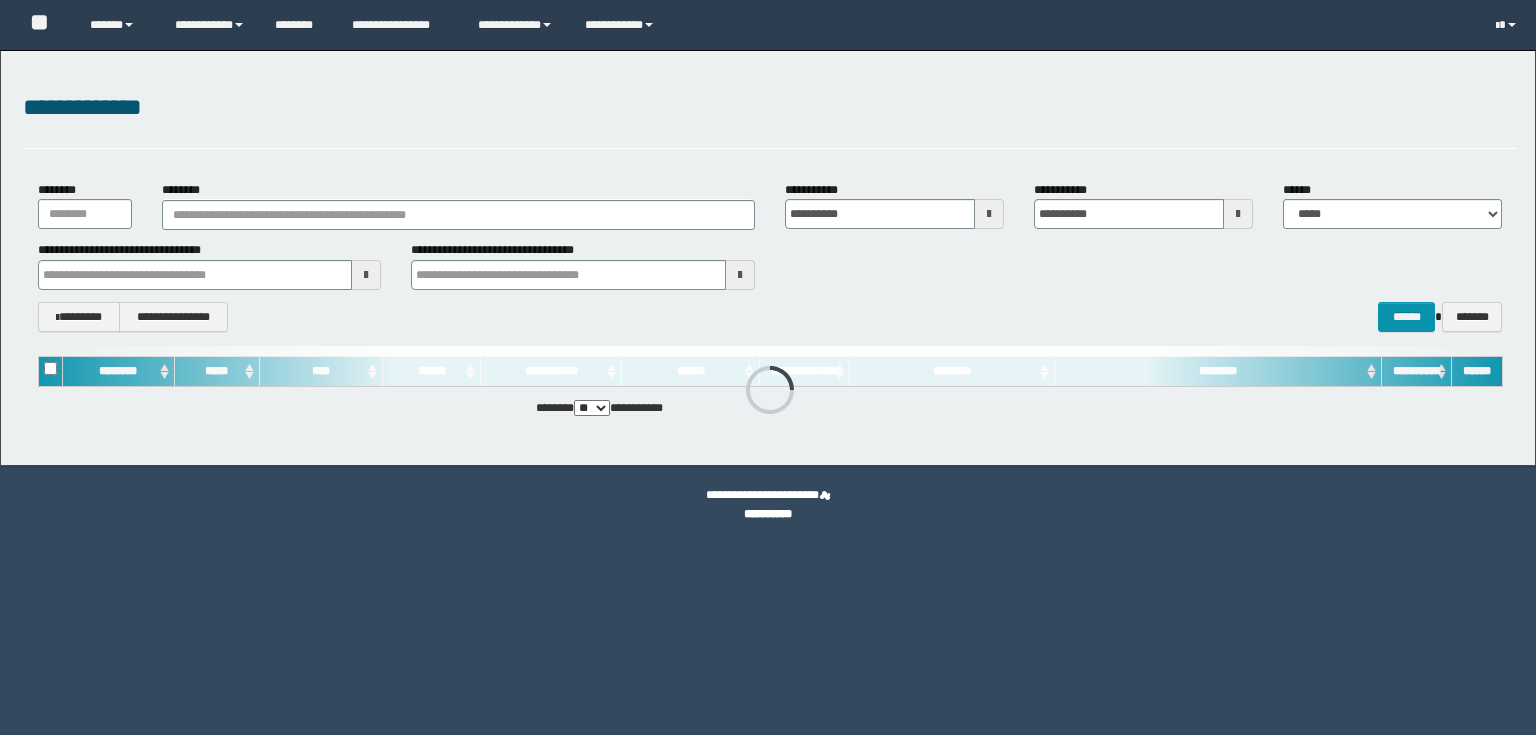 scroll, scrollTop: 0, scrollLeft: 0, axis: both 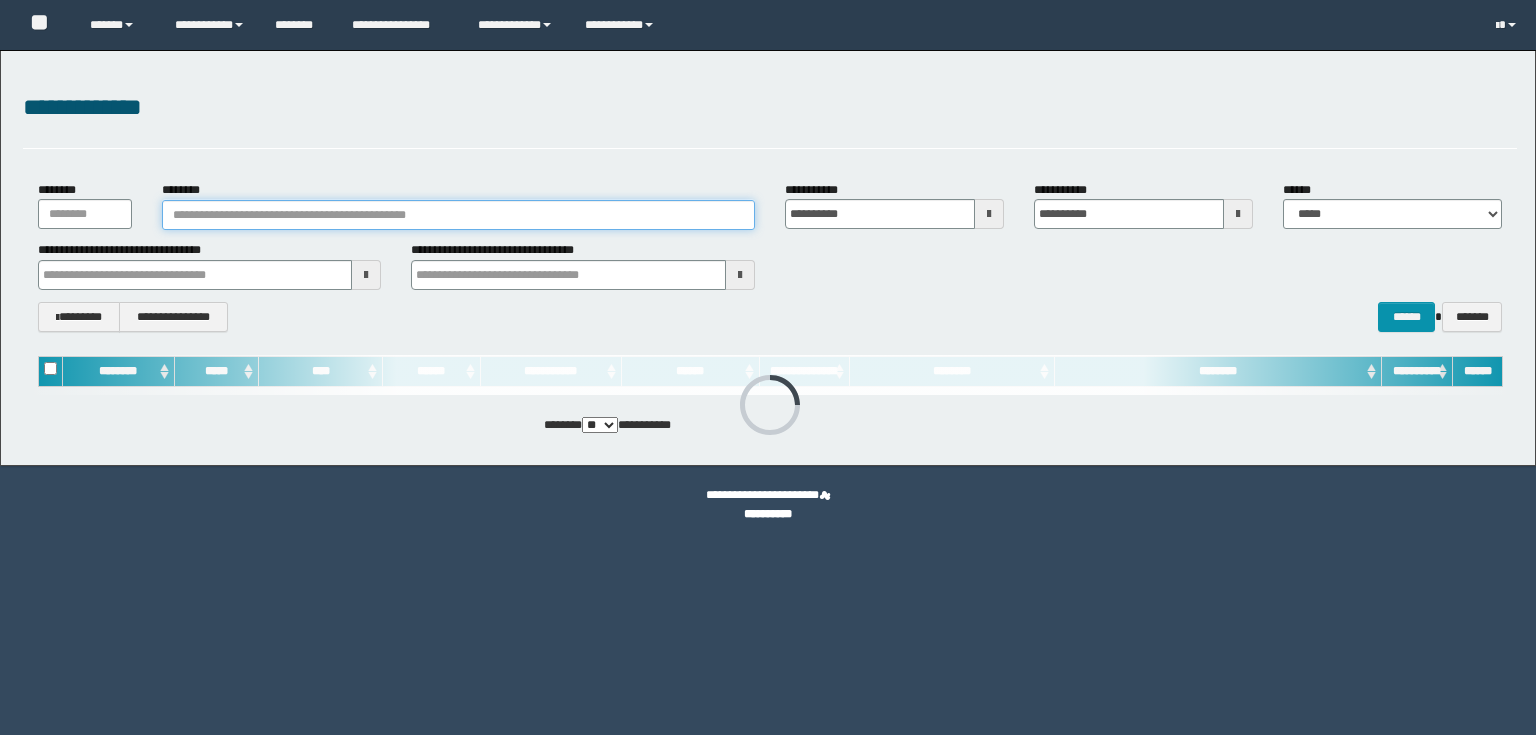 click on "********" at bounding box center (458, 215) 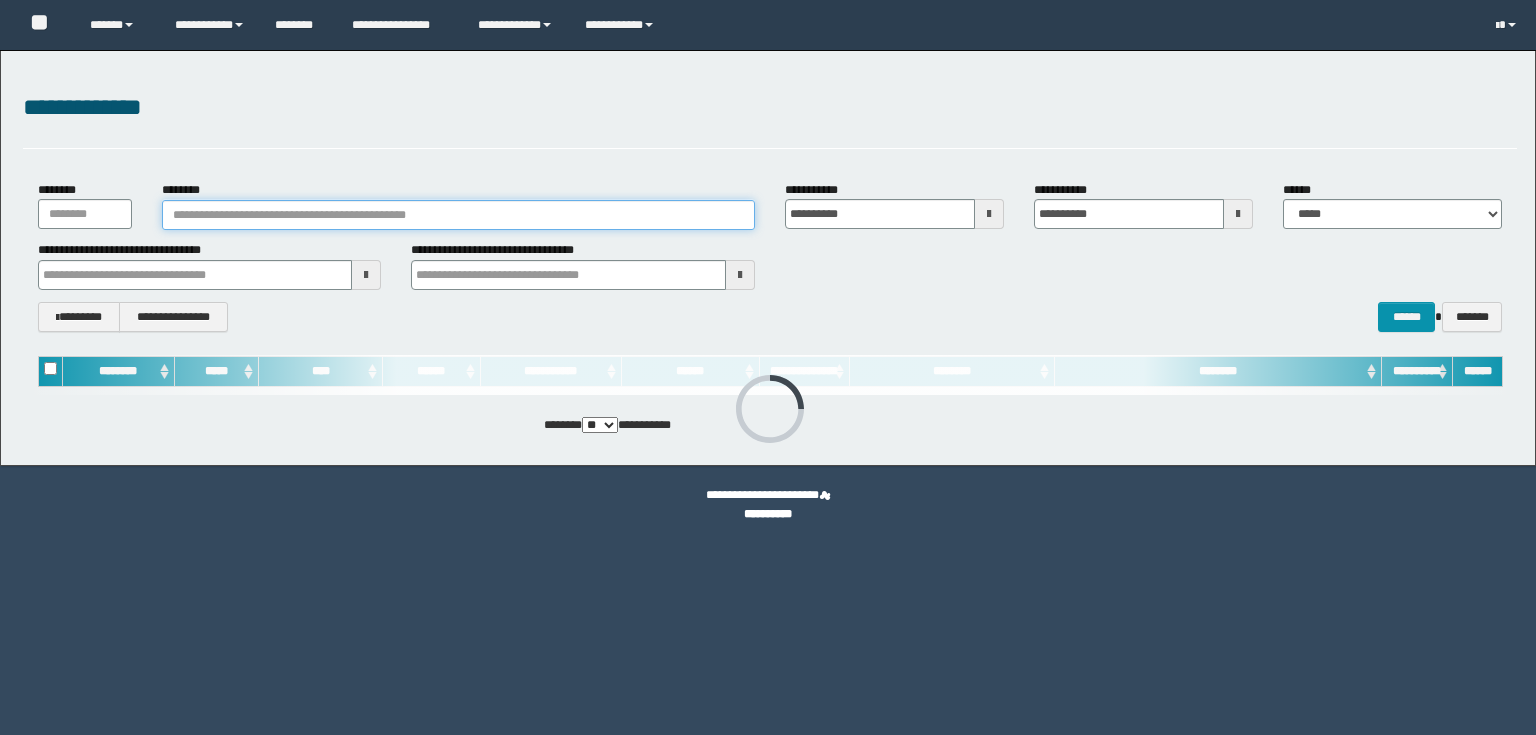 scroll, scrollTop: 0, scrollLeft: 0, axis: both 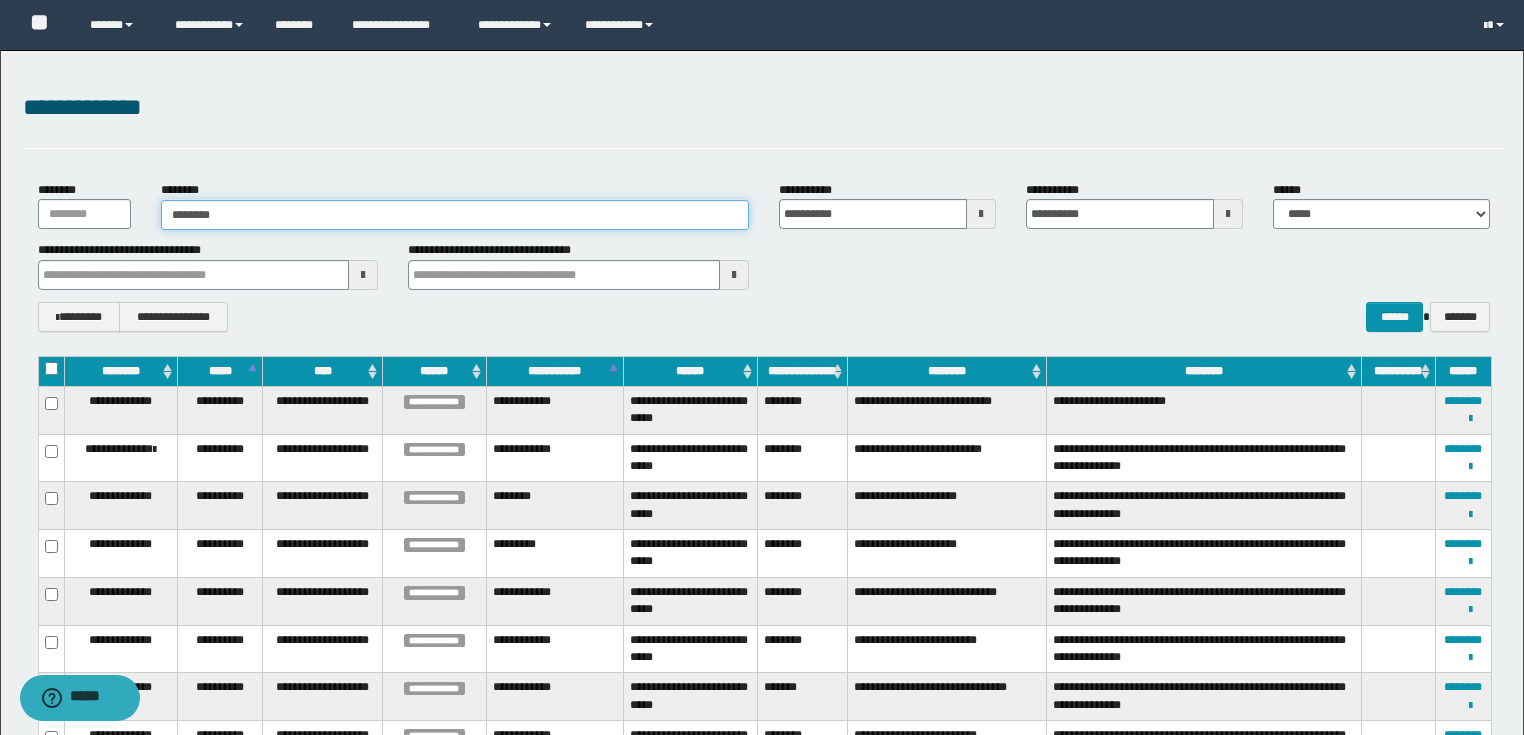 type on "*********" 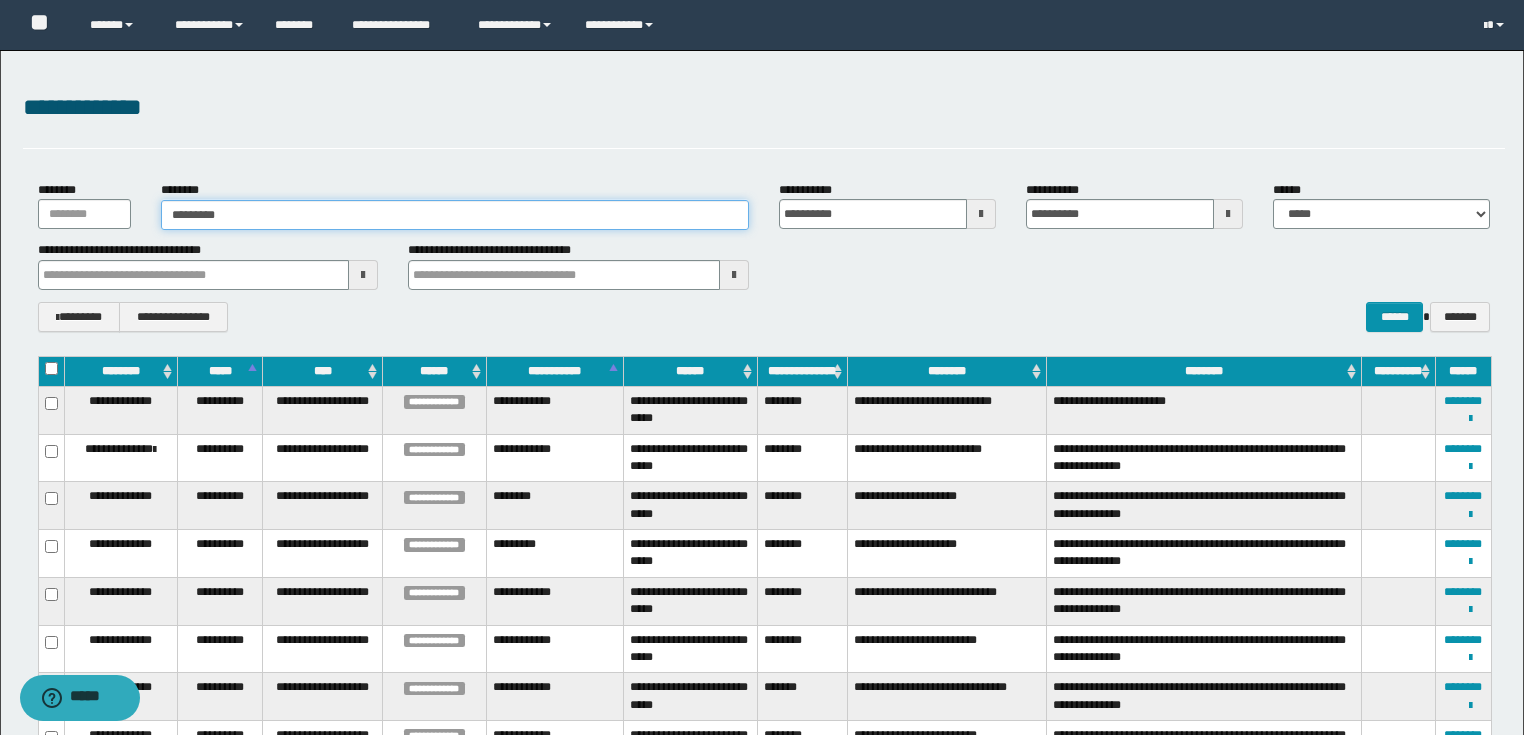 type on "*********" 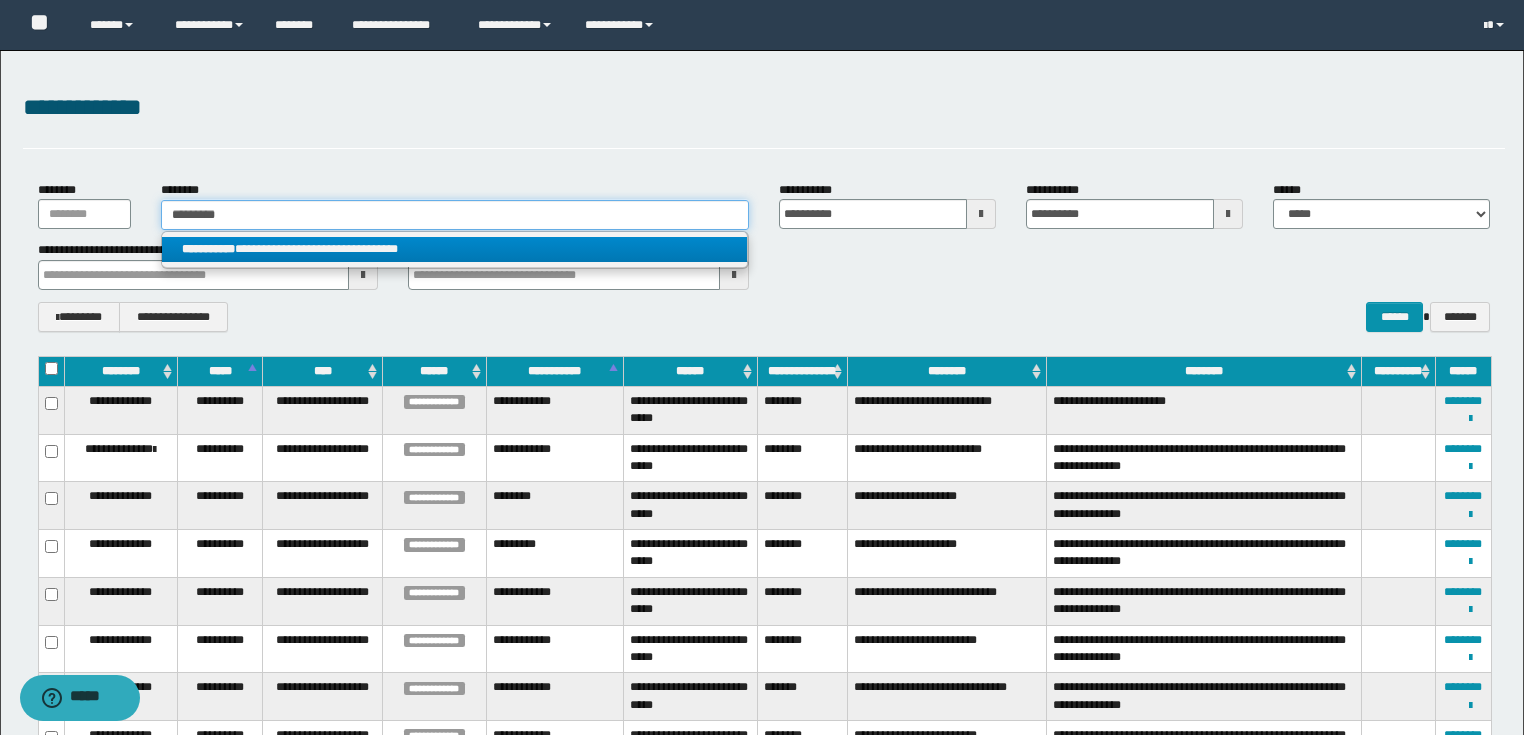 type on "*********" 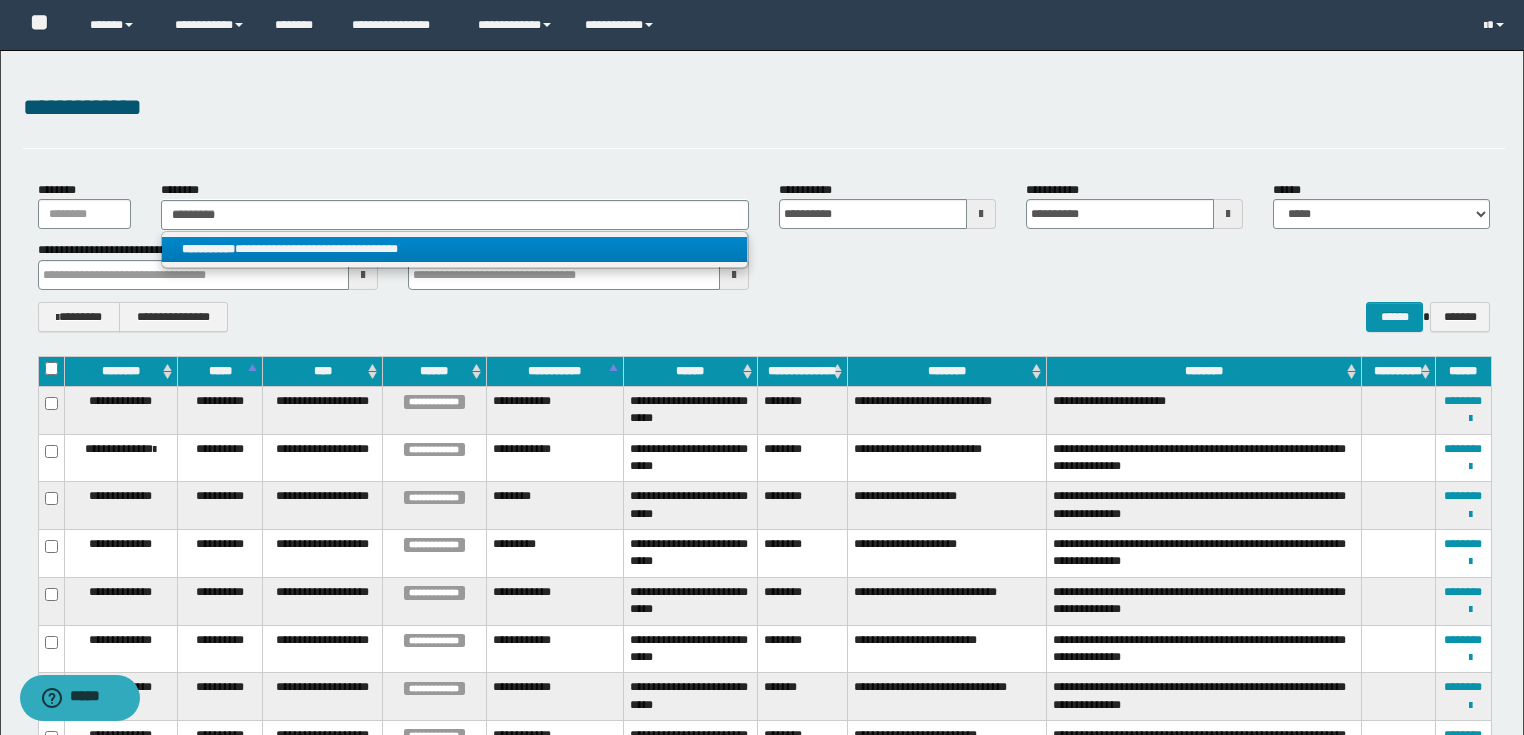 click on "**********" at bounding box center (454, 249) 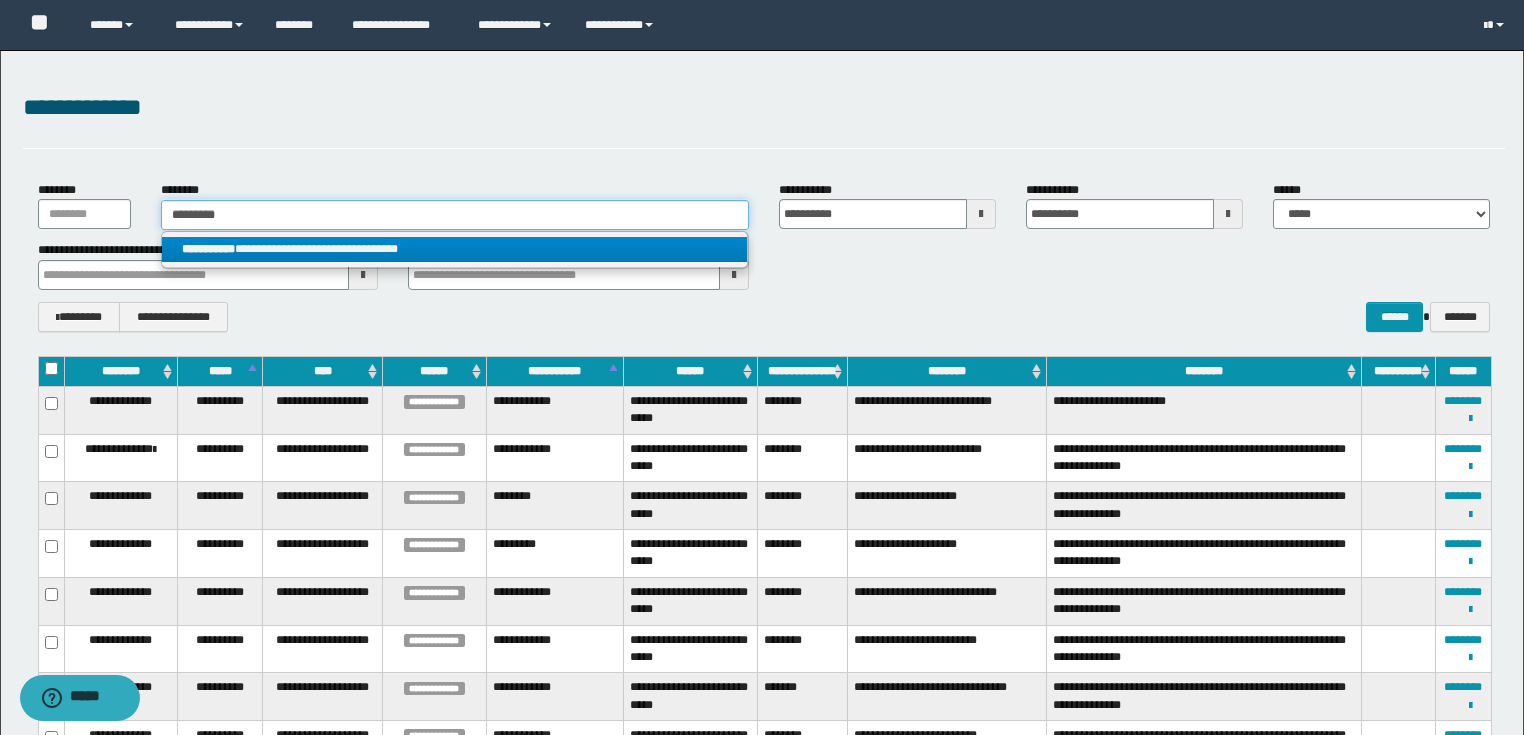 type 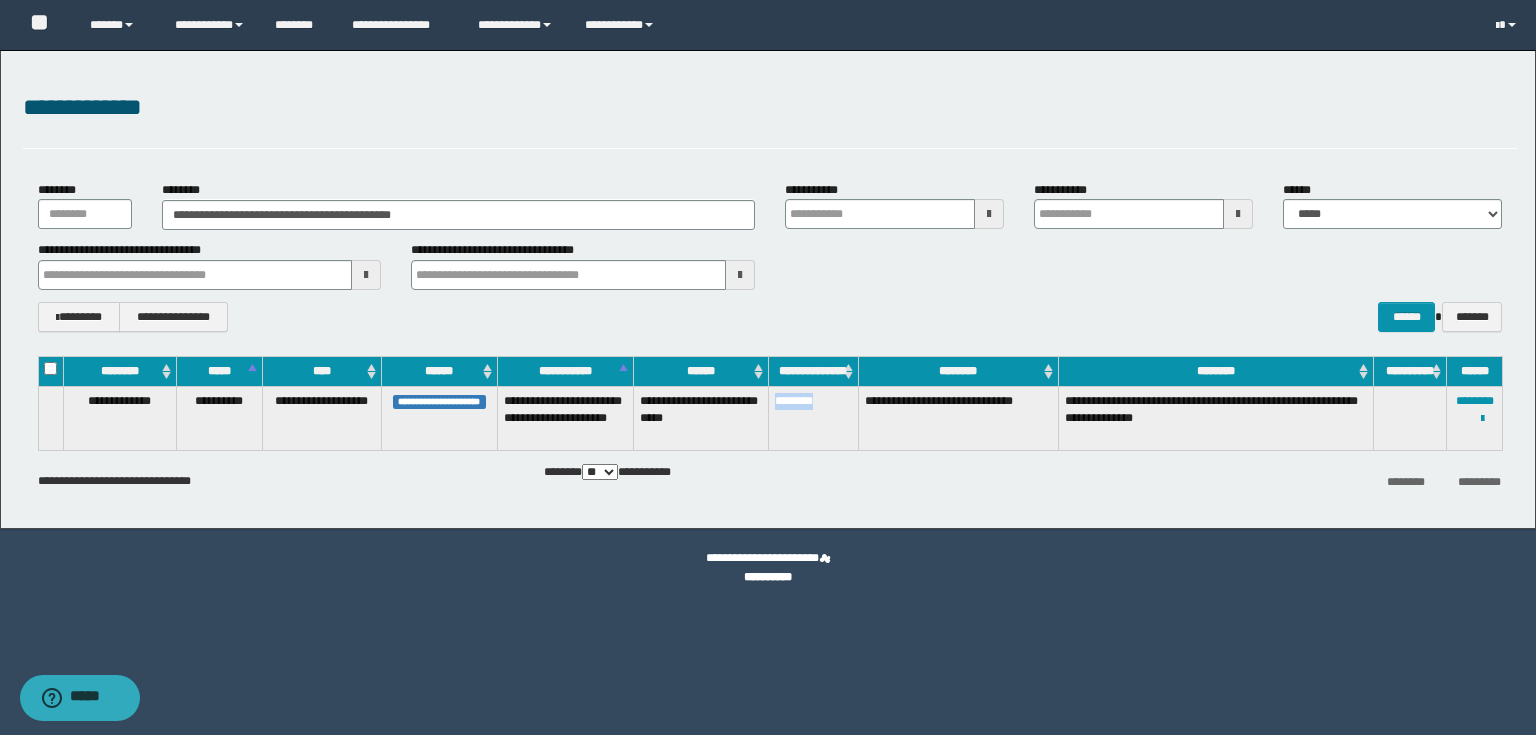 drag, startPoint x: 774, startPoint y: 404, endPoint x: 831, endPoint y: 408, distance: 57.14018 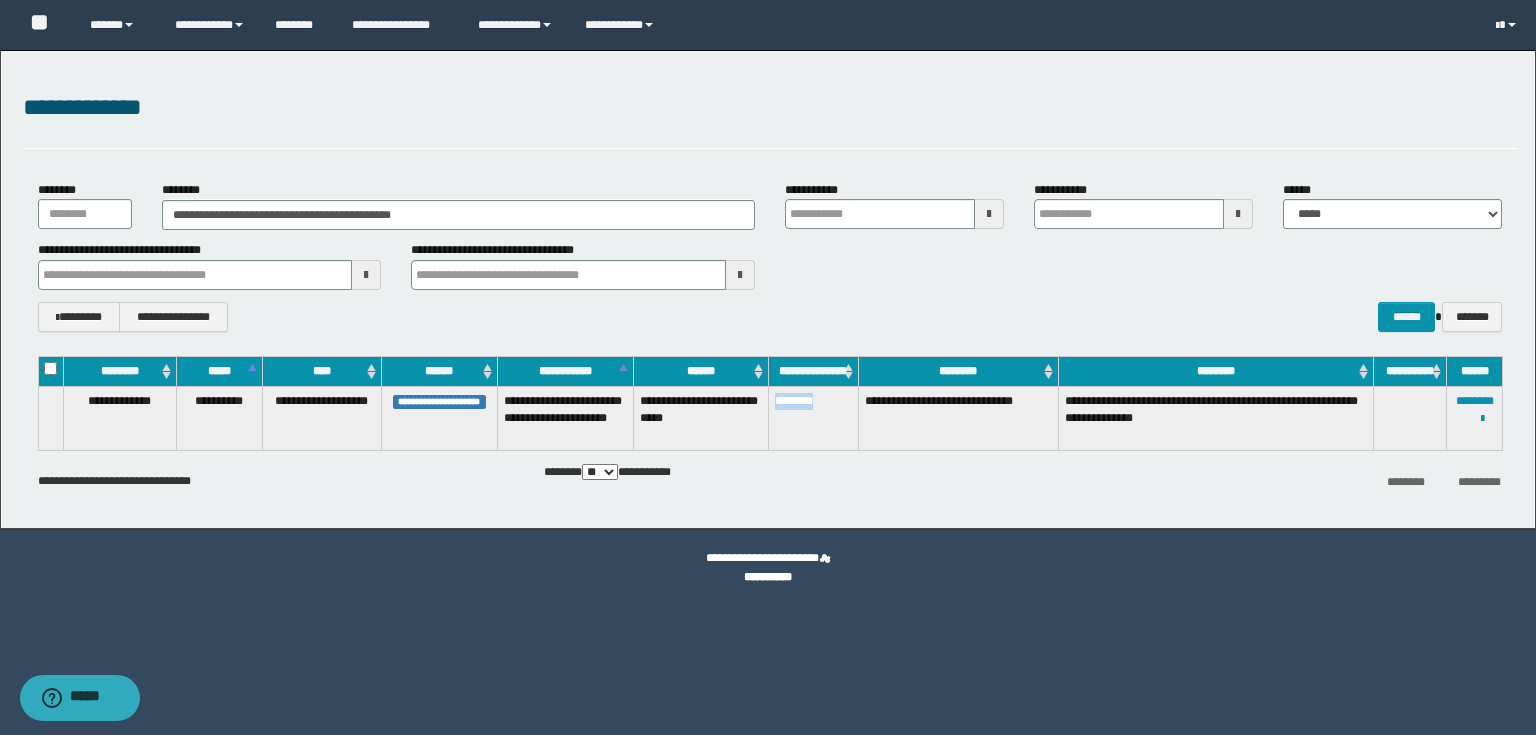 copy on "********" 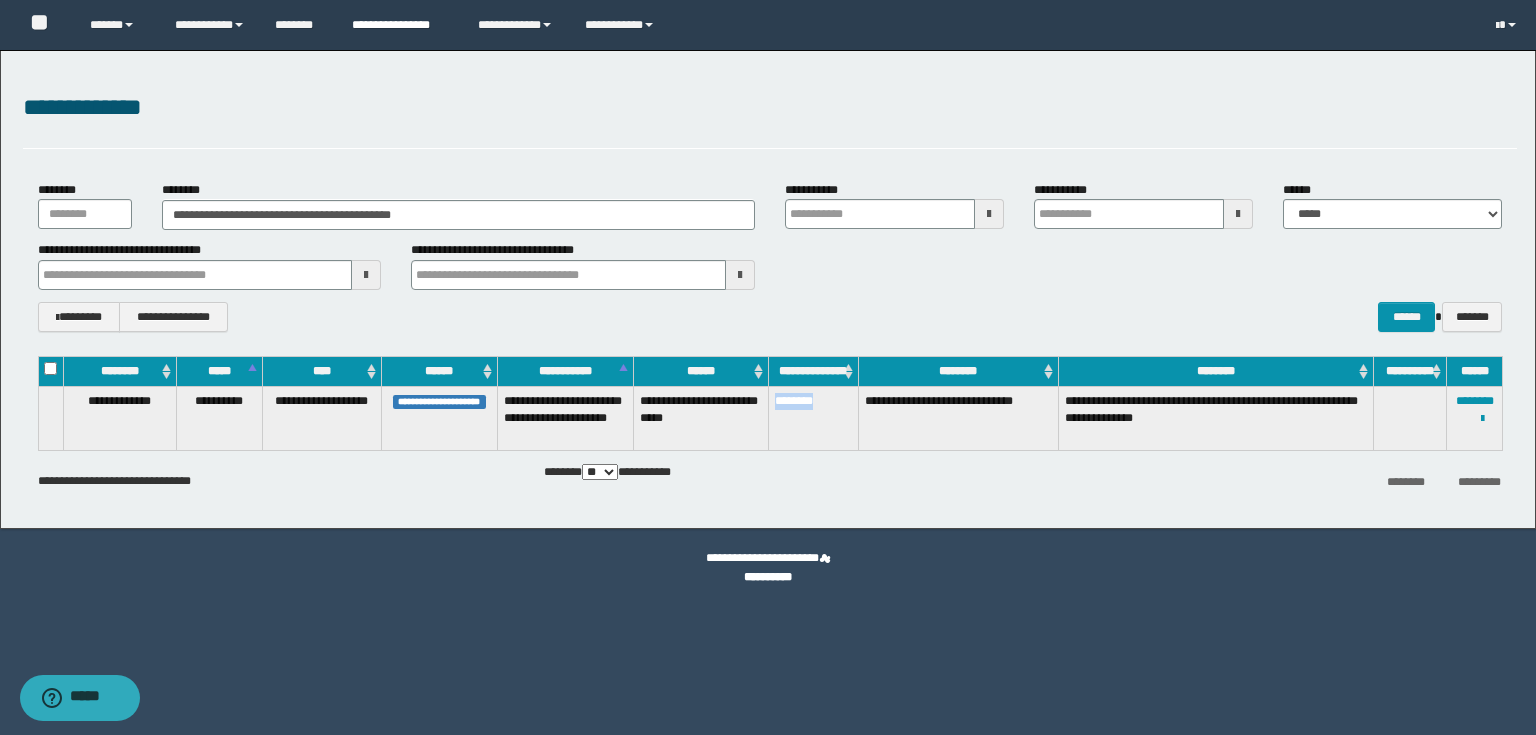 type 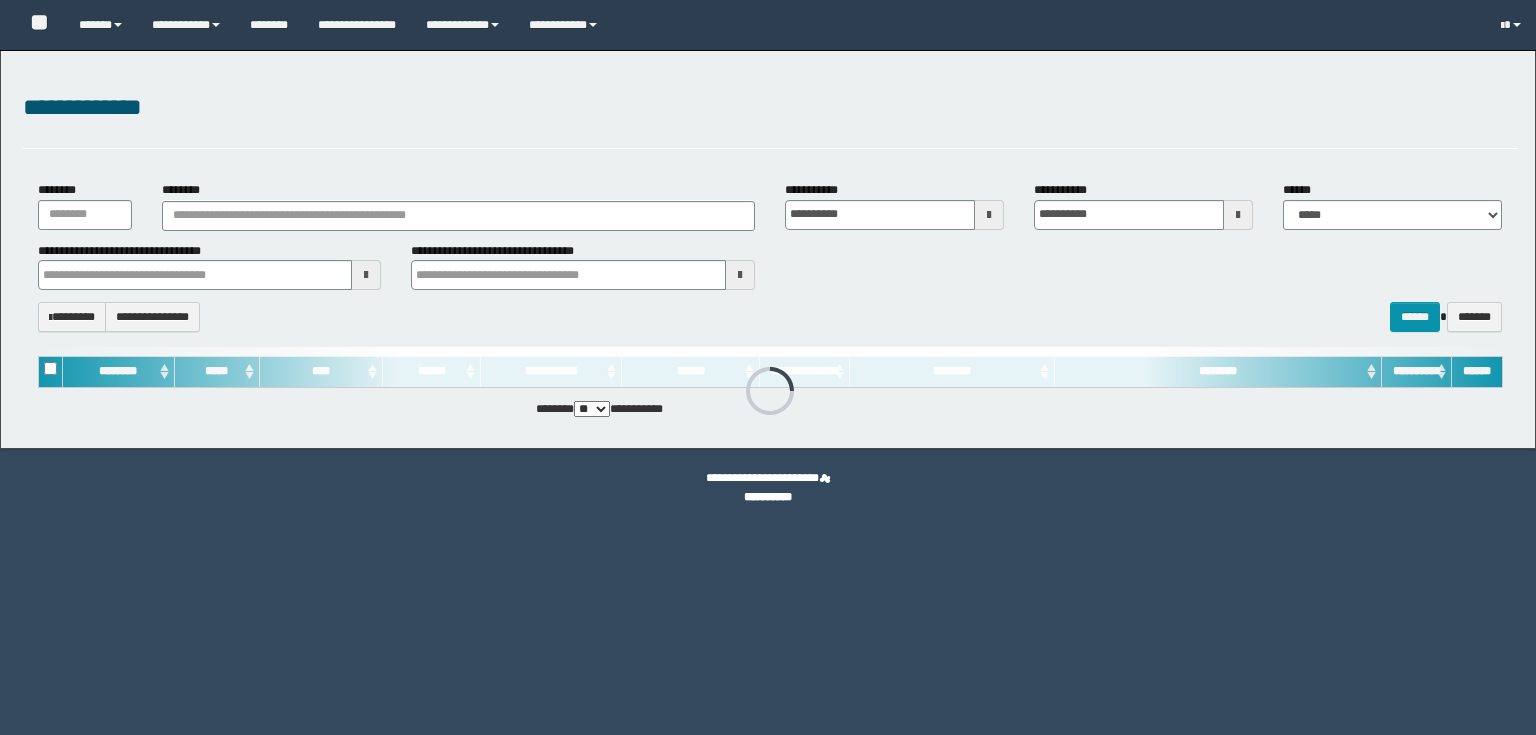 scroll, scrollTop: 0, scrollLeft: 0, axis: both 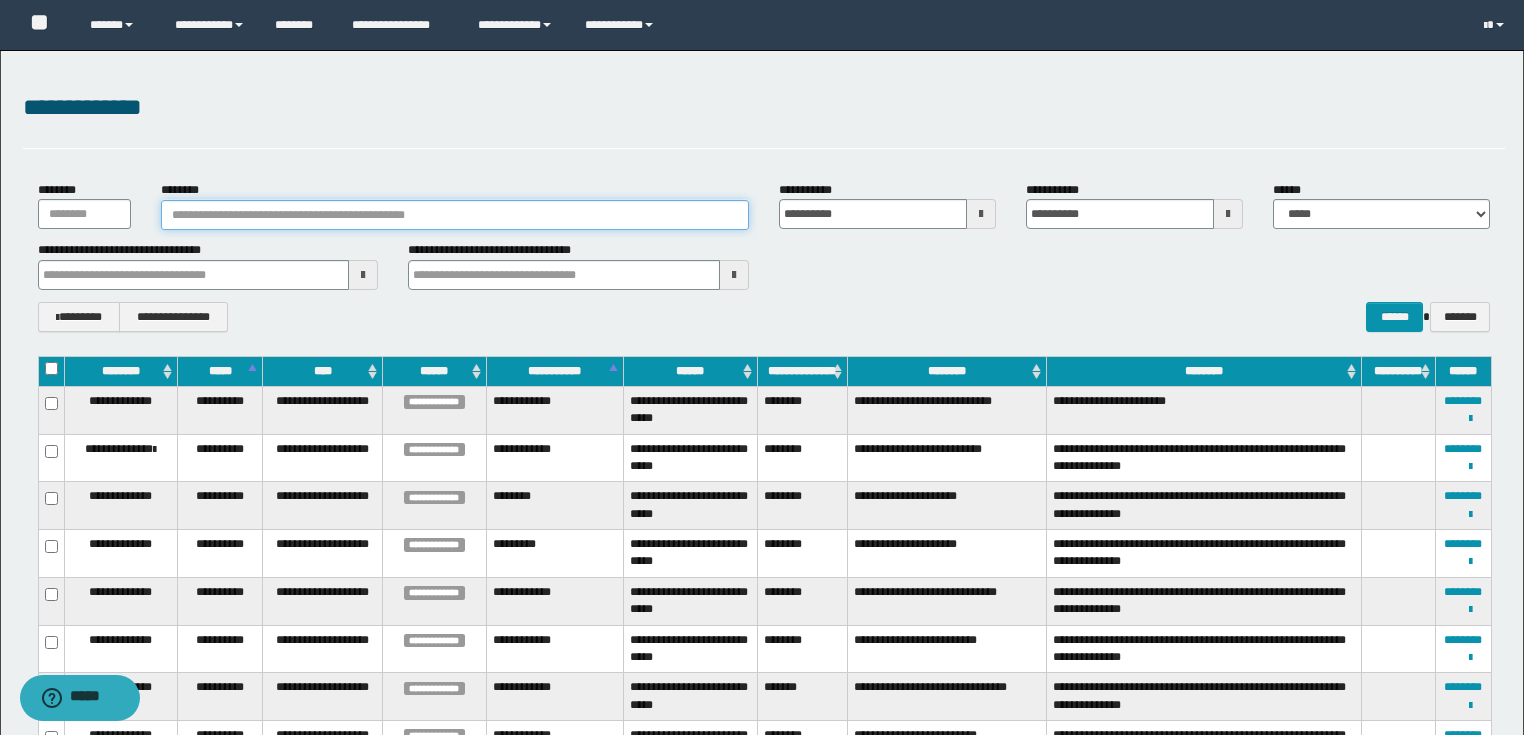 click on "********" at bounding box center [455, 215] 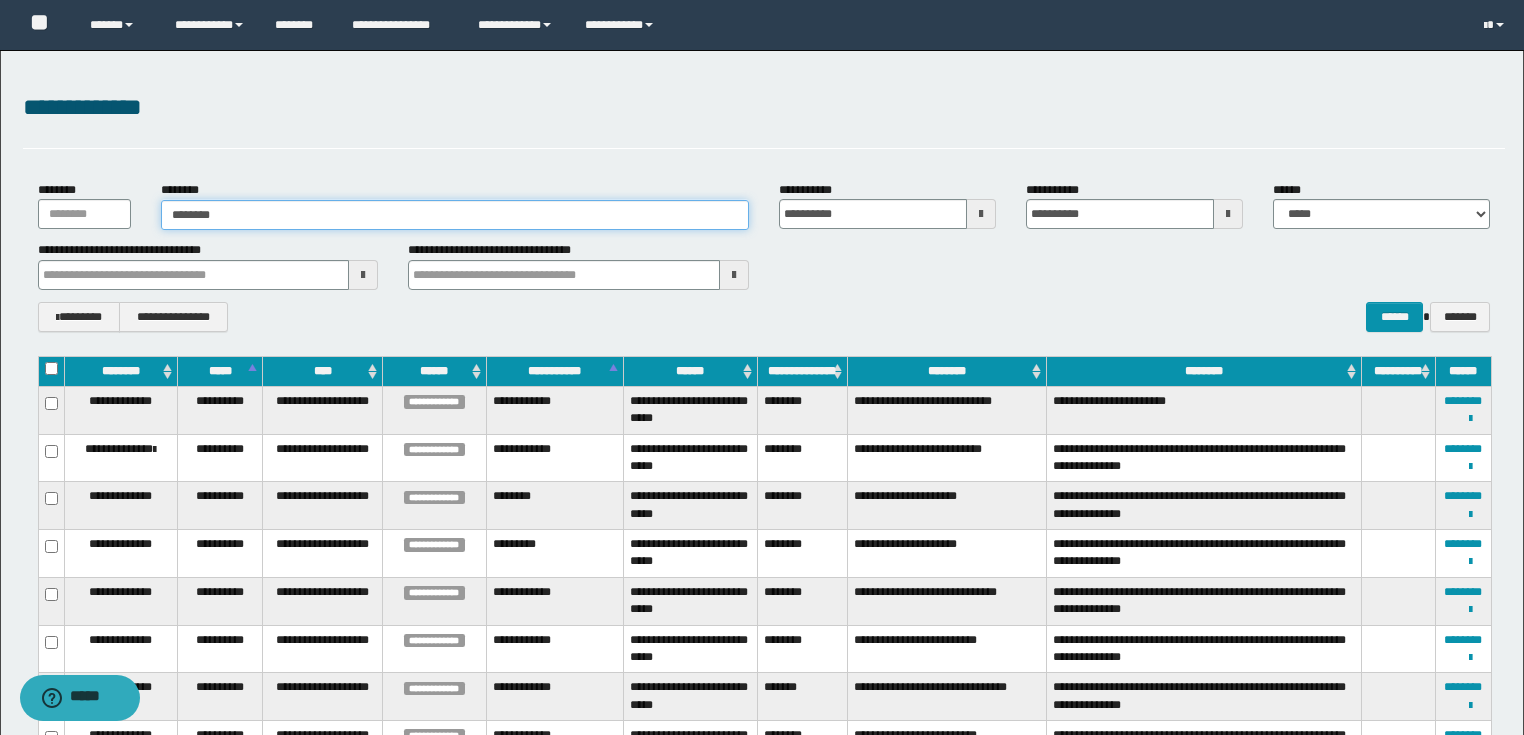 type on "*********" 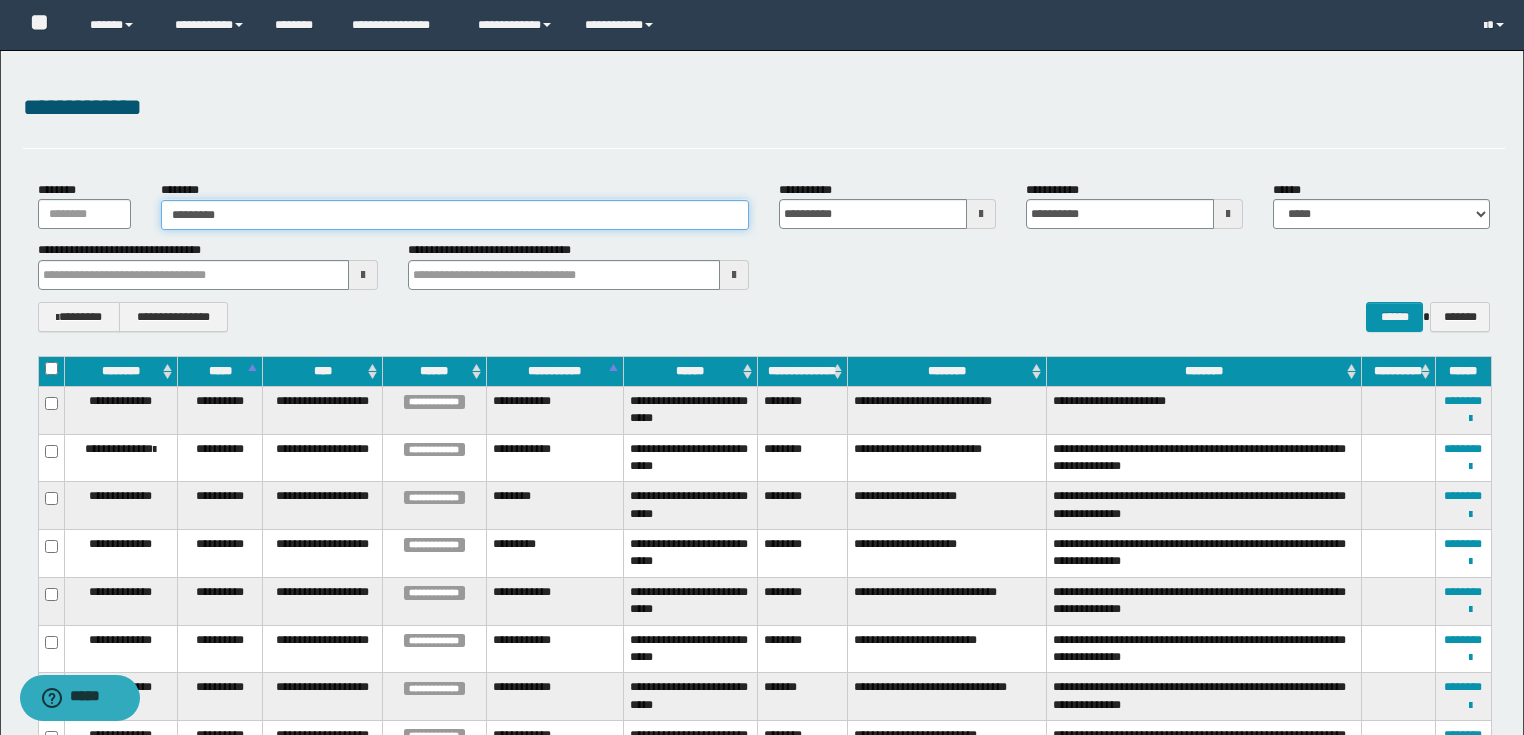 type on "*********" 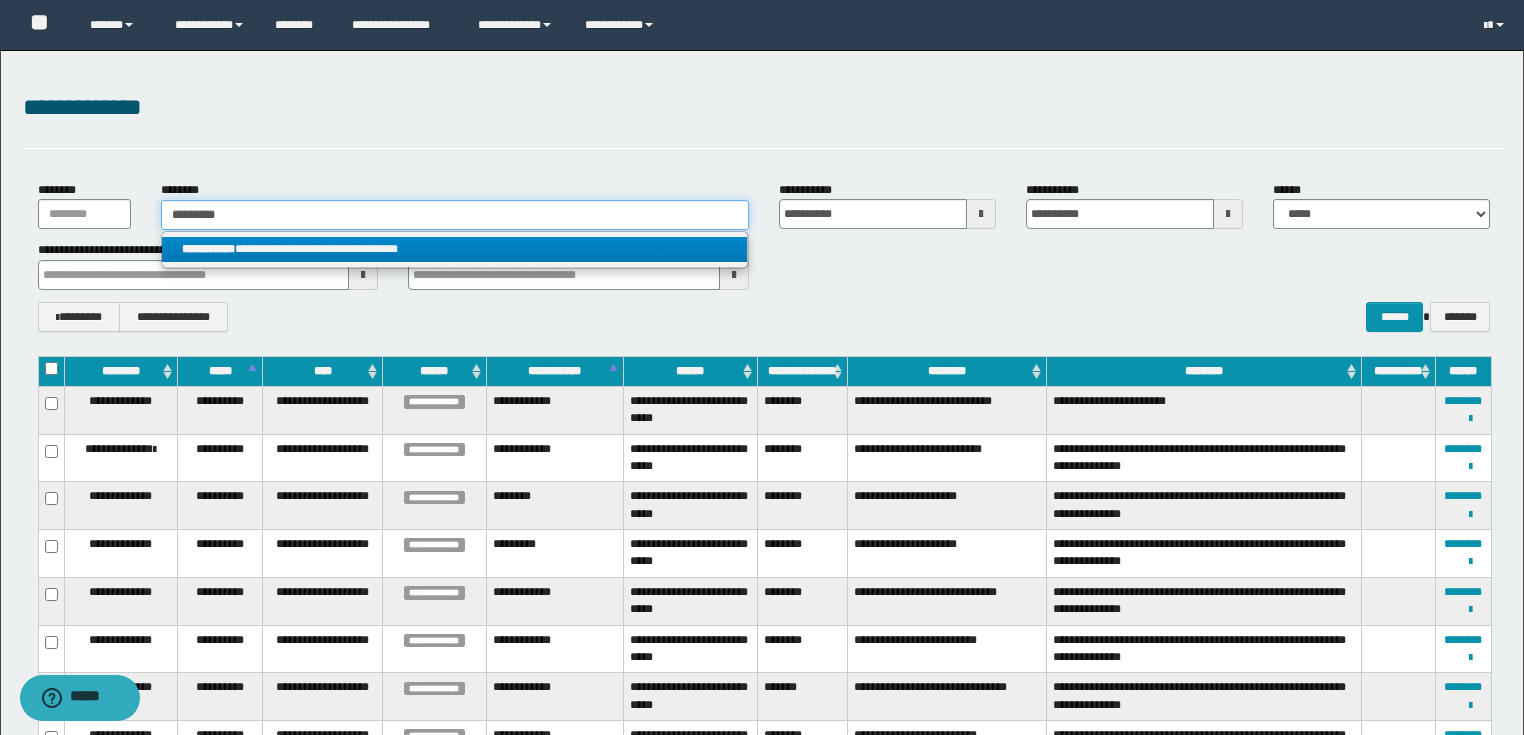 type on "*********" 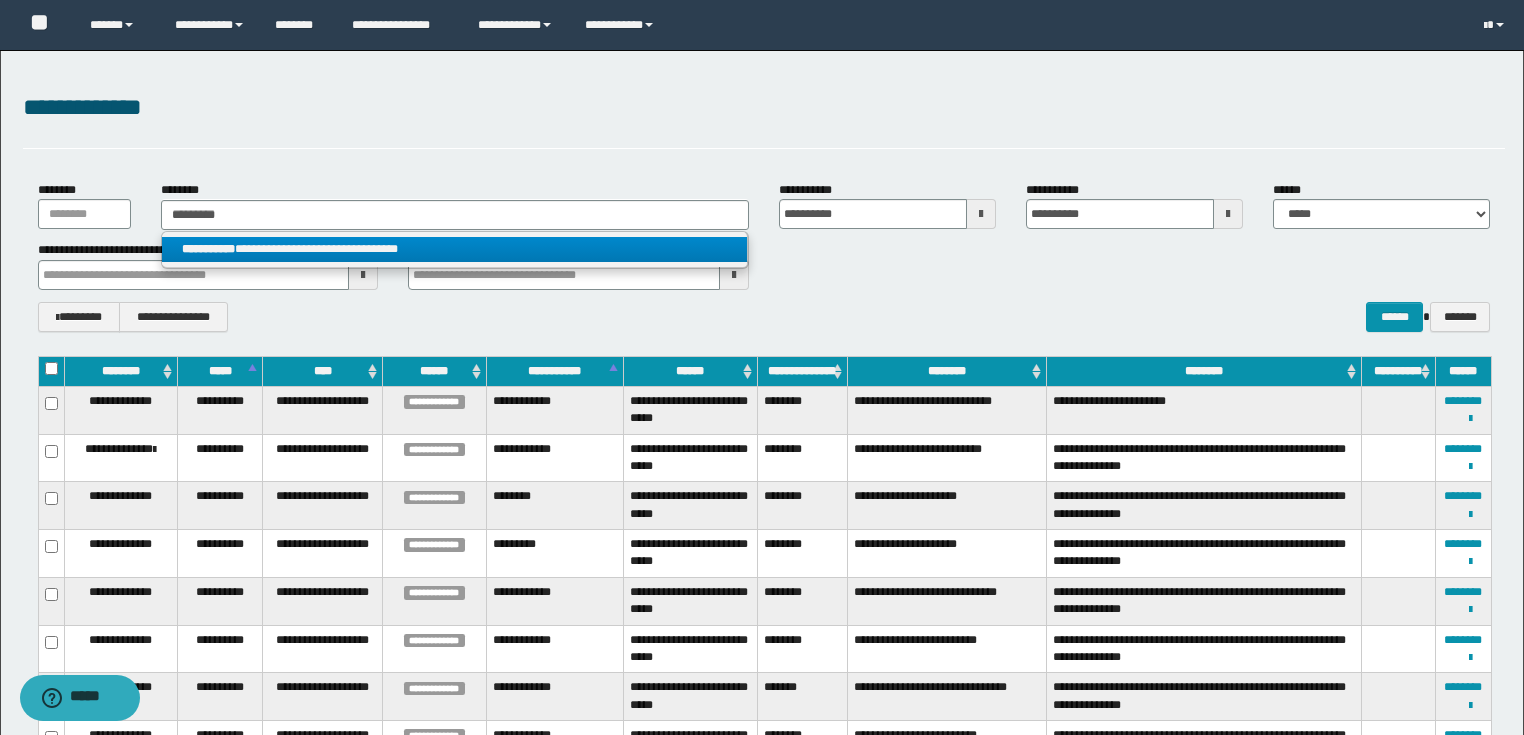 click on "**********" at bounding box center (454, 249) 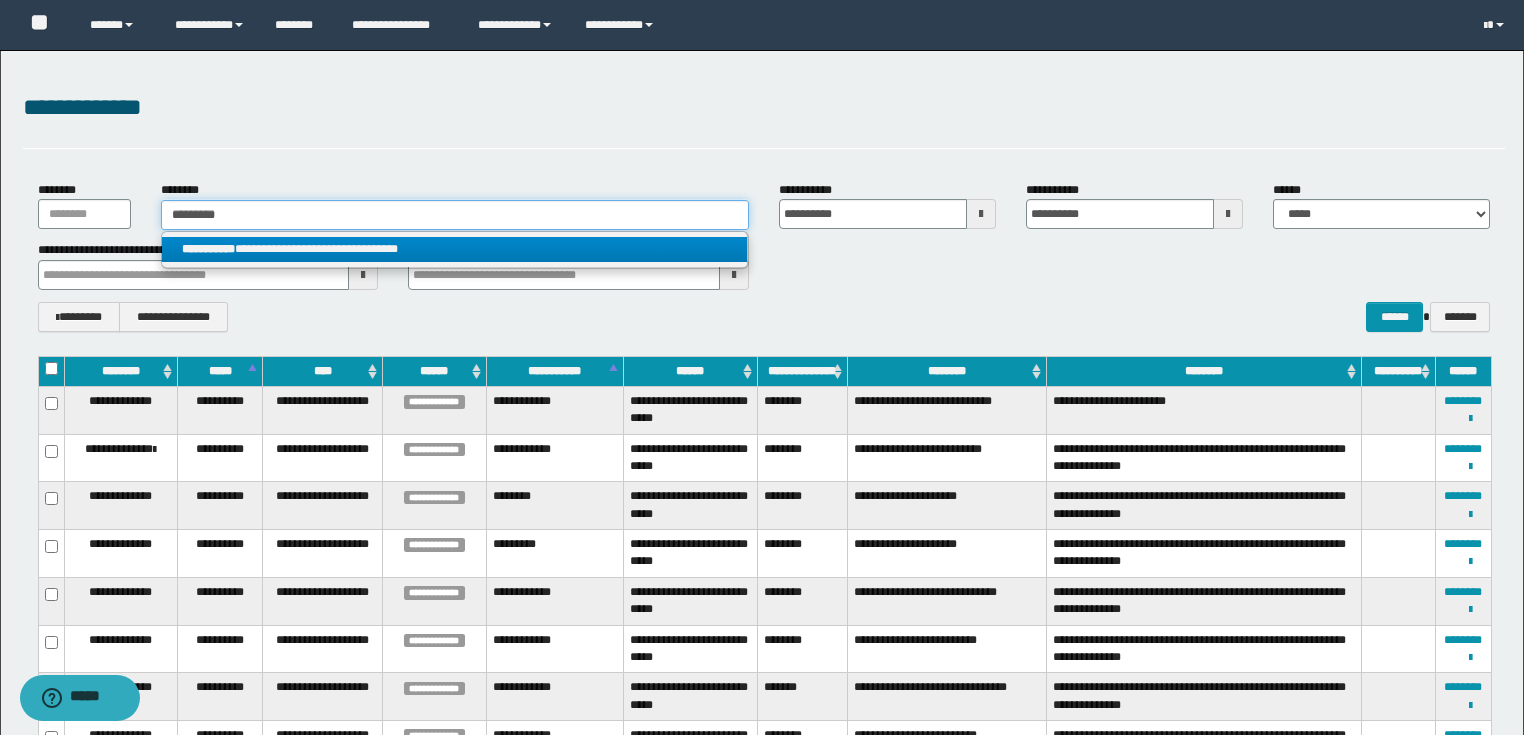 type 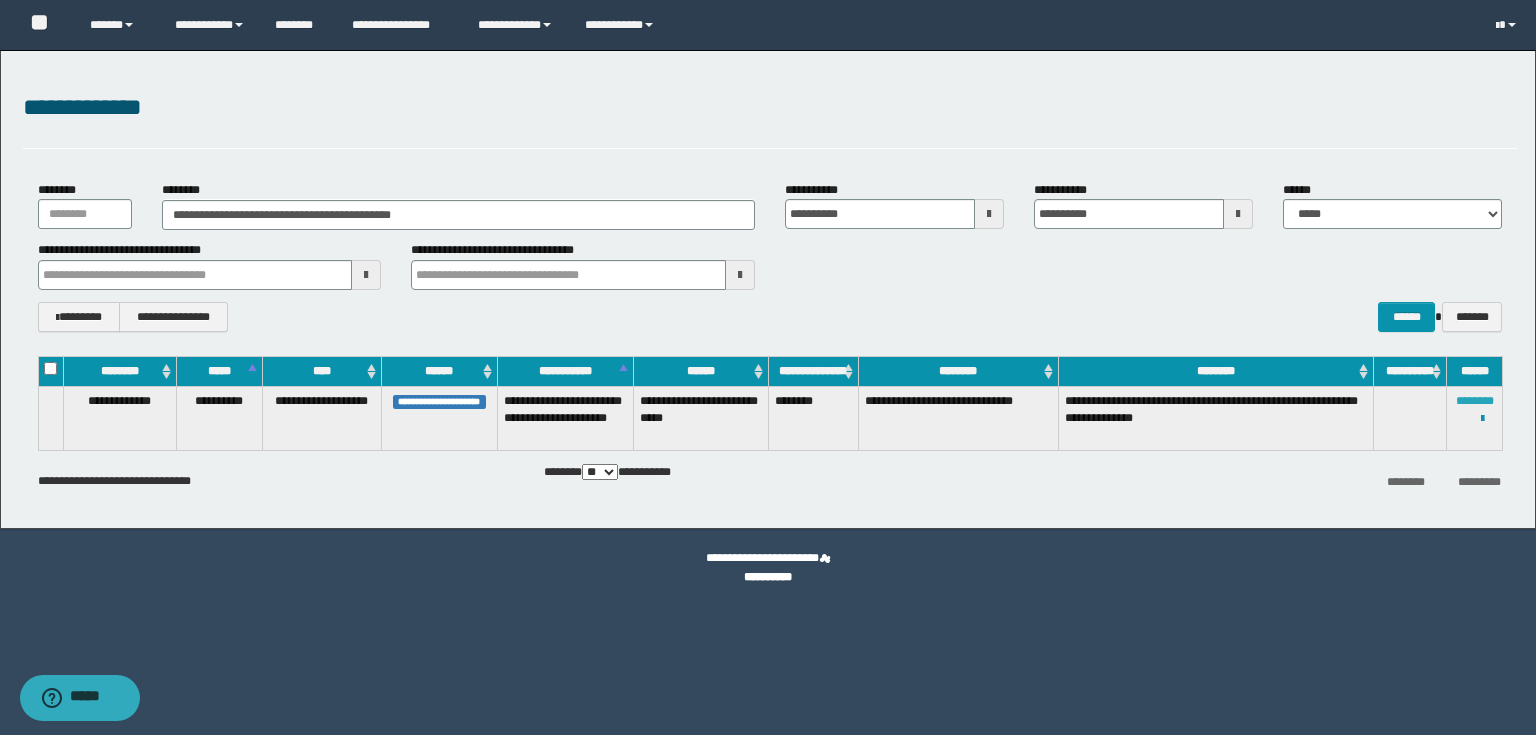 click on "********" at bounding box center (1475, 401) 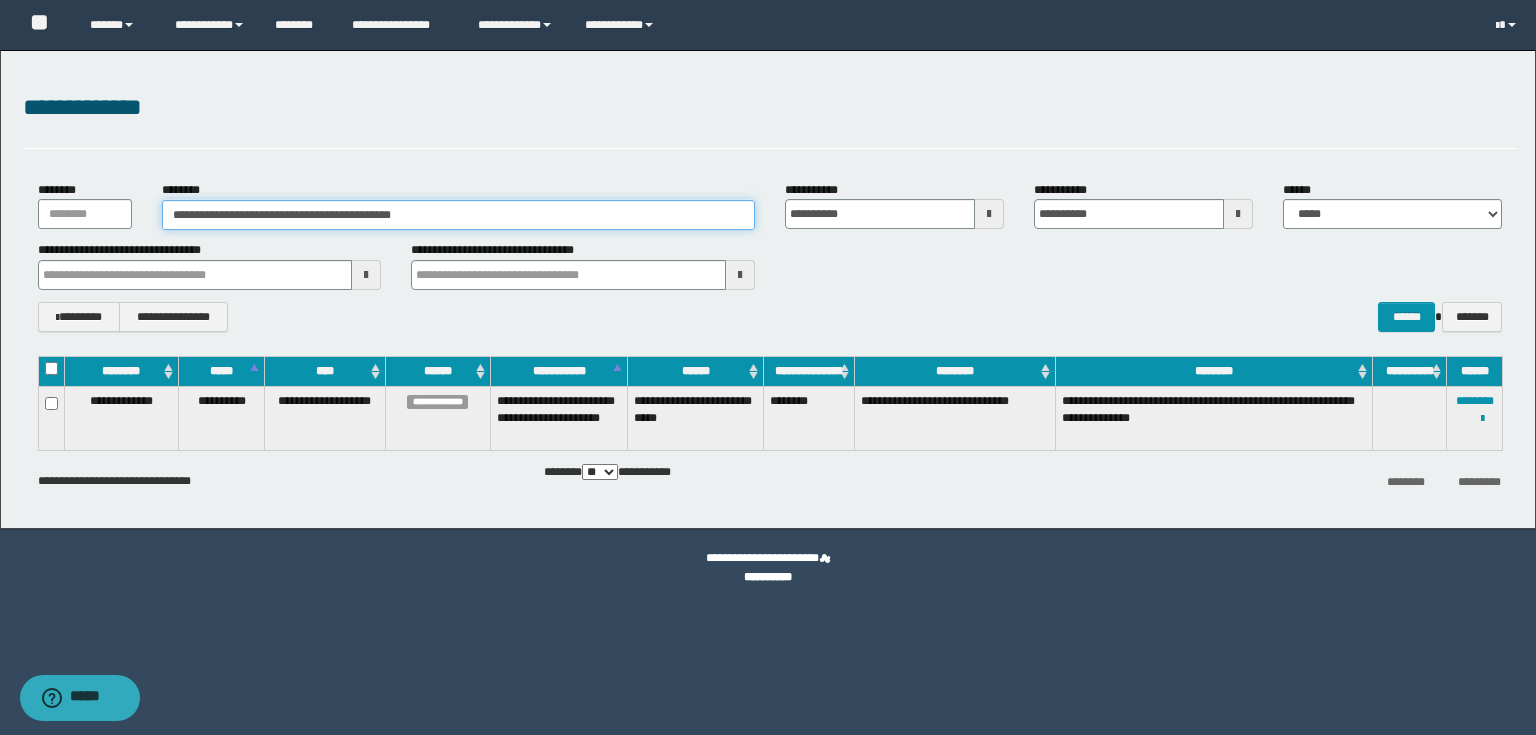 drag, startPoint x: 429, startPoint y: 224, endPoint x: 0, endPoint y: 229, distance: 429.02914 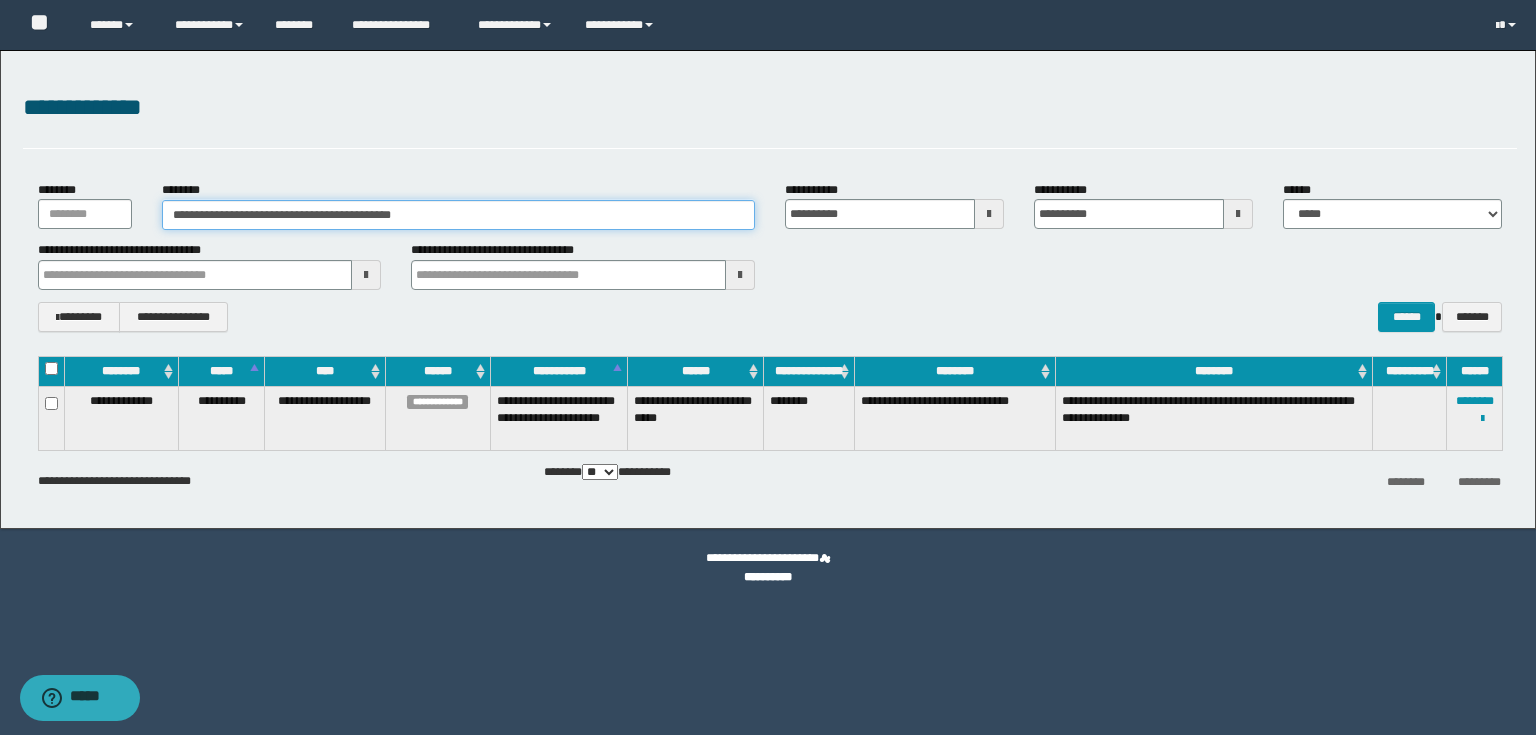 click on "**********" at bounding box center (768, 289) 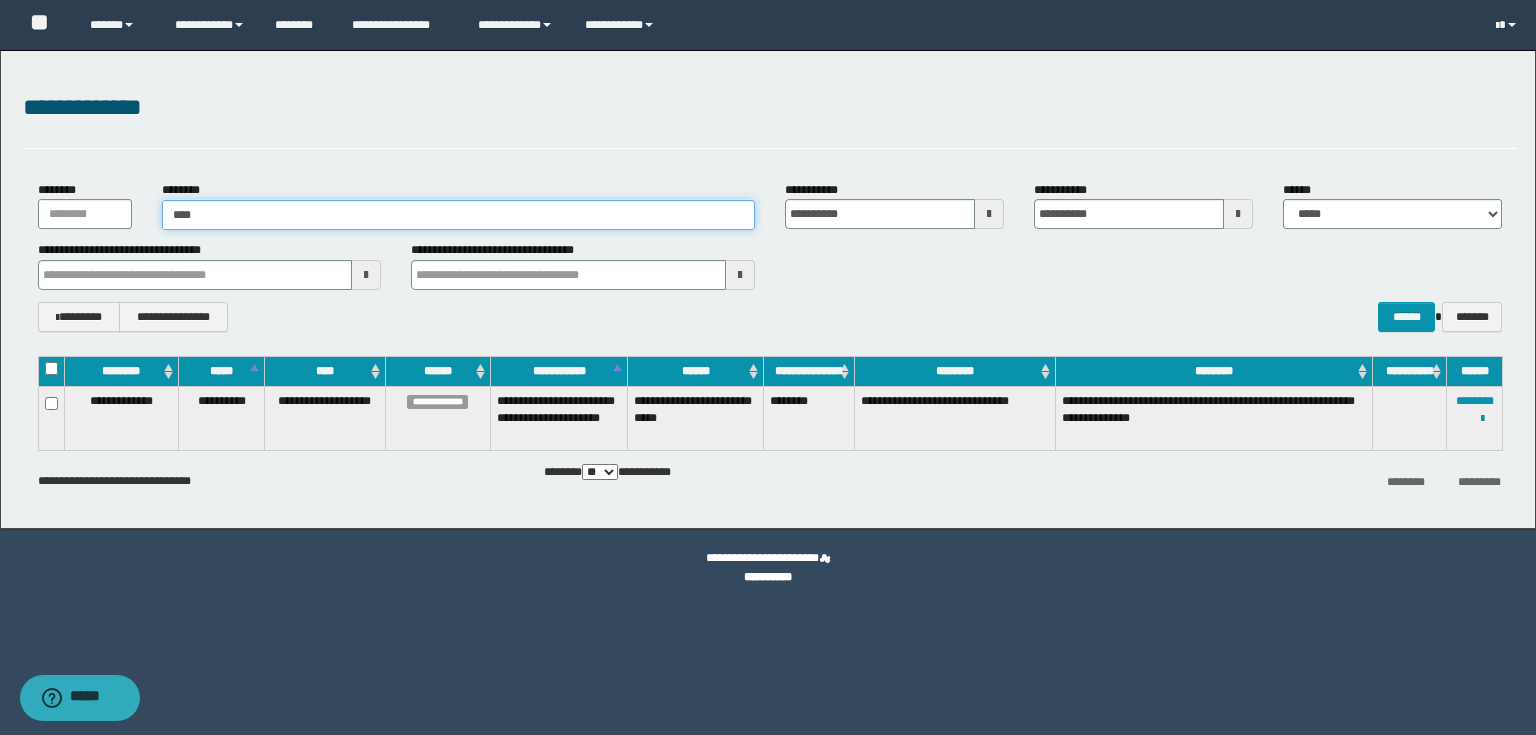 type on "*****" 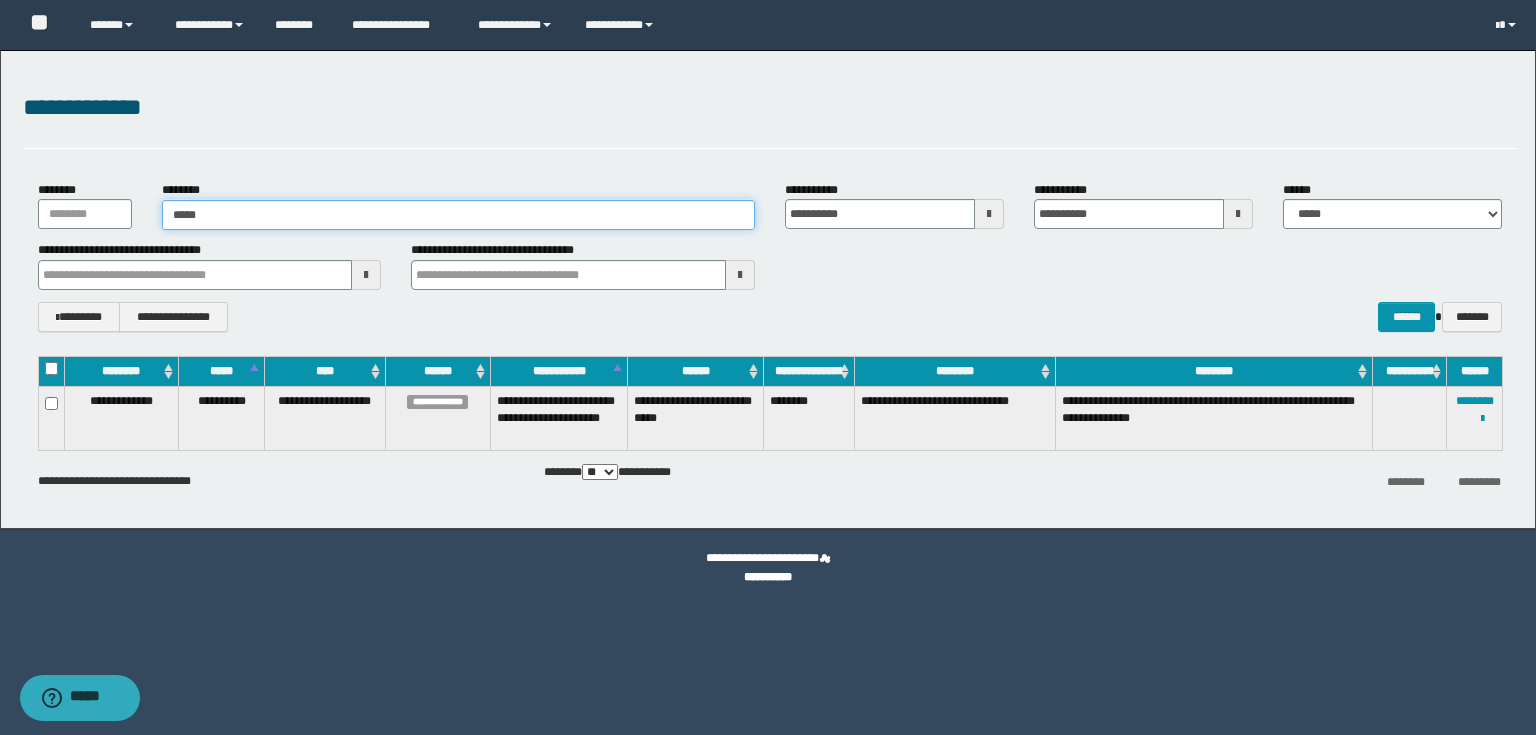 type on "*****" 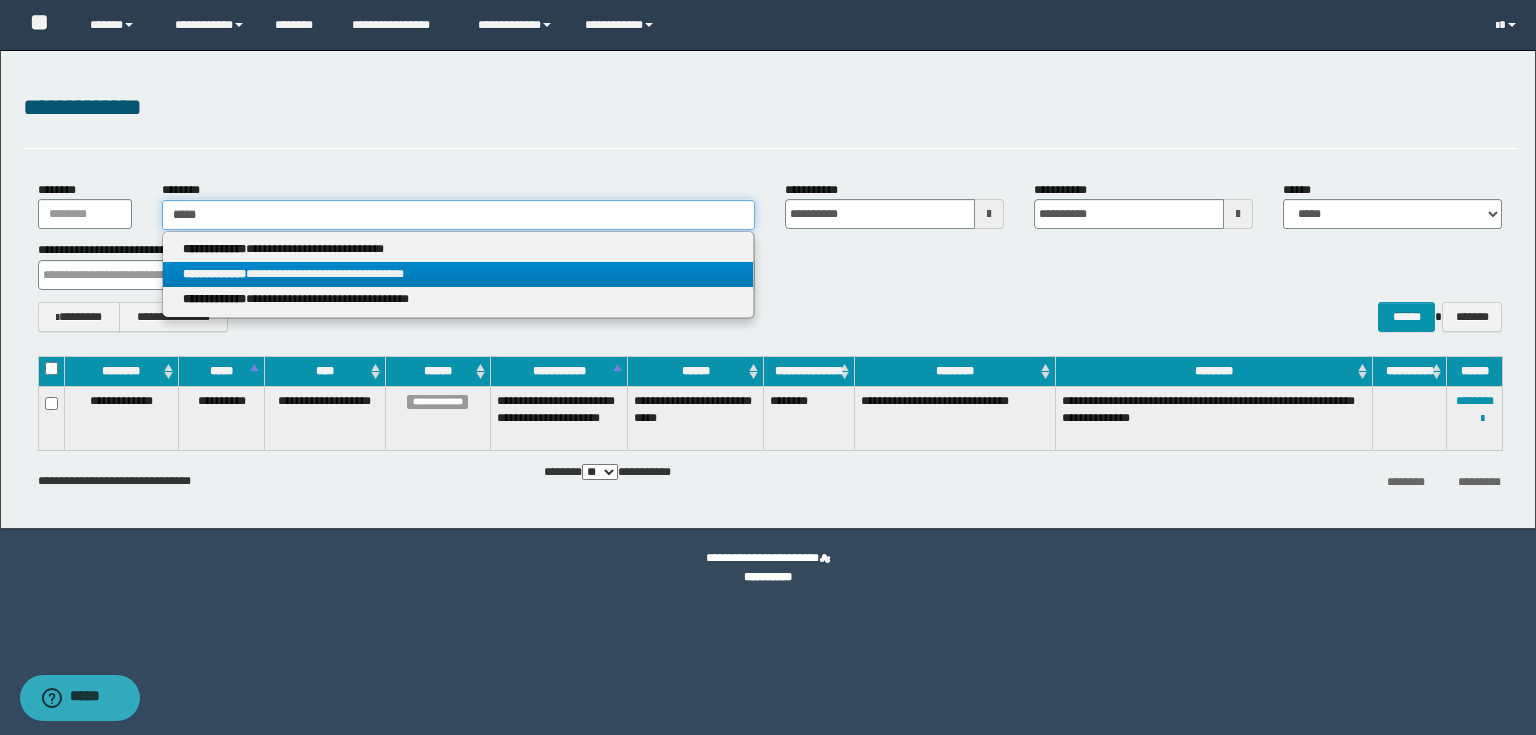 type on "*****" 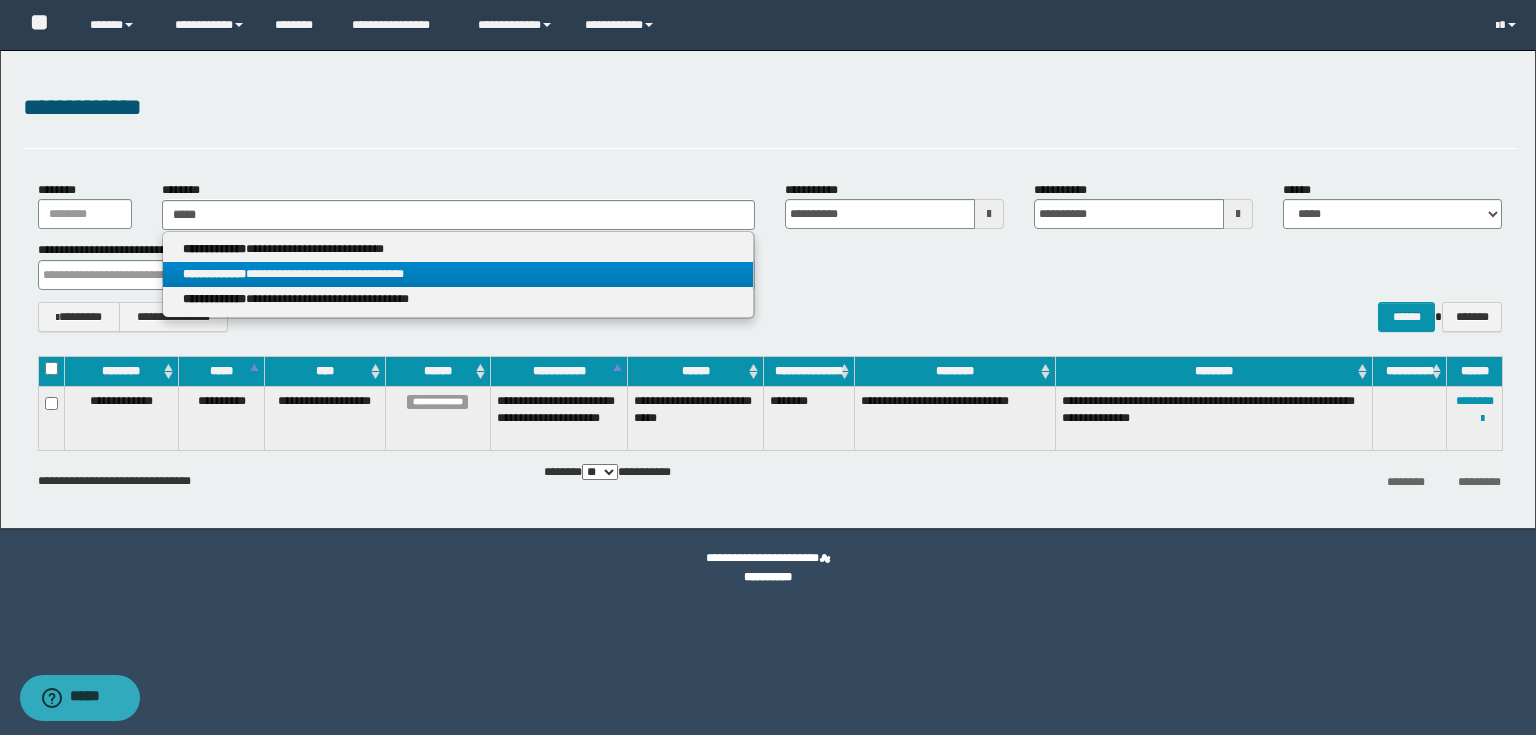 click on "**********" at bounding box center [458, 274] 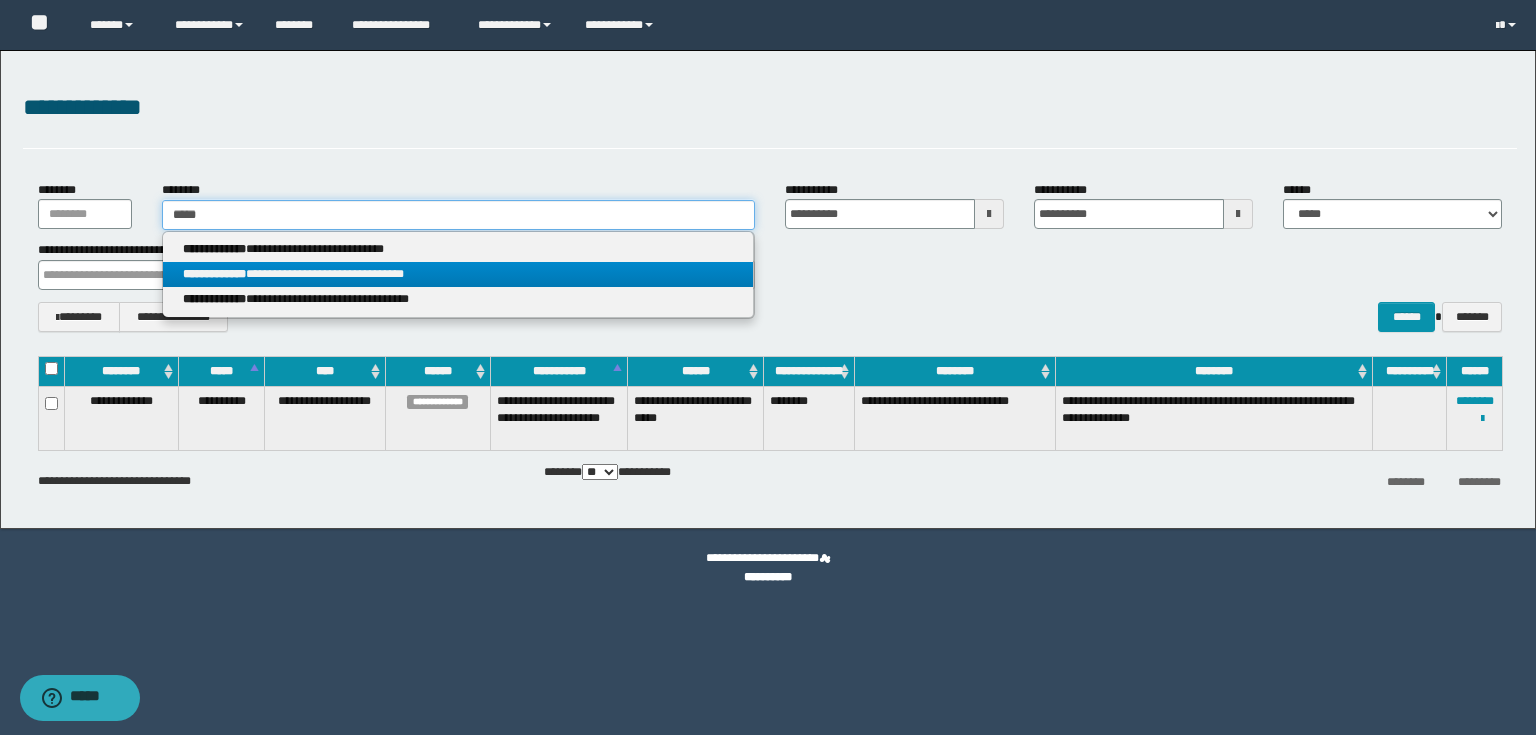 type 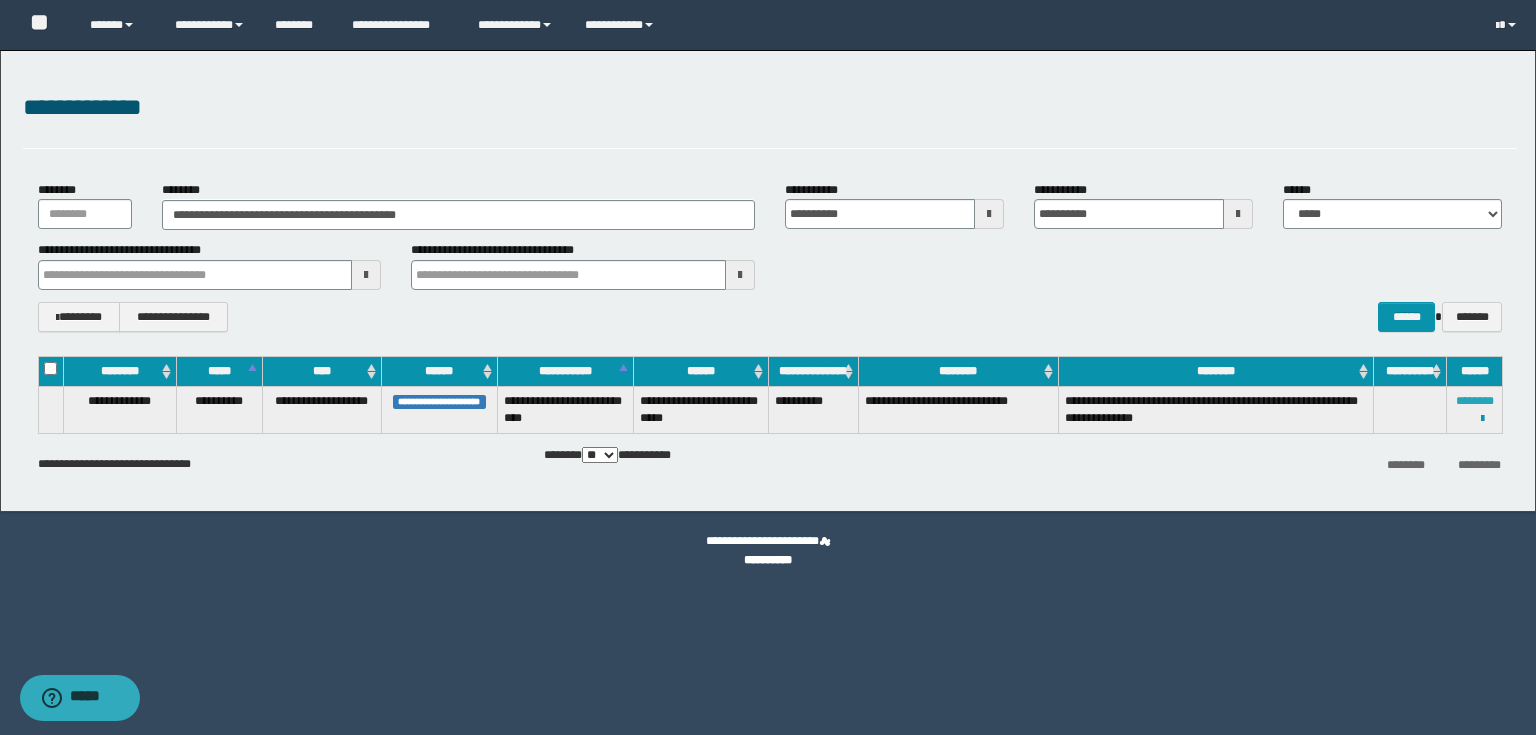 click on "********" at bounding box center (1475, 401) 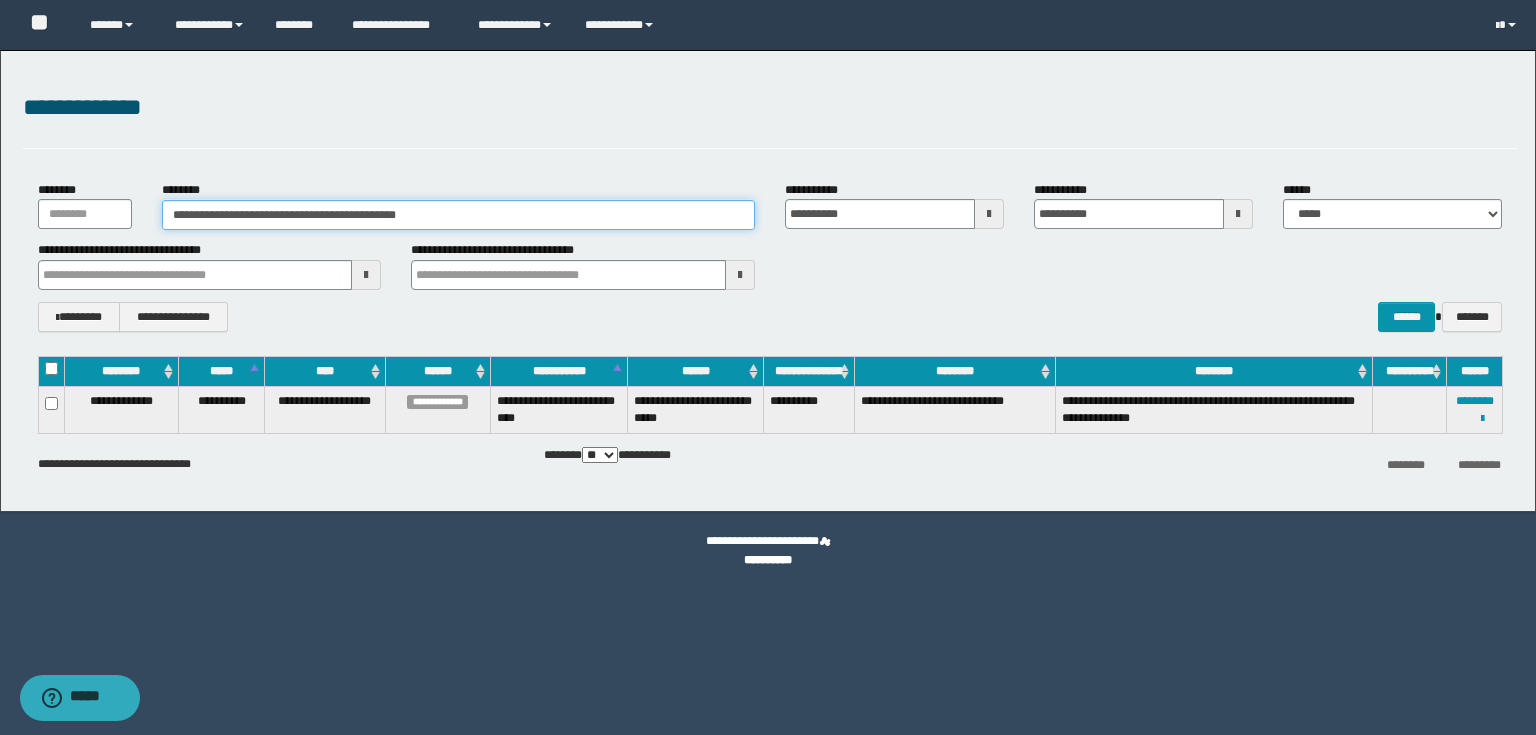 drag, startPoint x: 455, startPoint y: 215, endPoint x: 0, endPoint y: 280, distance: 459.61942 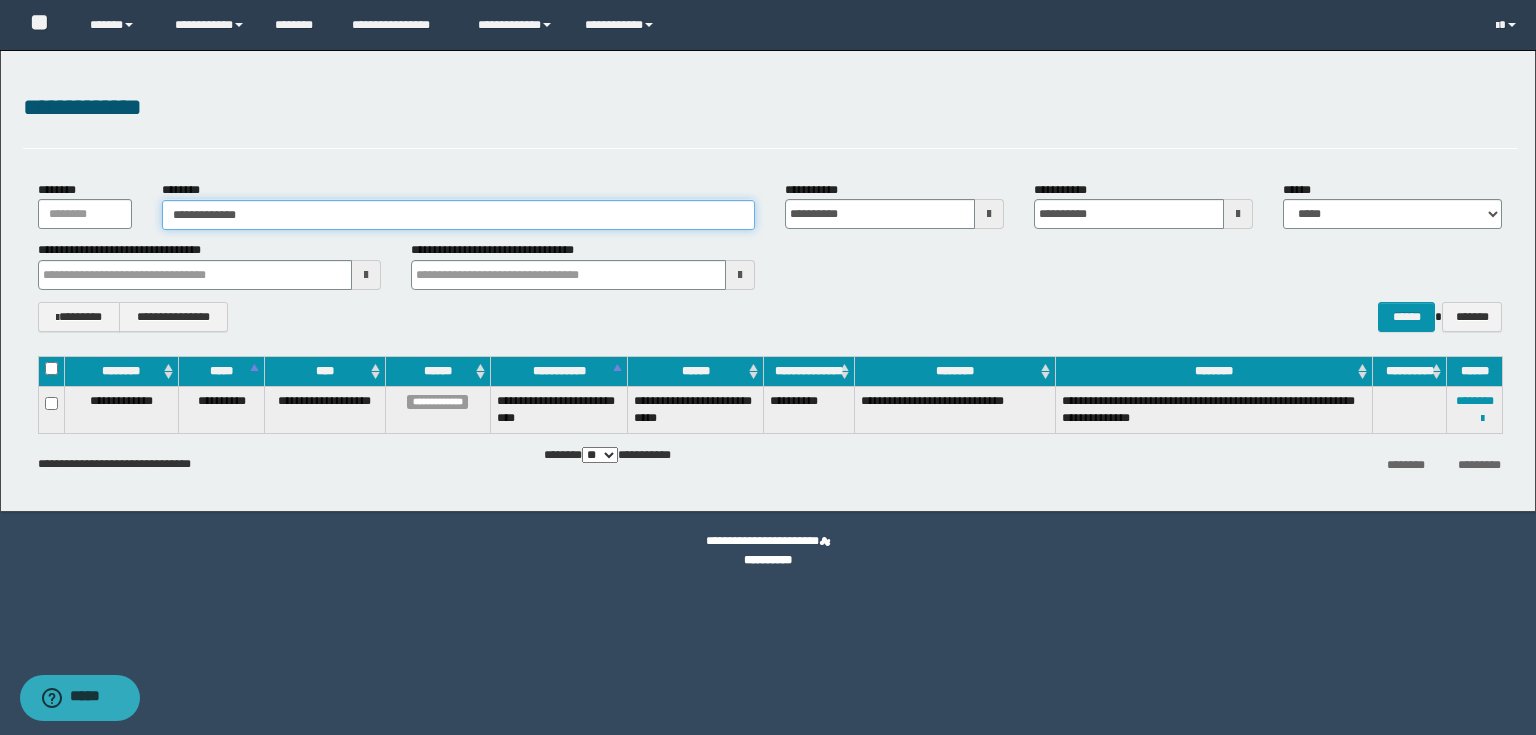 click on "**********" at bounding box center [458, 215] 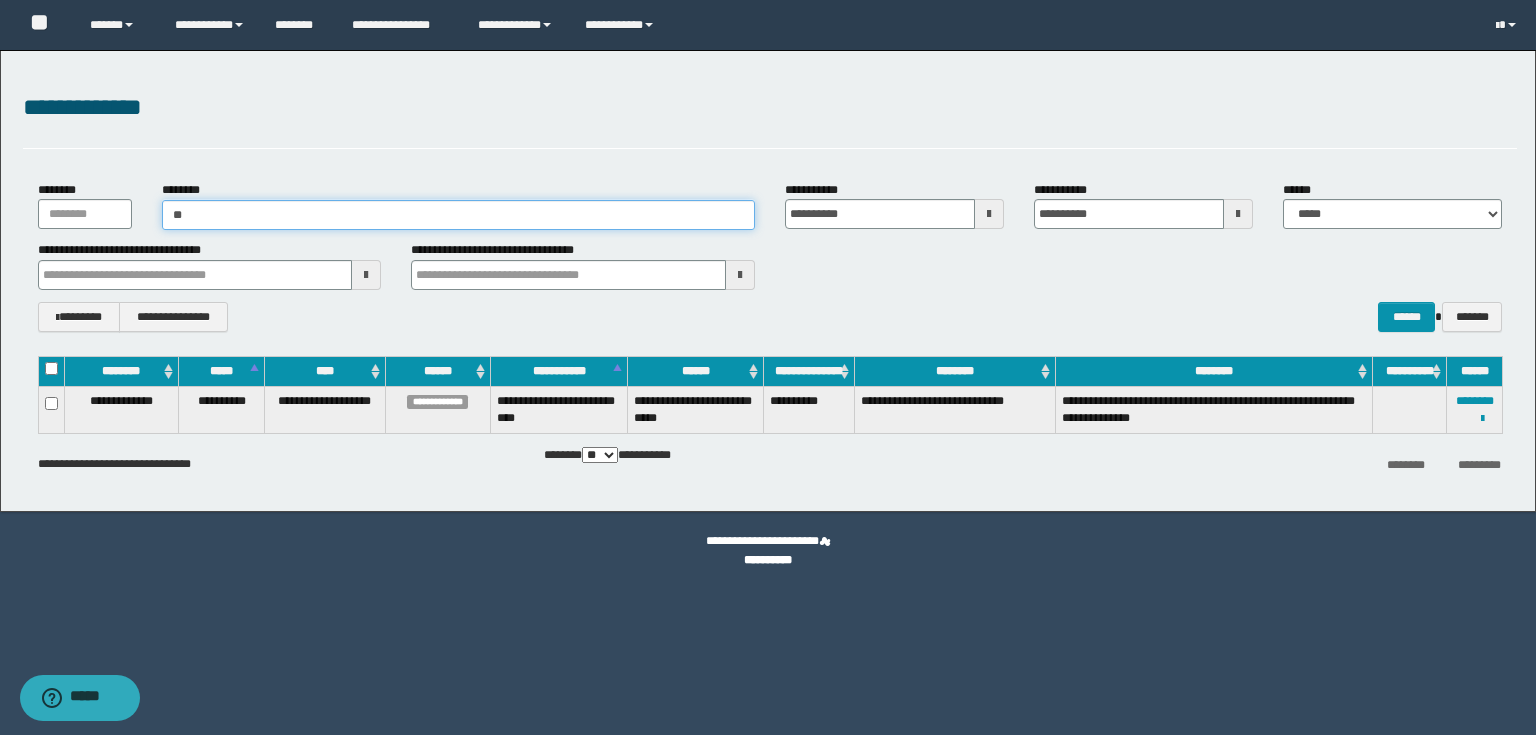 type on "*" 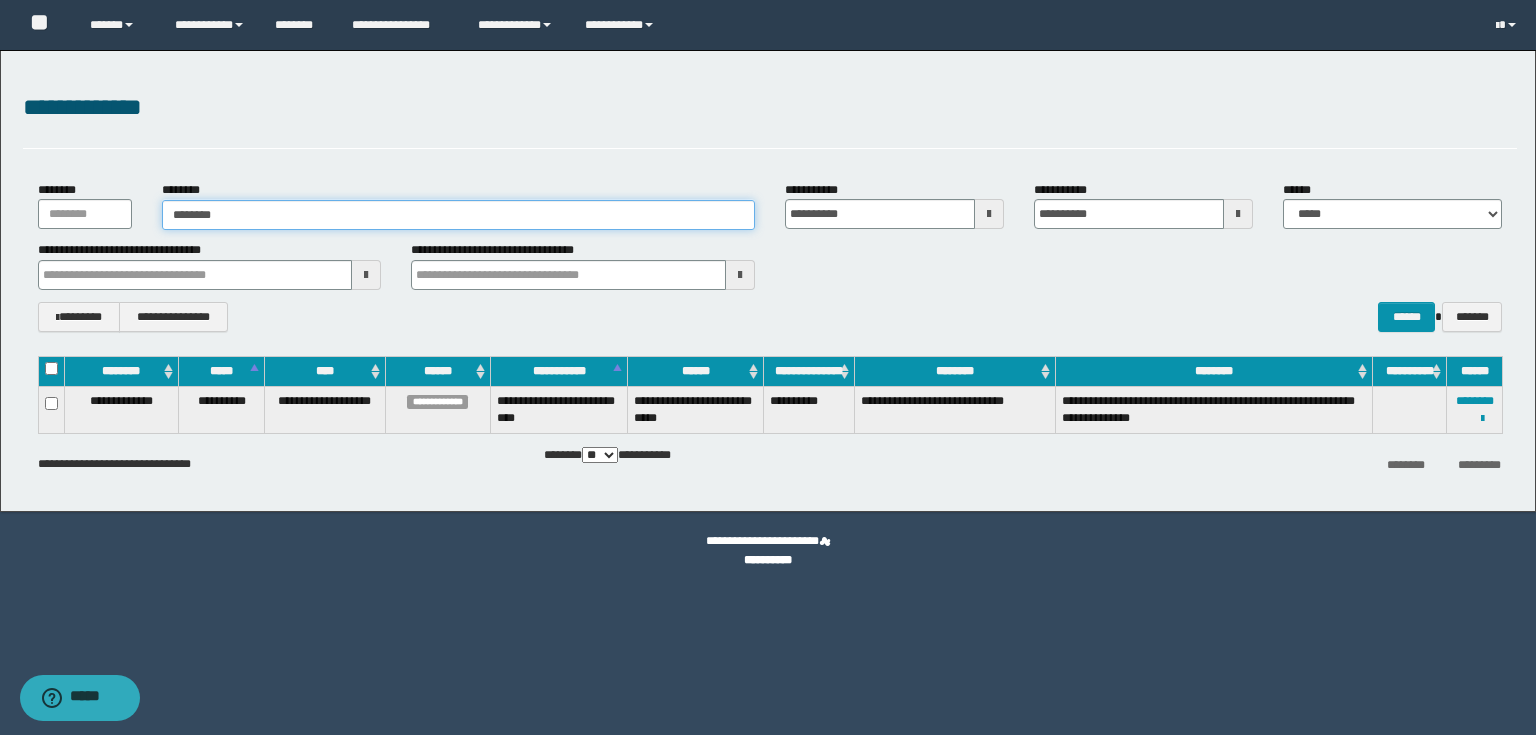 type on "*********" 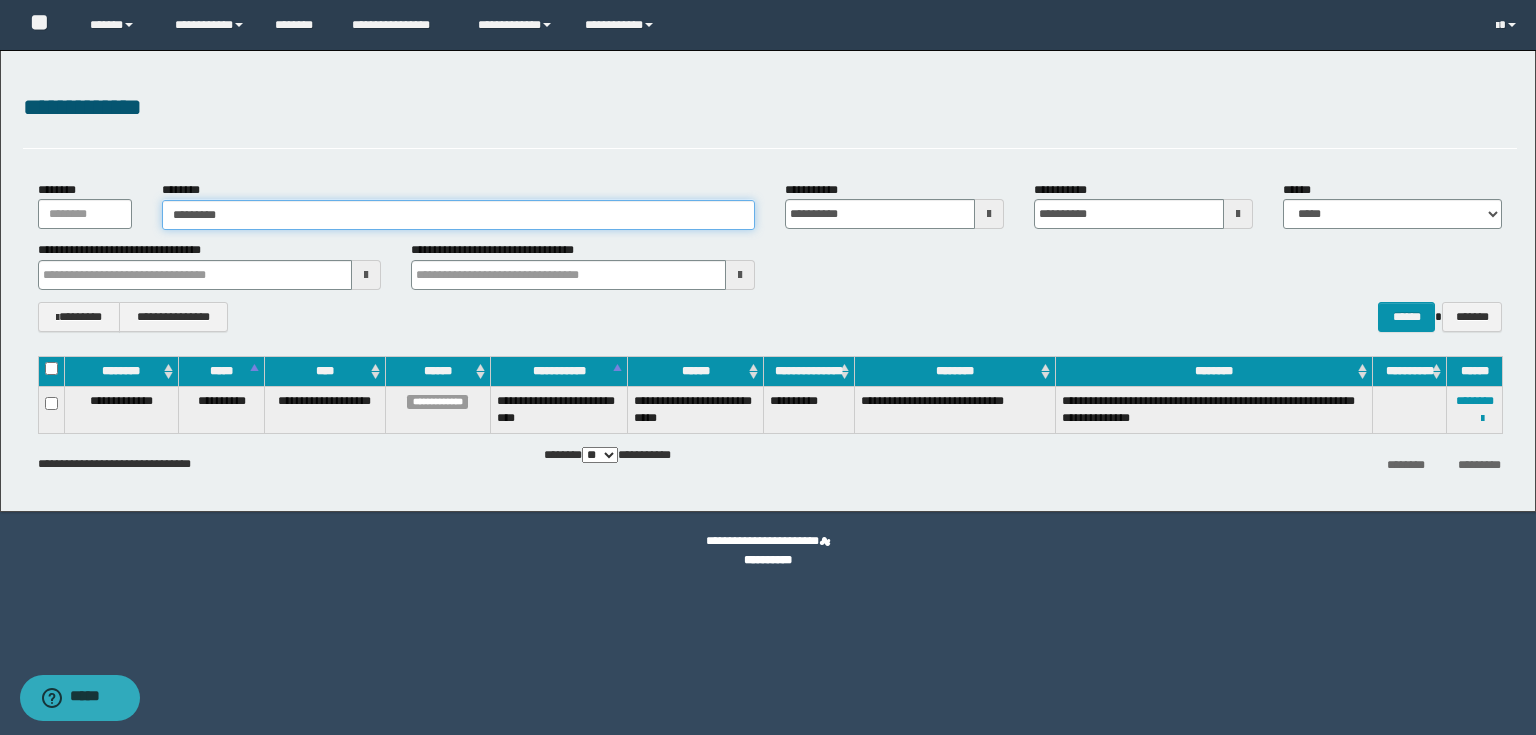 type on "*********" 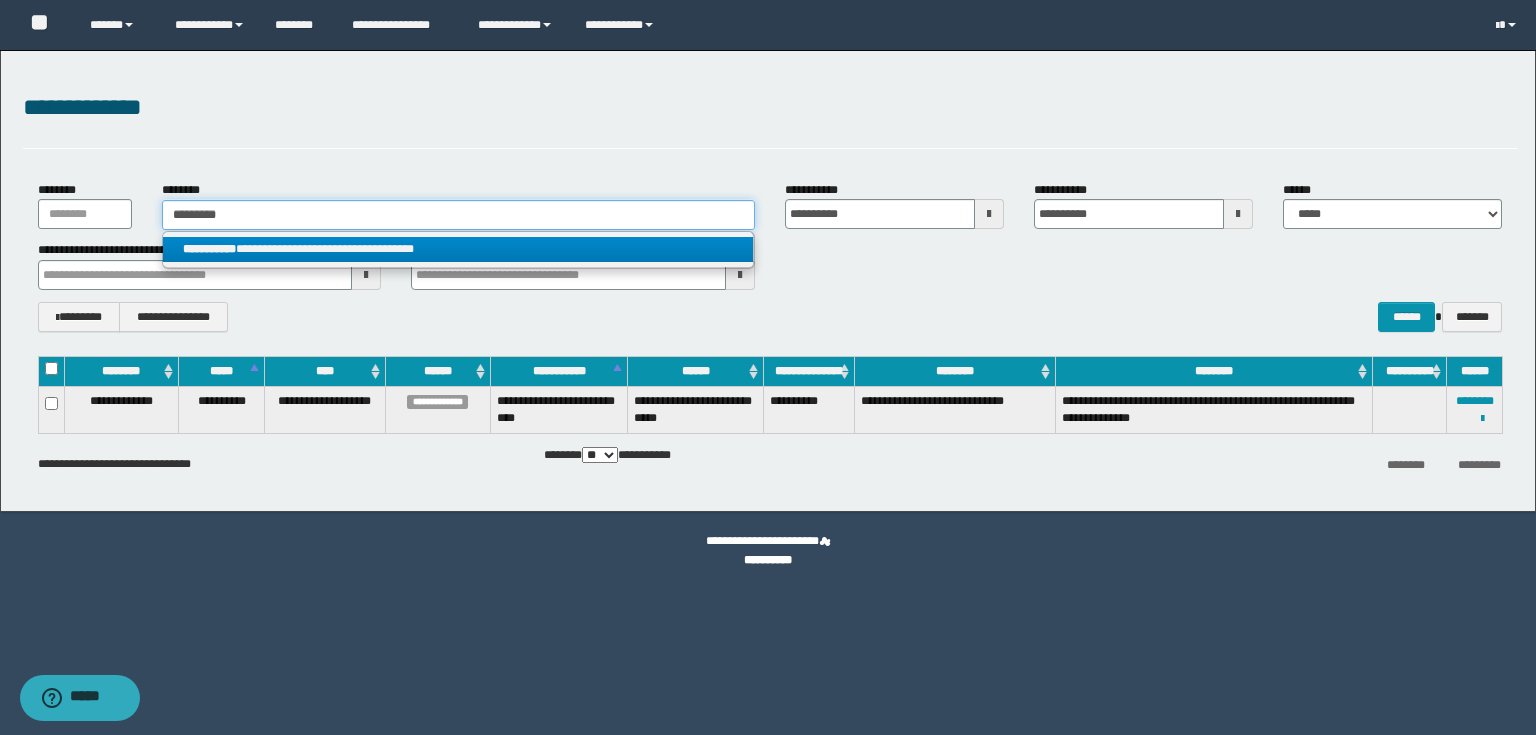 type on "*********" 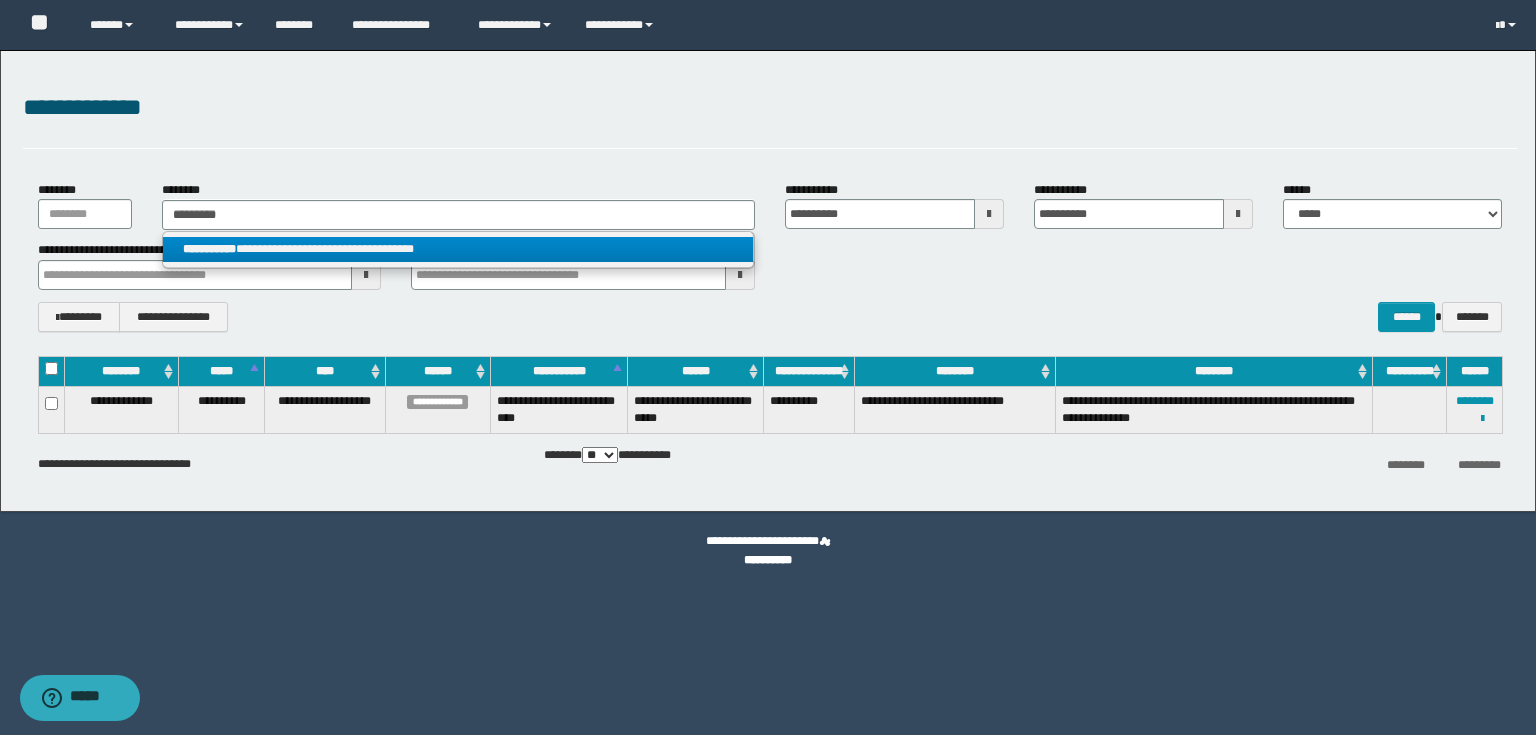 click on "**********" at bounding box center (458, 249) 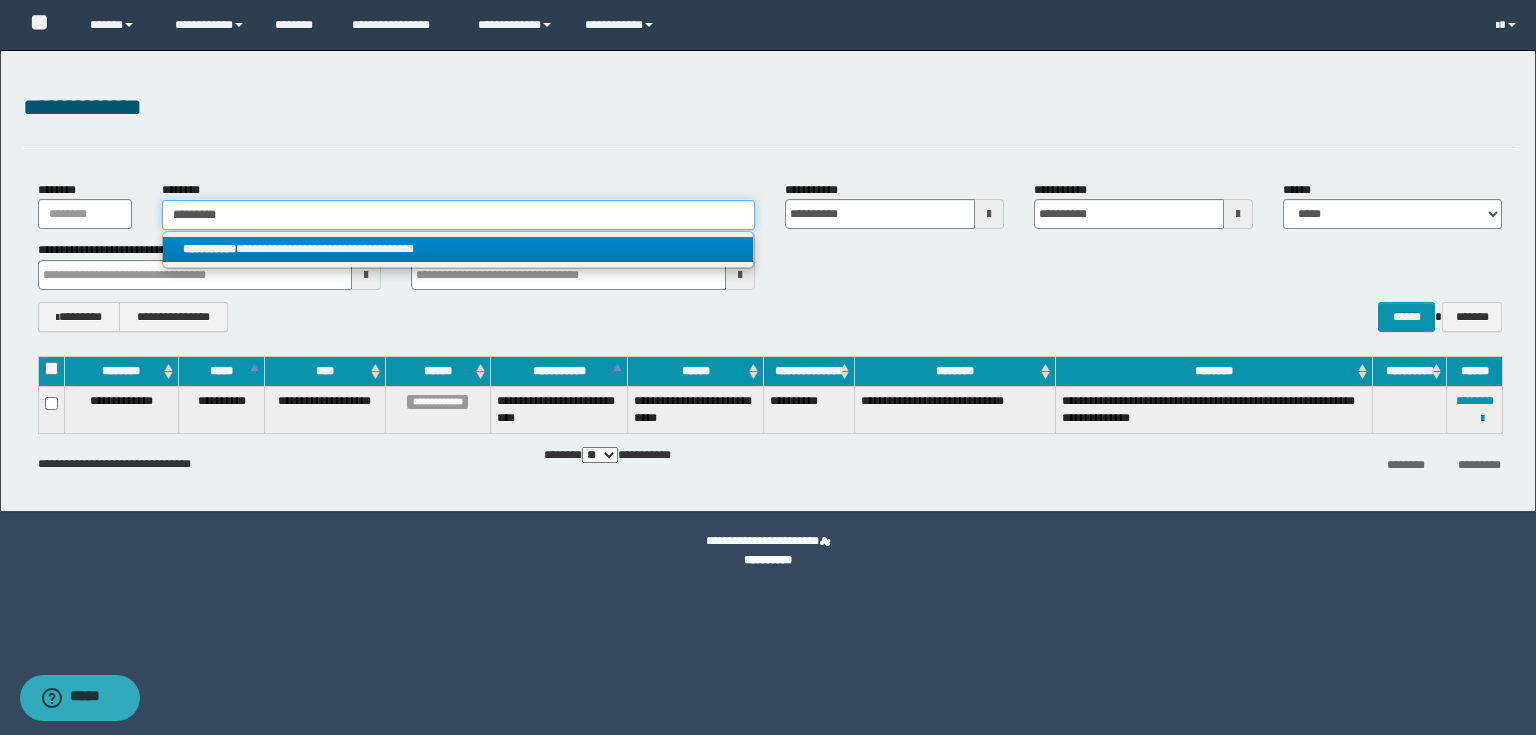 type 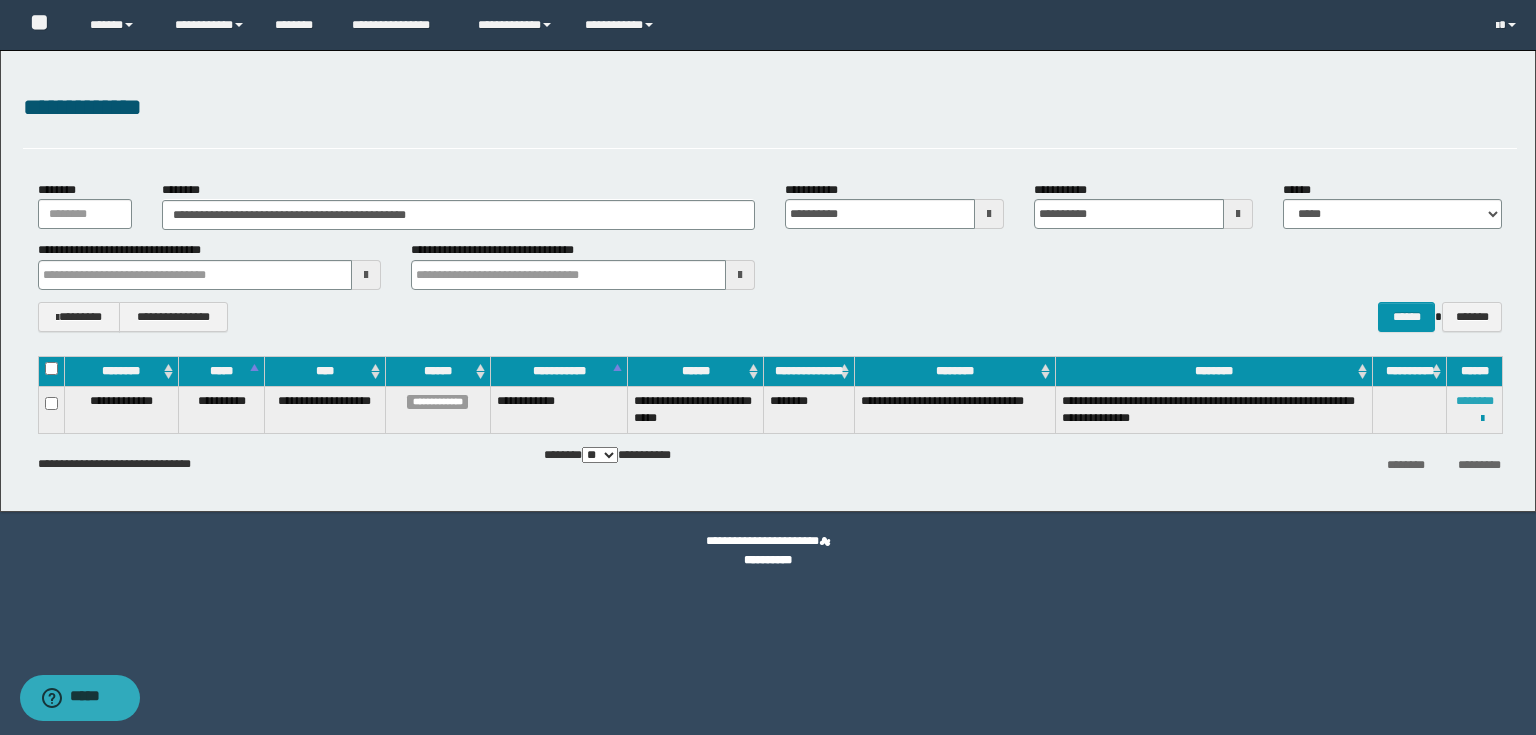 click on "********" at bounding box center [1475, 401] 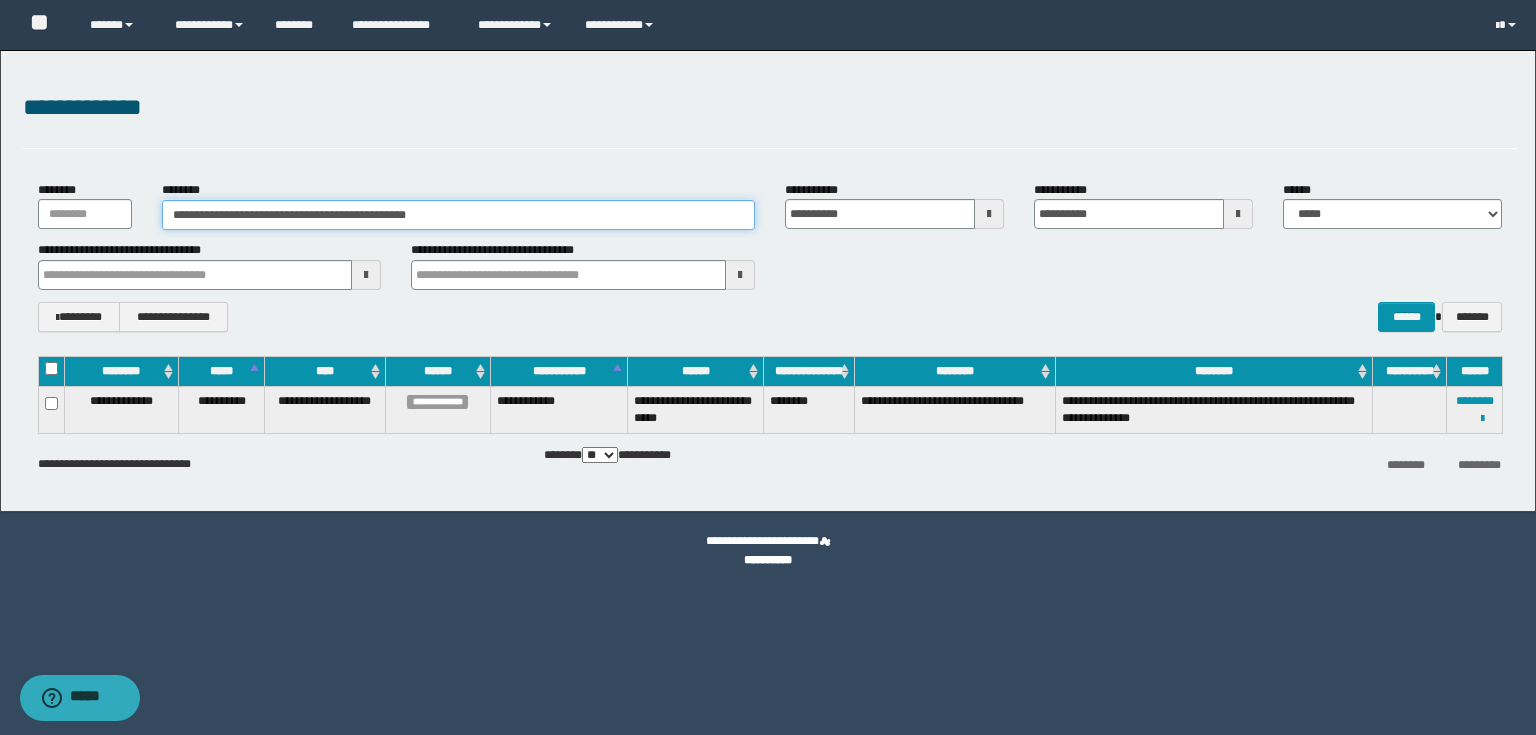 drag, startPoint x: 444, startPoint y: 219, endPoint x: 0, endPoint y: 288, distance: 449.3295 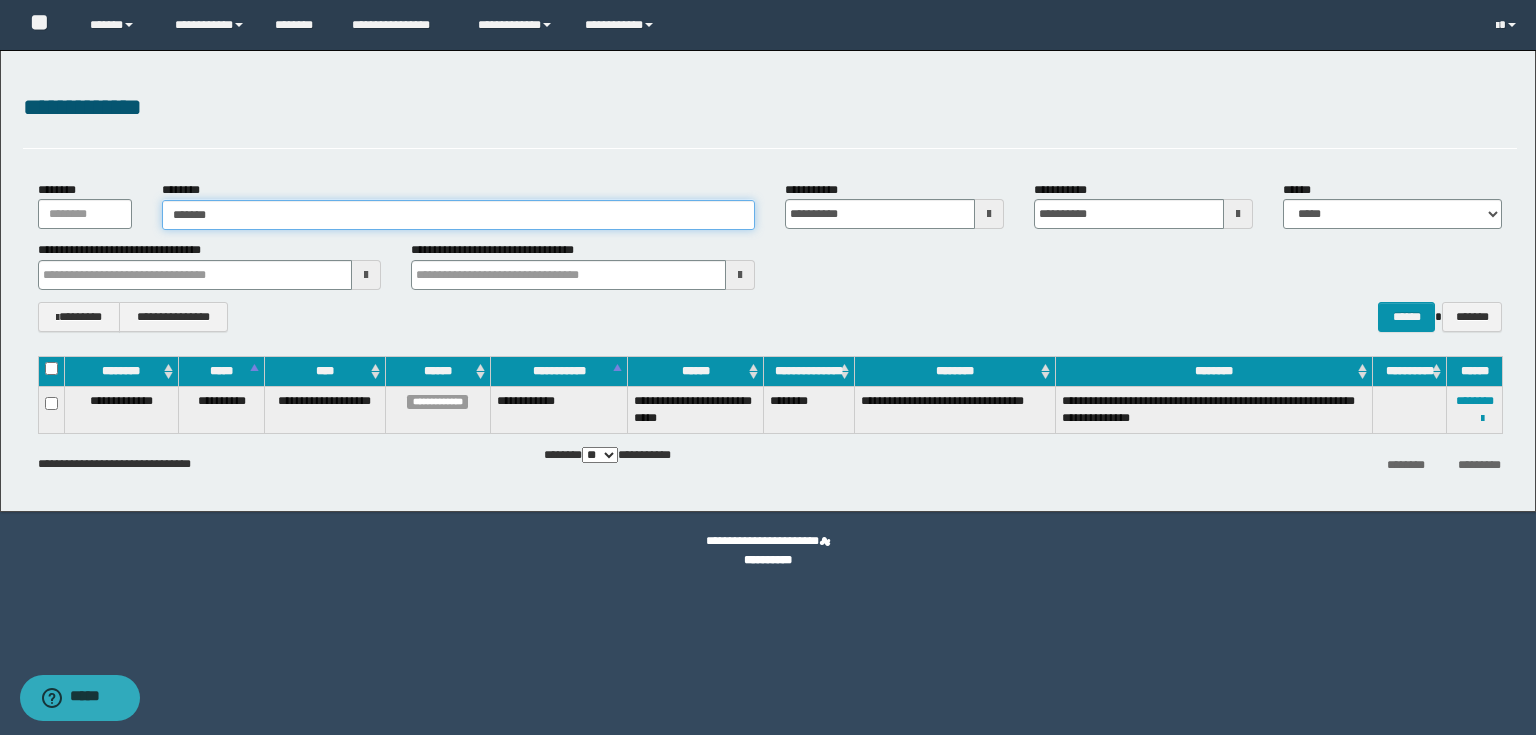 type on "********" 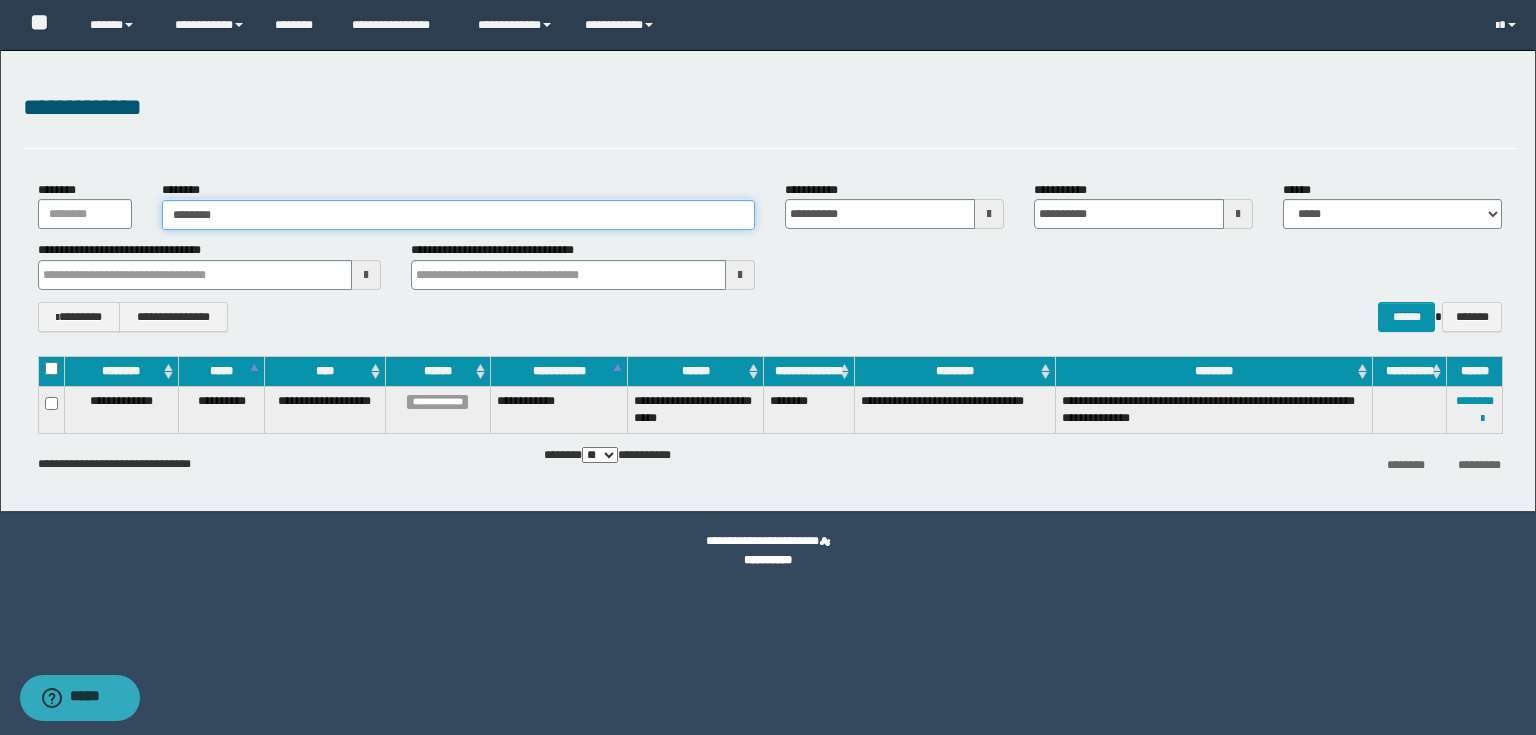 type on "********" 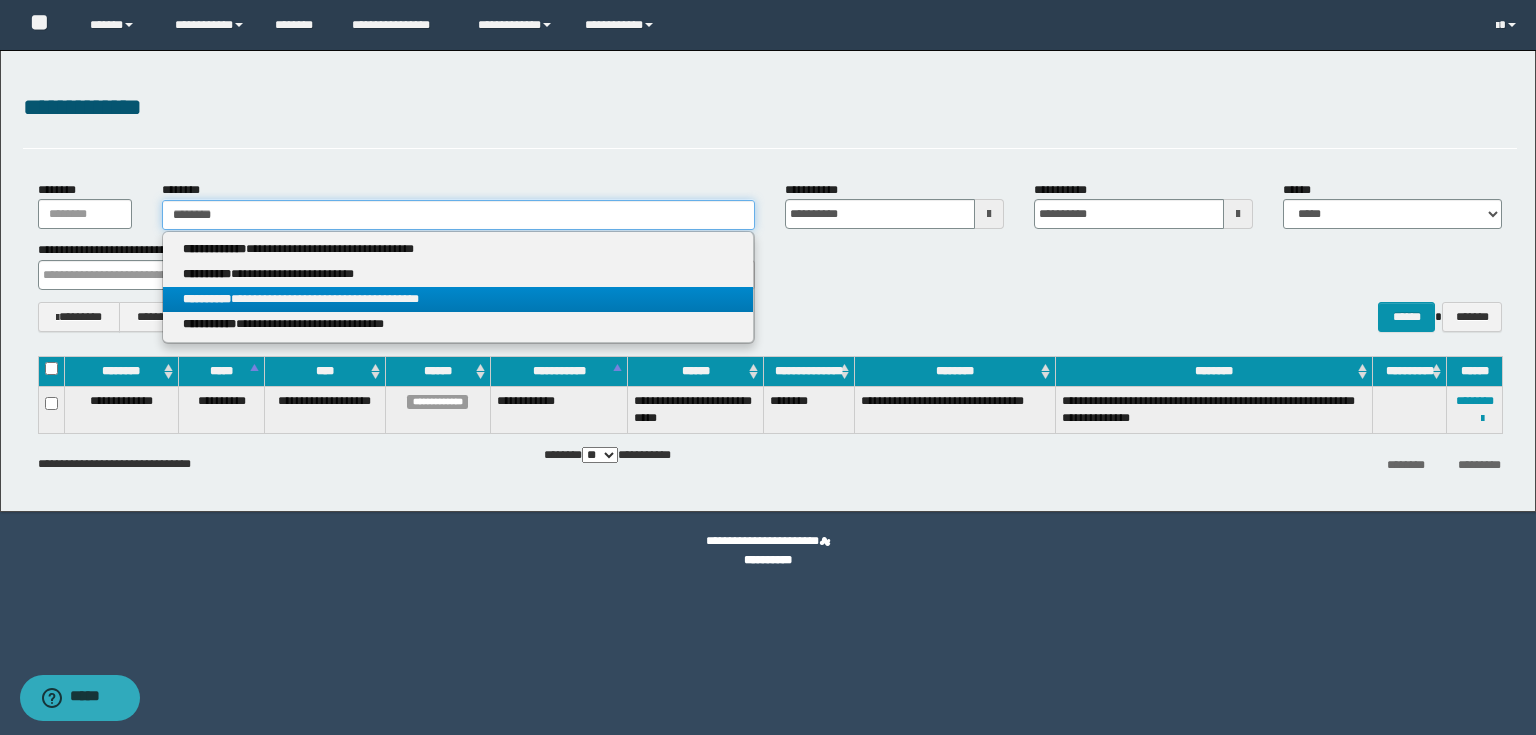 type on "********" 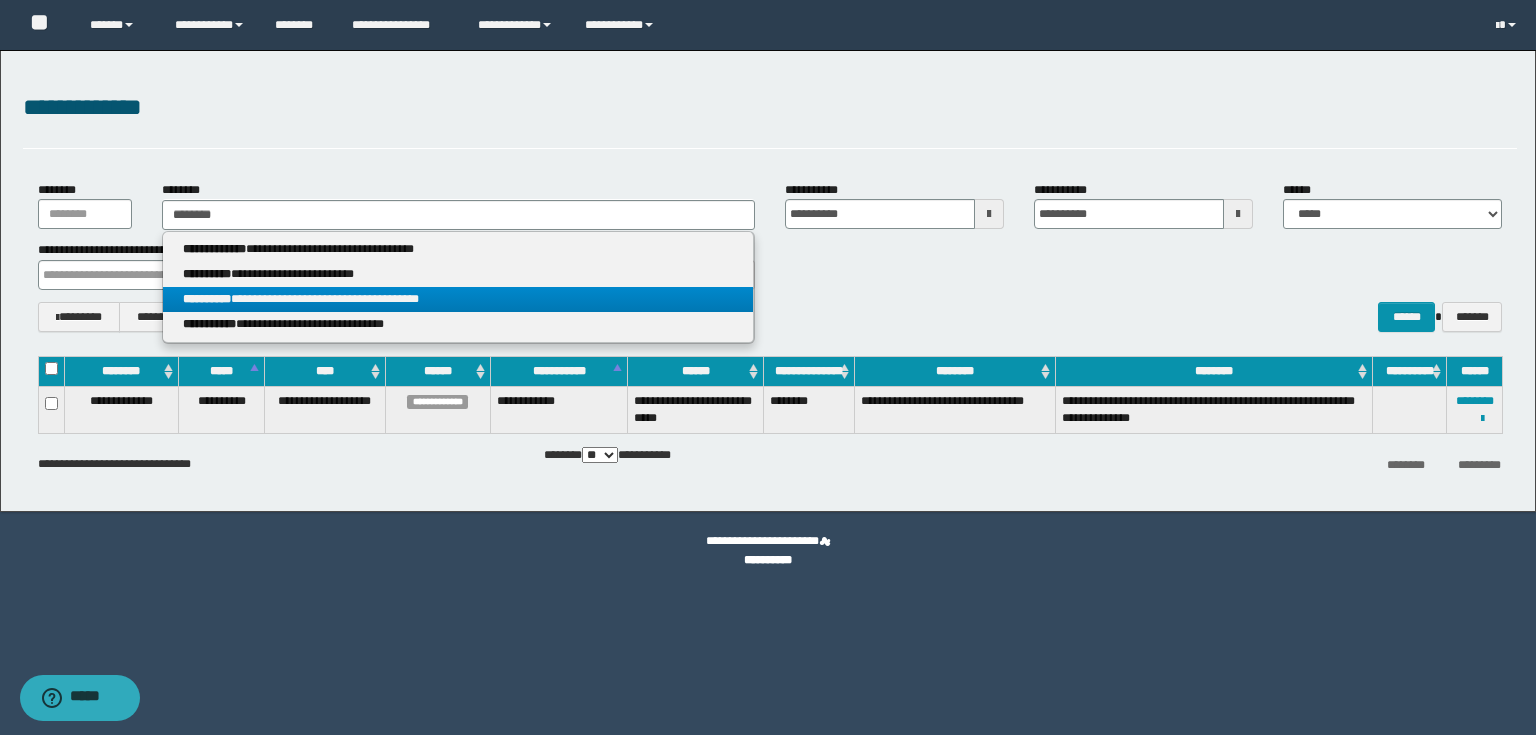 click on "**********" at bounding box center (458, 299) 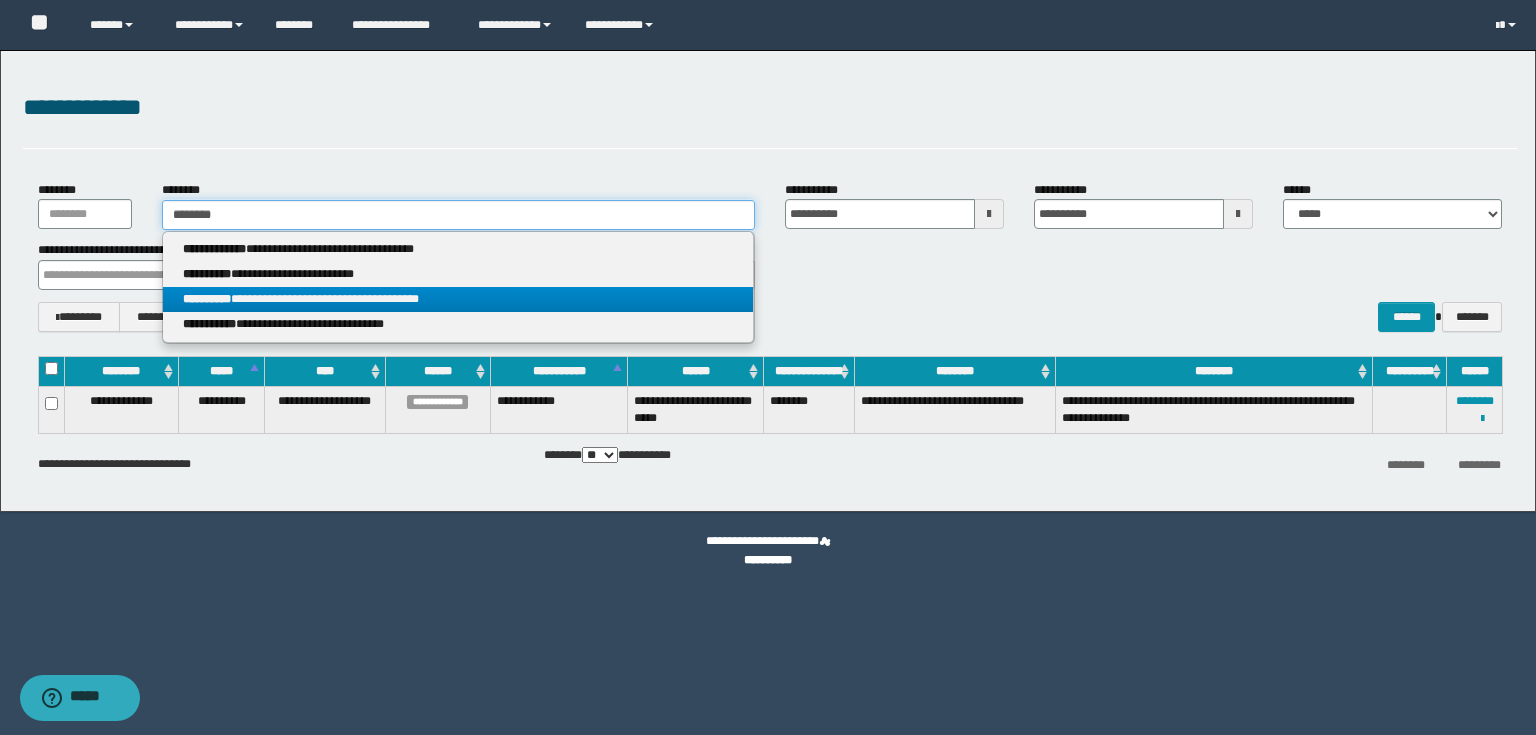 type 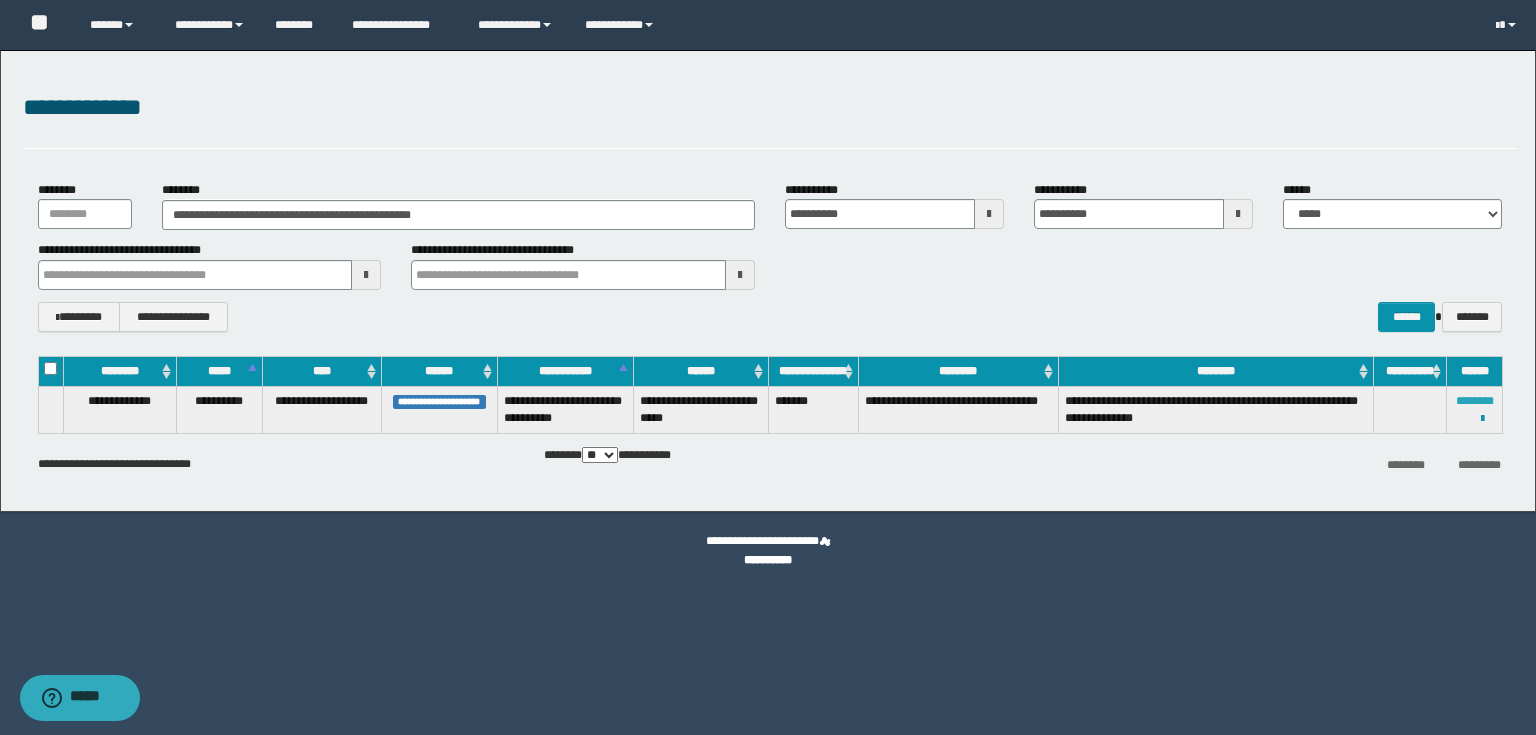 click on "********" at bounding box center (1475, 401) 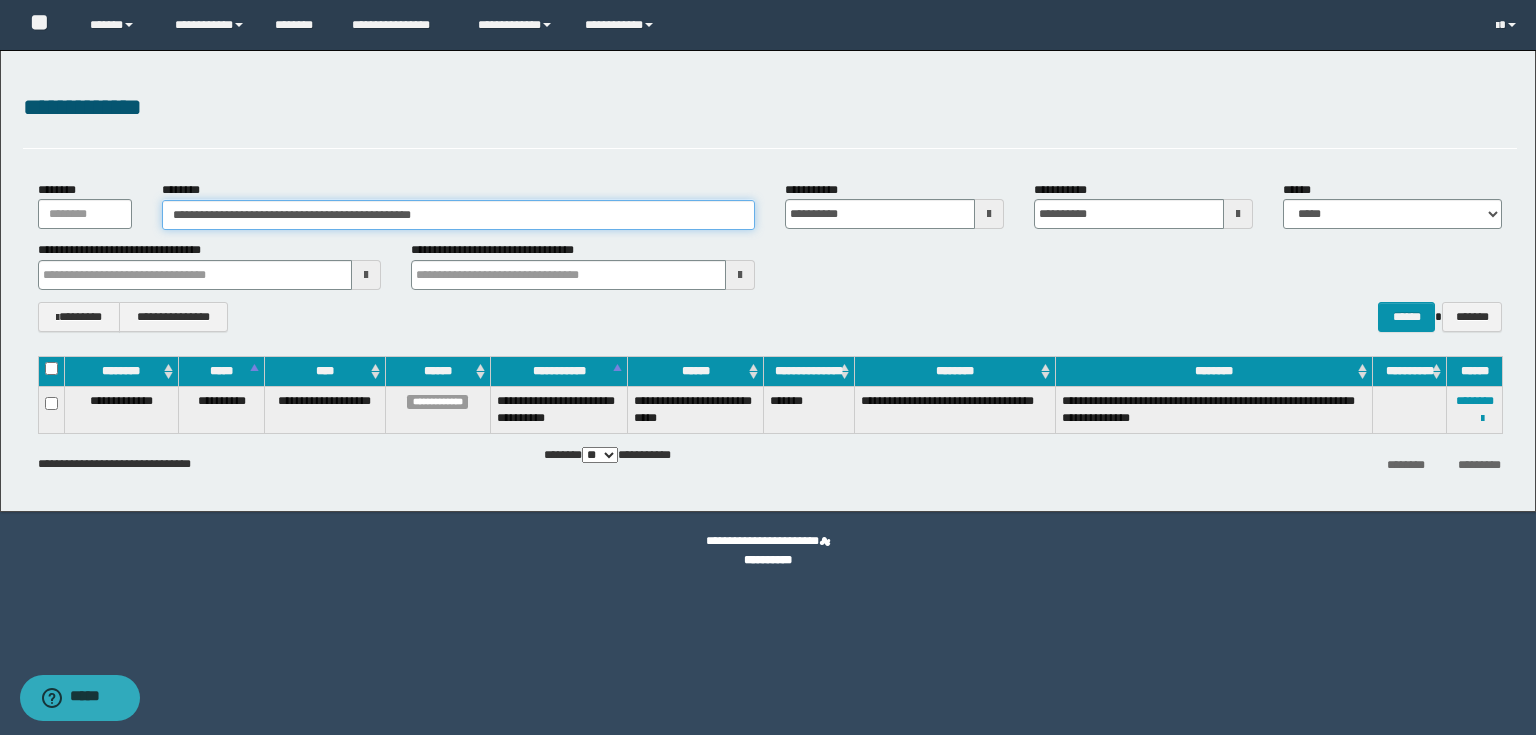 drag, startPoint x: 467, startPoint y: 215, endPoint x: 0, endPoint y: 107, distance: 479.32556 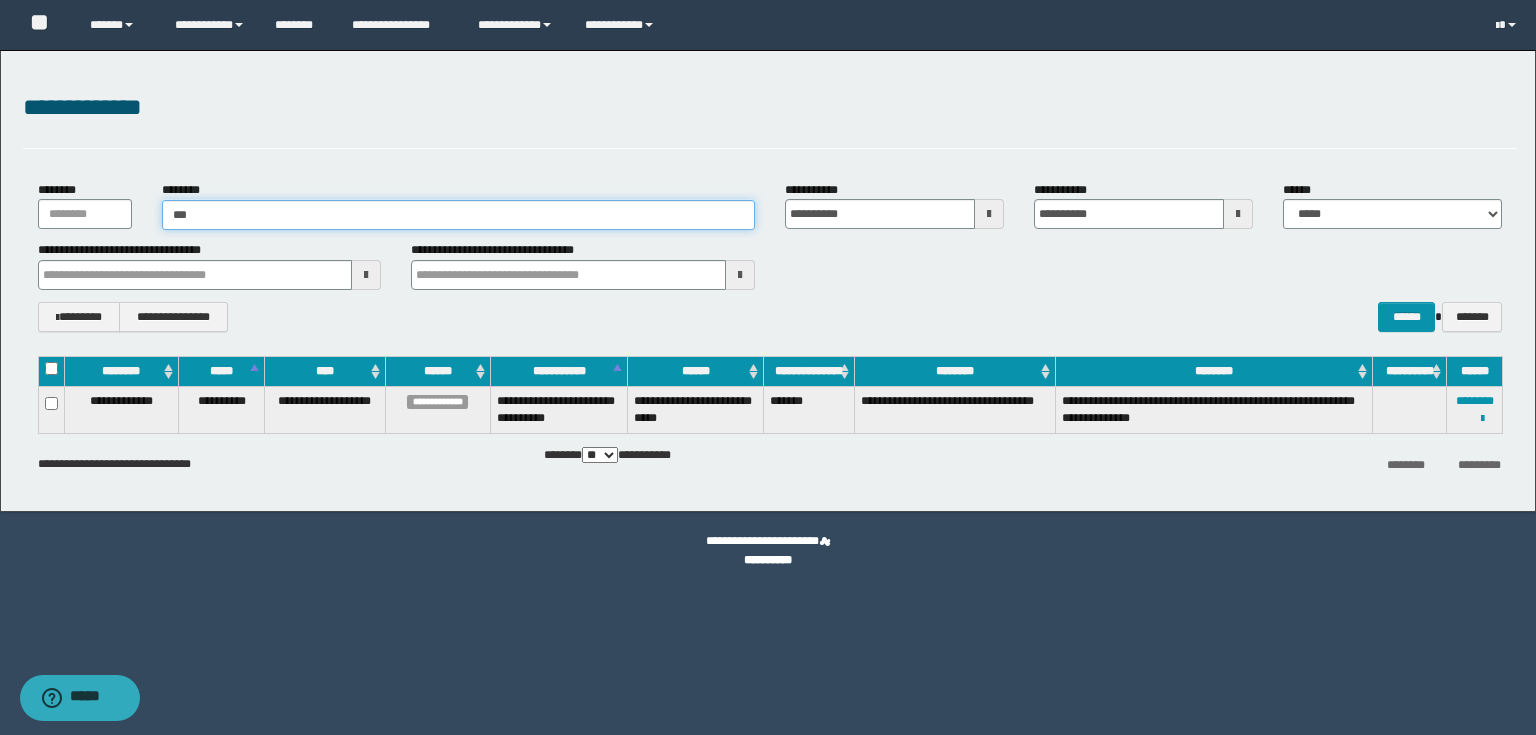 type on "****" 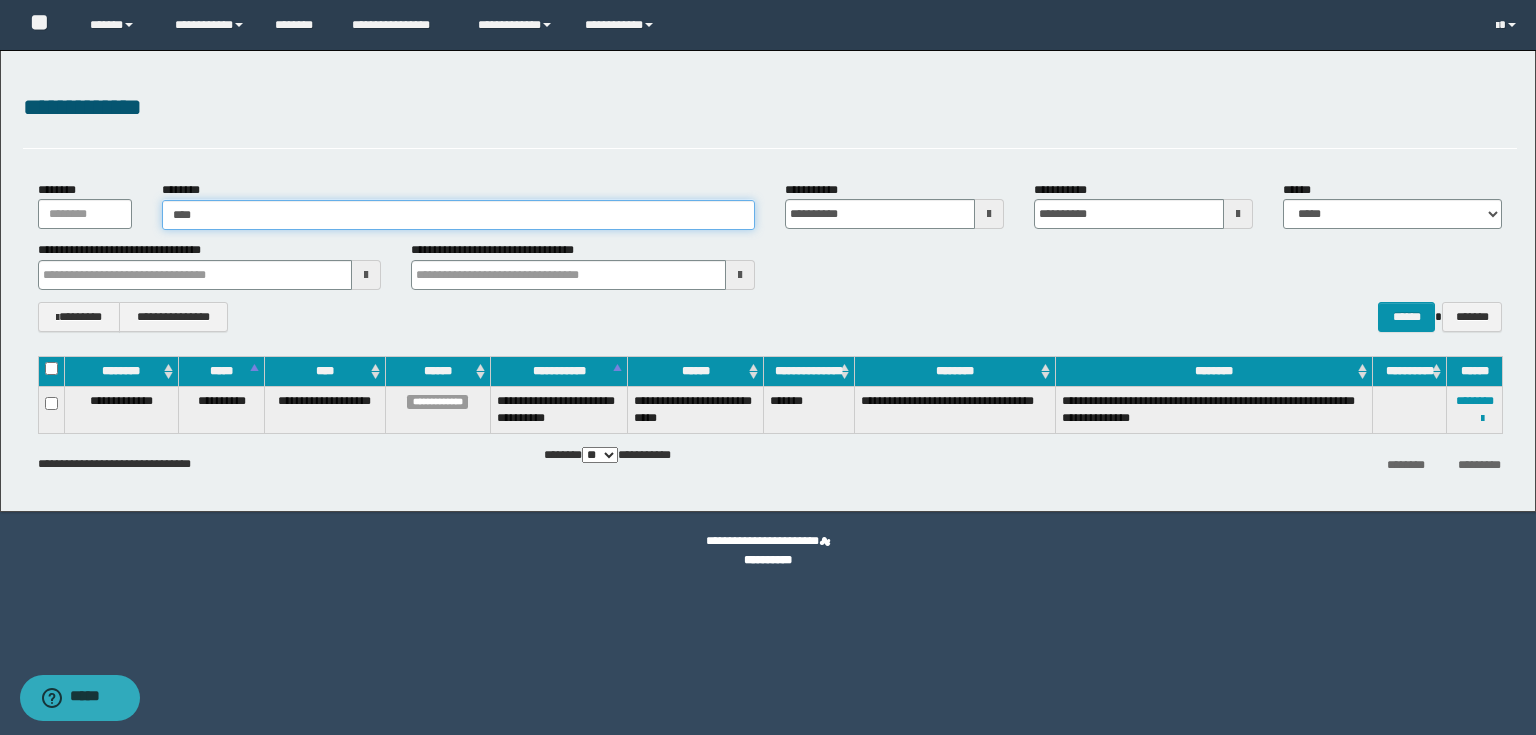 type on "****" 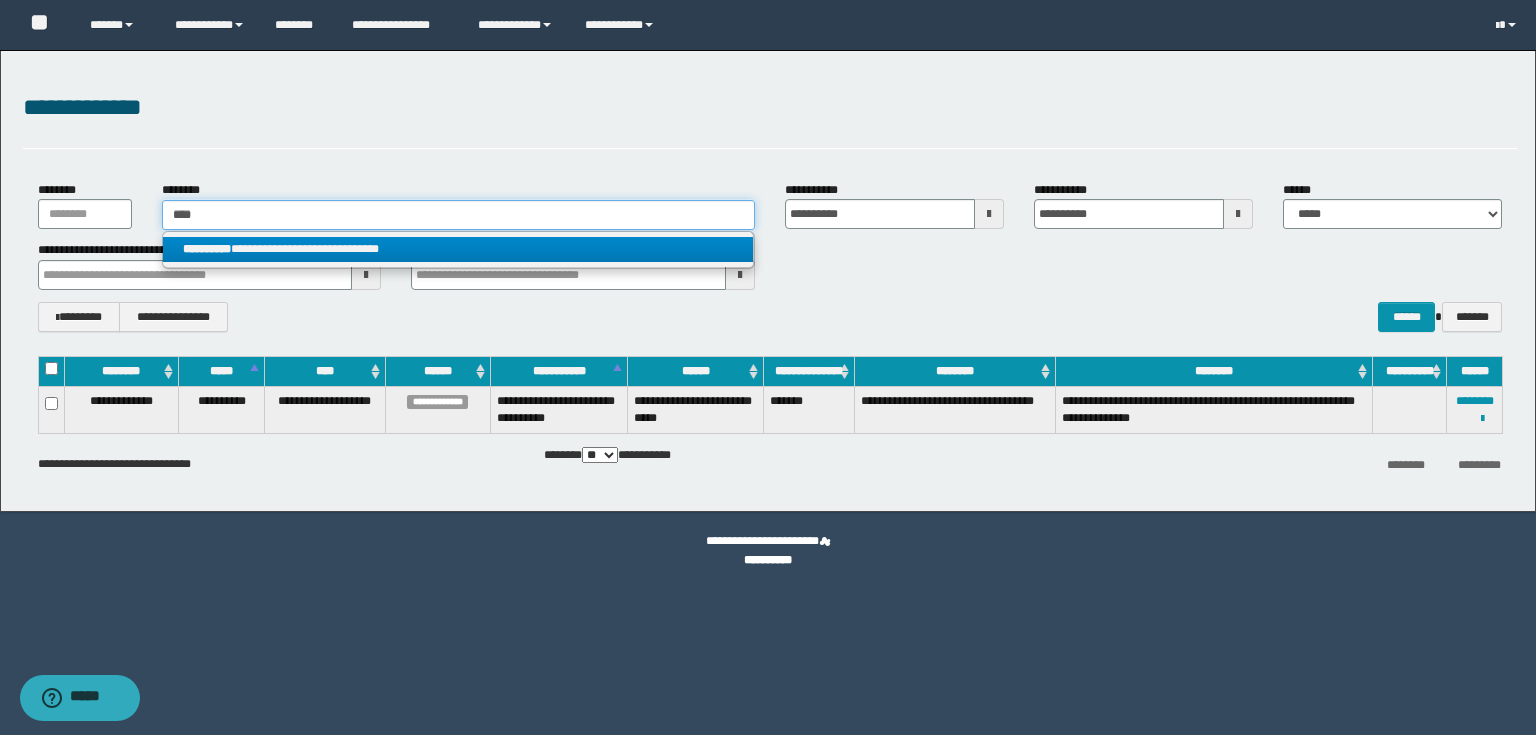 type on "****" 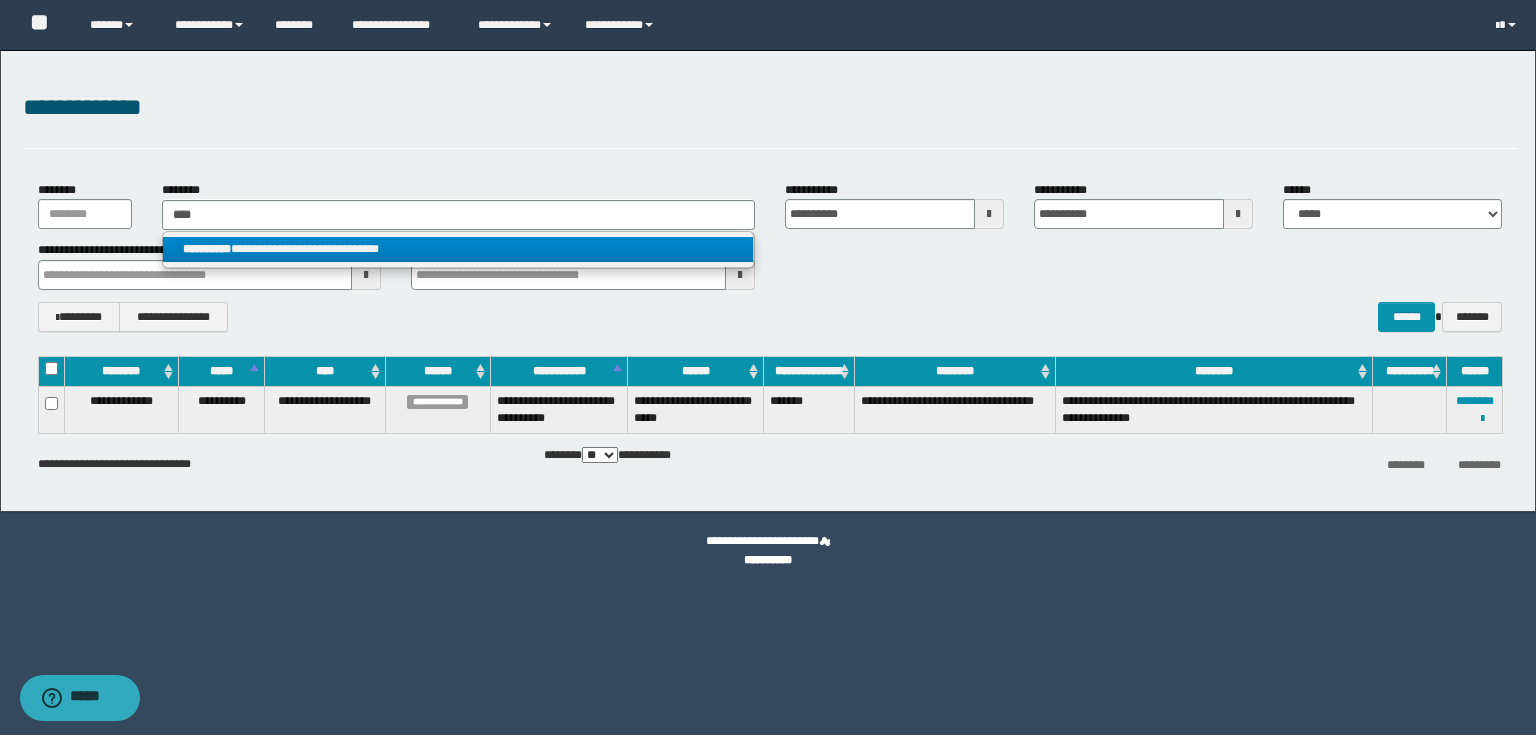 click on "**********" at bounding box center (458, 249) 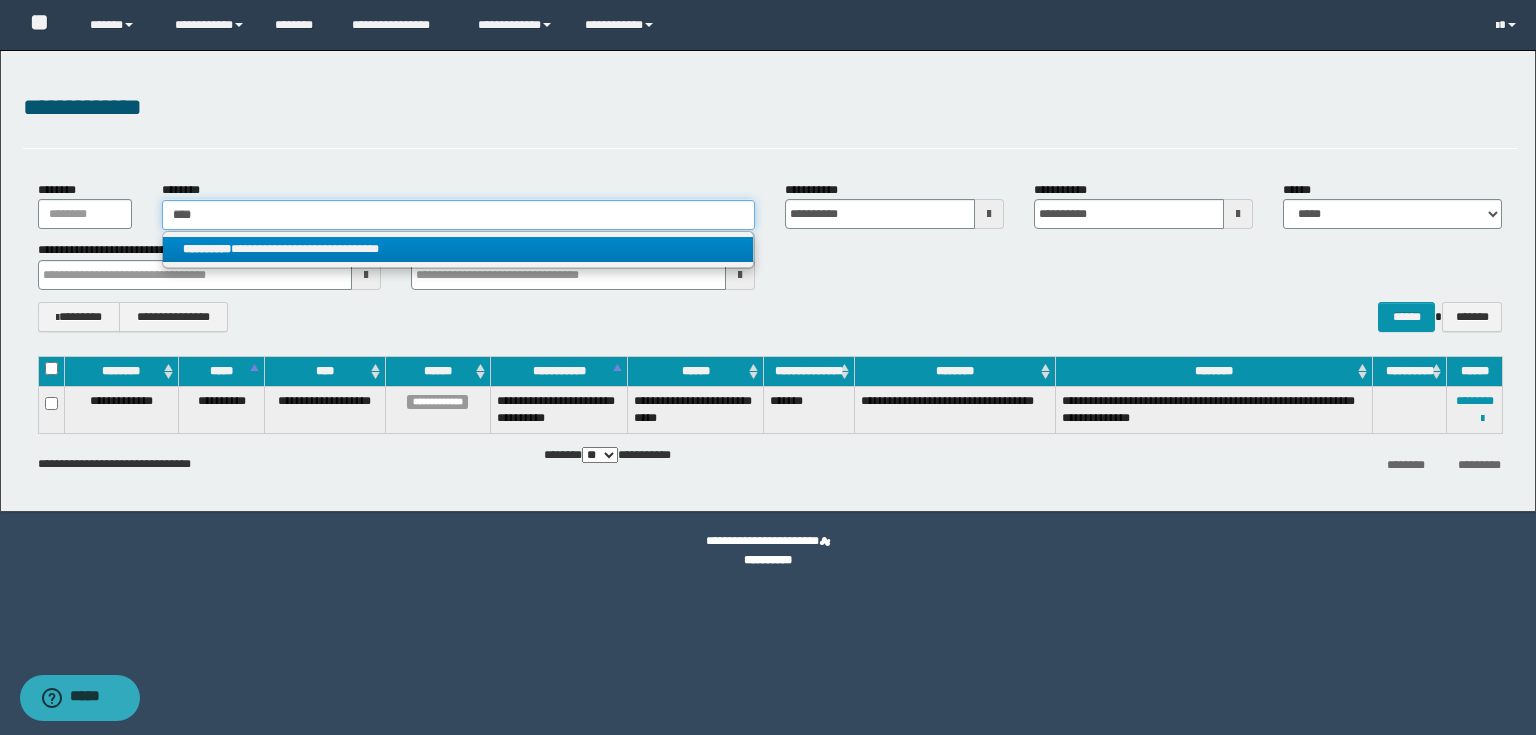 type 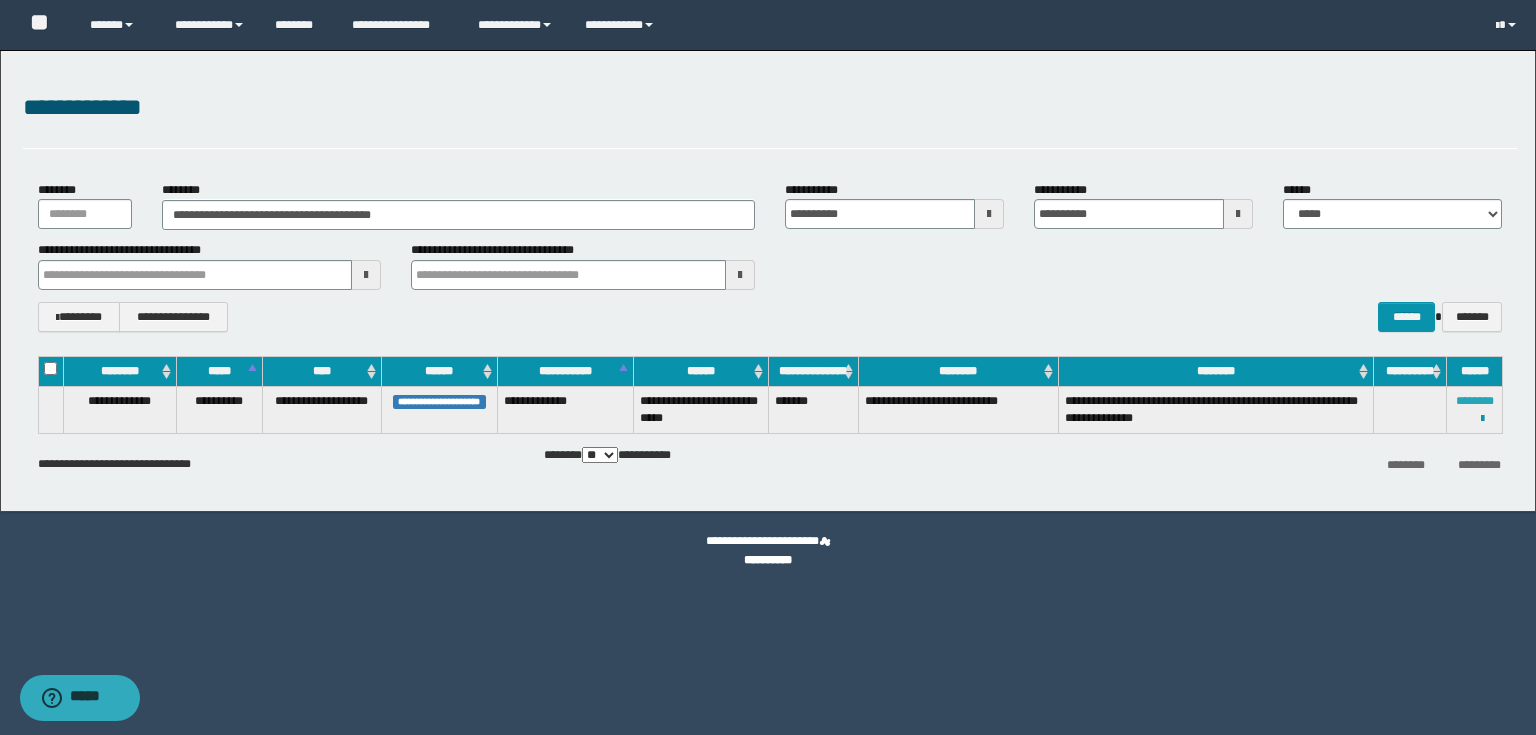click on "********" at bounding box center [1475, 401] 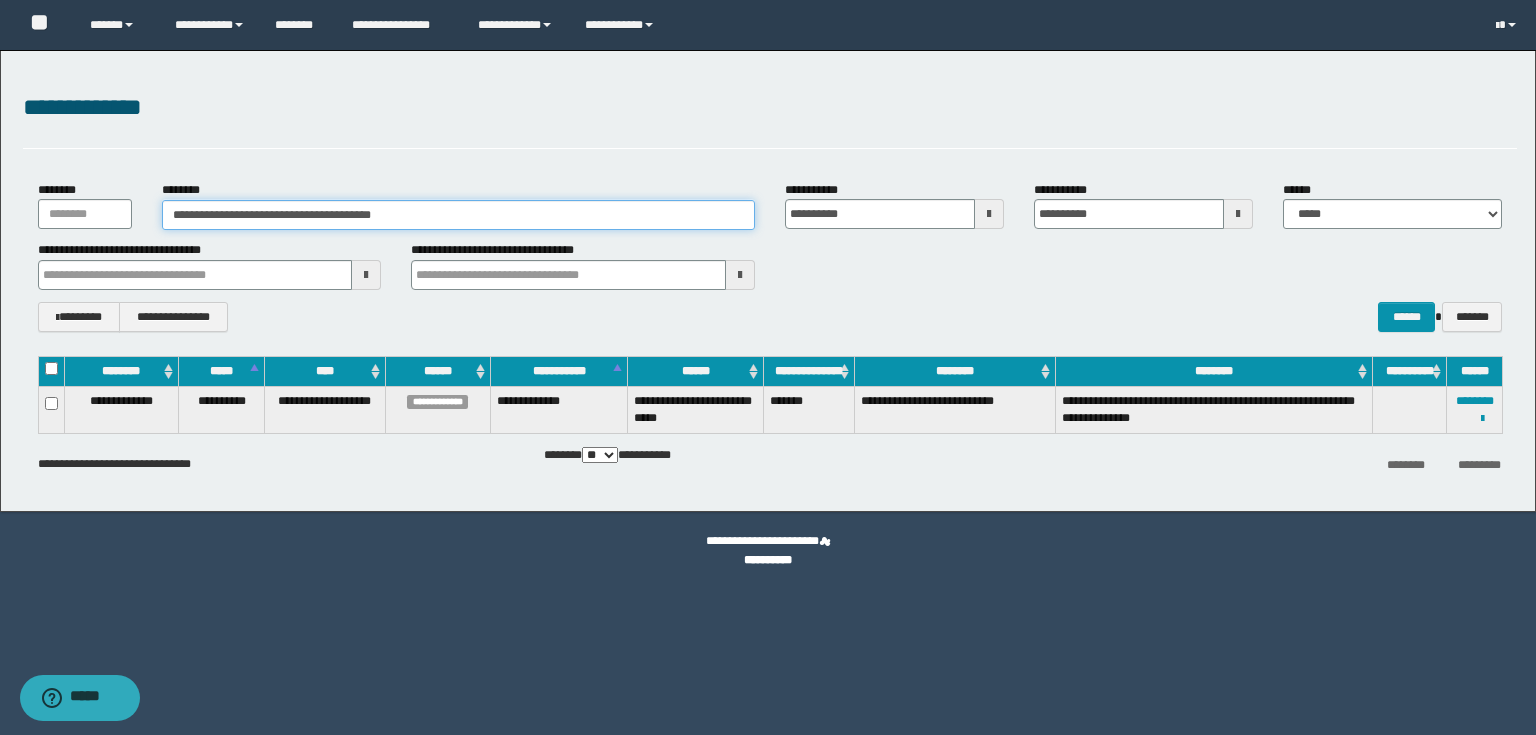 drag, startPoint x: 453, startPoint y: 212, endPoint x: 0, endPoint y: 174, distance: 454.59103 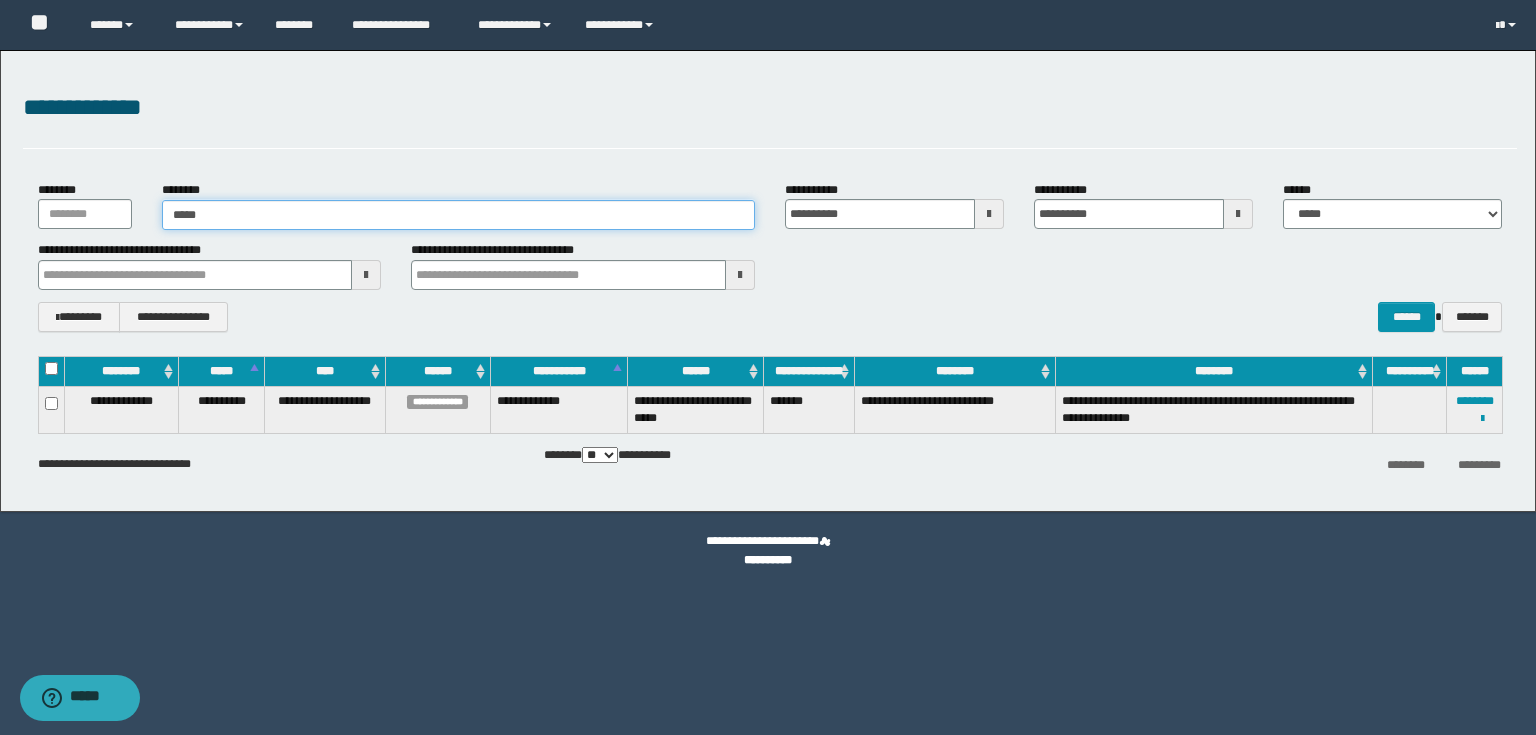 type on "******" 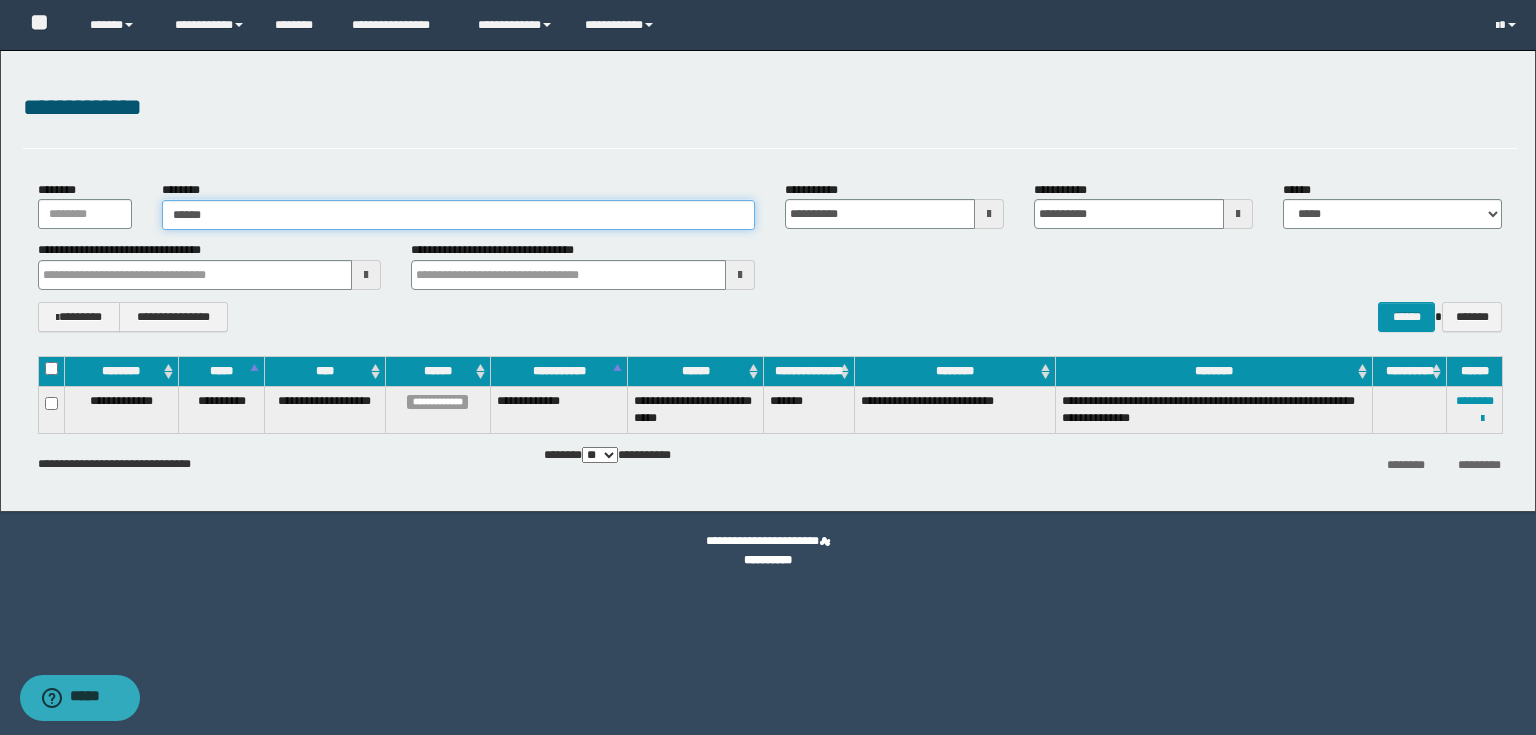 type on "******" 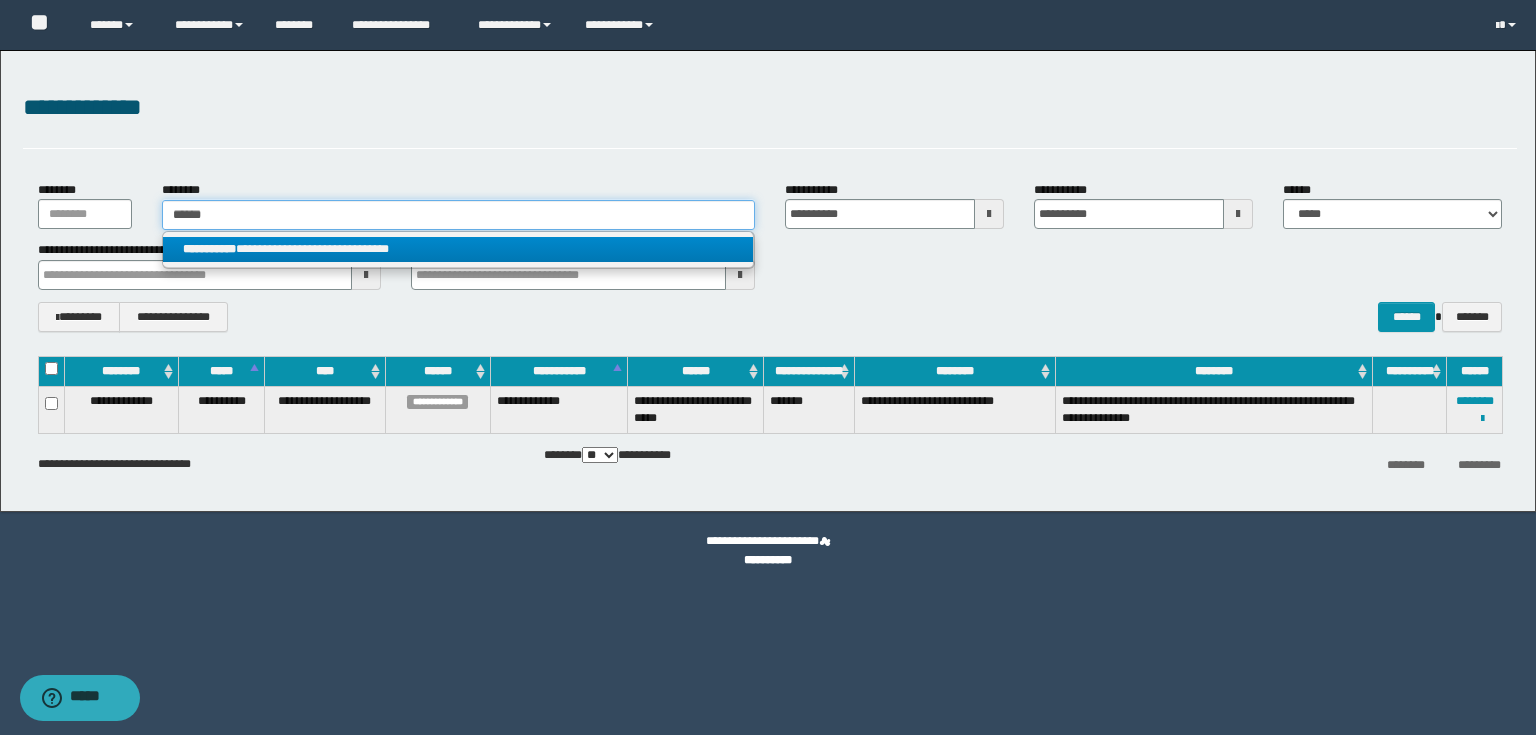 type on "******" 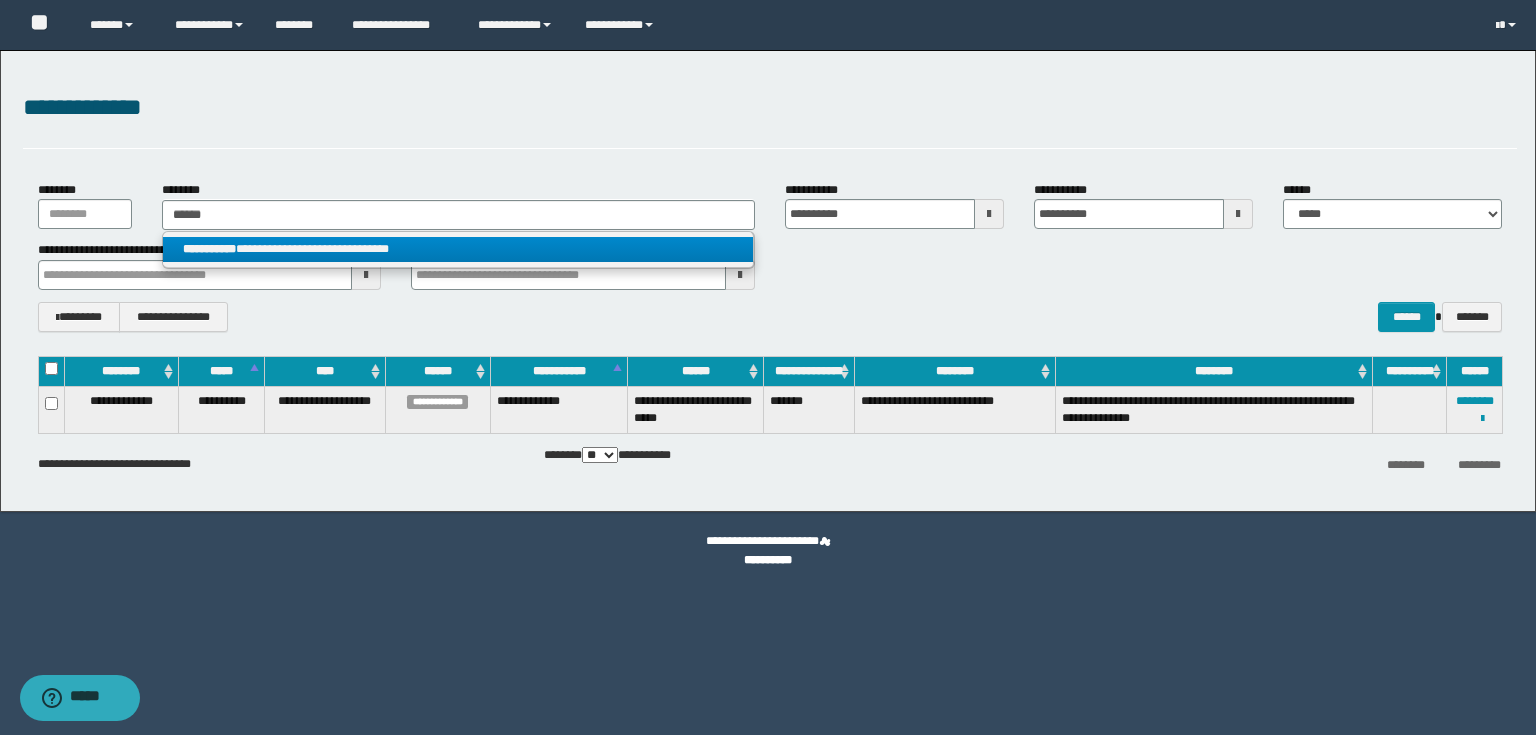 click on "**********" at bounding box center (458, 250) 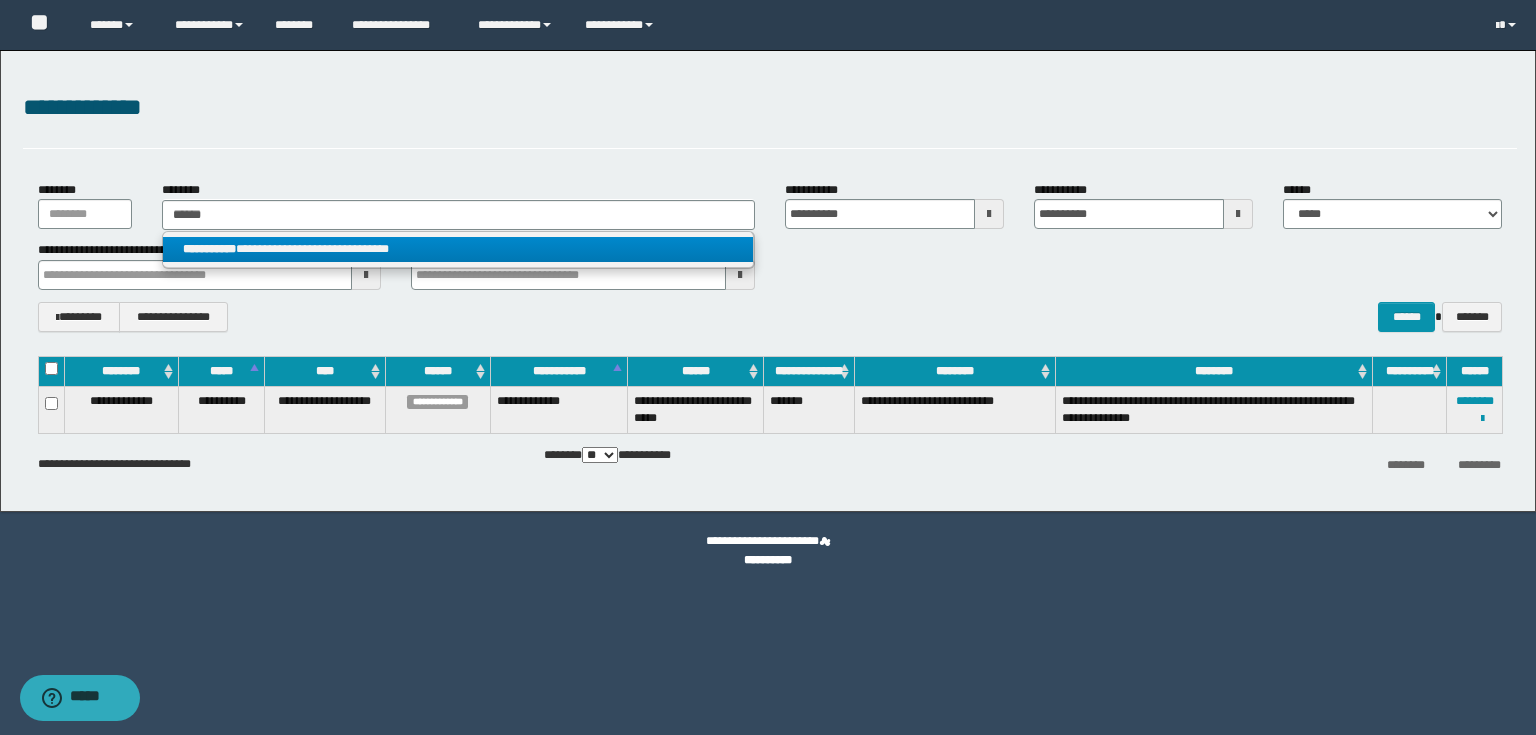 click on "**********" at bounding box center [458, 249] 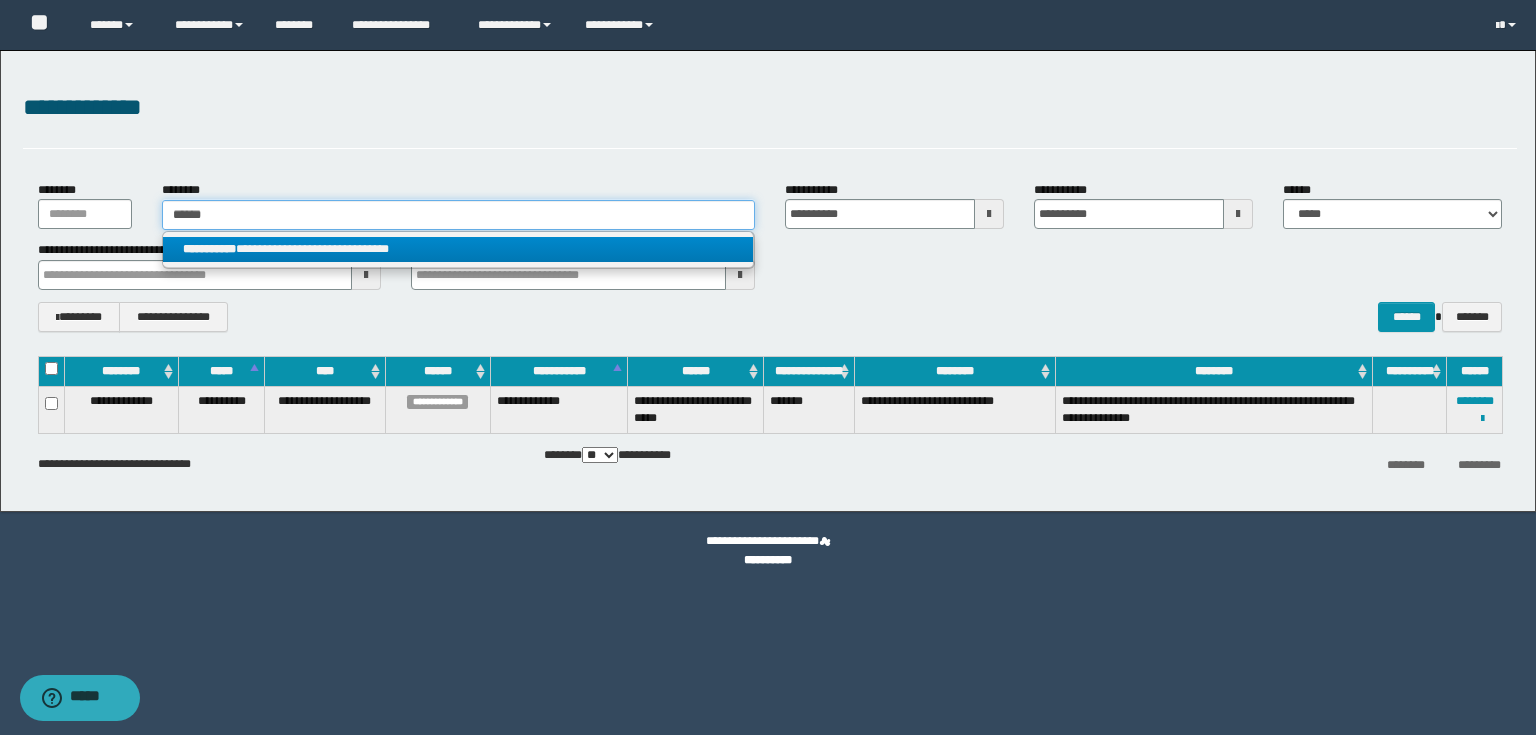 type 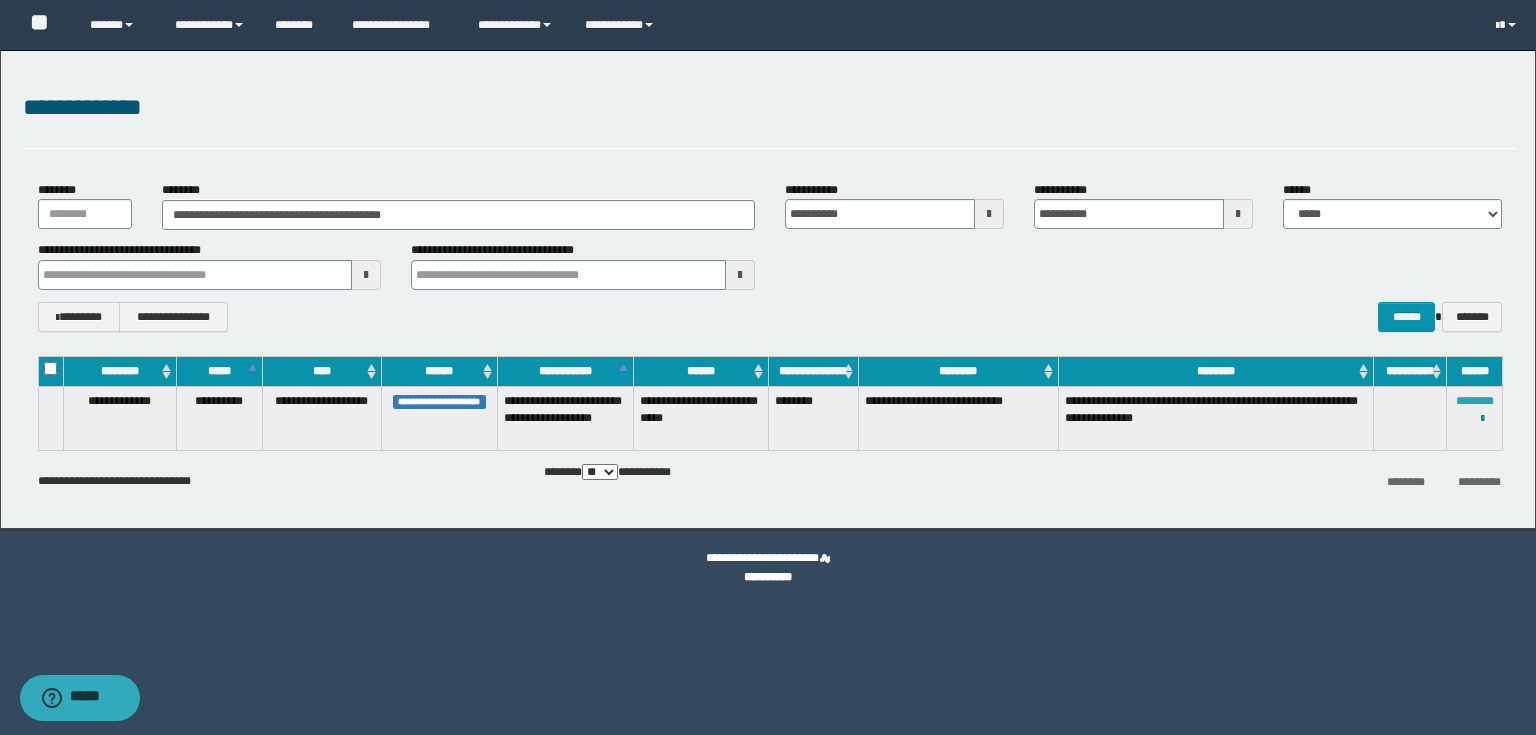 click on "********" at bounding box center [1475, 401] 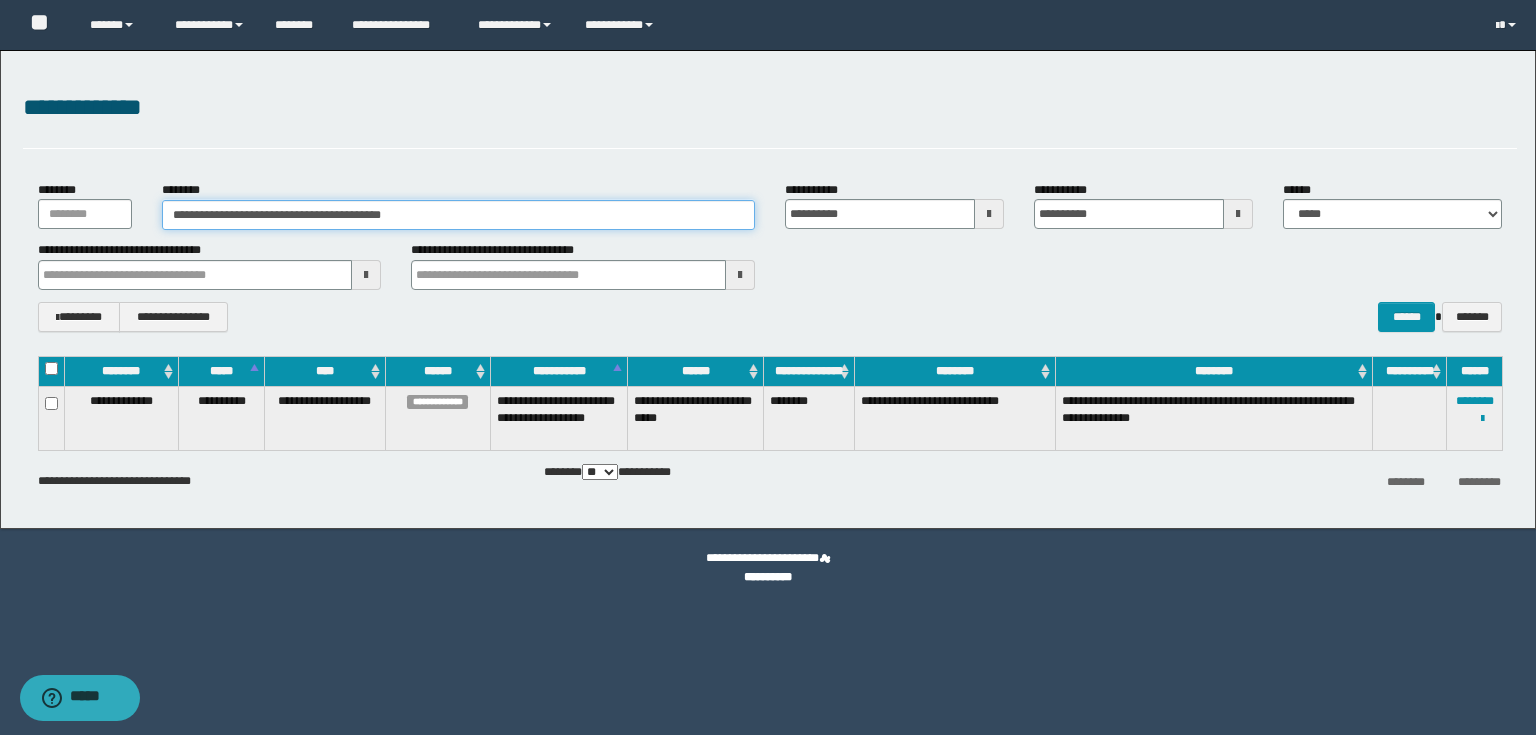 drag, startPoint x: 443, startPoint y: 219, endPoint x: 0, endPoint y: 210, distance: 443.0914 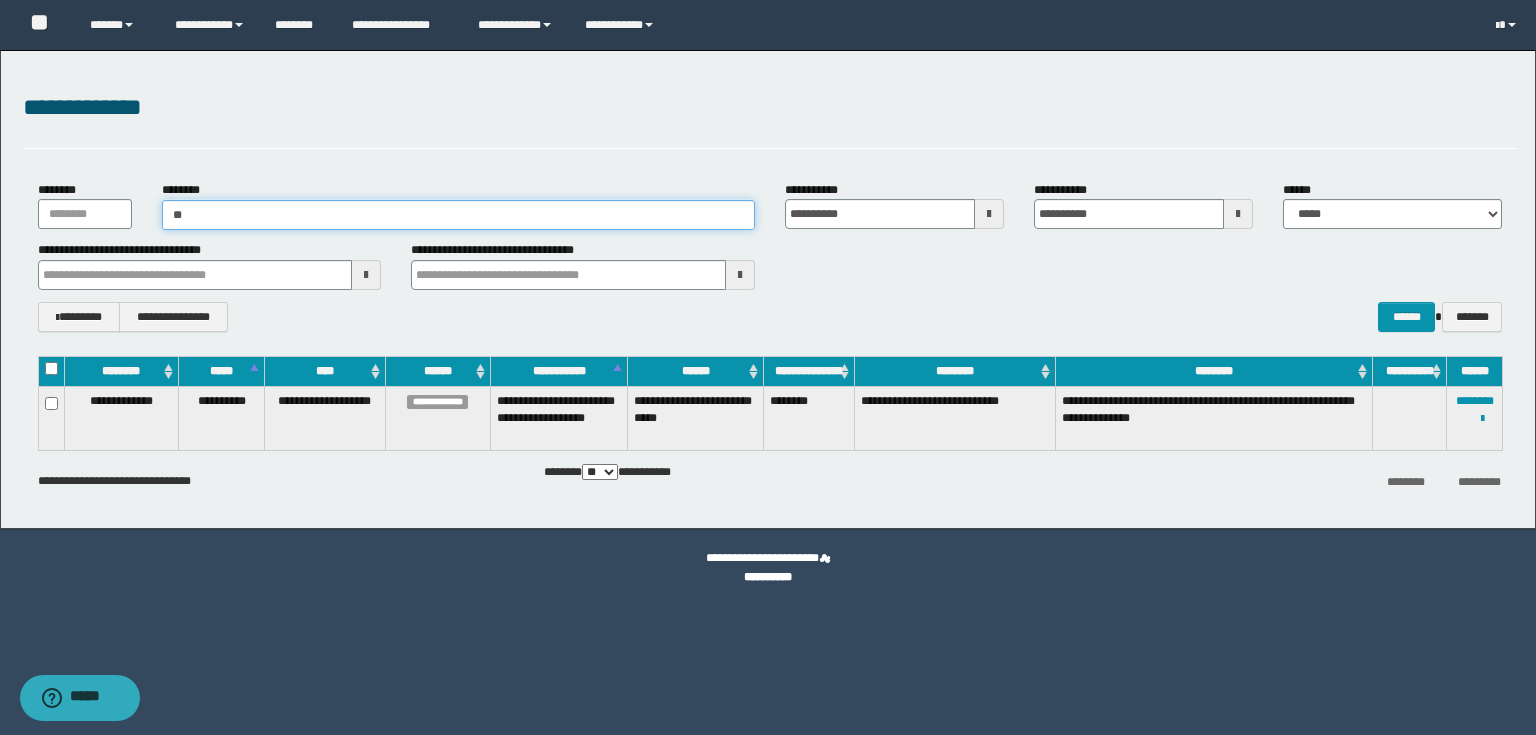 type on "*" 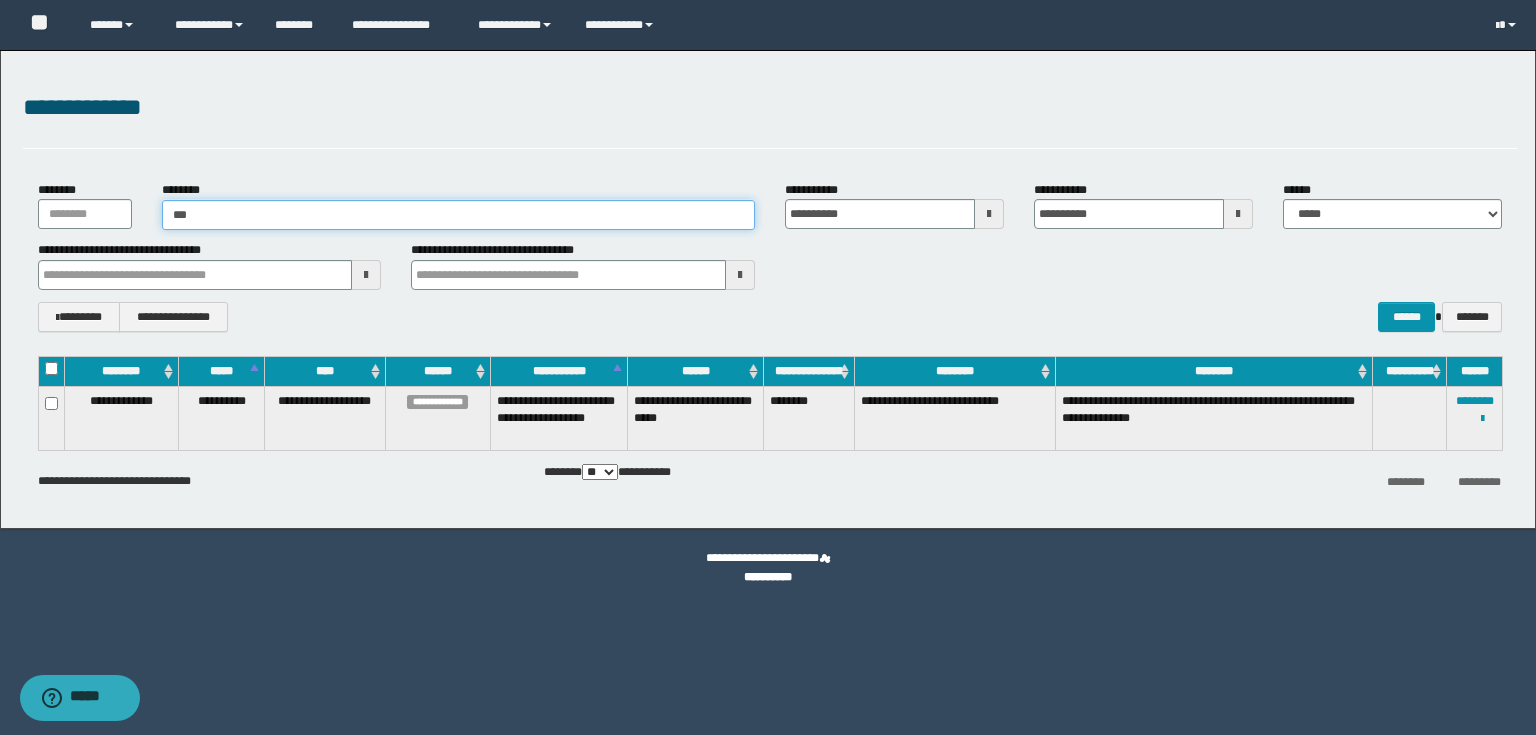 type on "****" 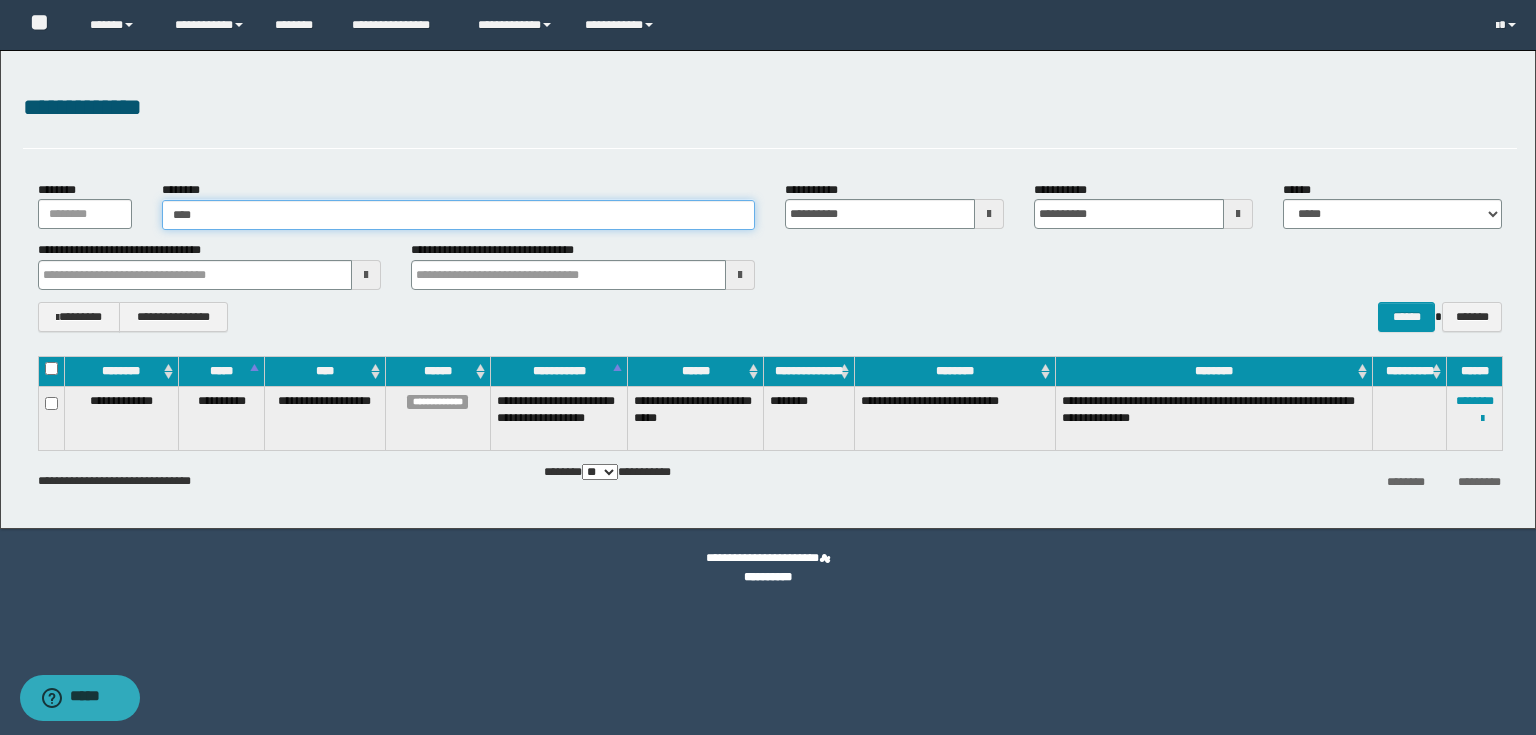 type on "****" 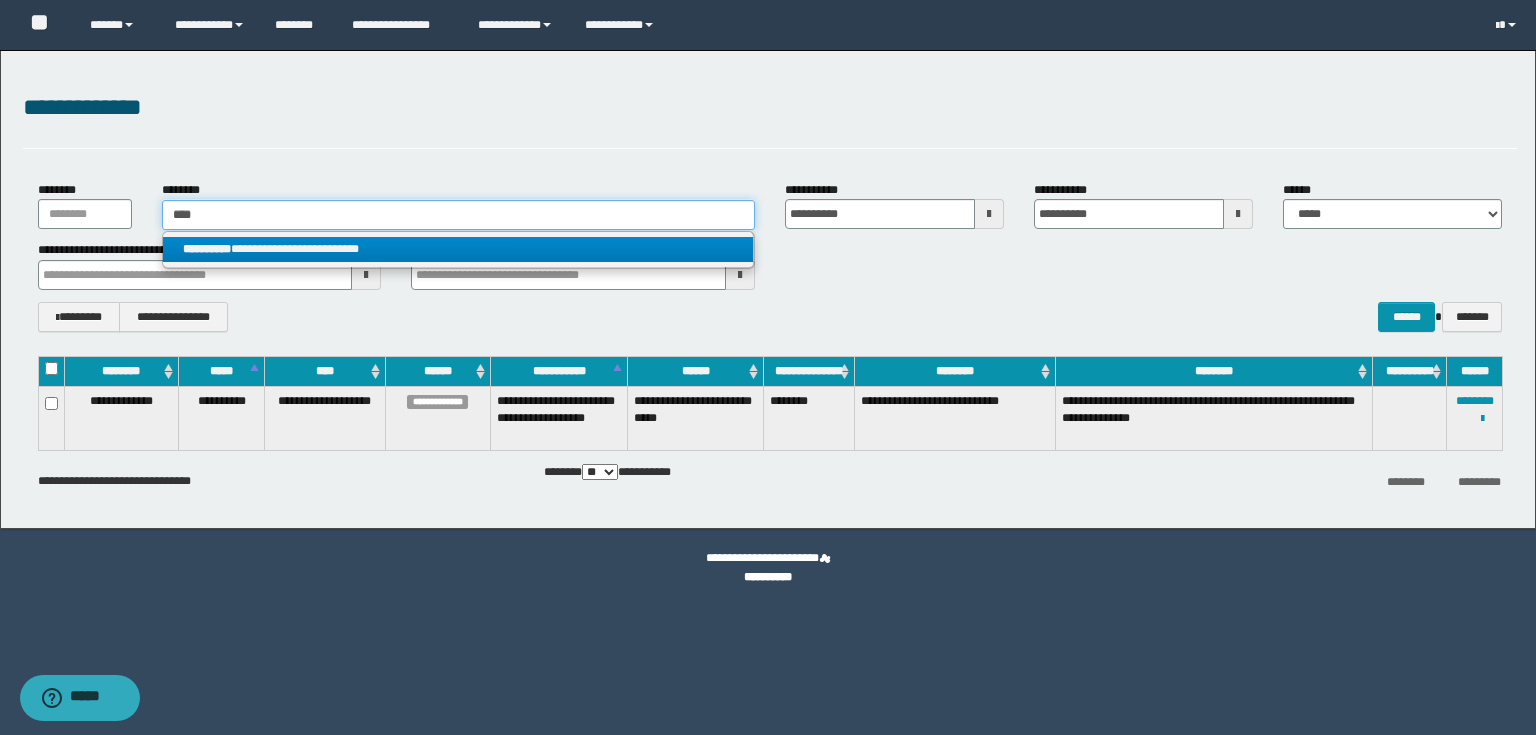 type on "****" 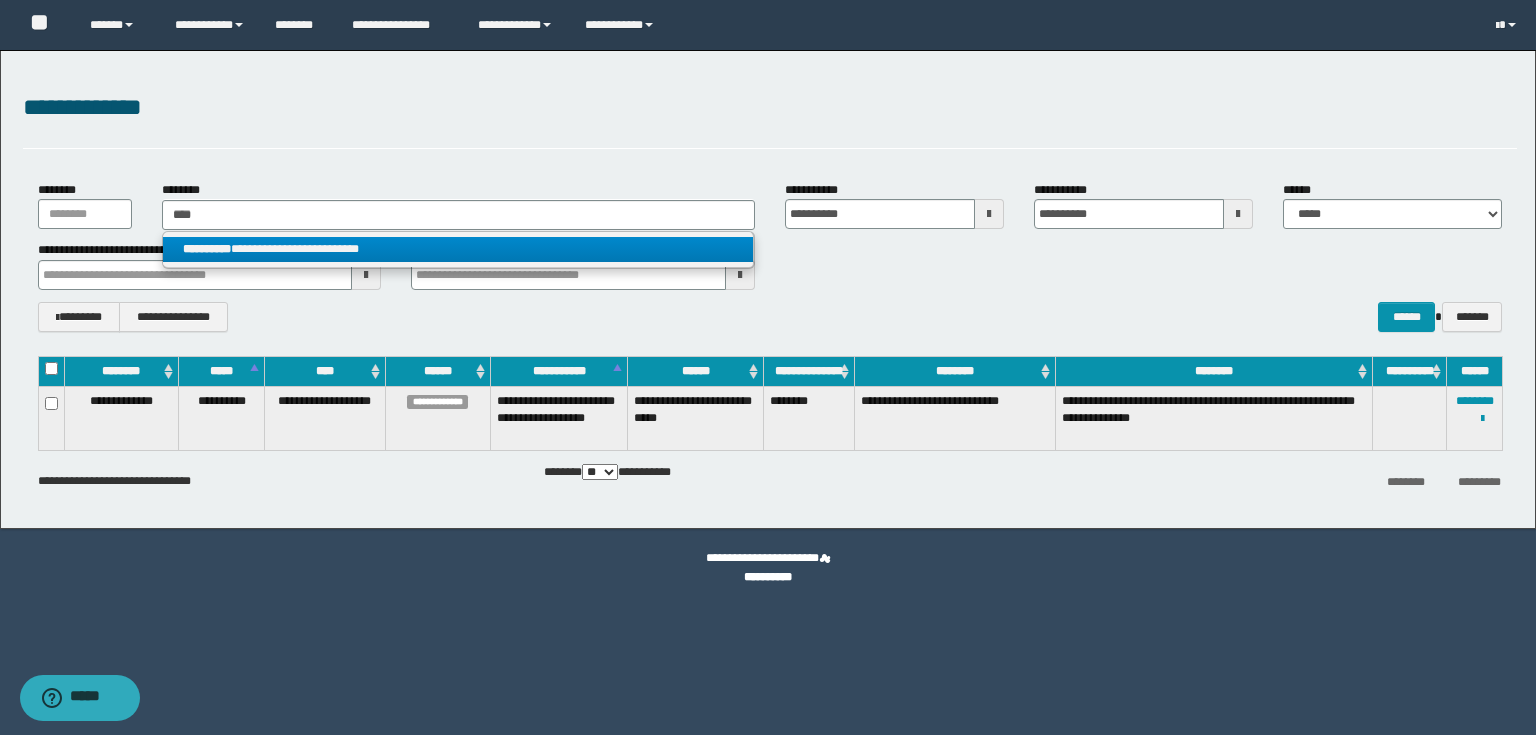 click on "**********" at bounding box center [458, 249] 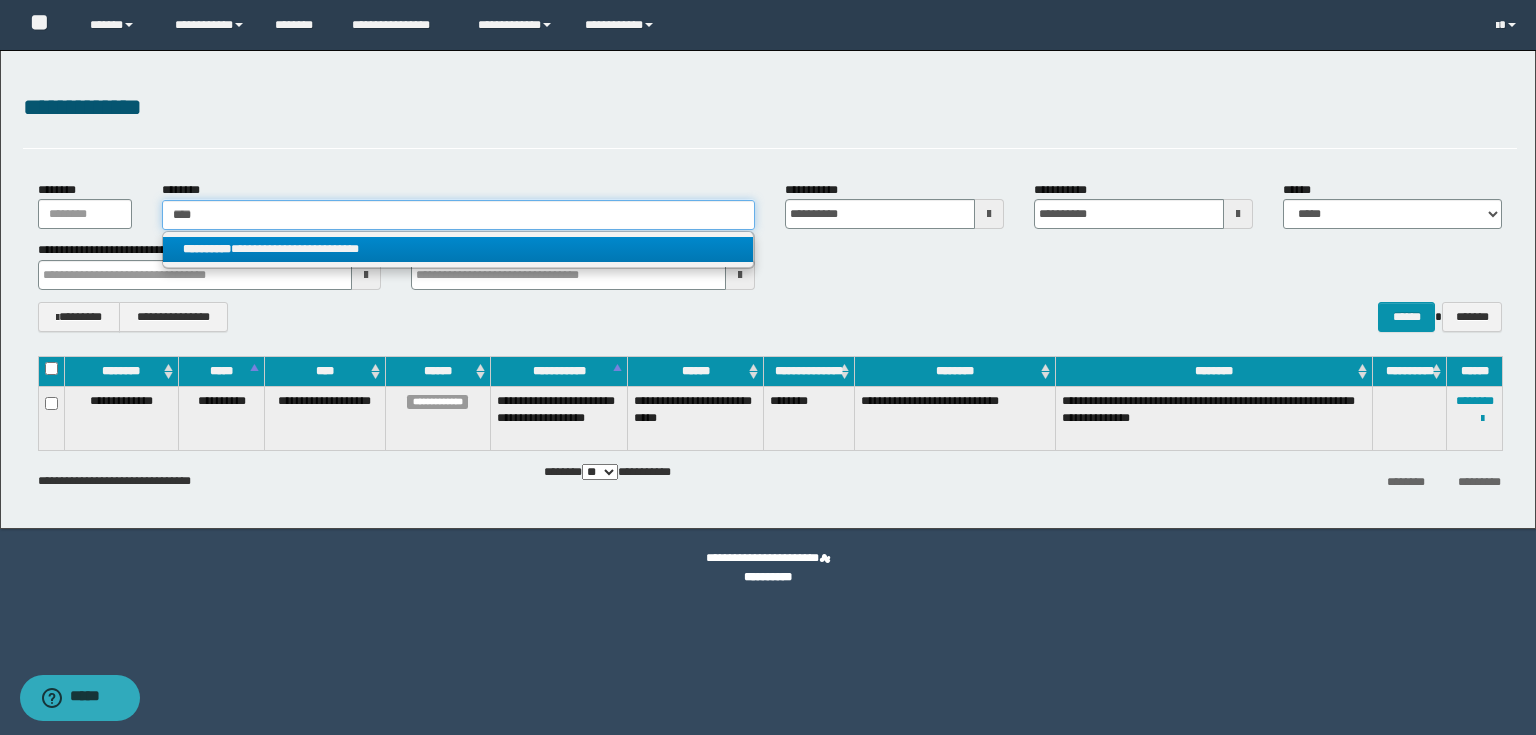 type 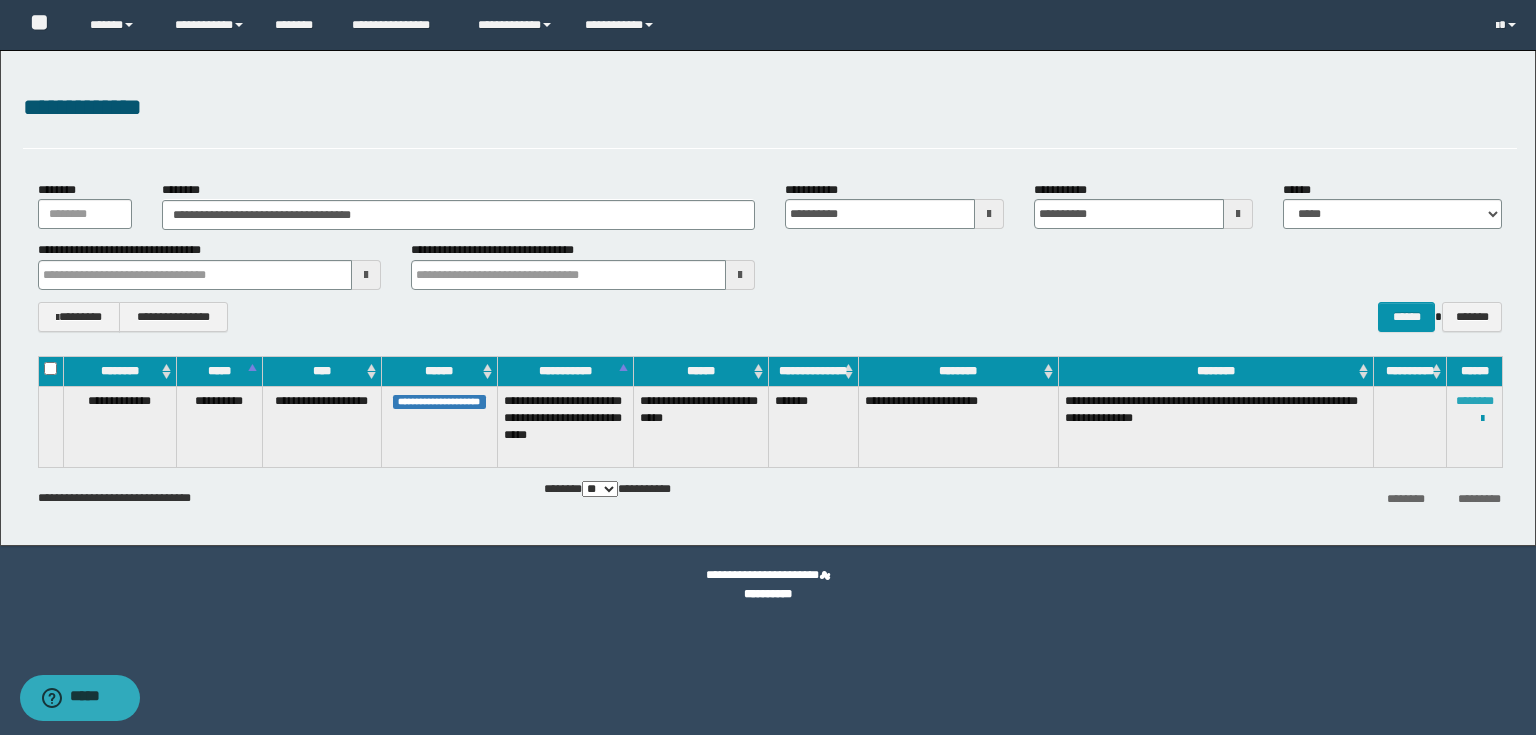 click on "********" at bounding box center (1475, 401) 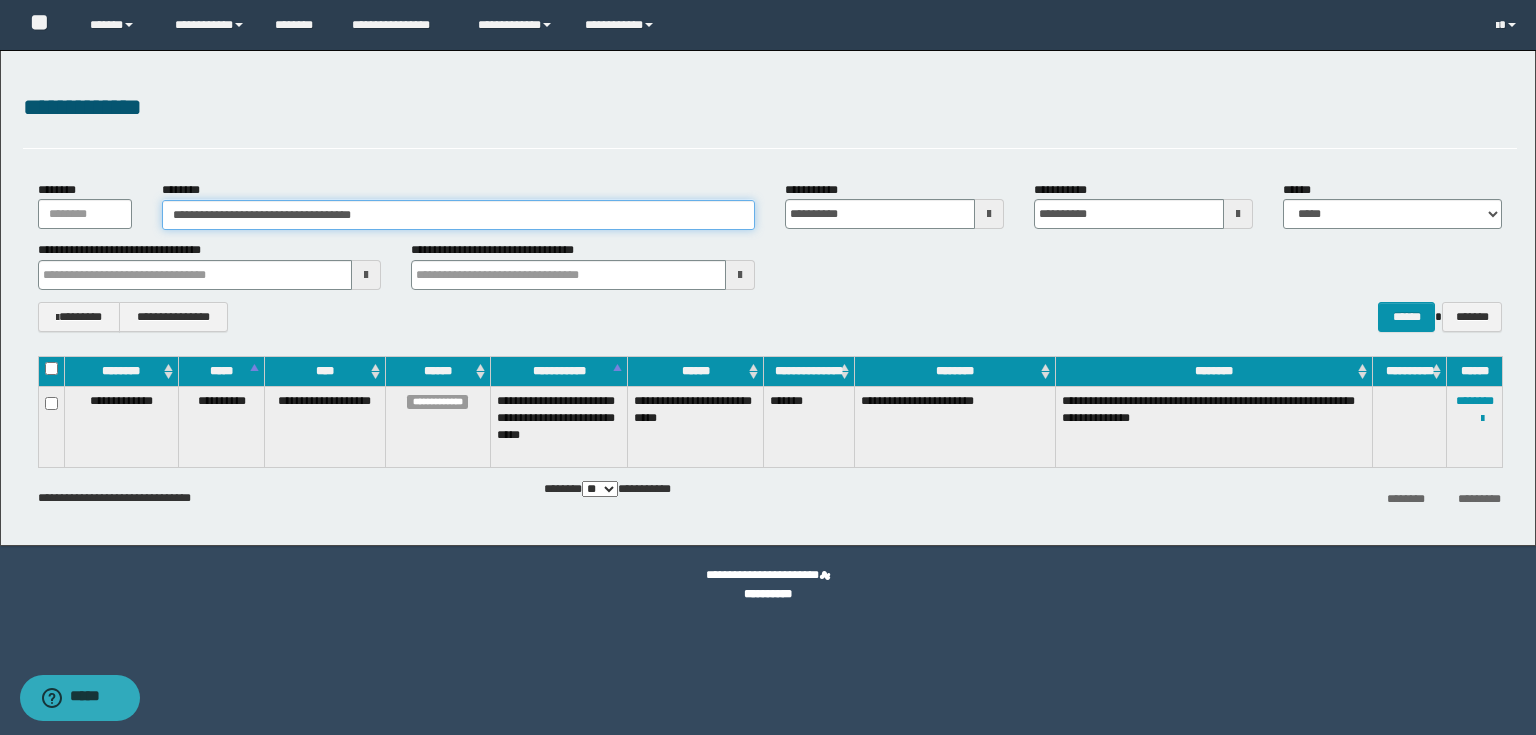 drag, startPoint x: 408, startPoint y: 213, endPoint x: 0, endPoint y: 227, distance: 408.2401 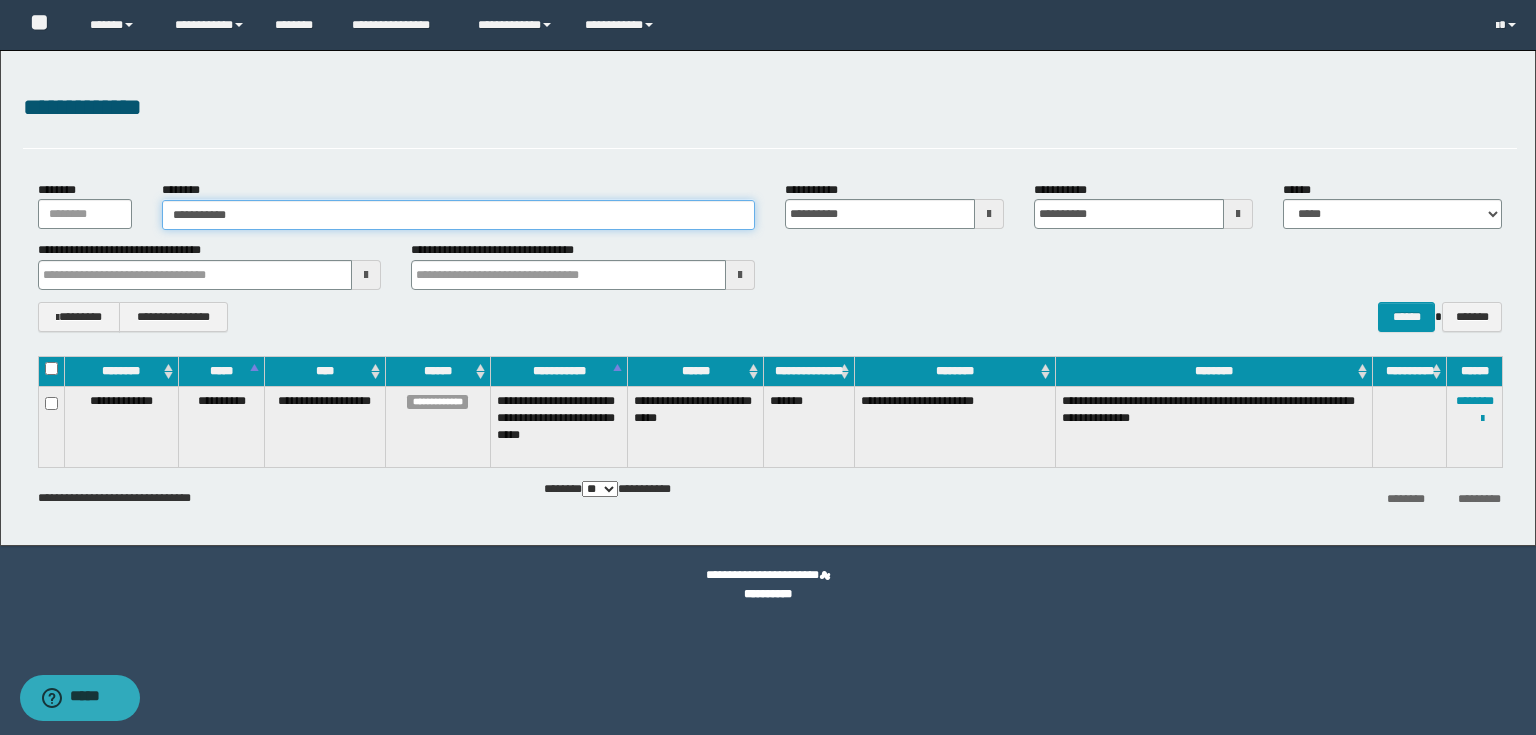 type on "**********" 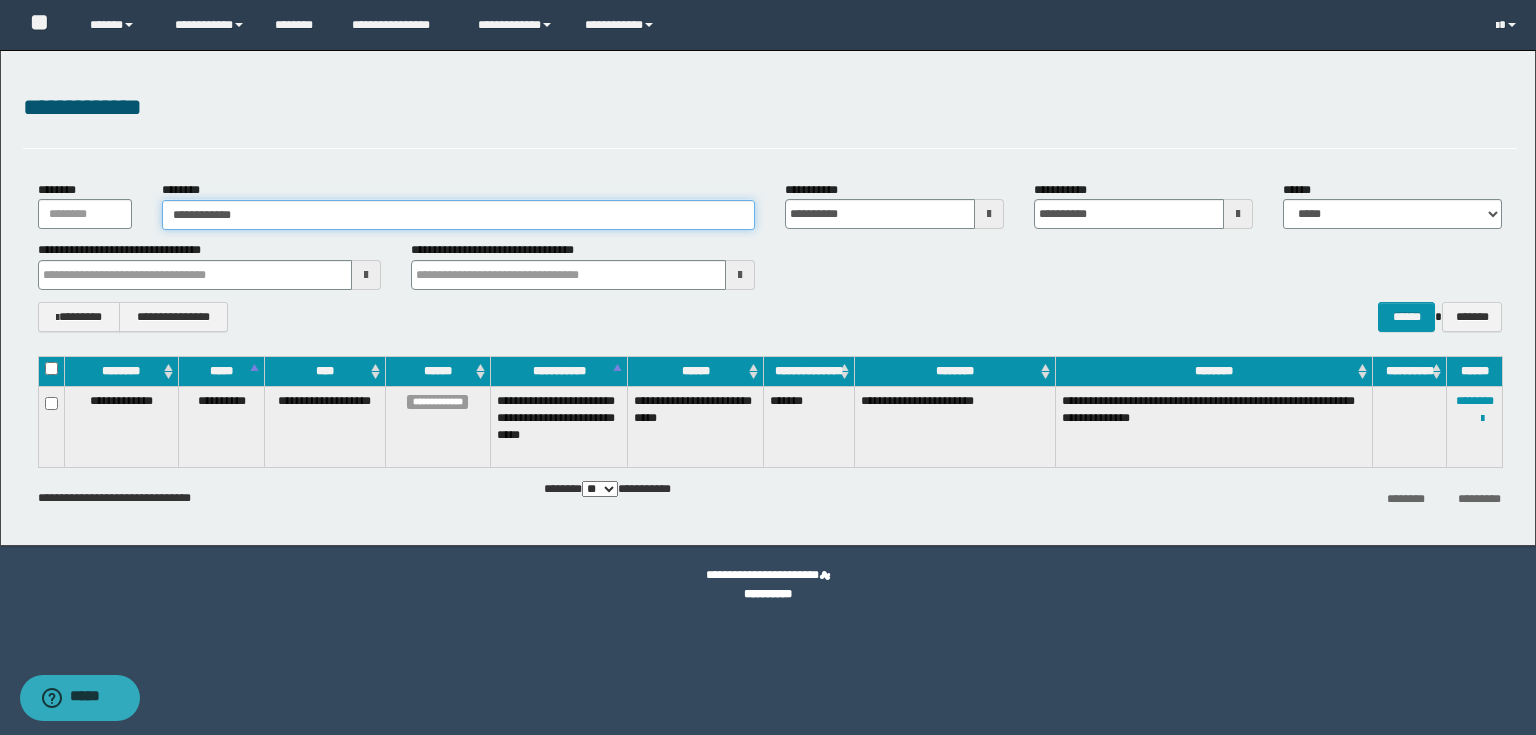 type on "**********" 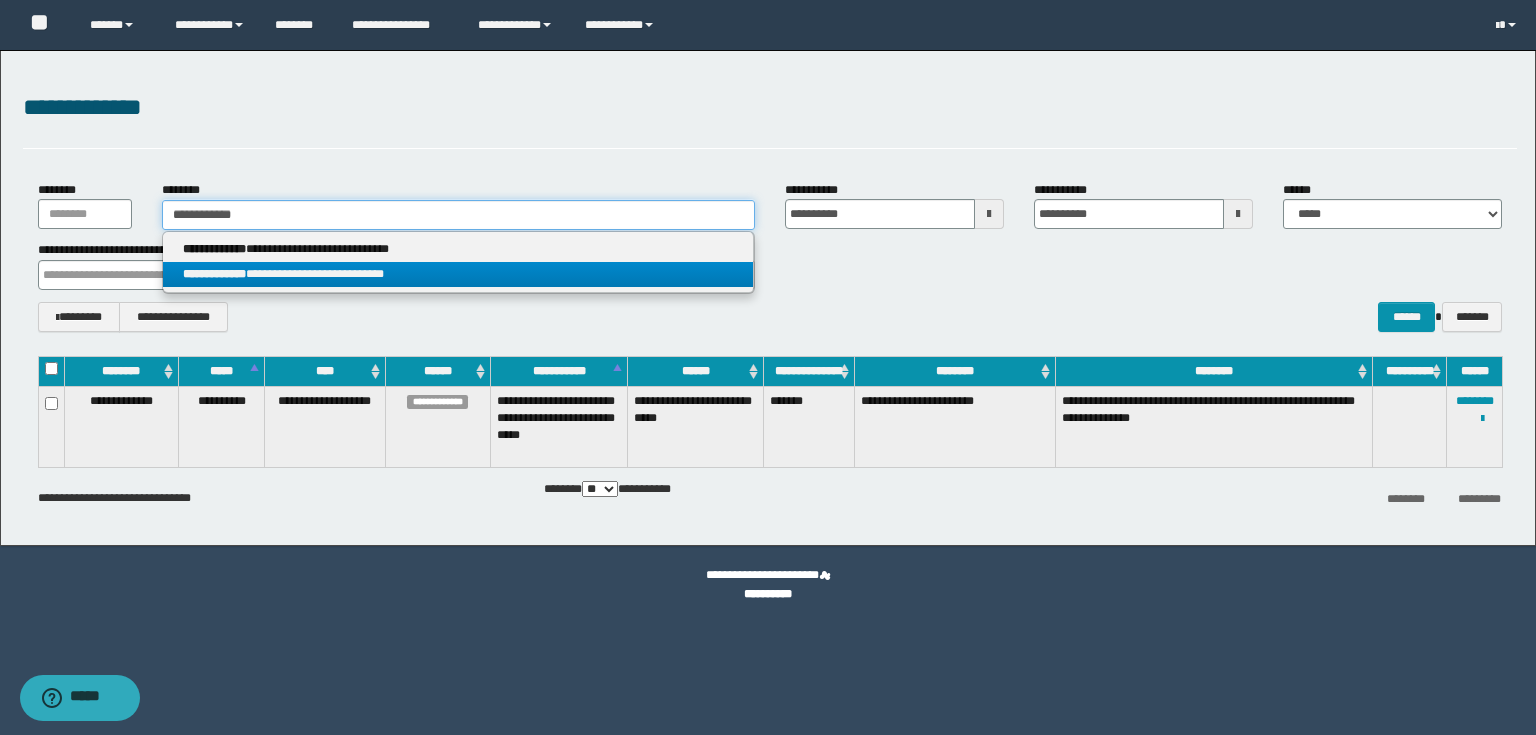 type on "**********" 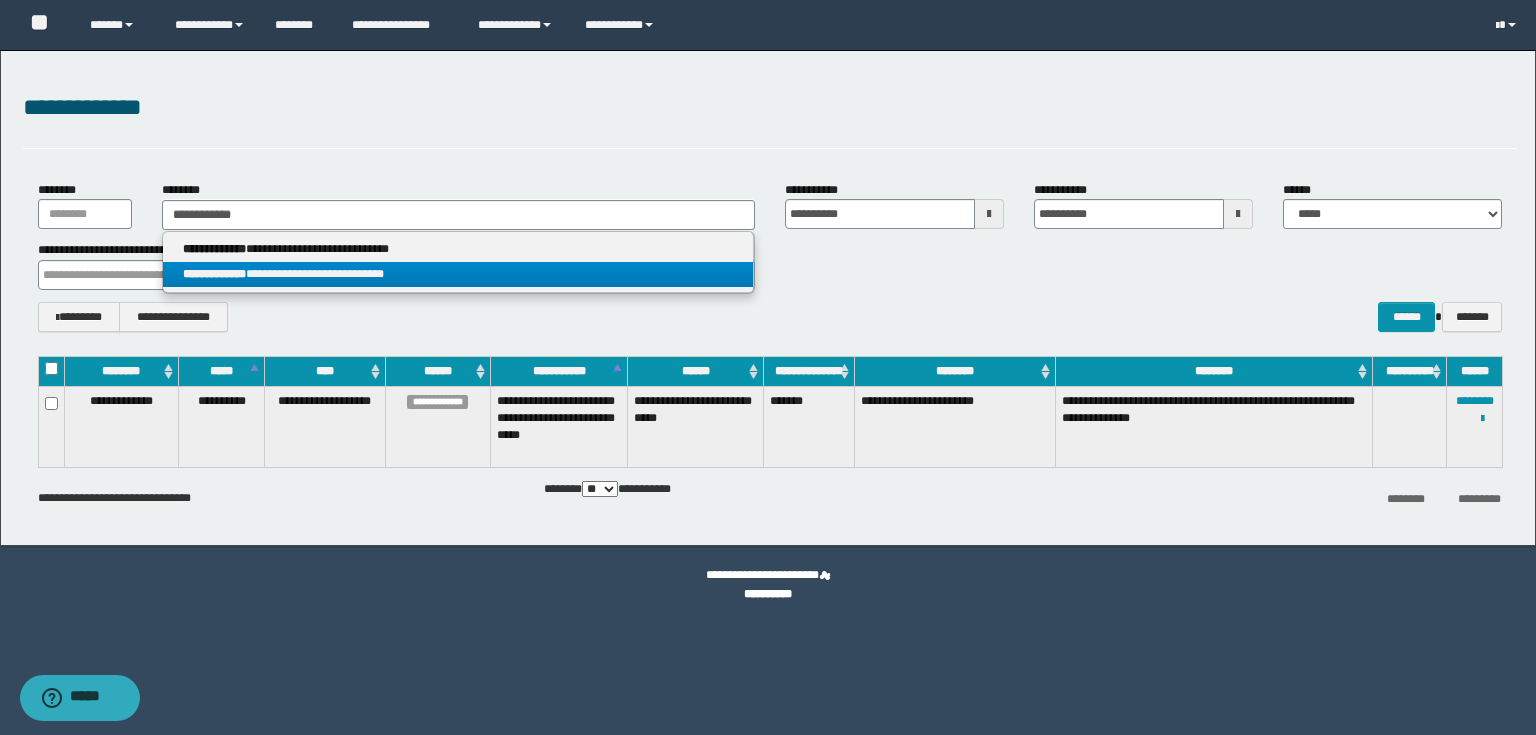 click on "**********" at bounding box center (458, 274) 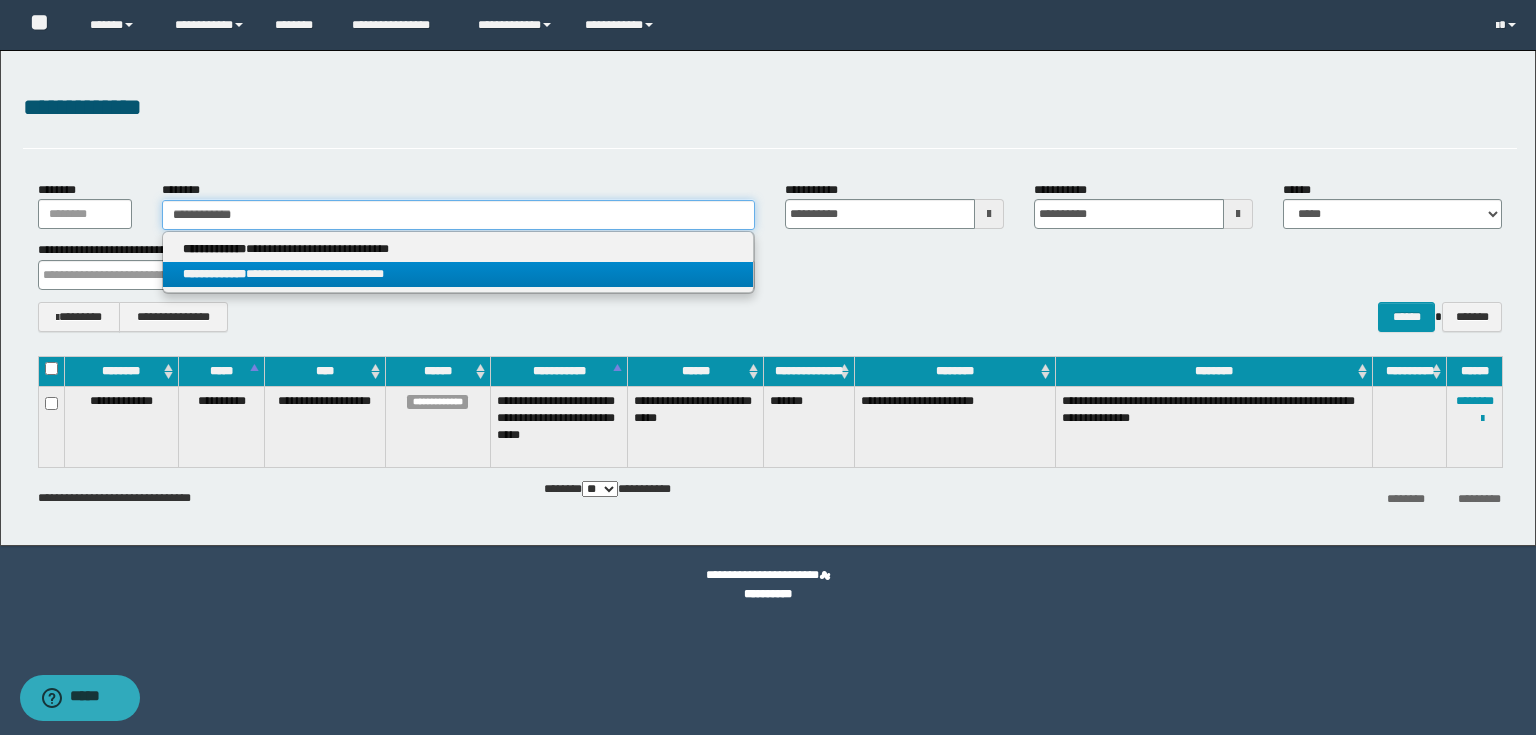 type 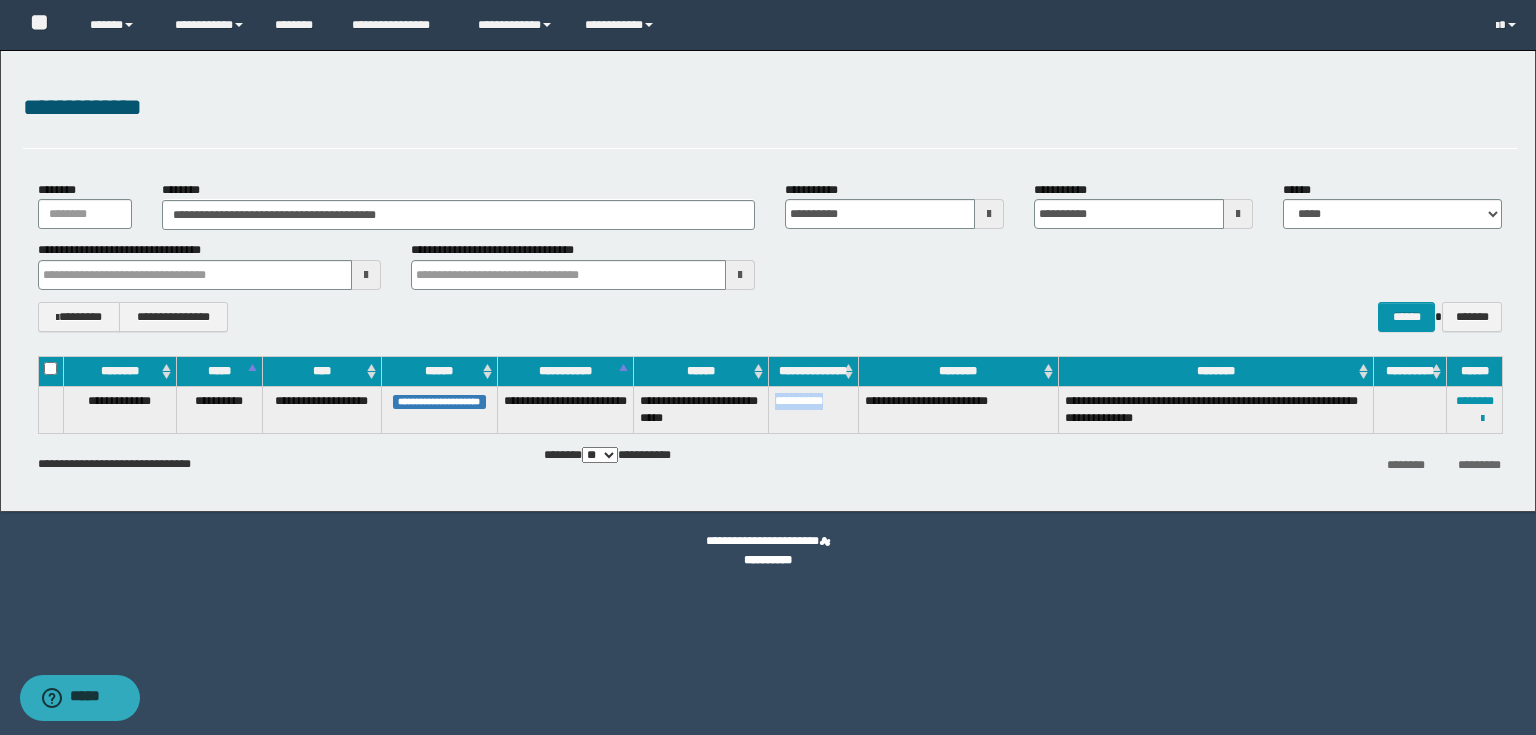 drag, startPoint x: 774, startPoint y: 404, endPoint x: 840, endPoint y: 403, distance: 66.007576 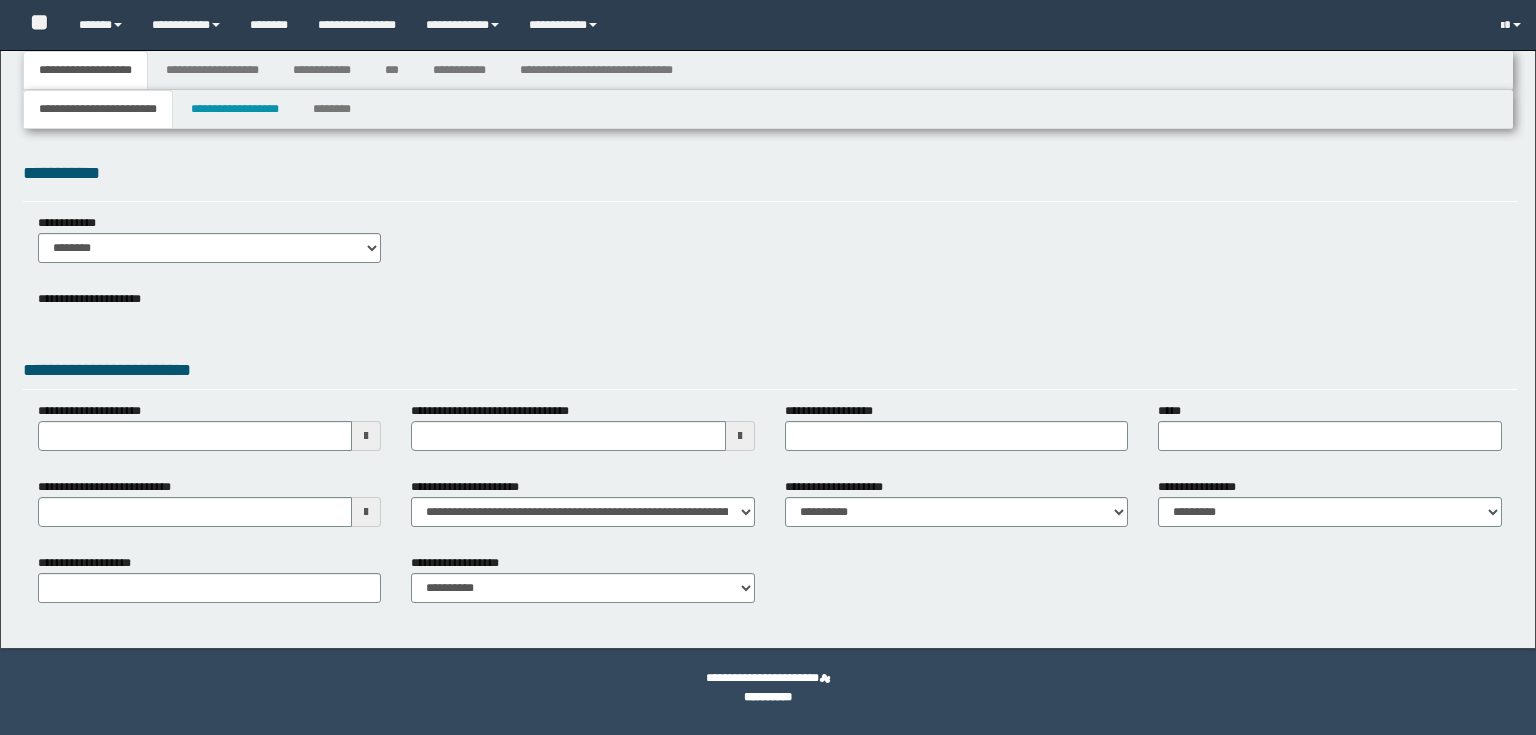 scroll, scrollTop: 0, scrollLeft: 0, axis: both 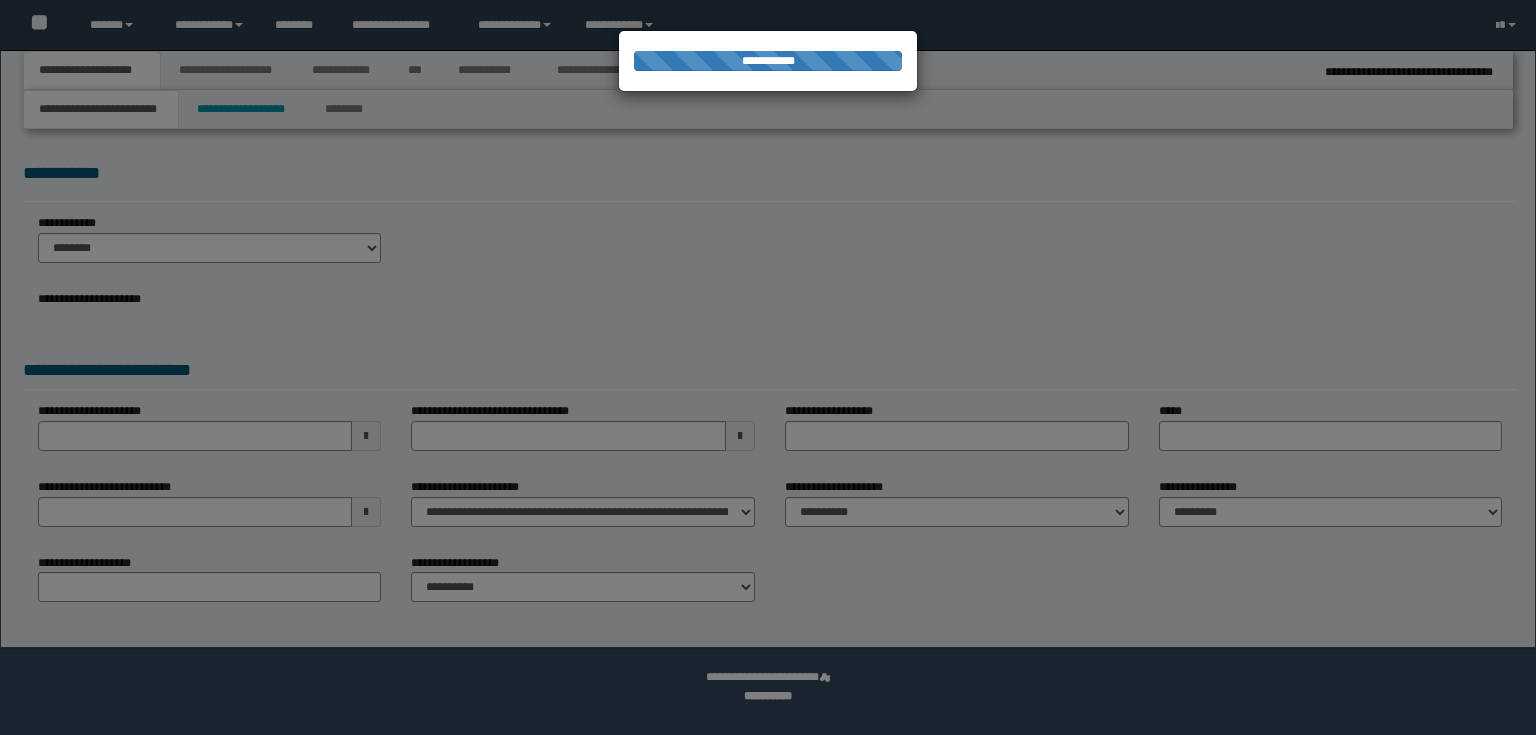 select on "*" 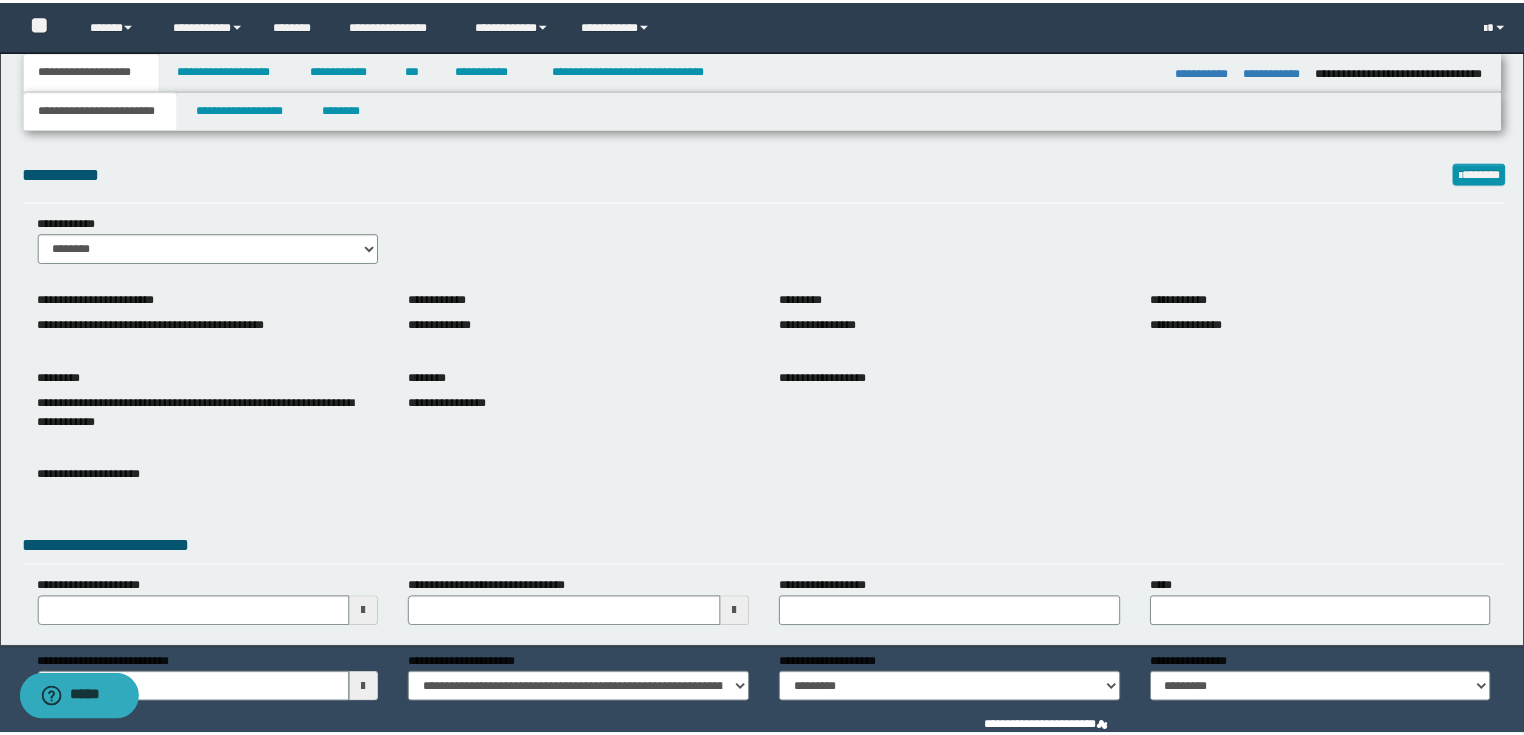 scroll, scrollTop: 0, scrollLeft: 0, axis: both 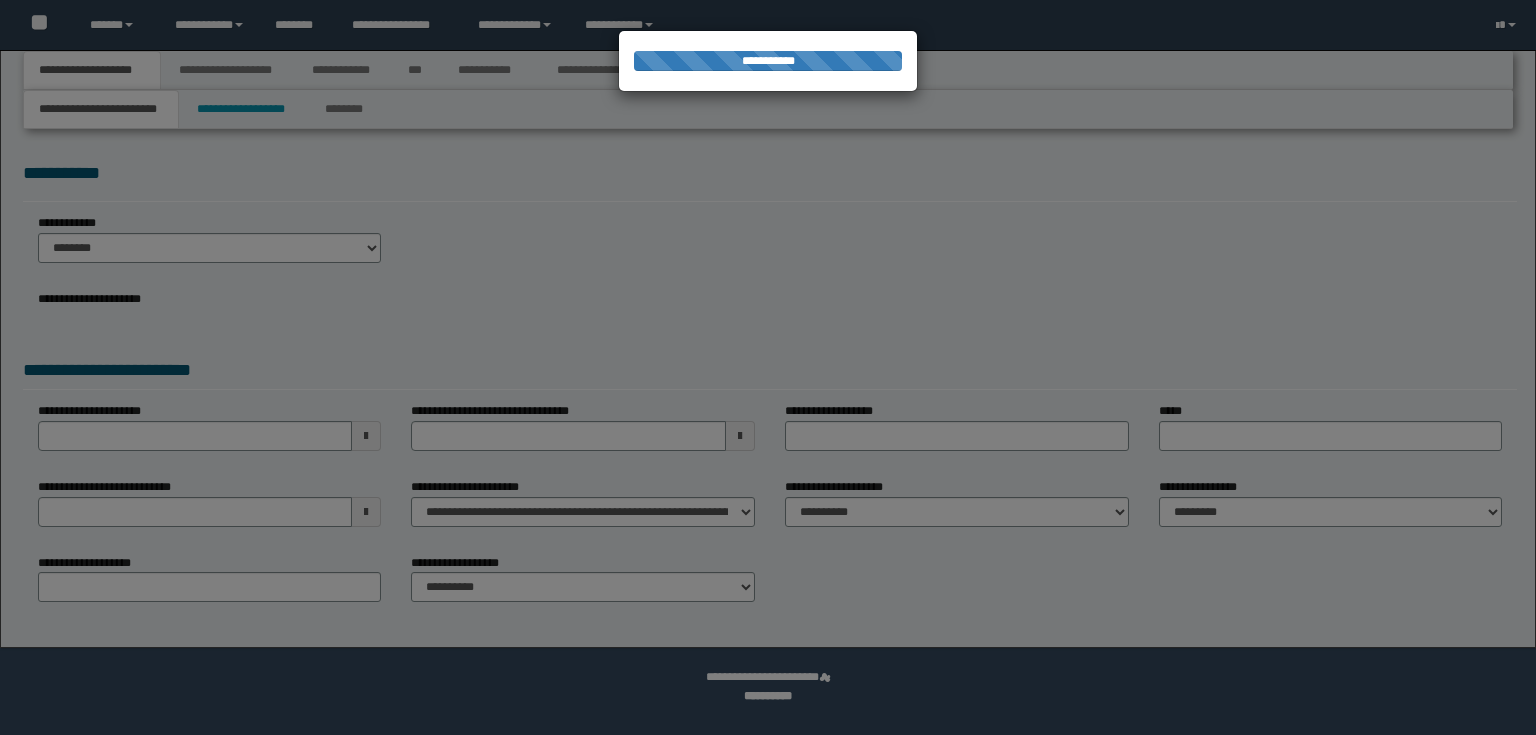 select on "*" 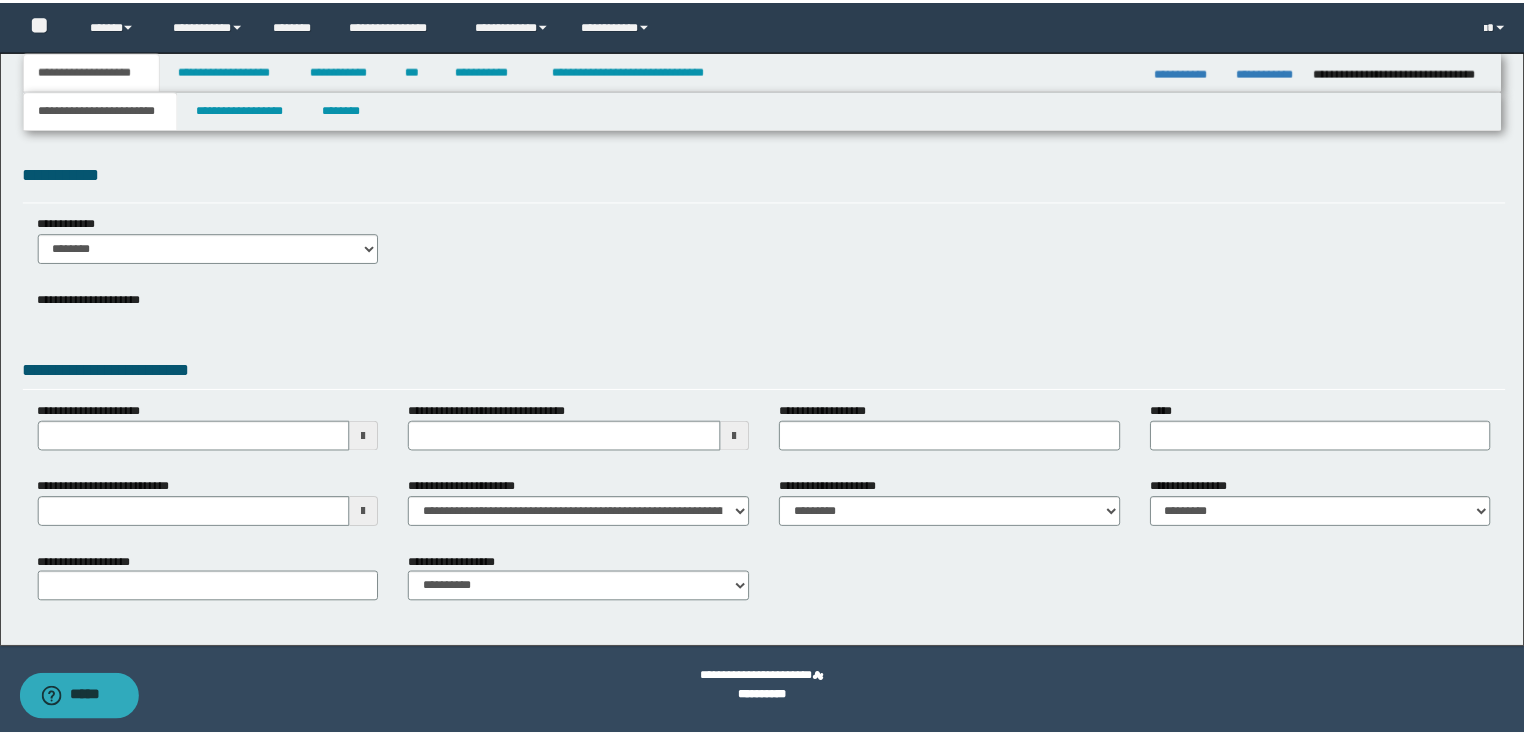 scroll, scrollTop: 0, scrollLeft: 0, axis: both 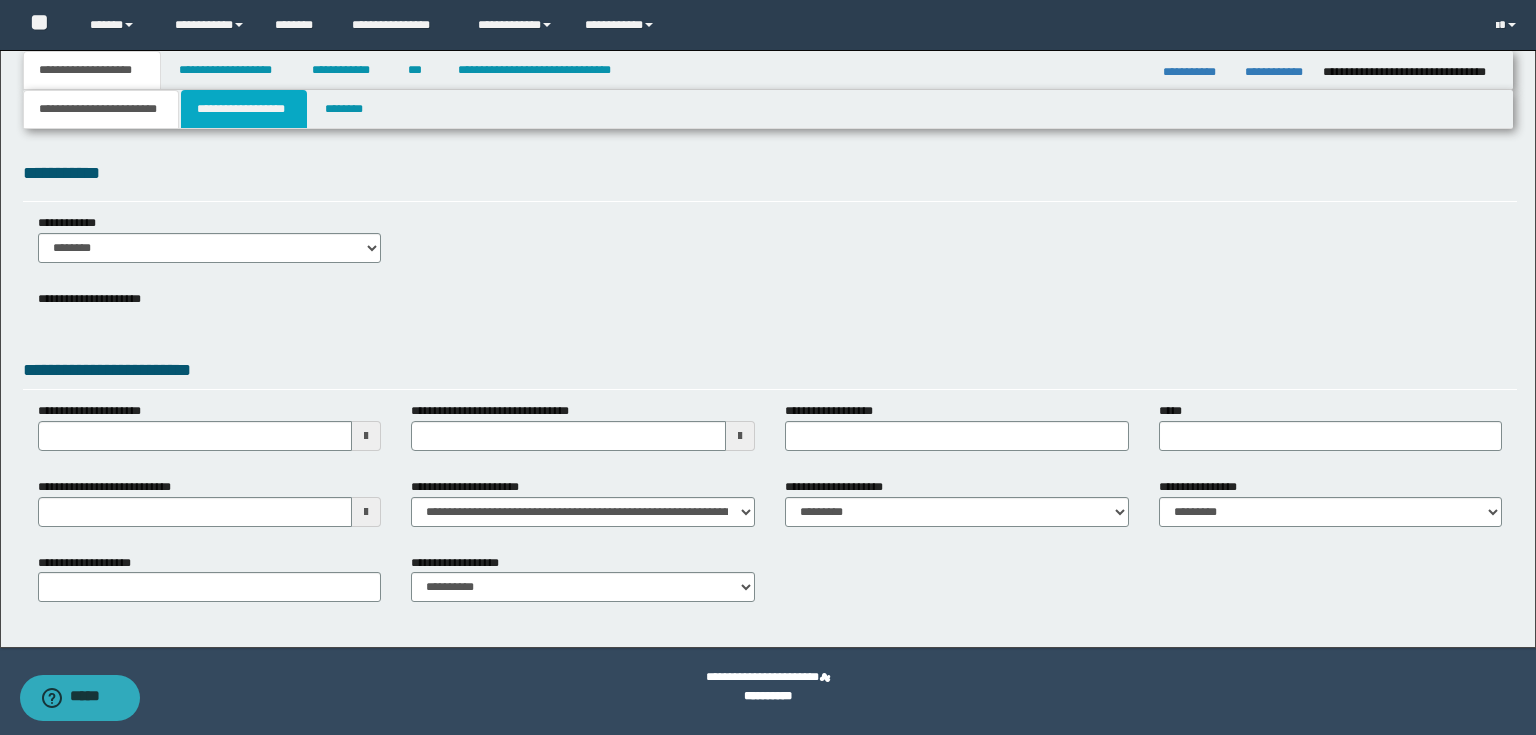 click on "**********" at bounding box center [244, 109] 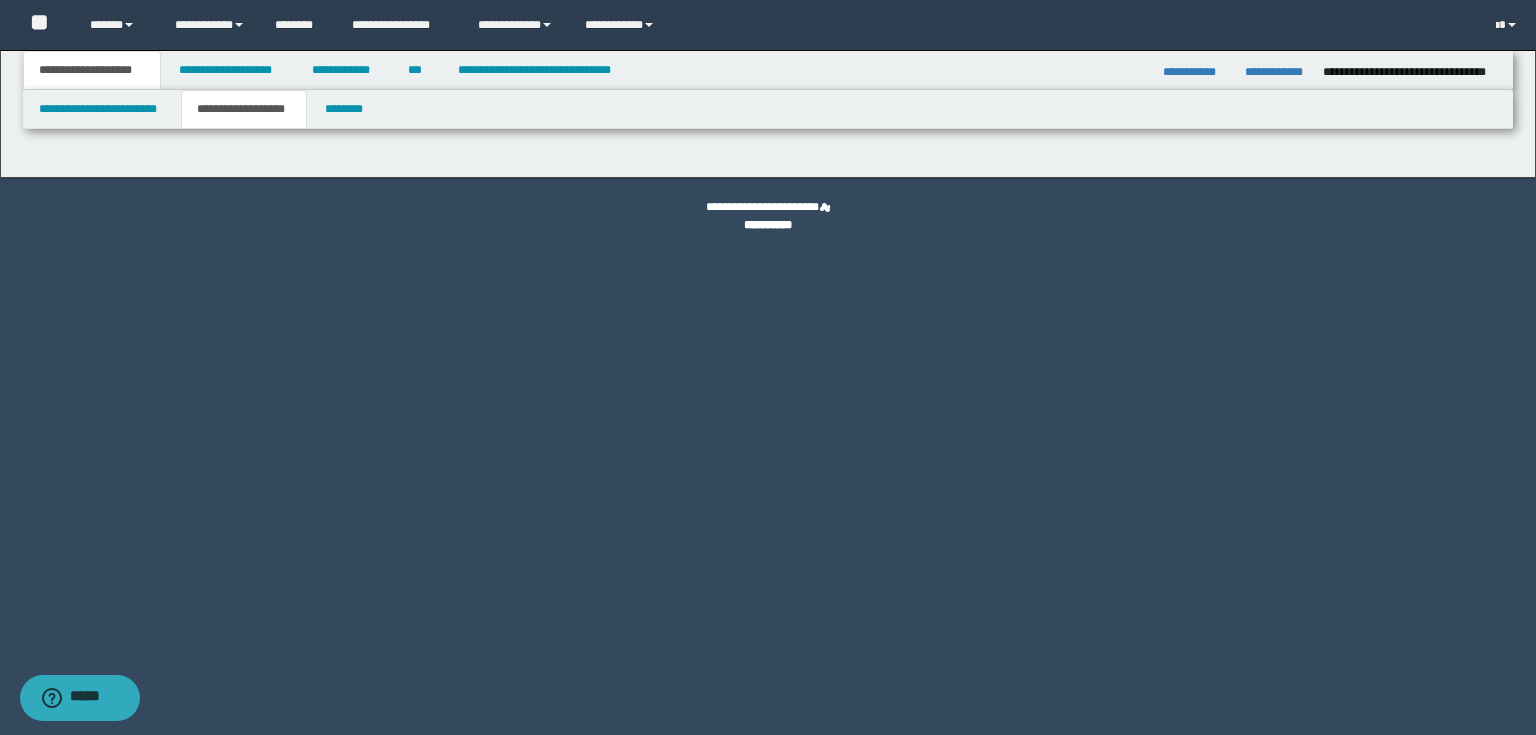 type on "**********" 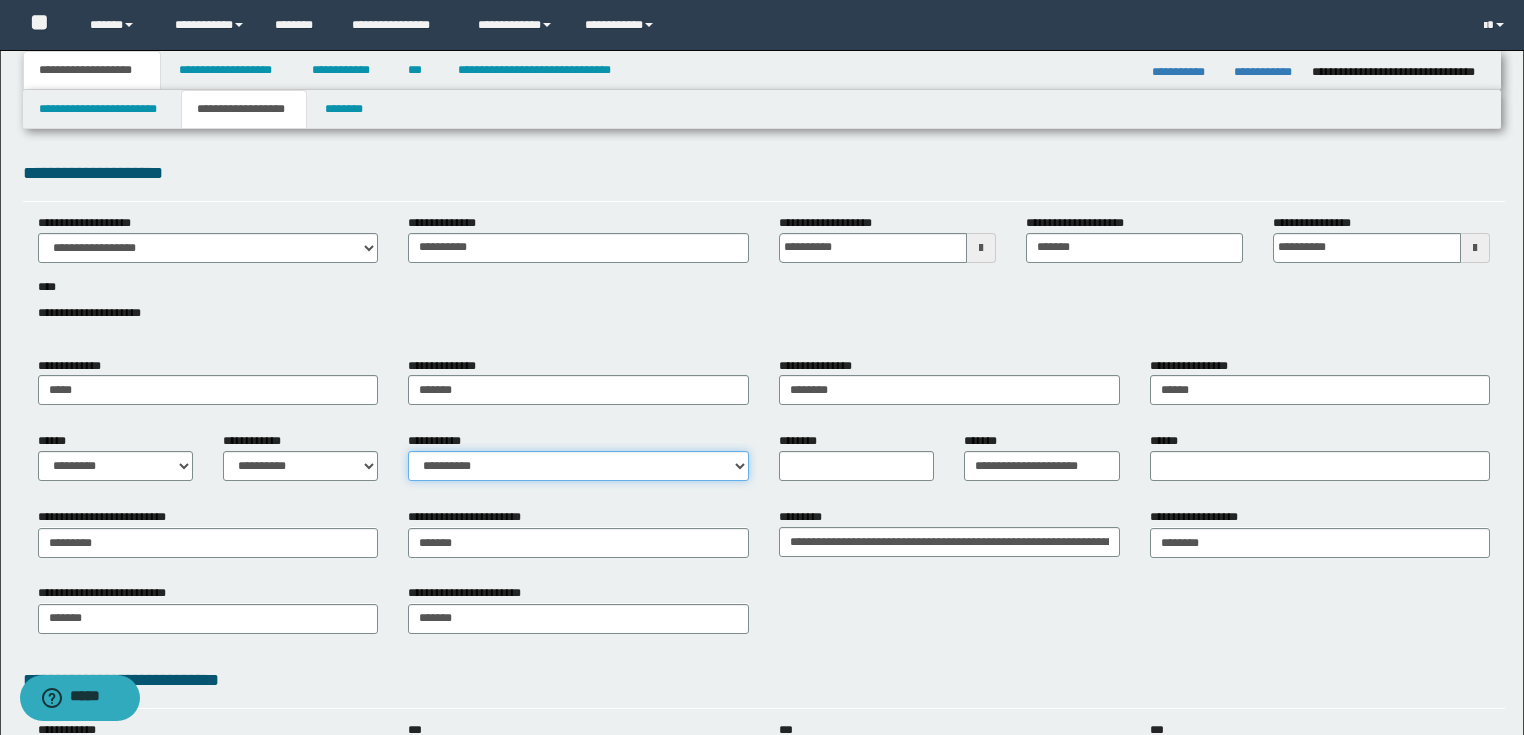 click on "**********" at bounding box center [578, 466] 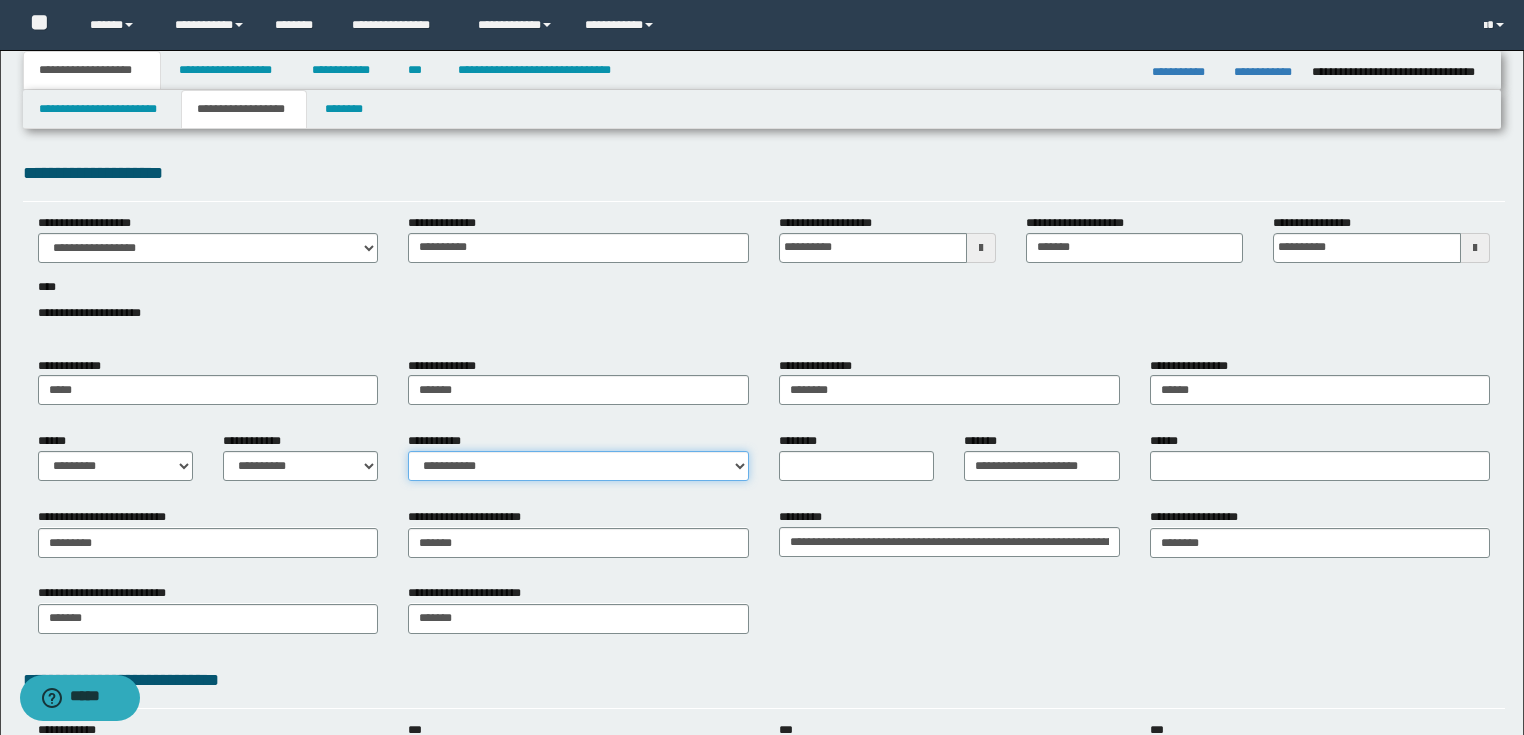 click on "**********" at bounding box center [578, 466] 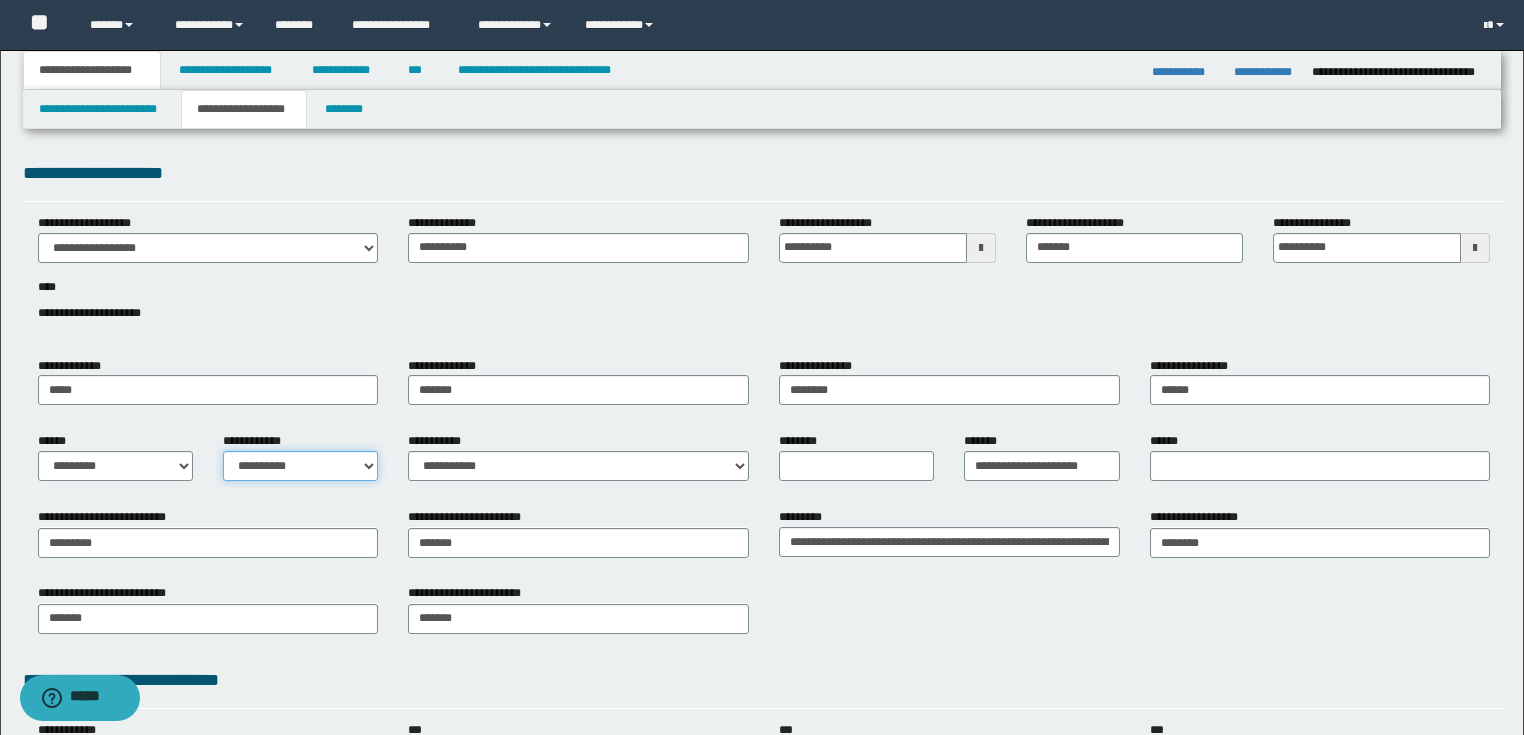 click on "**********" at bounding box center [300, 466] 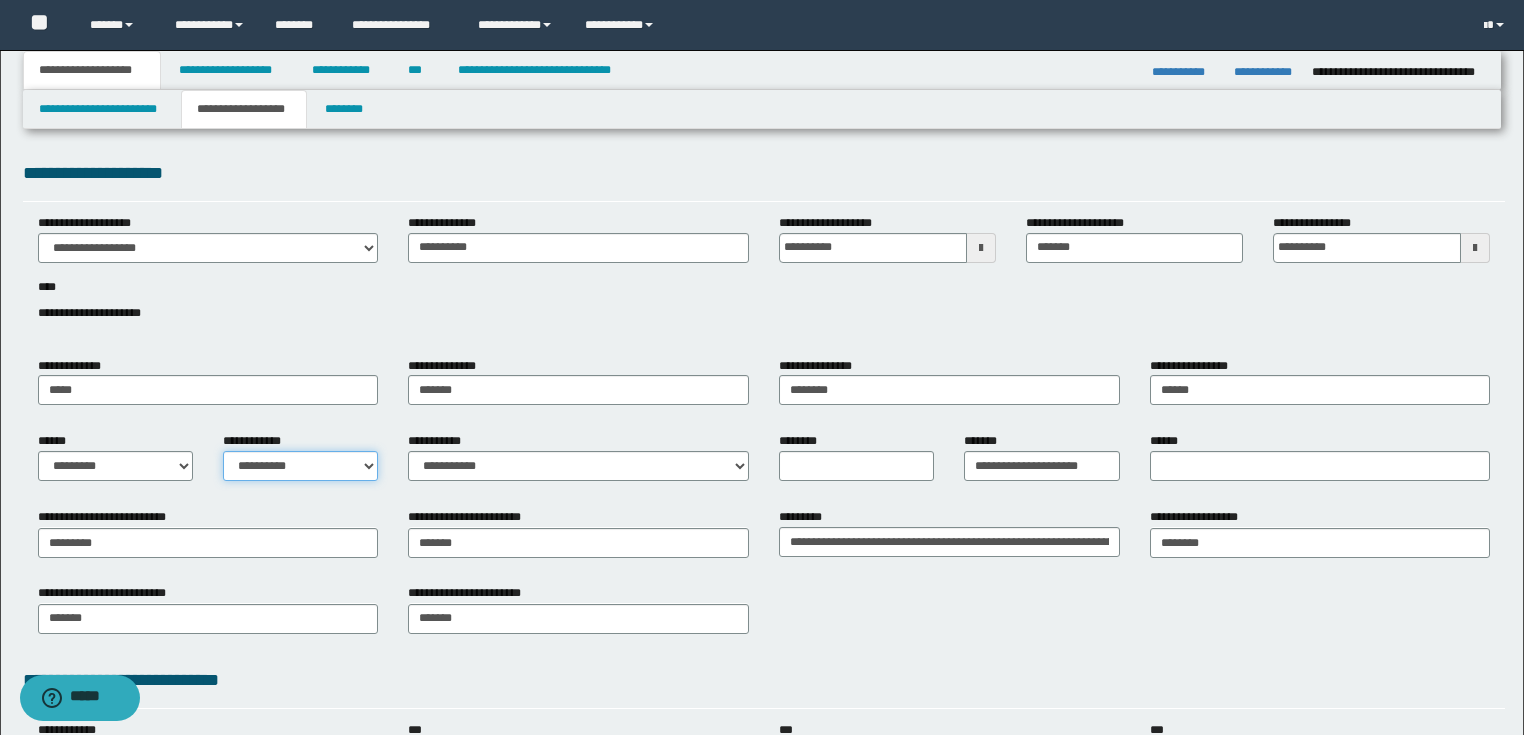 select on "*" 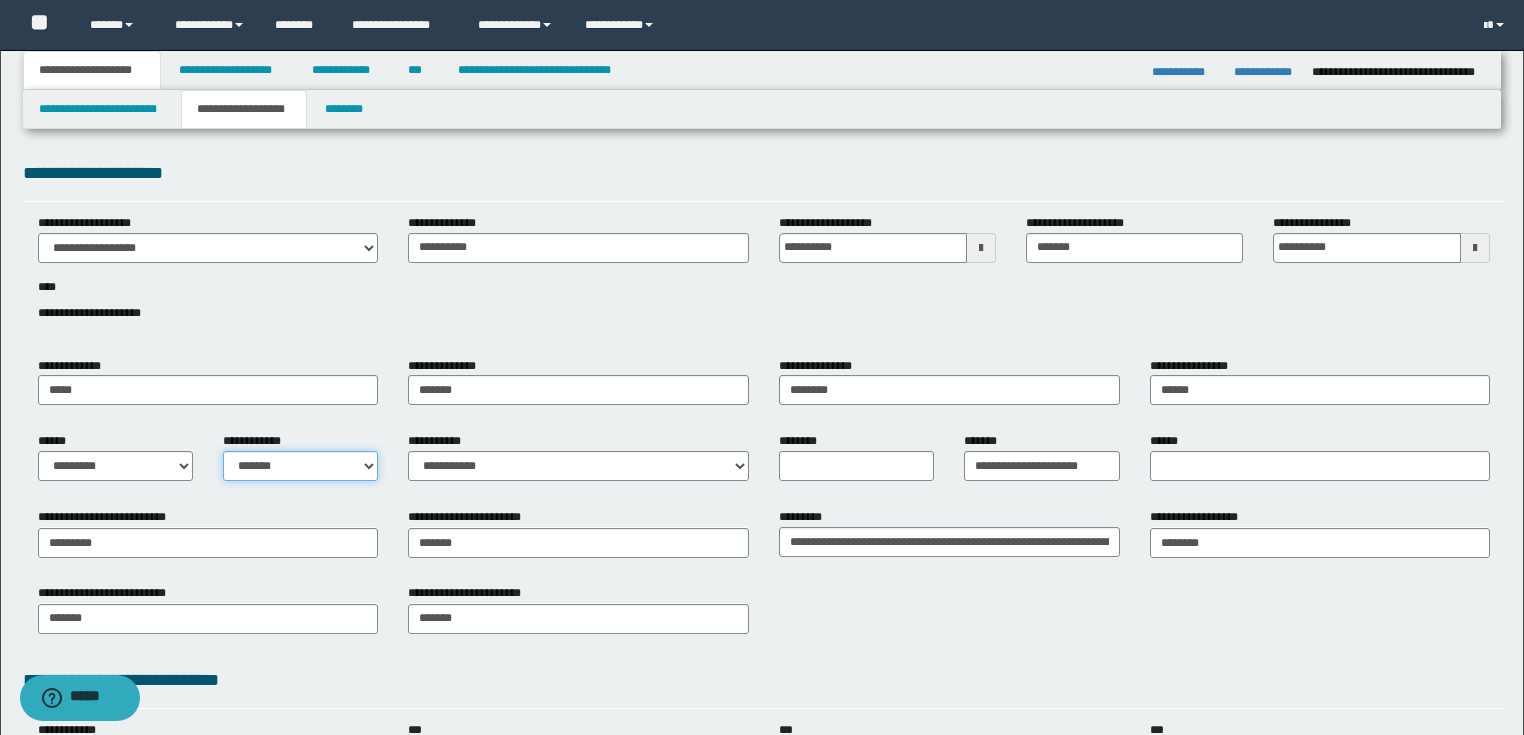 click on "**********" at bounding box center [300, 466] 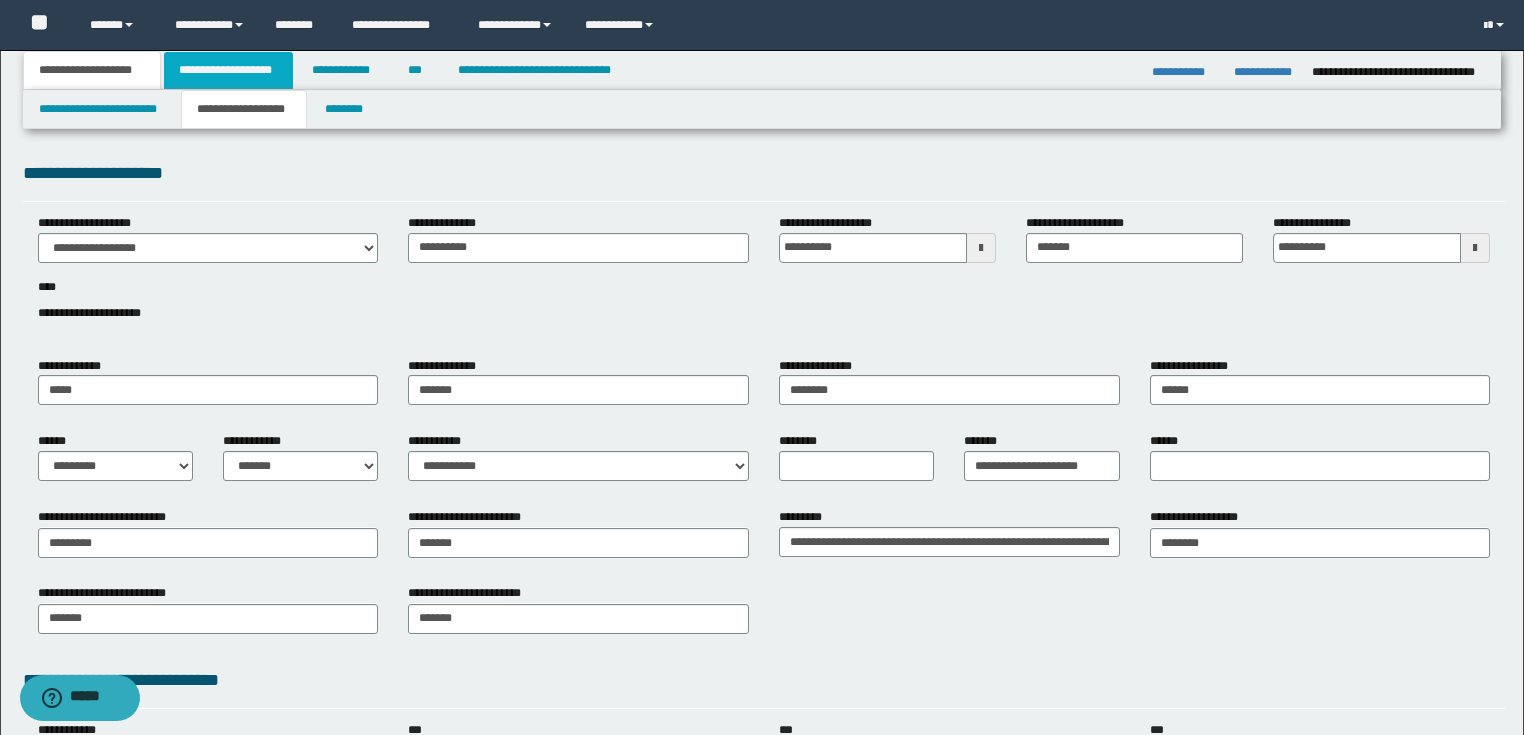click on "**********" at bounding box center [228, 70] 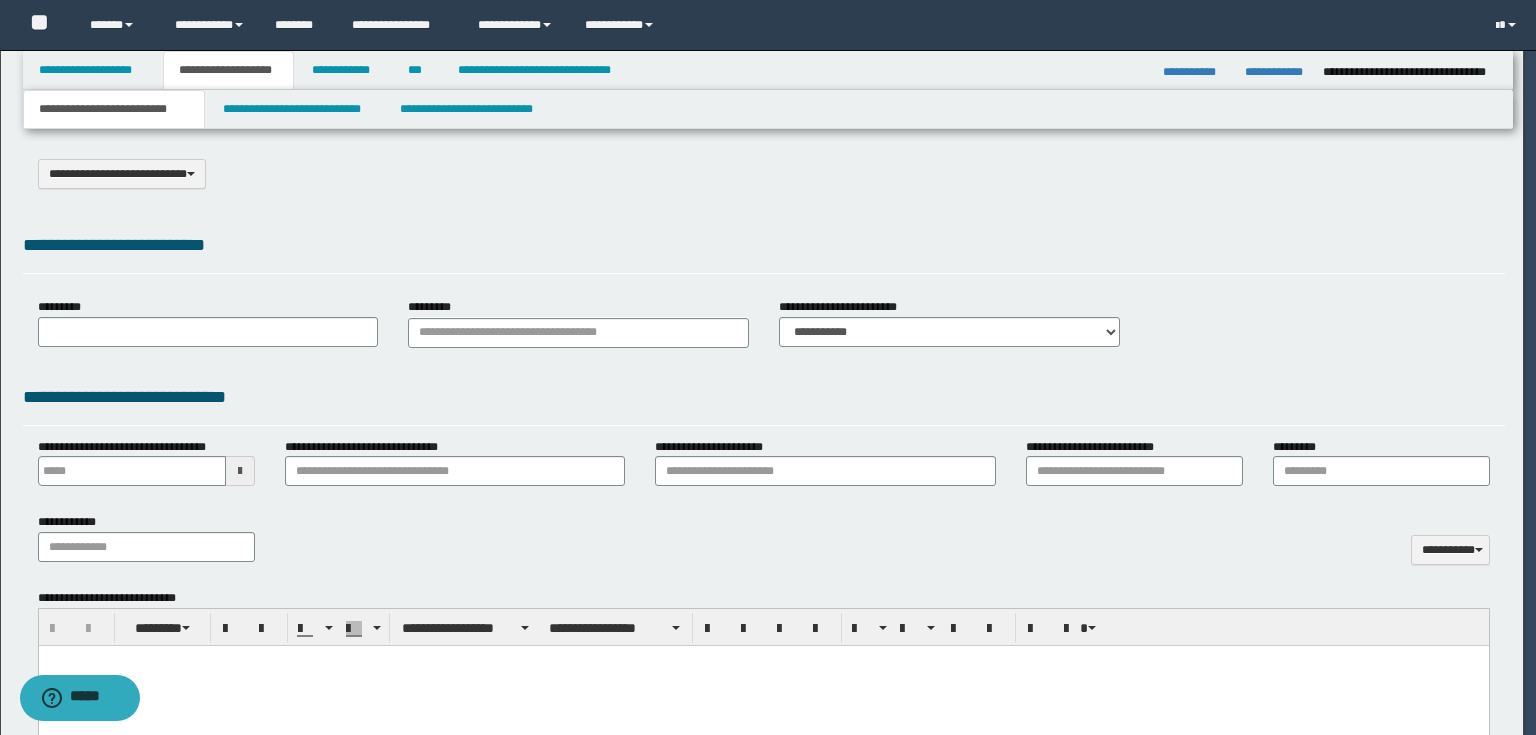 select on "*" 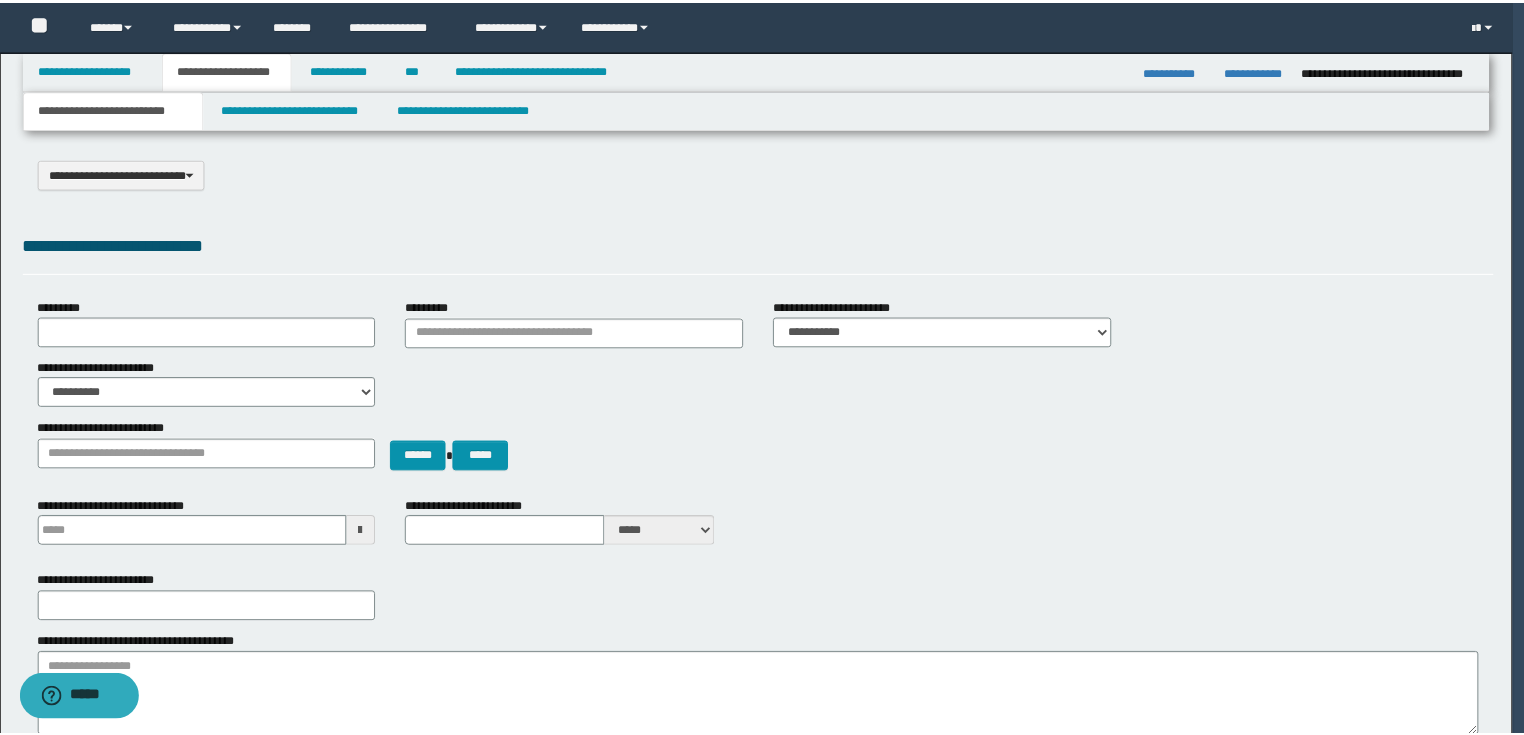 scroll, scrollTop: 0, scrollLeft: 0, axis: both 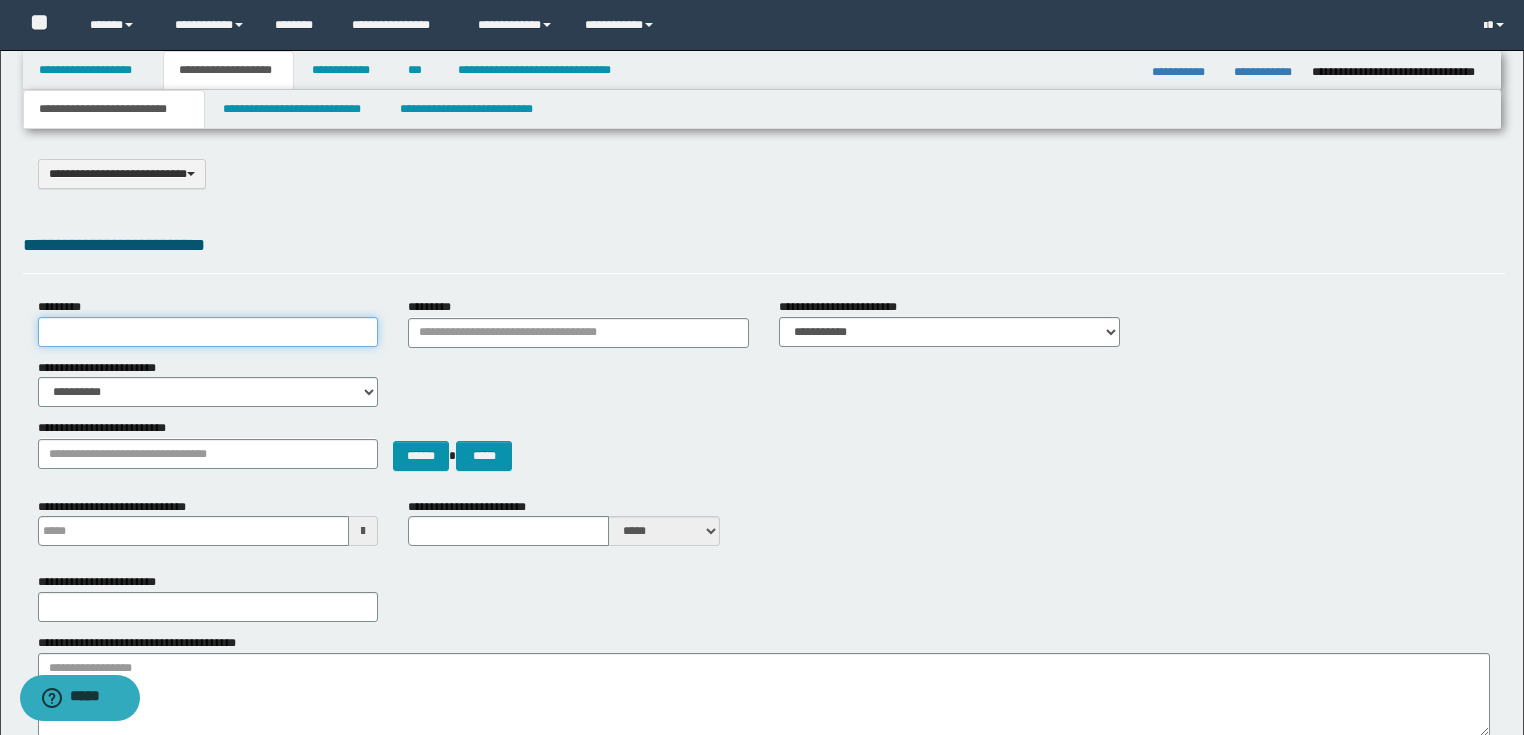 click on "*********" at bounding box center (208, 332) 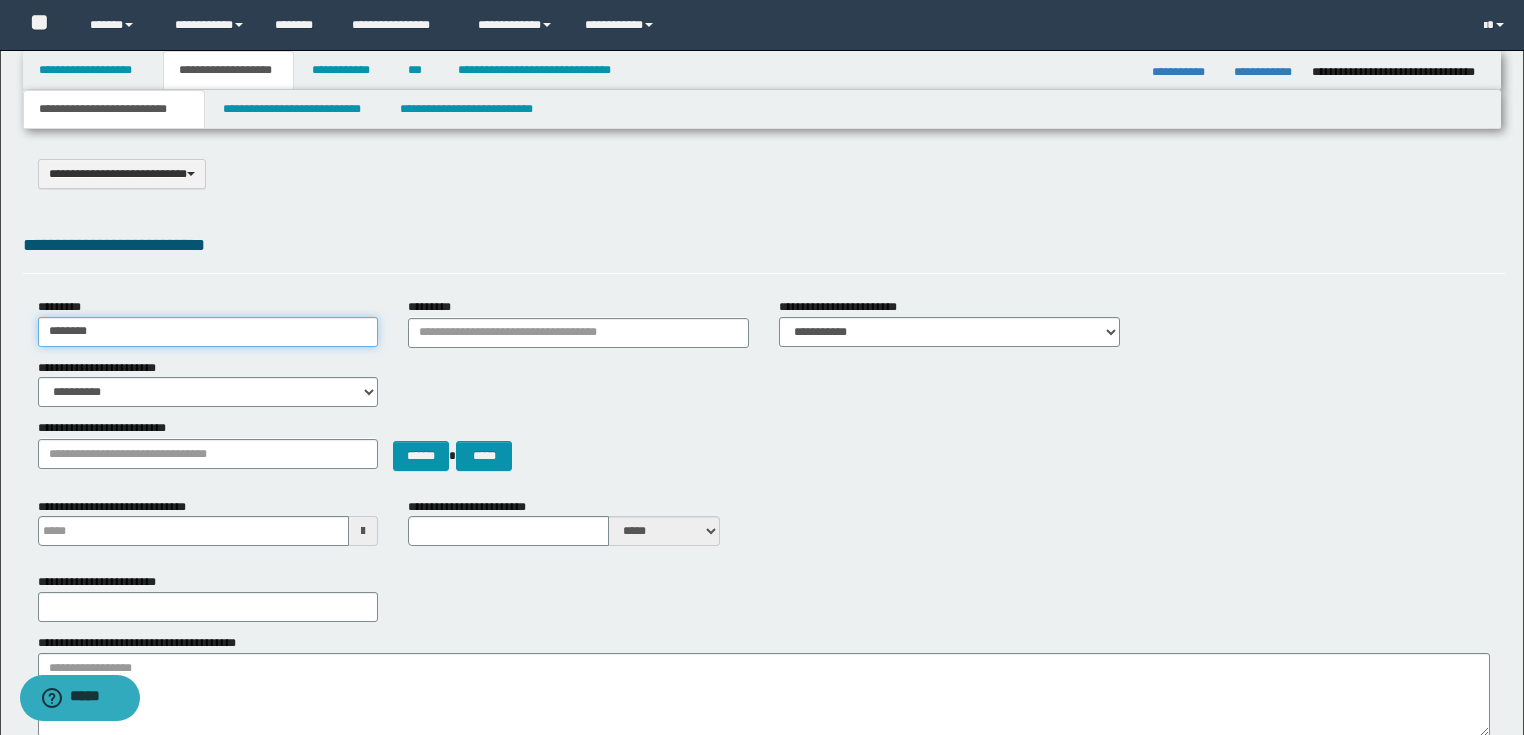 scroll, scrollTop: 320, scrollLeft: 0, axis: vertical 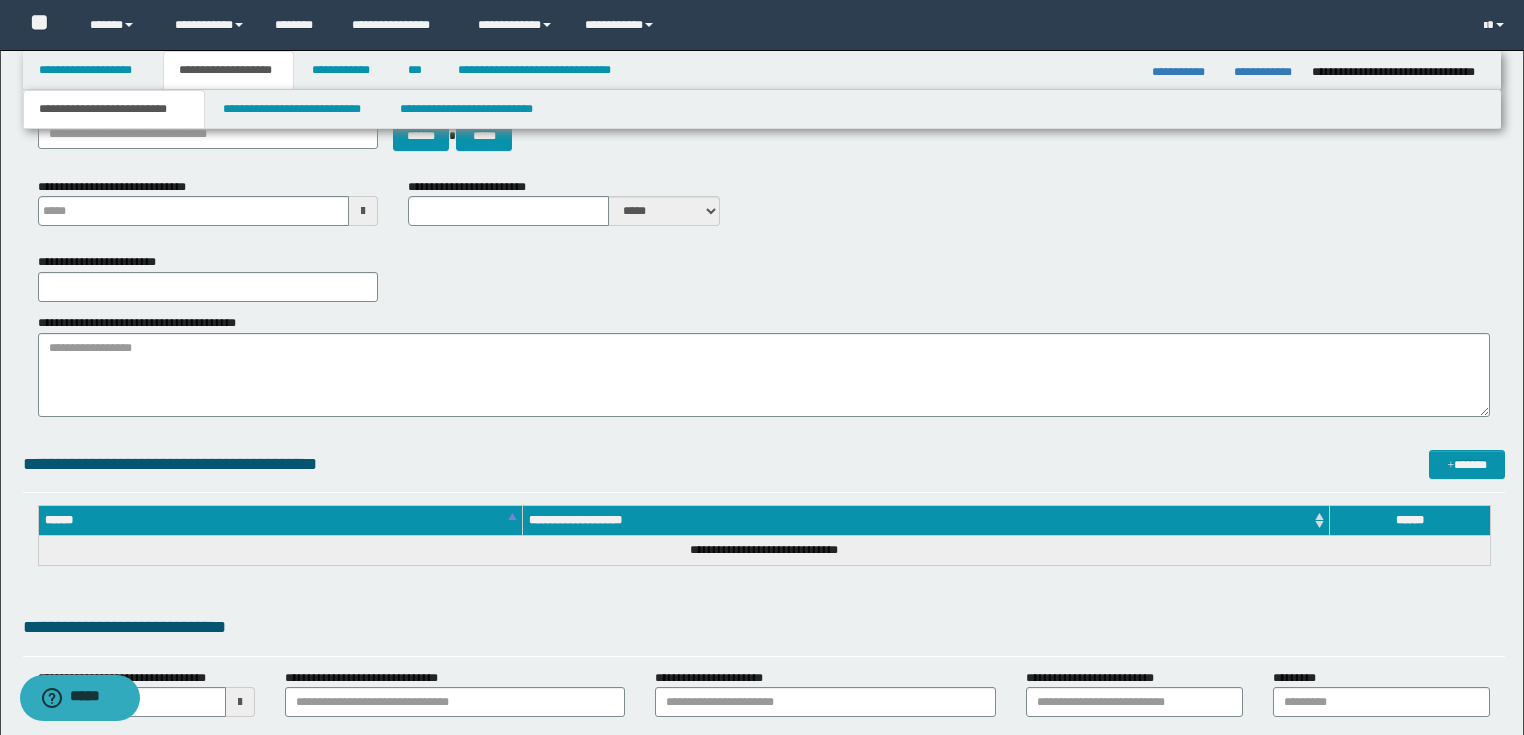 type on "********" 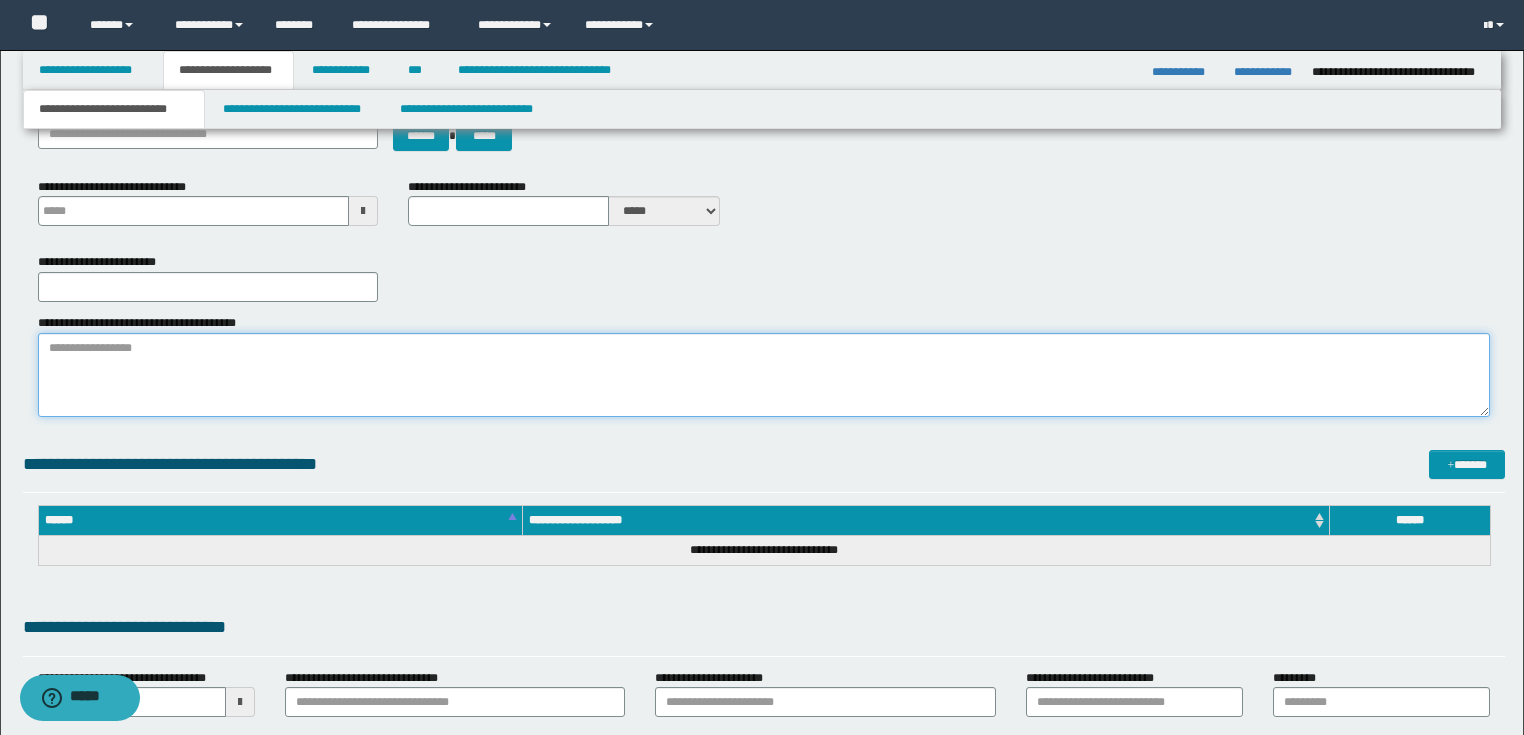 click on "**********" at bounding box center (764, 375) 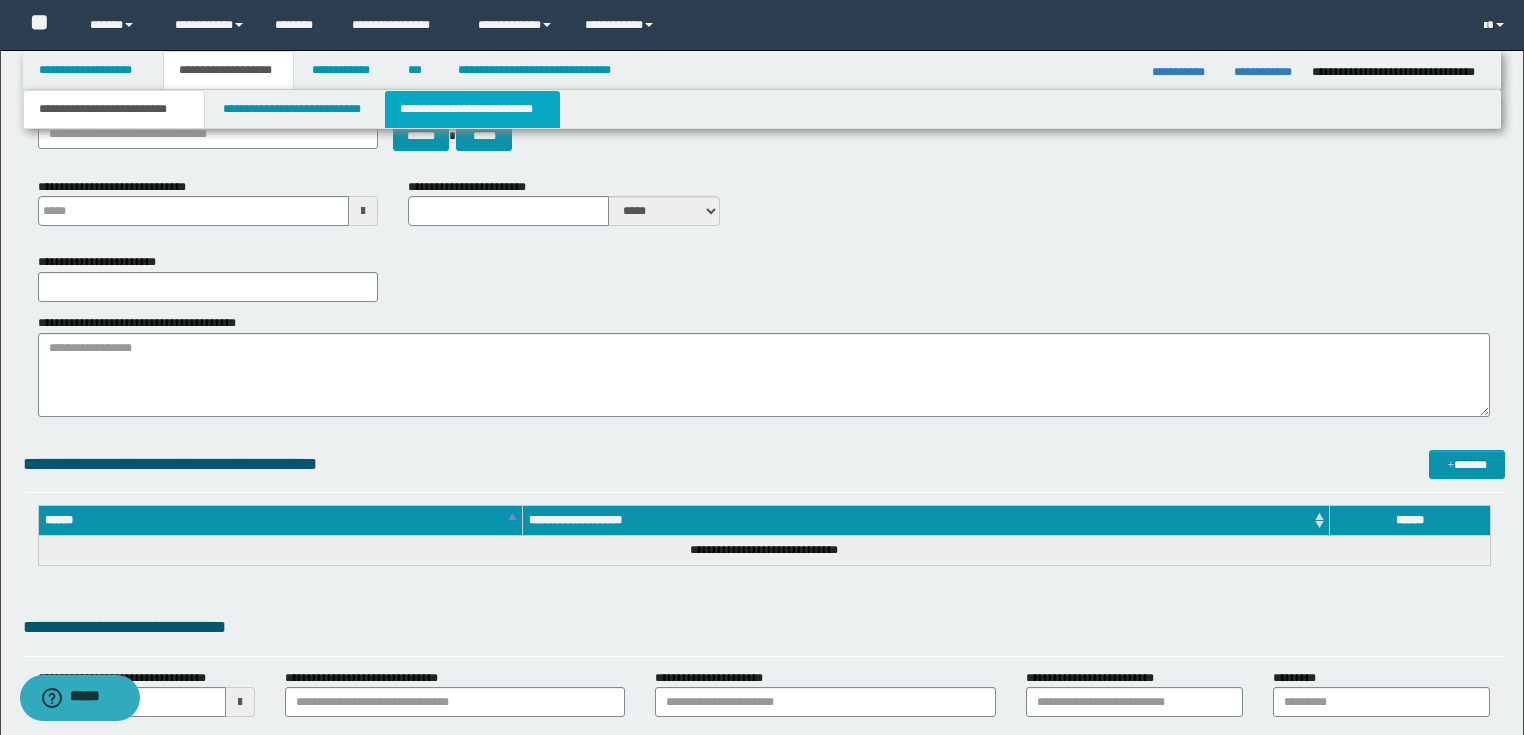 click on "**********" at bounding box center [472, 109] 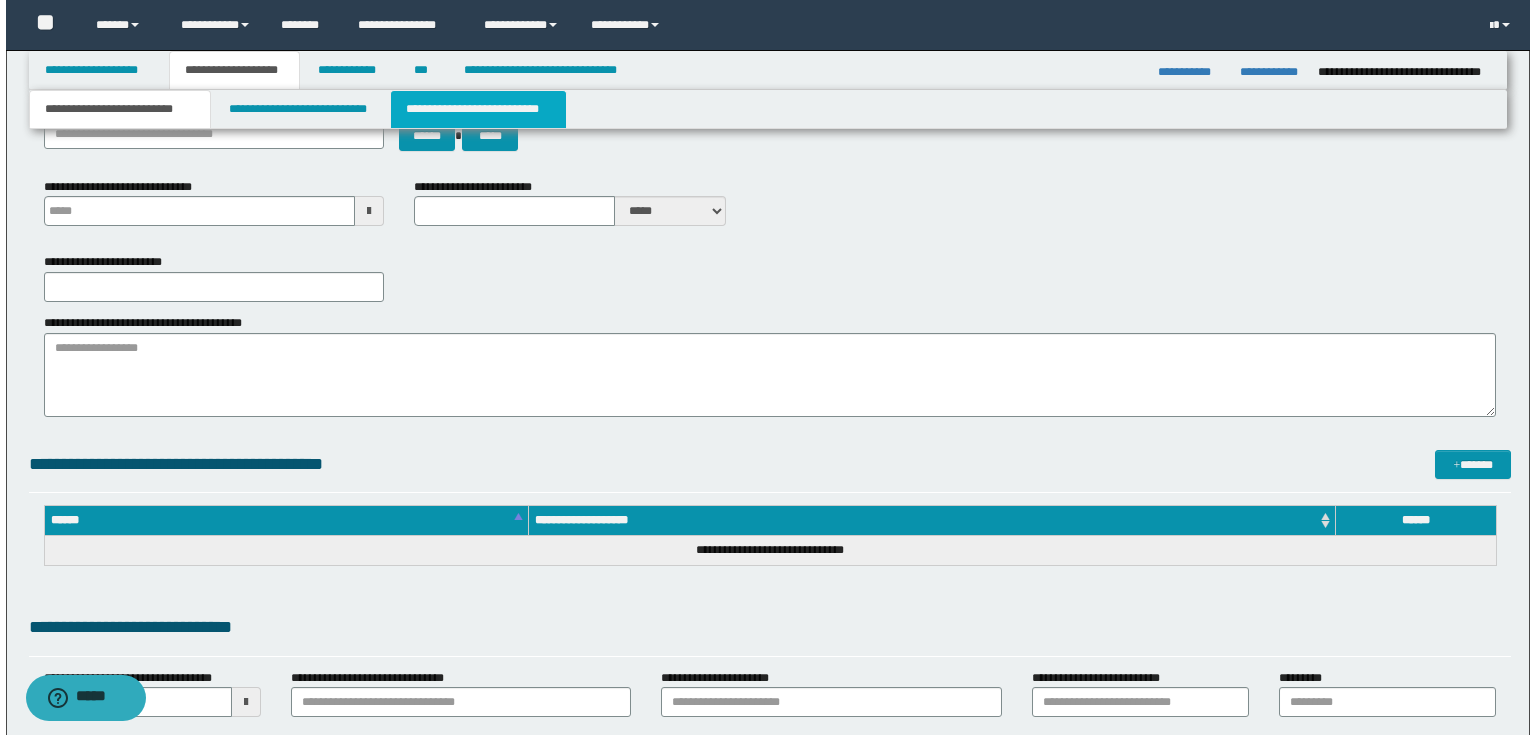 scroll, scrollTop: 0, scrollLeft: 0, axis: both 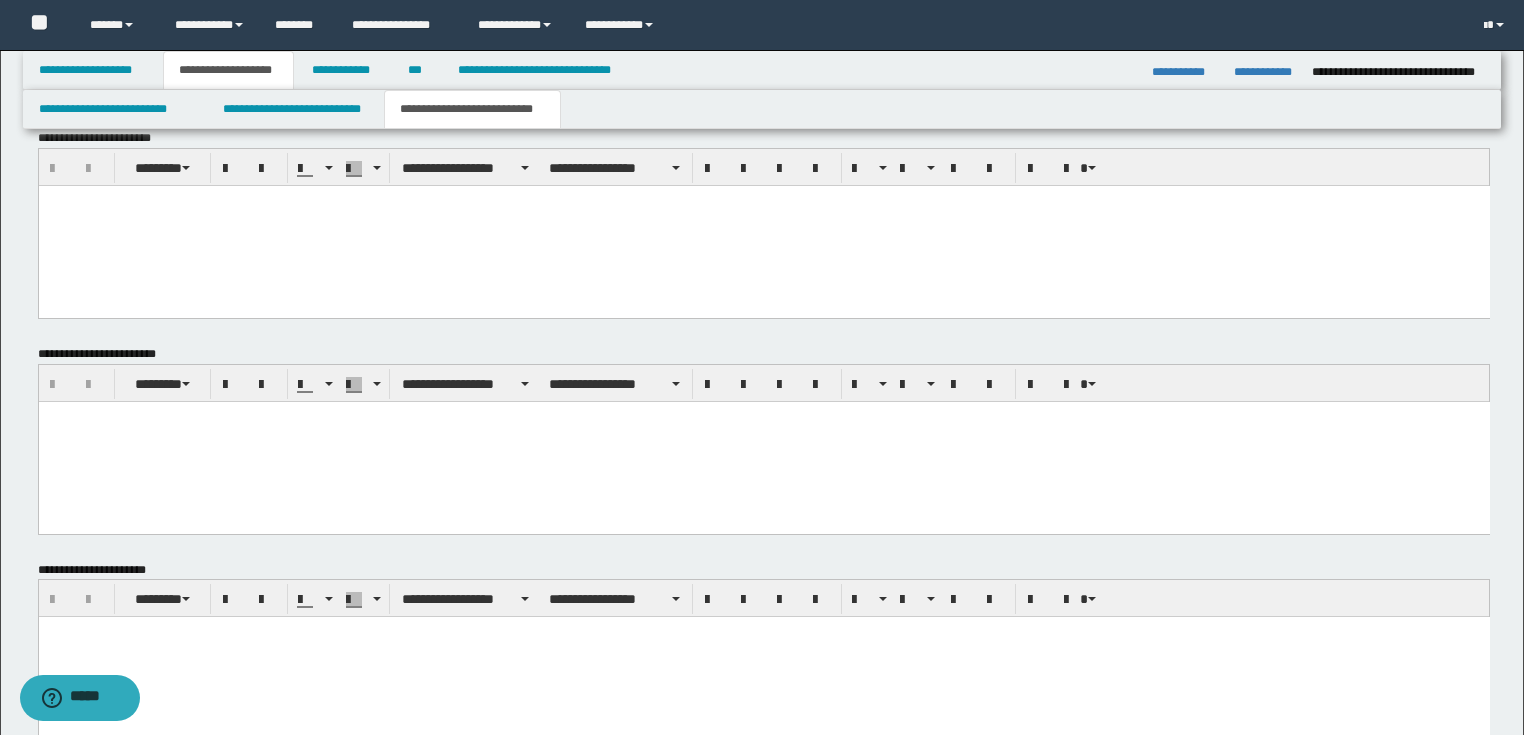 click at bounding box center (763, 441) 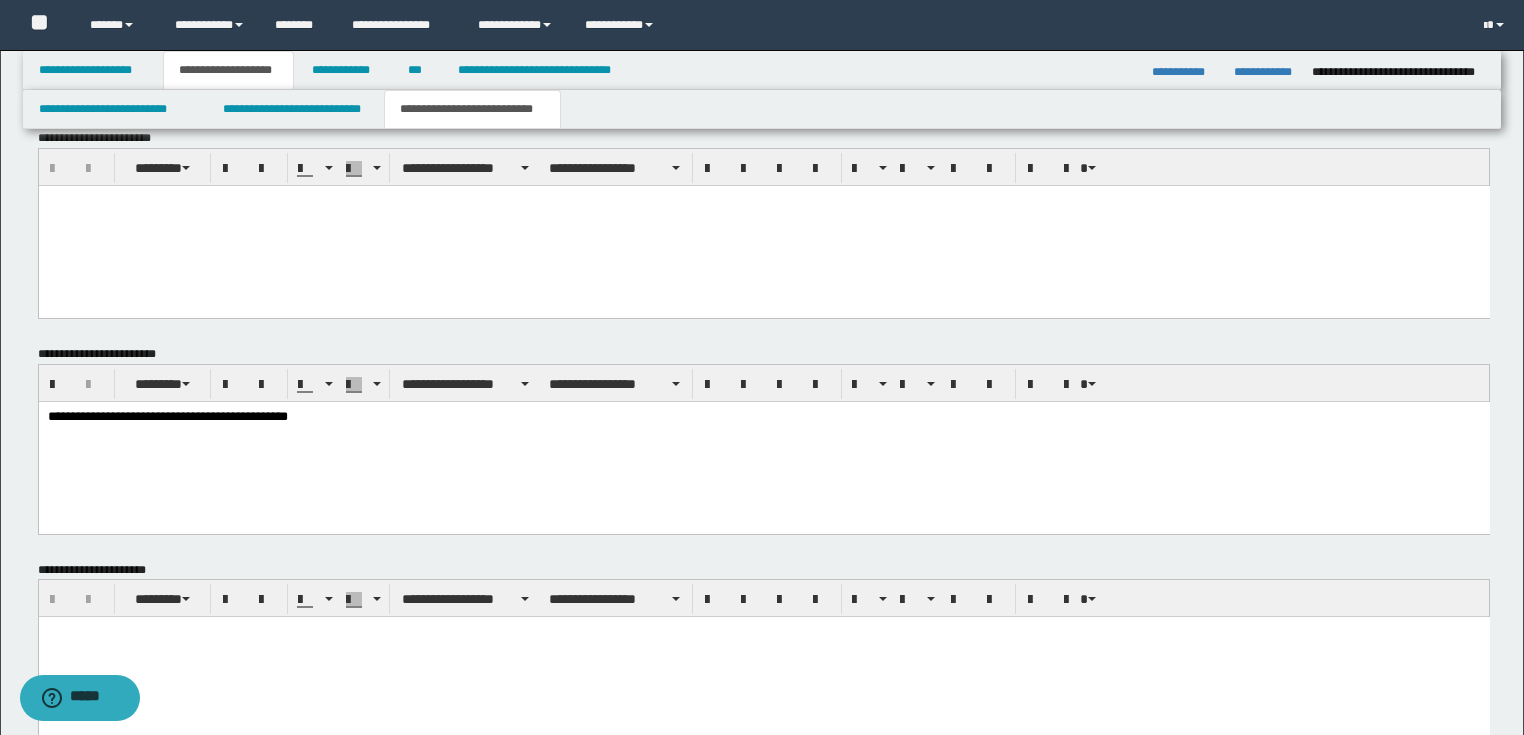 click on "**********" at bounding box center (763, 417) 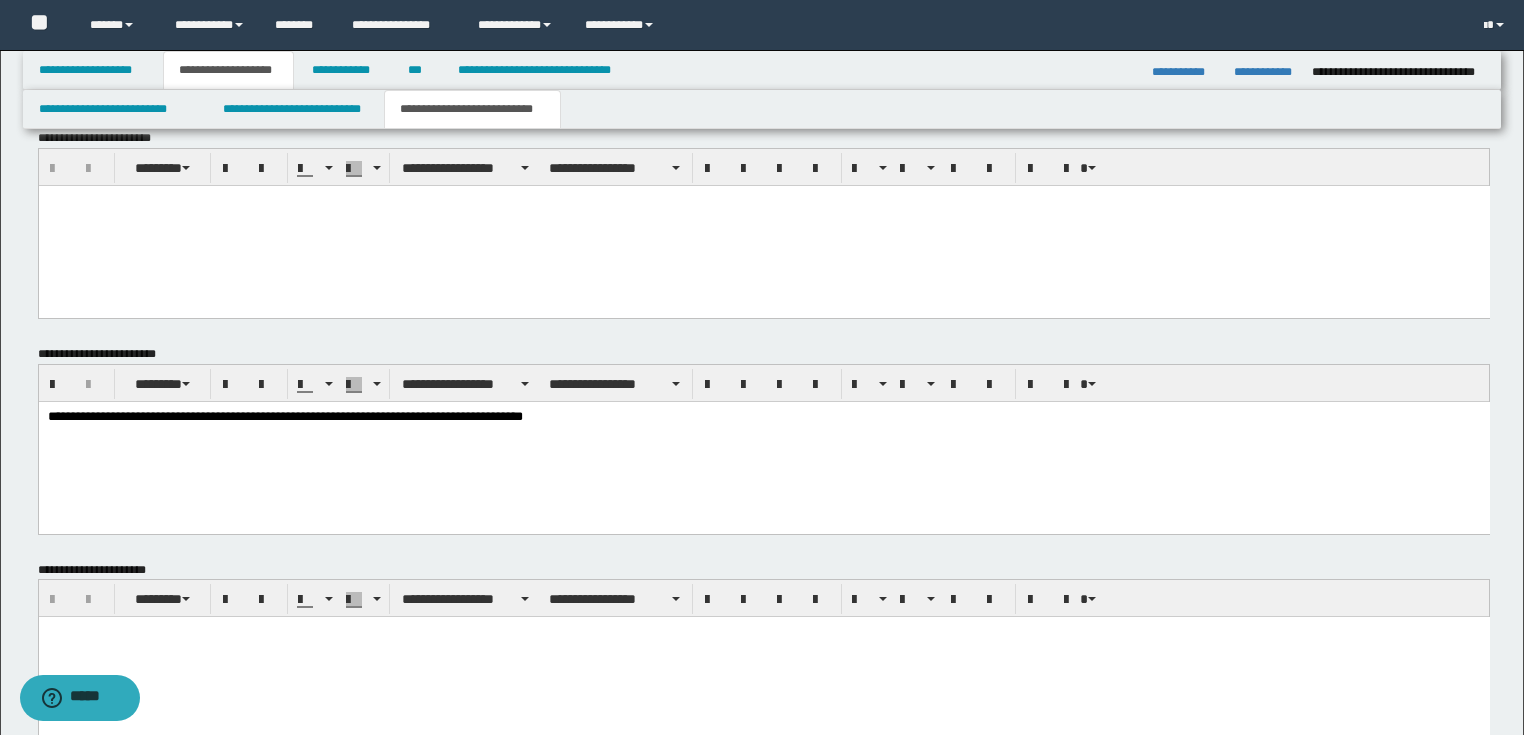 click on "**********" at bounding box center [763, 442] 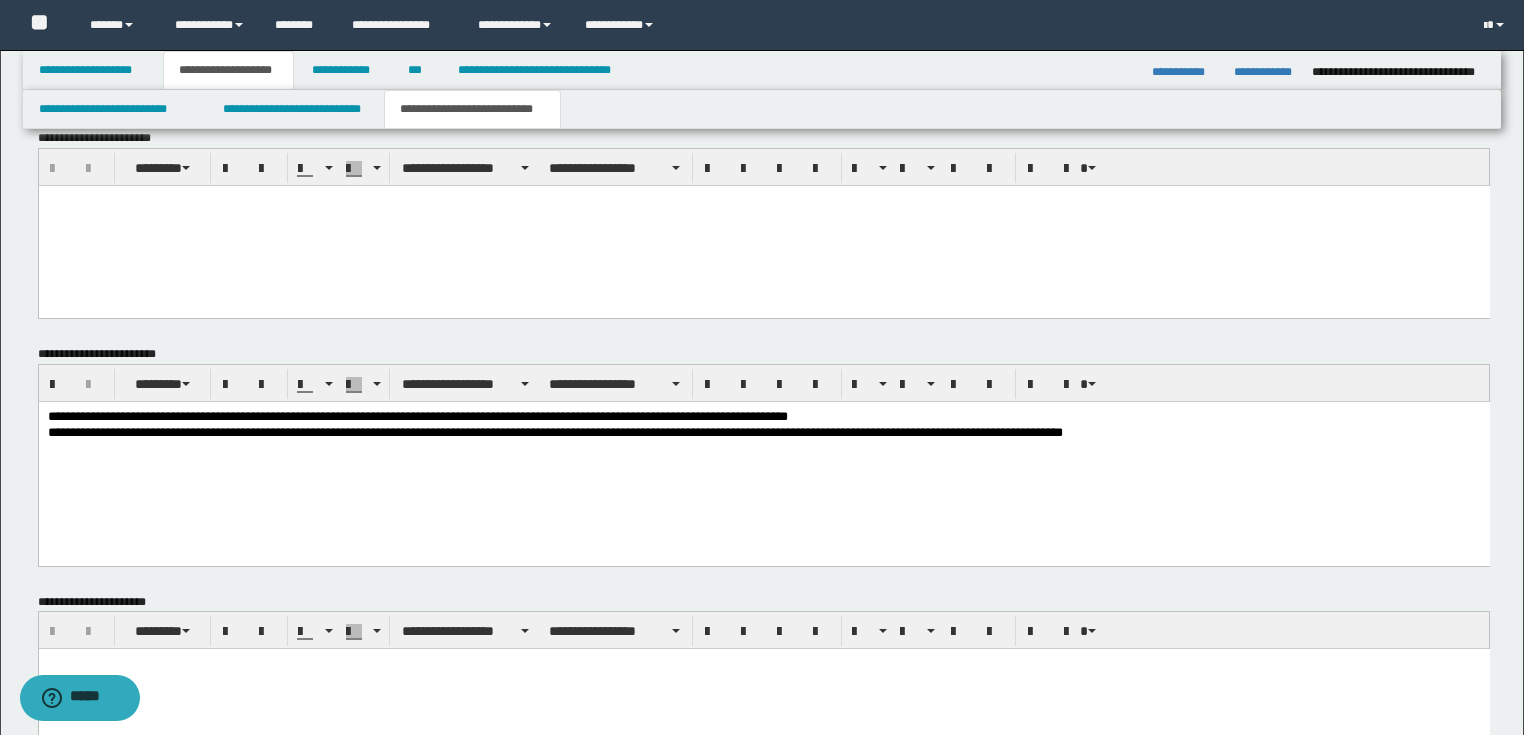 click on "**********" at bounding box center (763, 433) 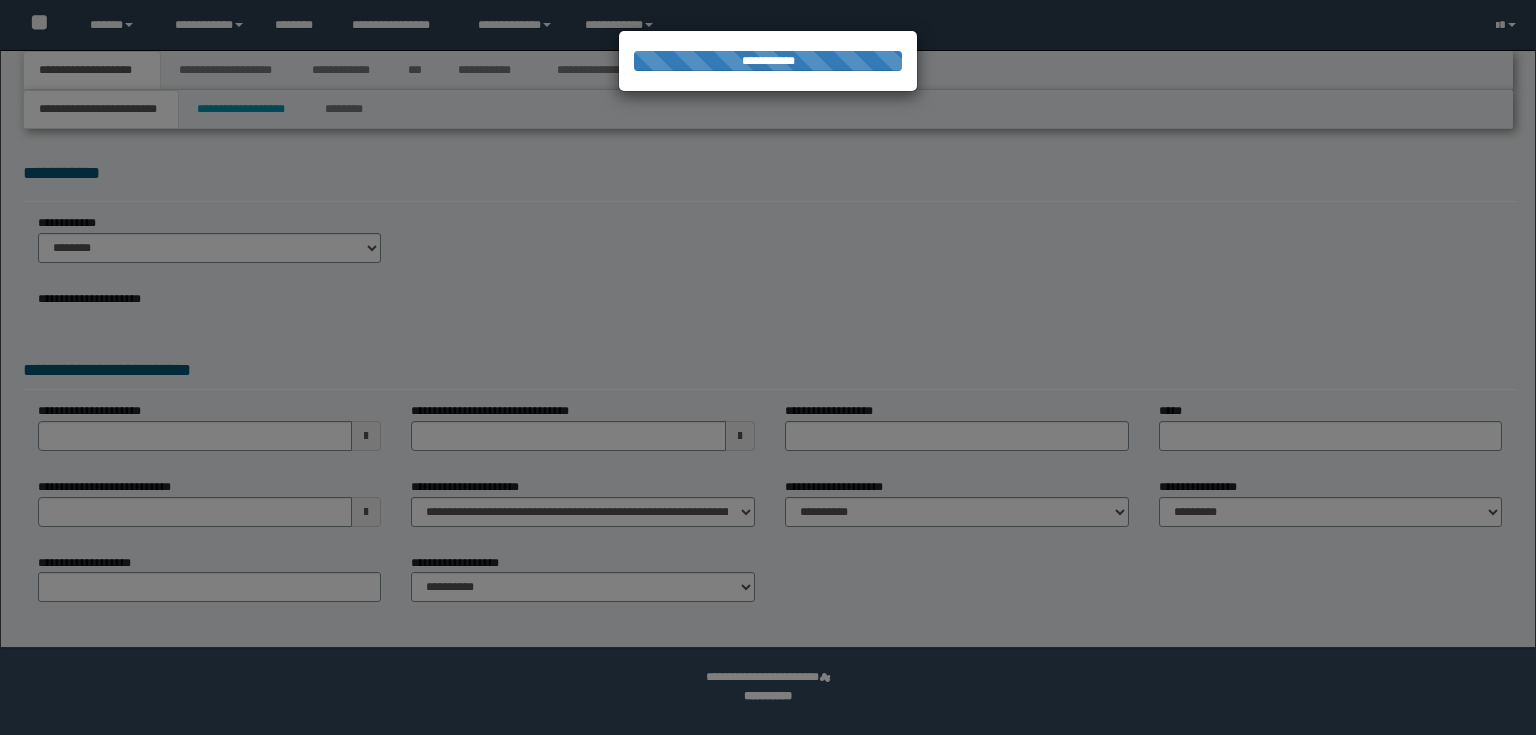 scroll, scrollTop: 0, scrollLeft: 0, axis: both 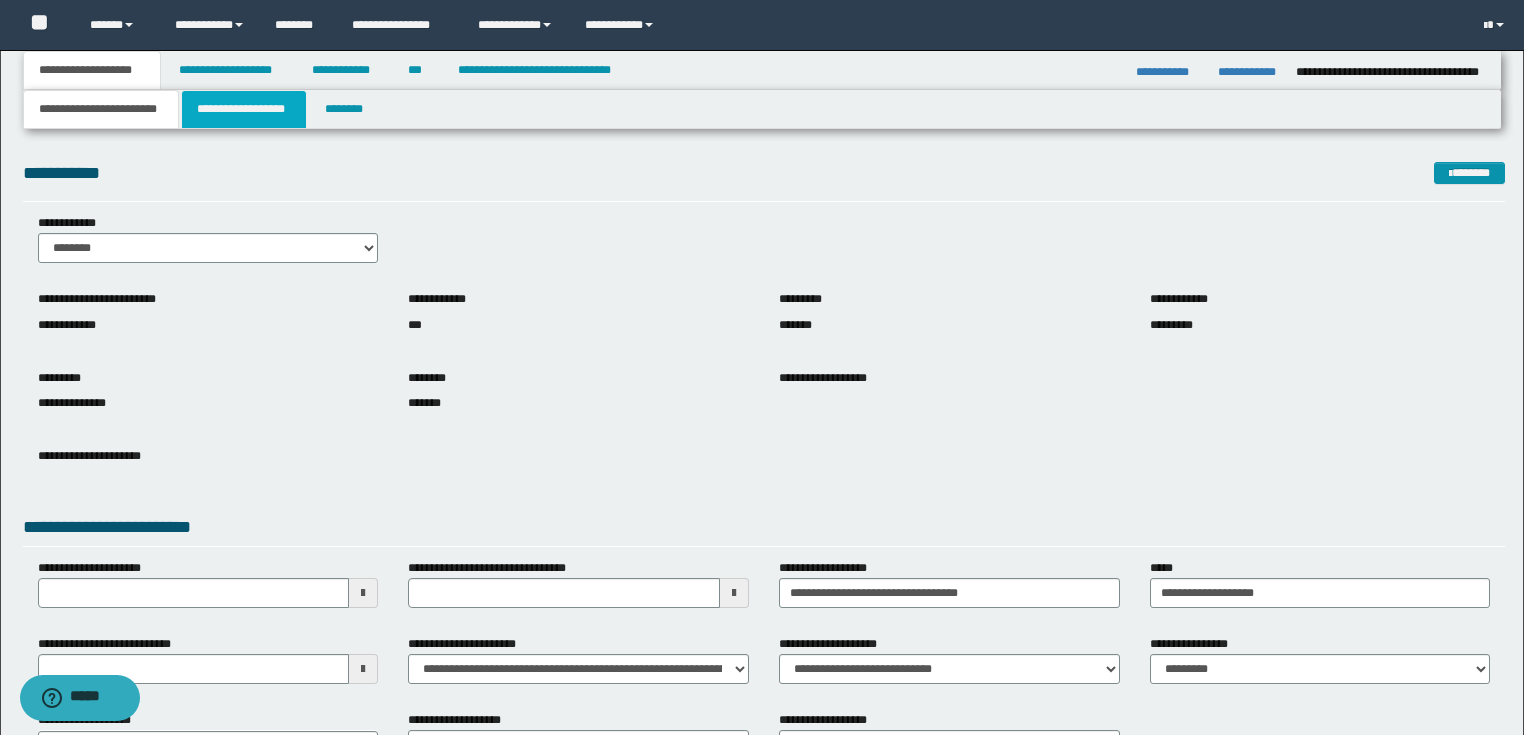click on "**********" at bounding box center [244, 109] 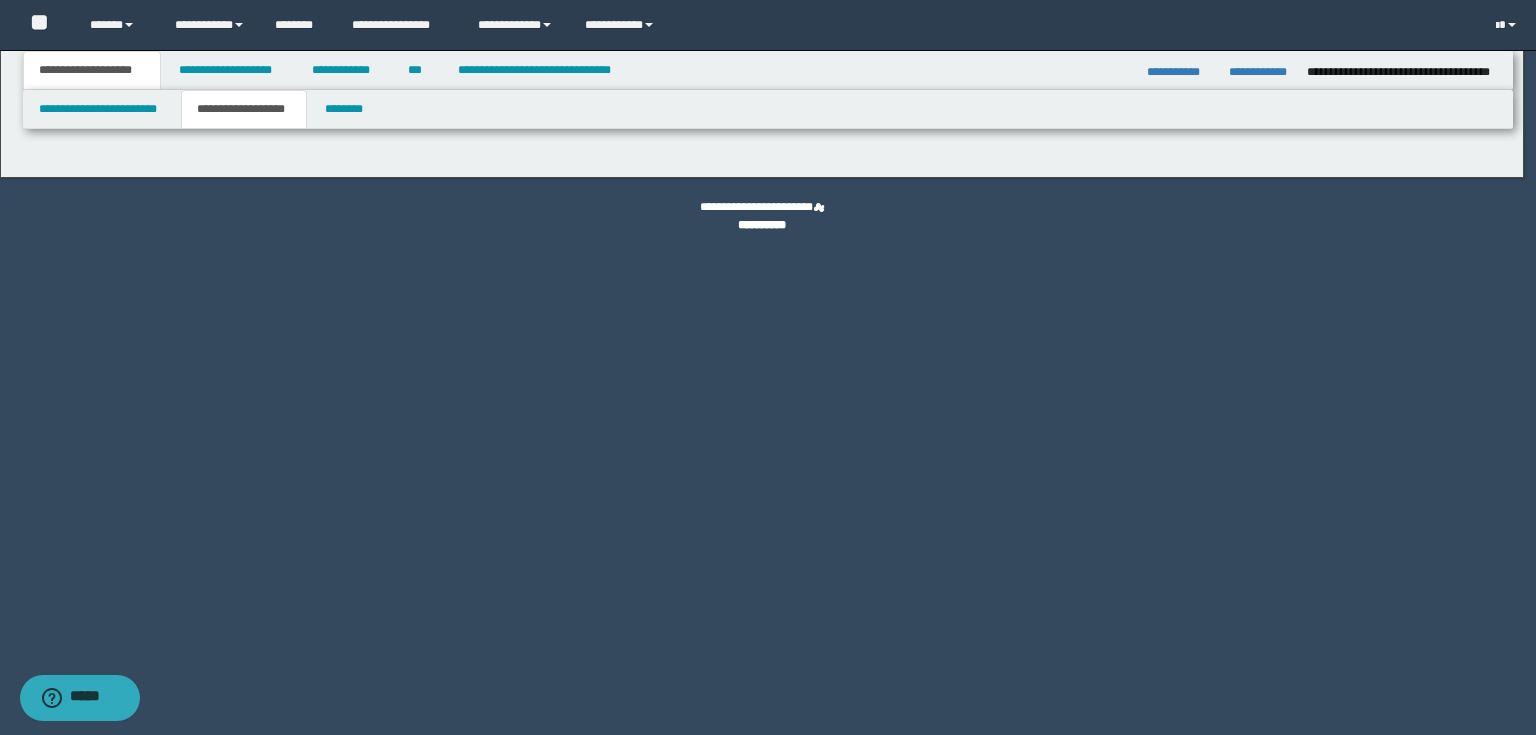 type on "********" 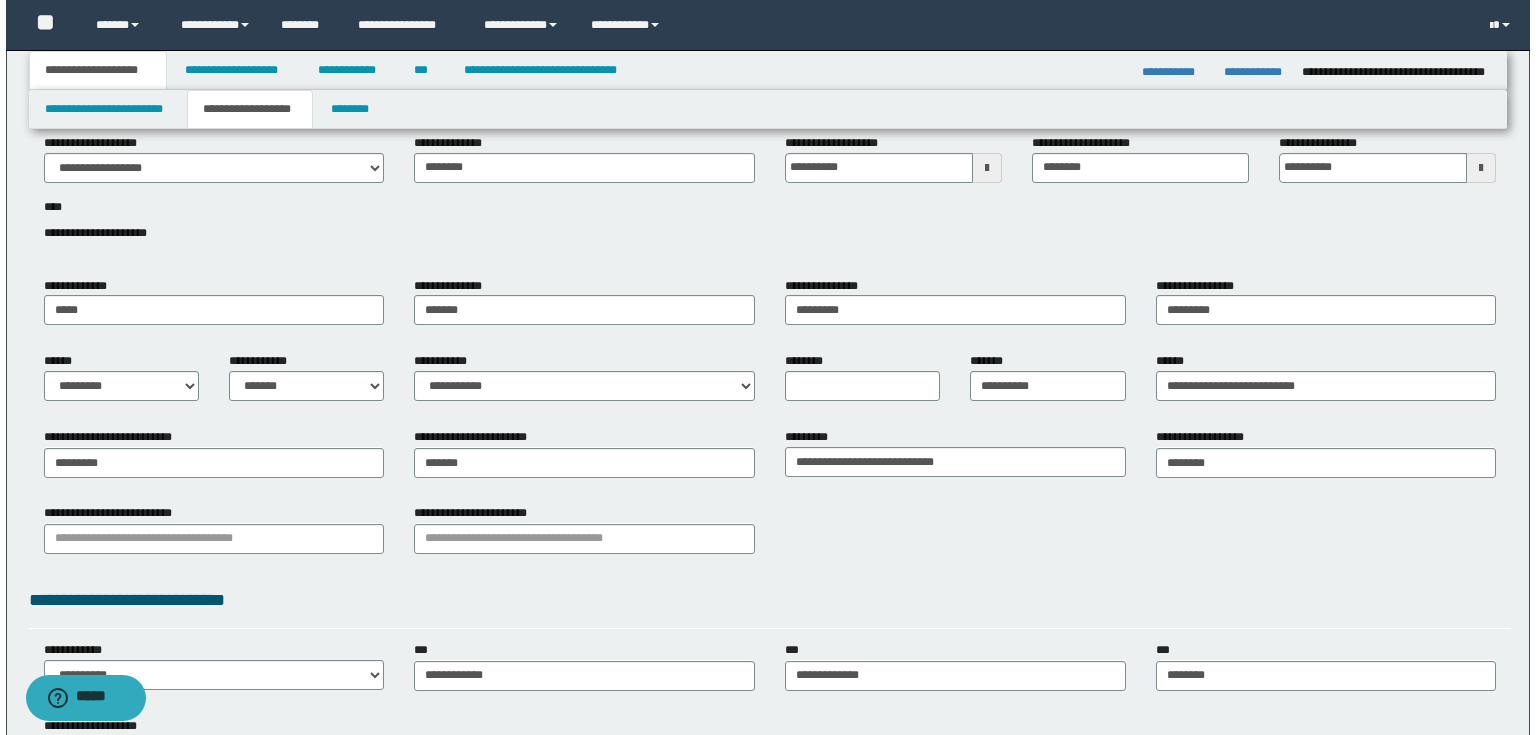 scroll, scrollTop: 0, scrollLeft: 0, axis: both 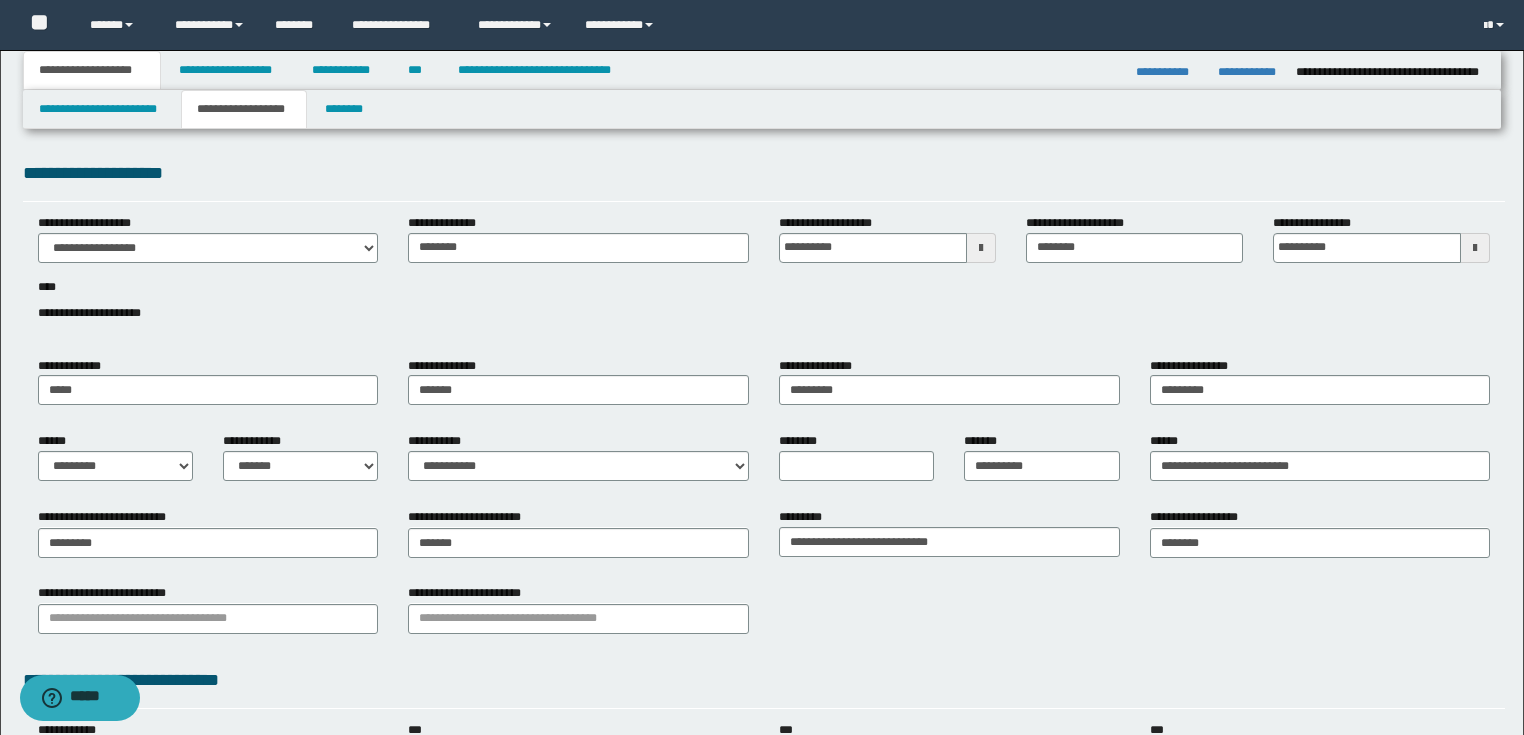 click on "**********" at bounding box center (244, 109) 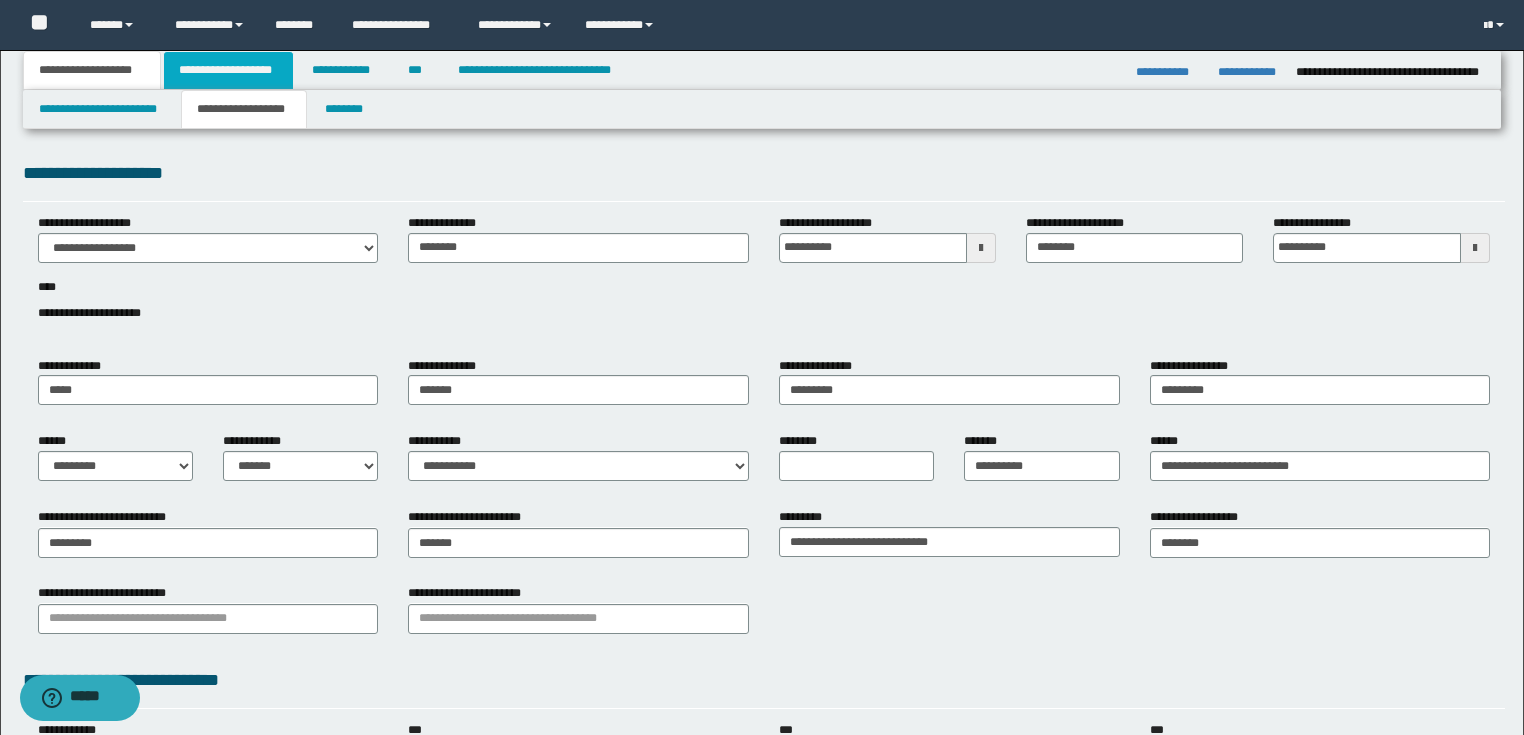 click on "**********" at bounding box center [228, 70] 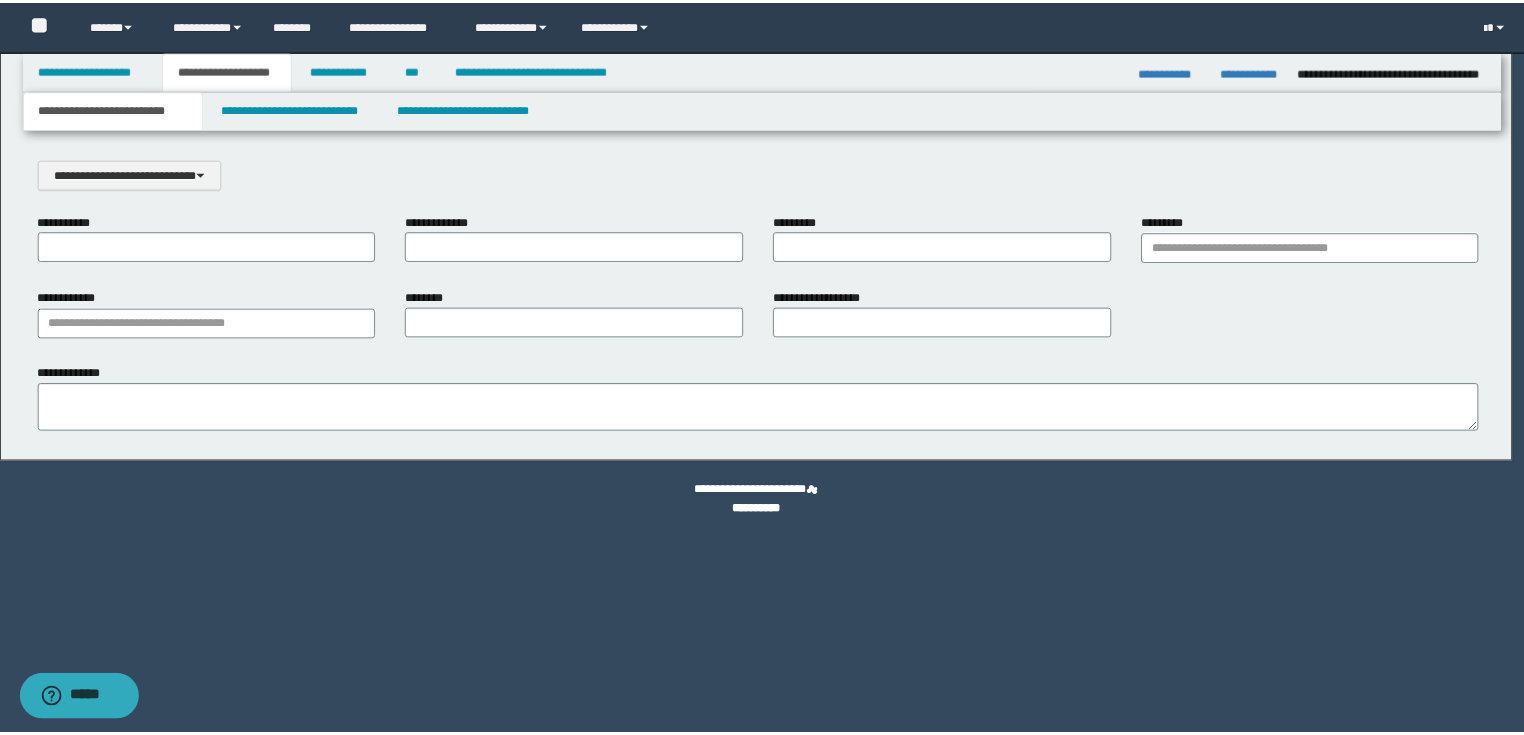 scroll, scrollTop: 0, scrollLeft: 0, axis: both 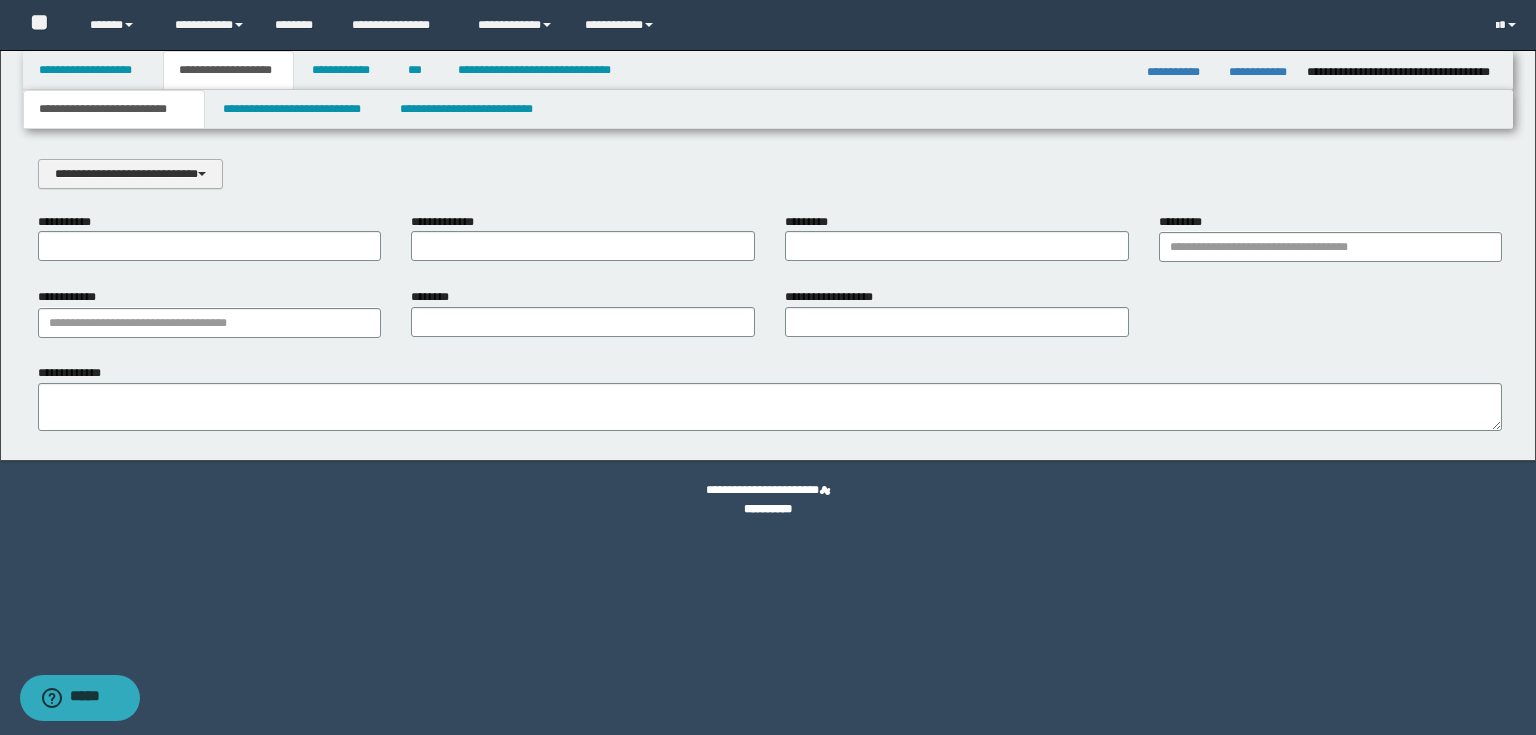 click on "**********" at bounding box center (130, 174) 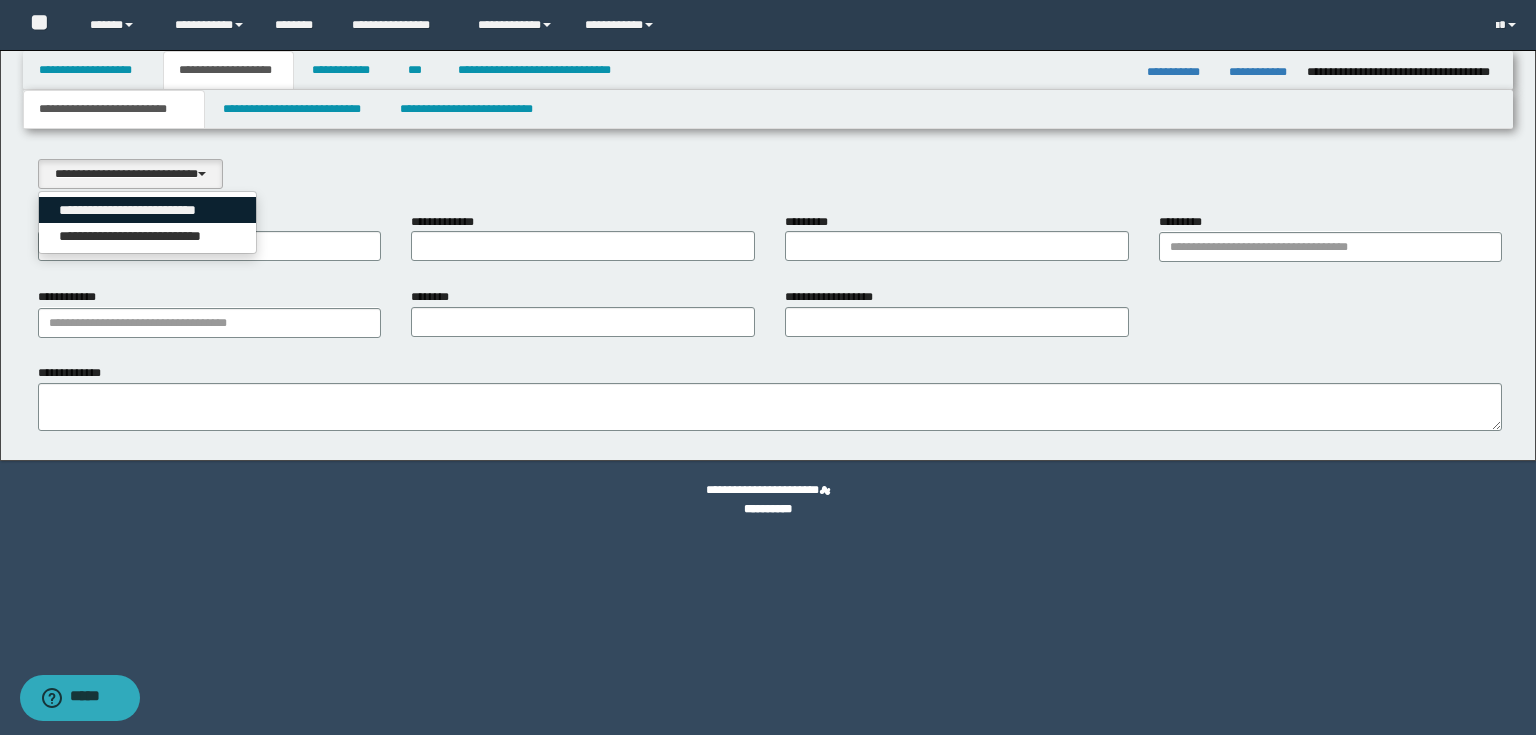 click on "**********" at bounding box center (148, 210) 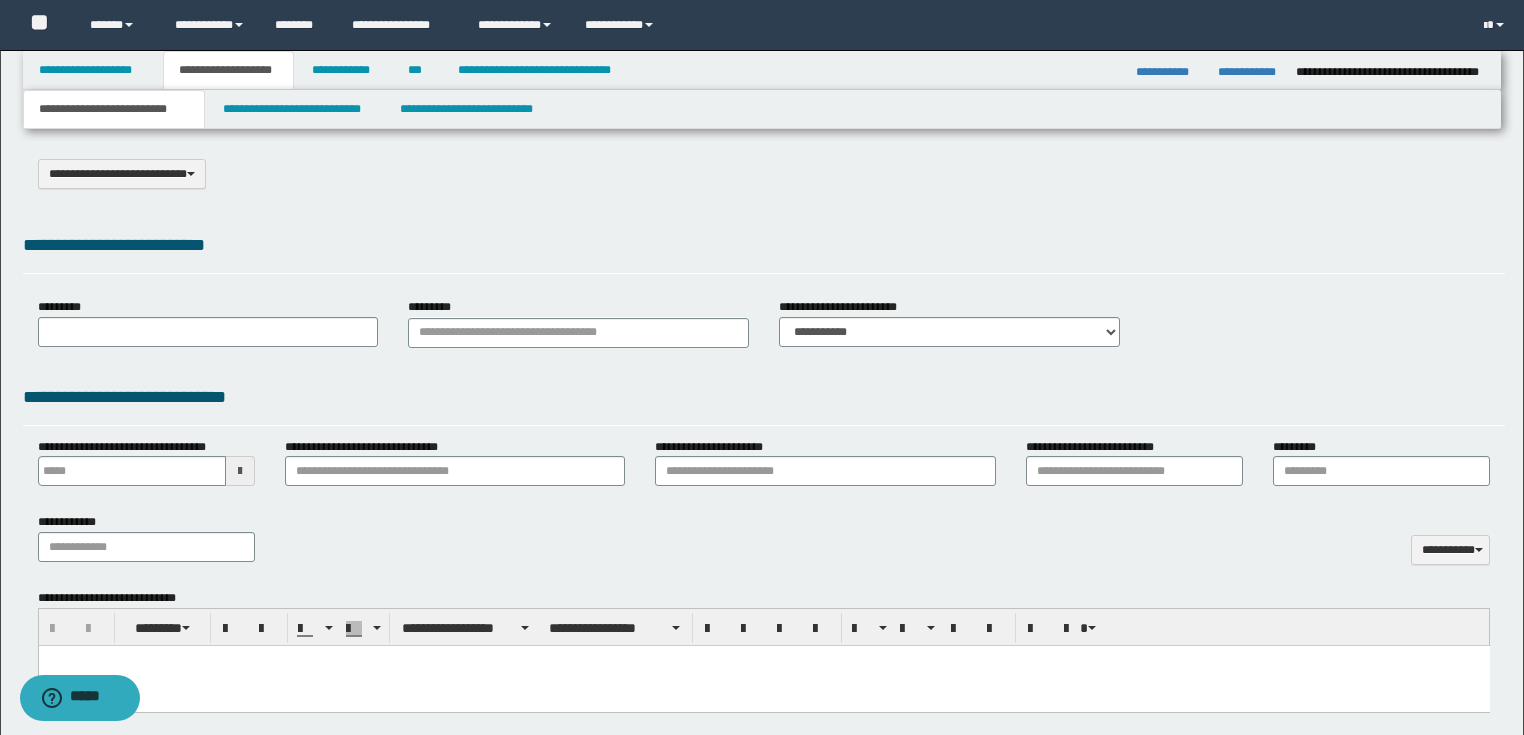 select on "*" 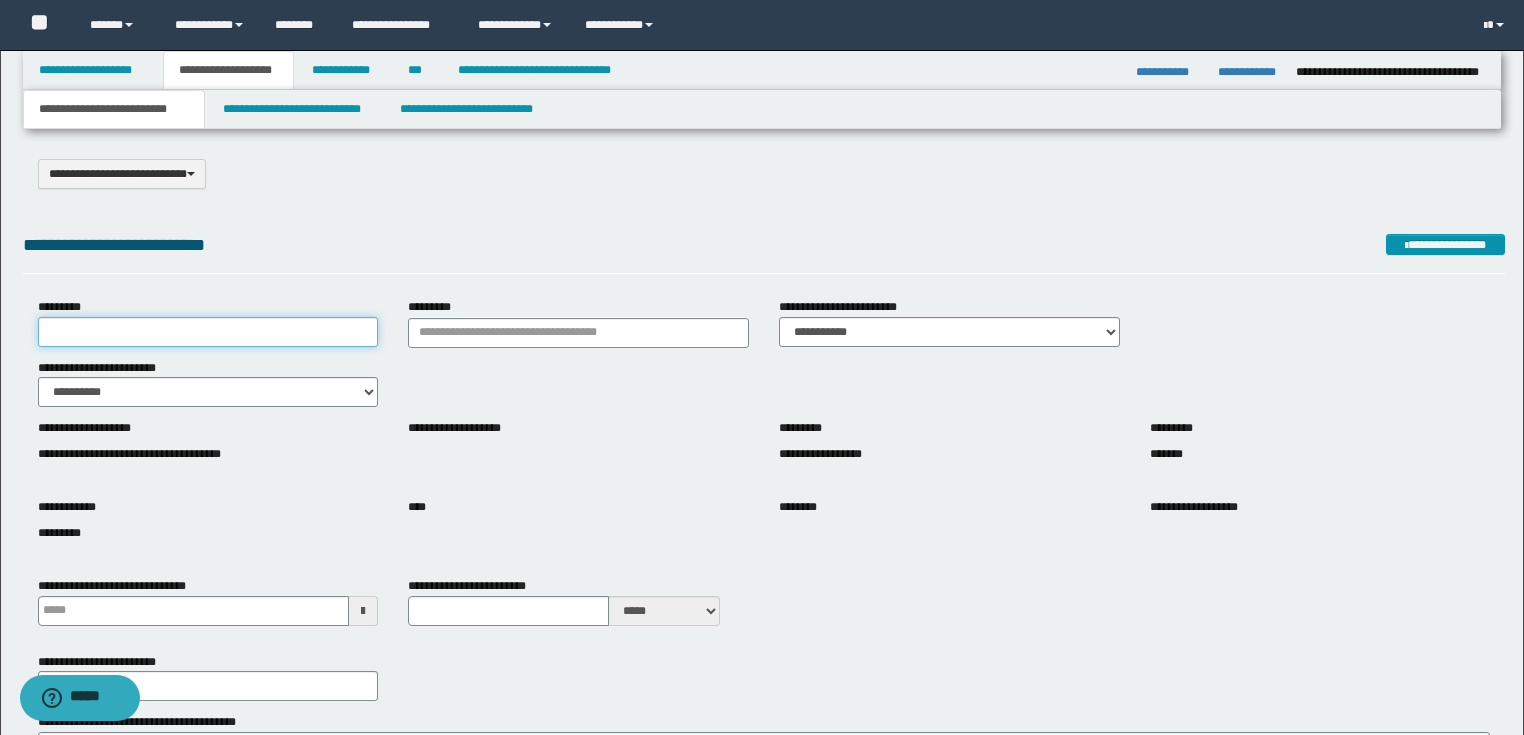 click on "*********" at bounding box center [208, 332] 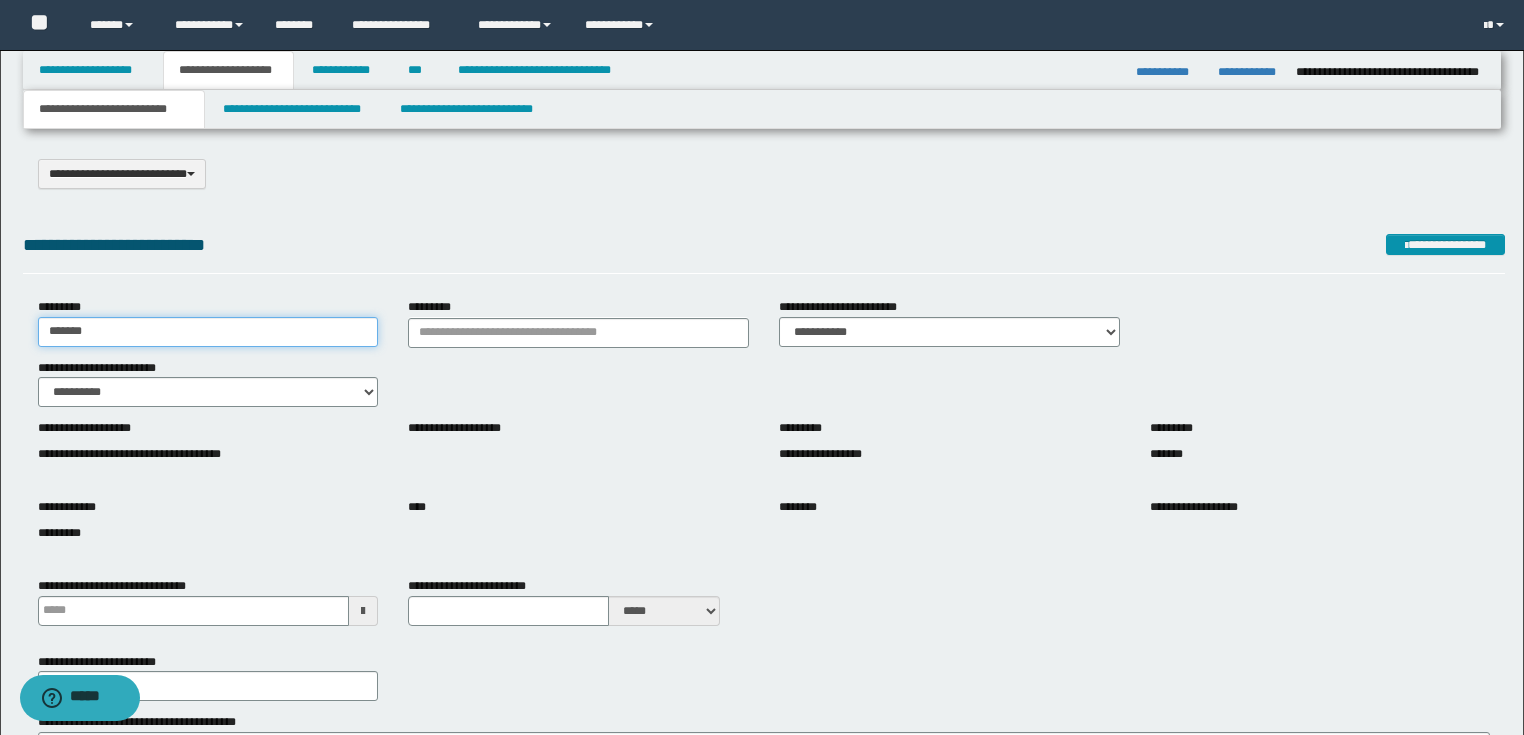 type on "********" 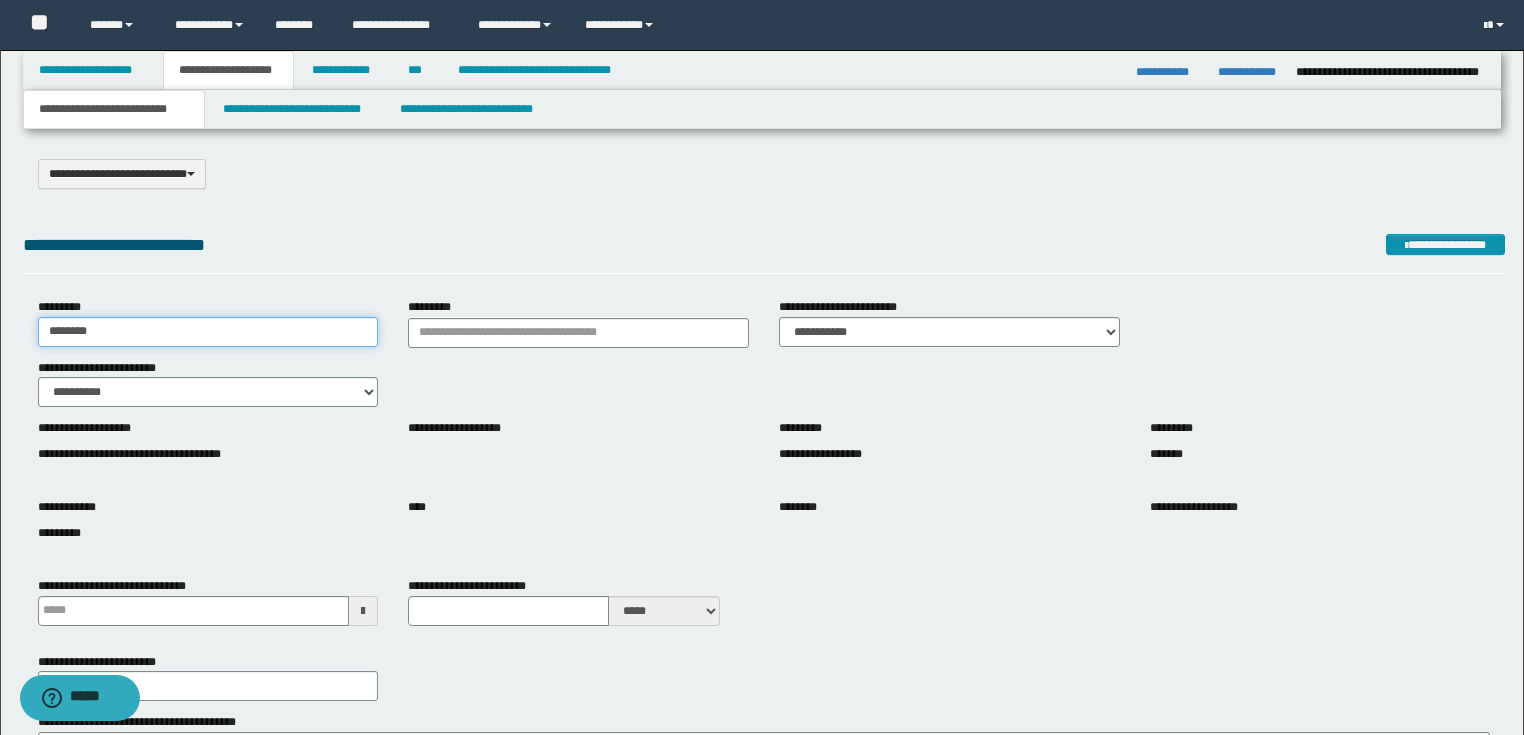 scroll, scrollTop: 240, scrollLeft: 0, axis: vertical 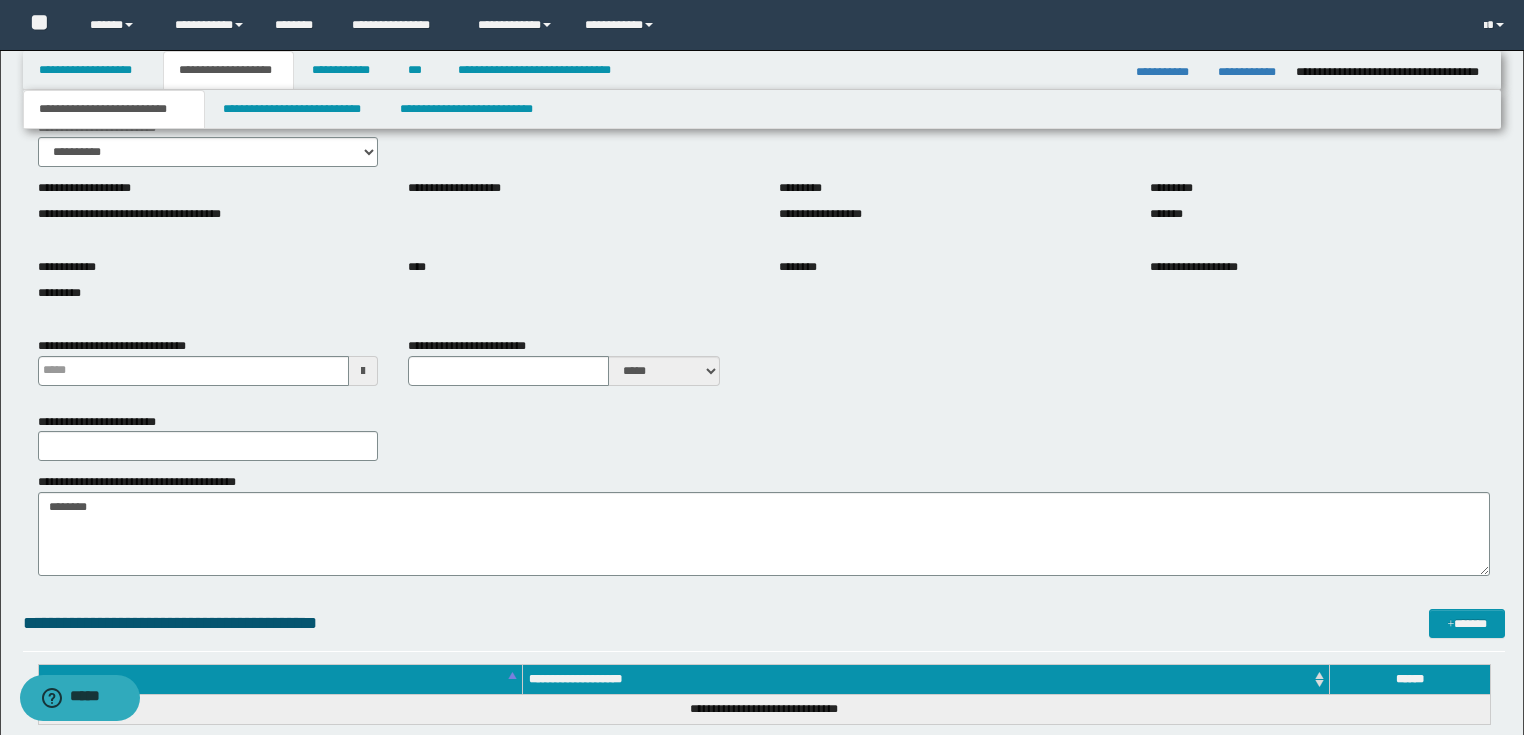 type 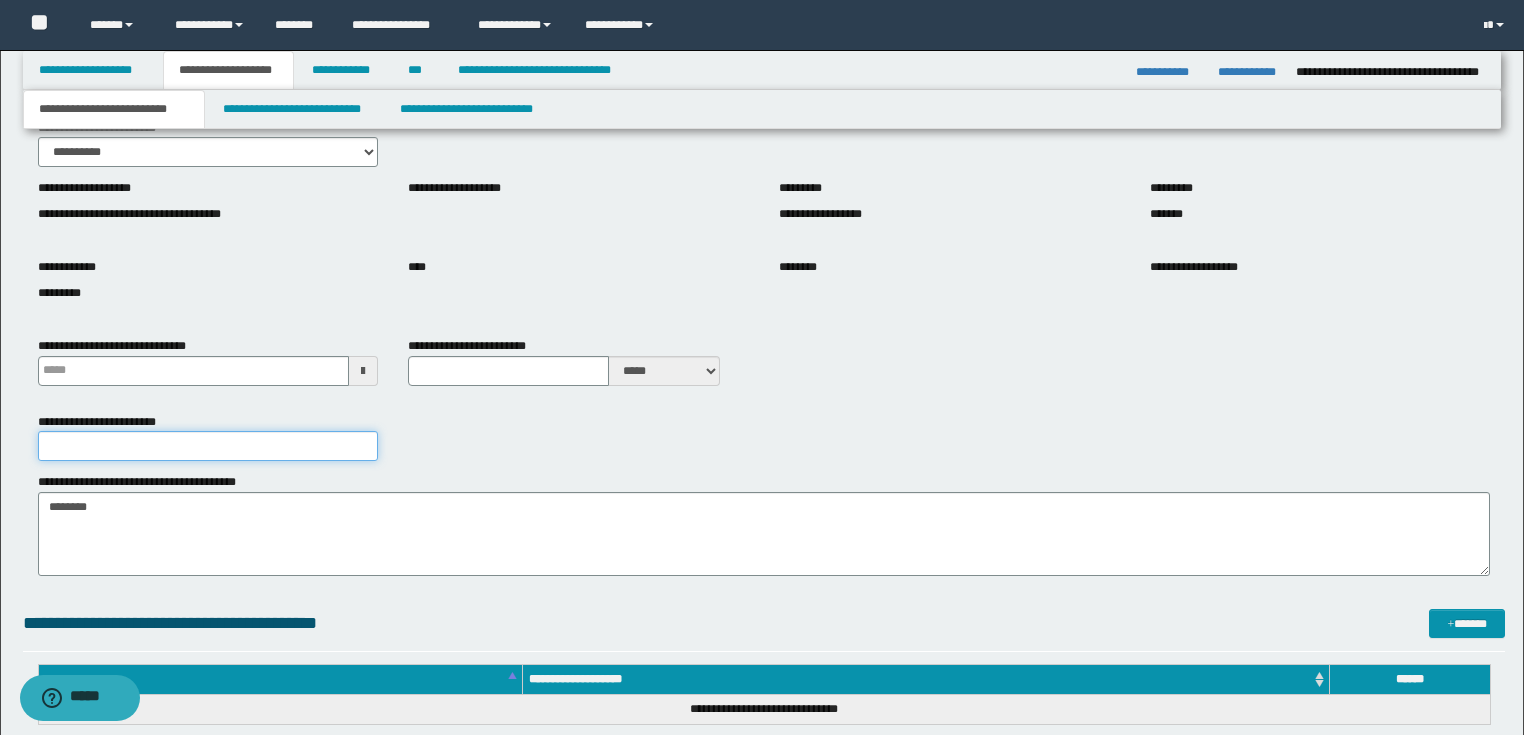 click on "**********" at bounding box center [208, 446] 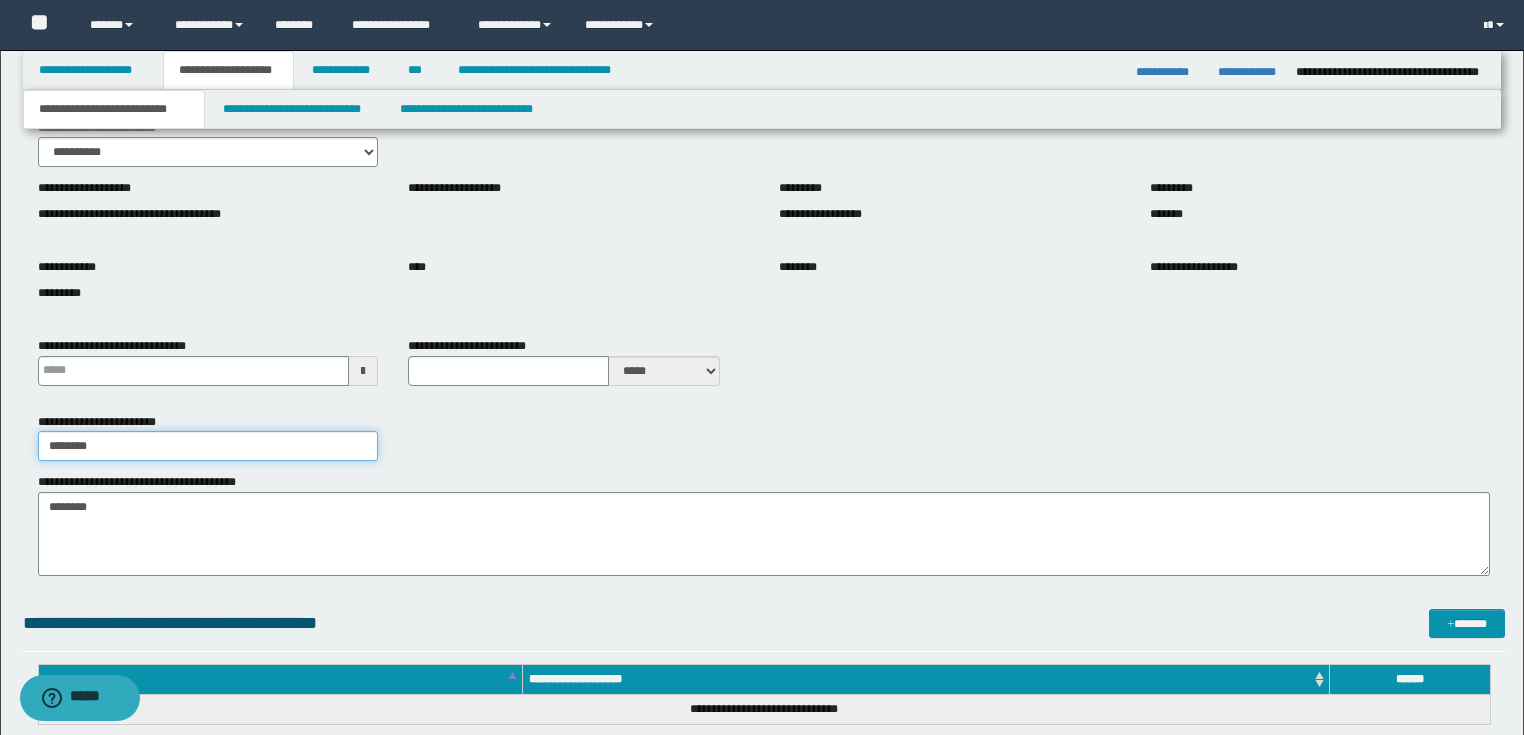 type on "********" 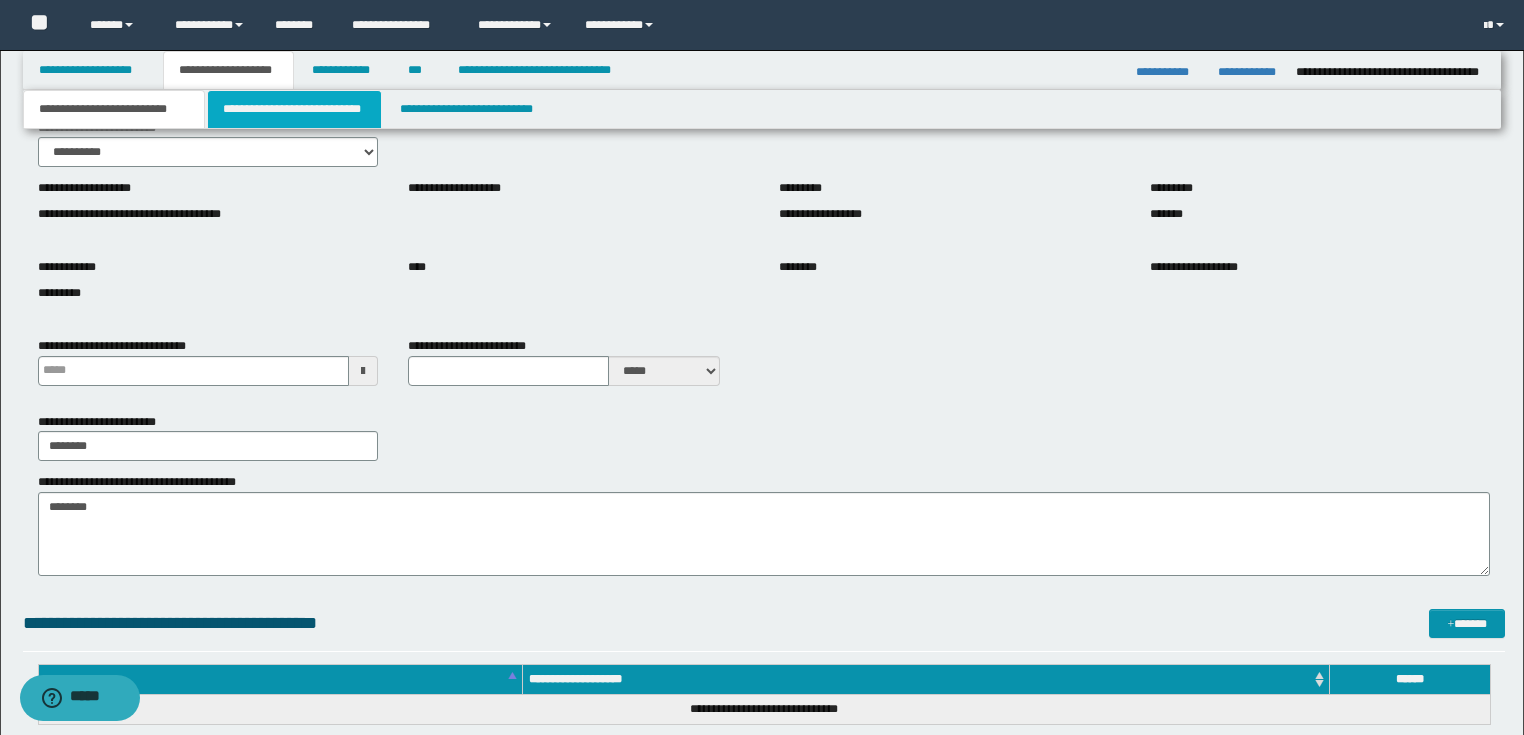 click on "**********" at bounding box center (294, 109) 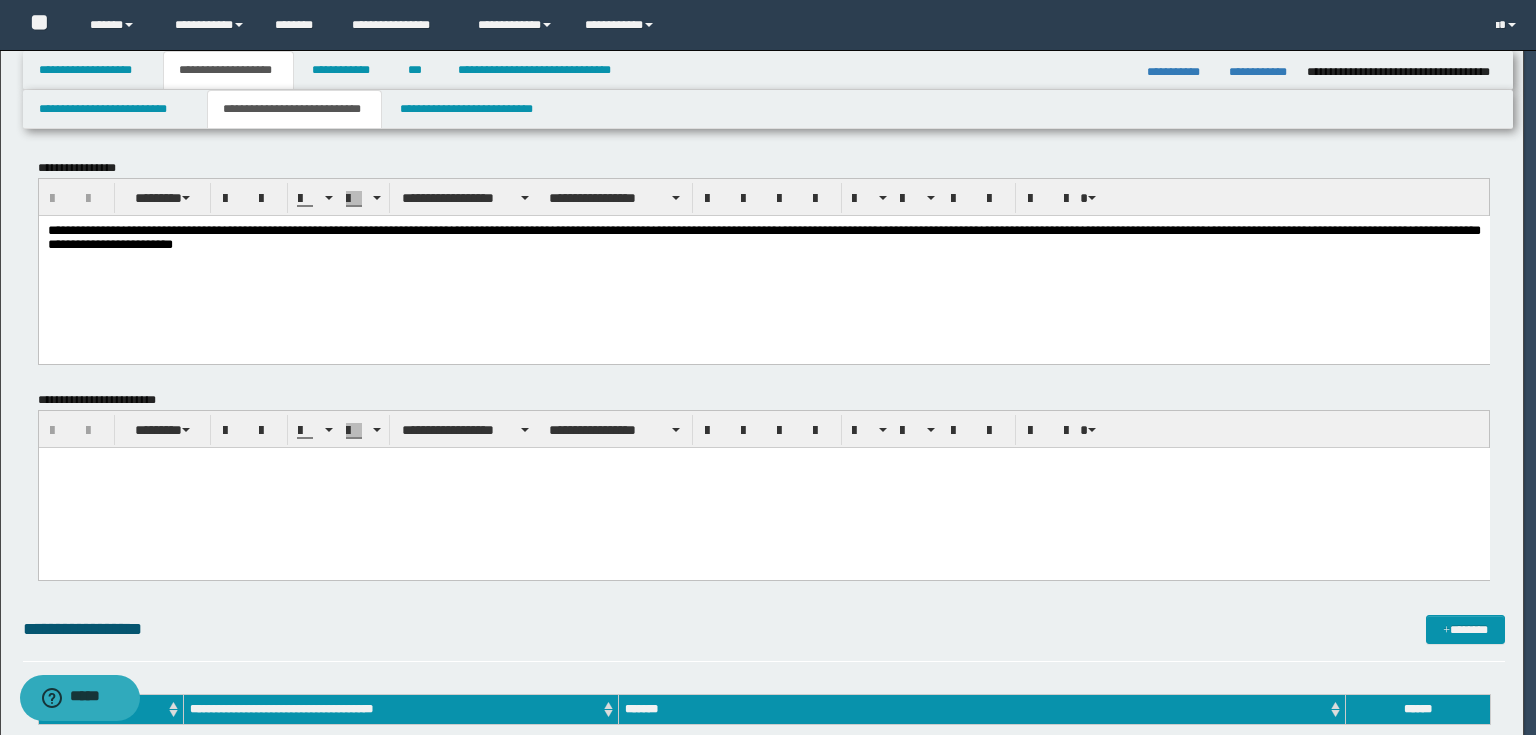 scroll, scrollTop: 0, scrollLeft: 0, axis: both 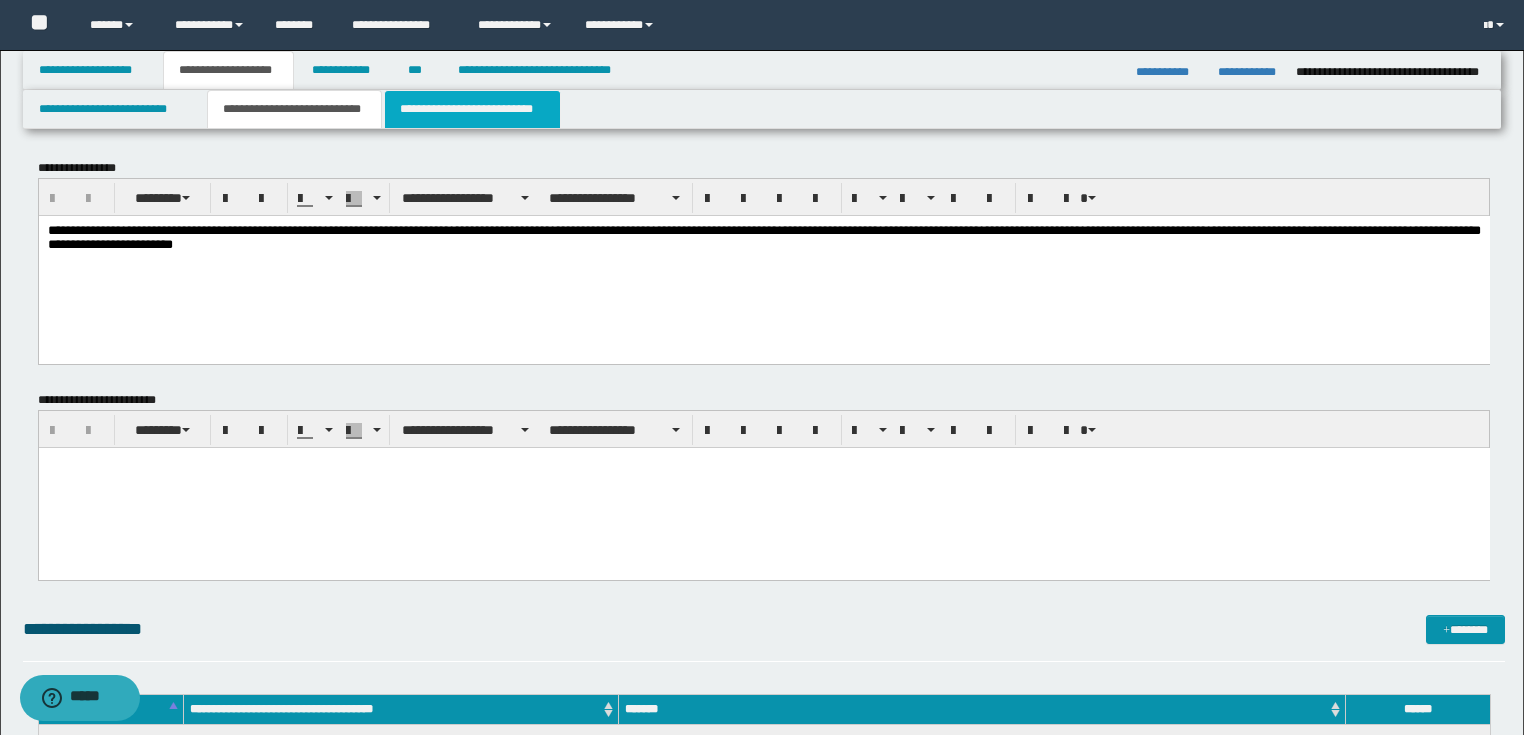click on "**********" at bounding box center (472, 109) 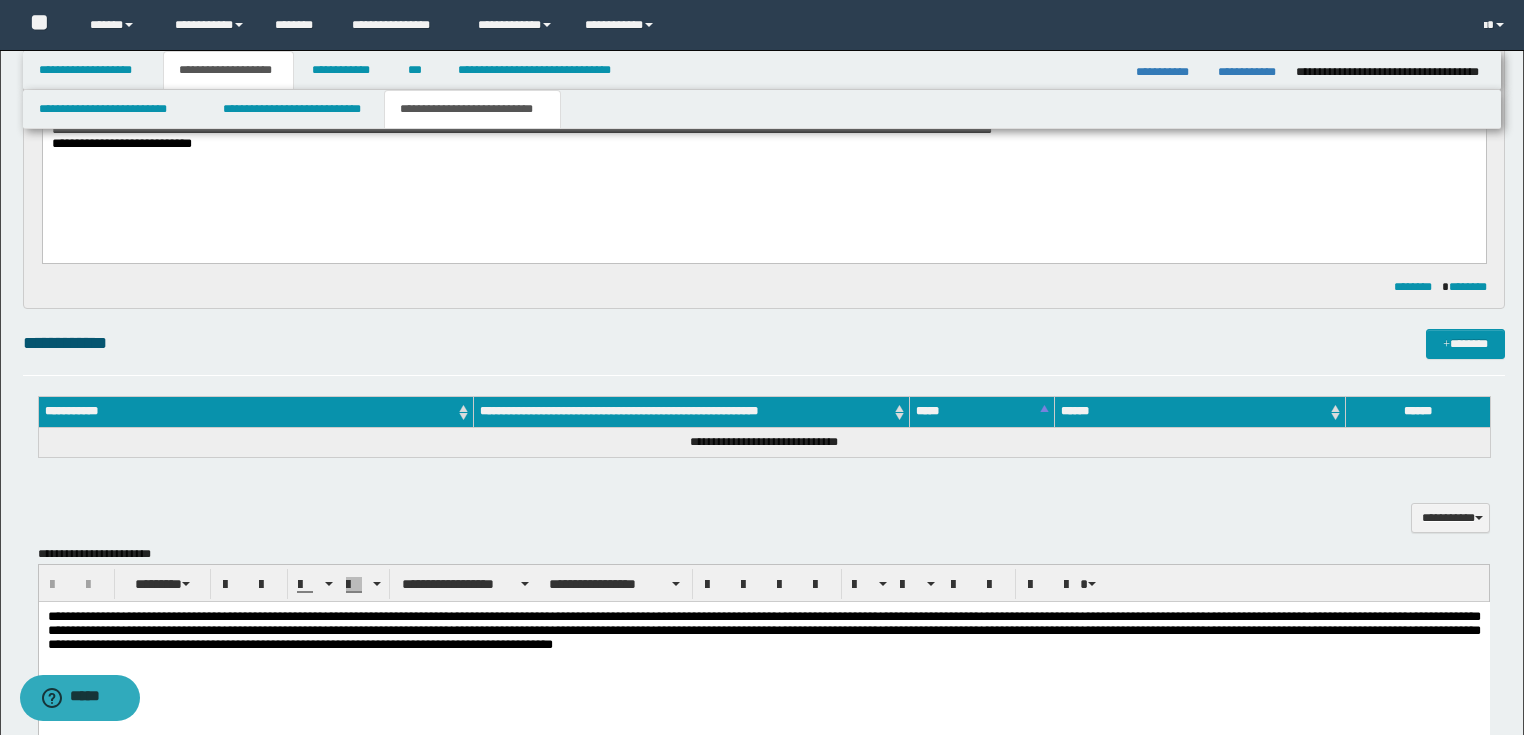 scroll, scrollTop: 640, scrollLeft: 0, axis: vertical 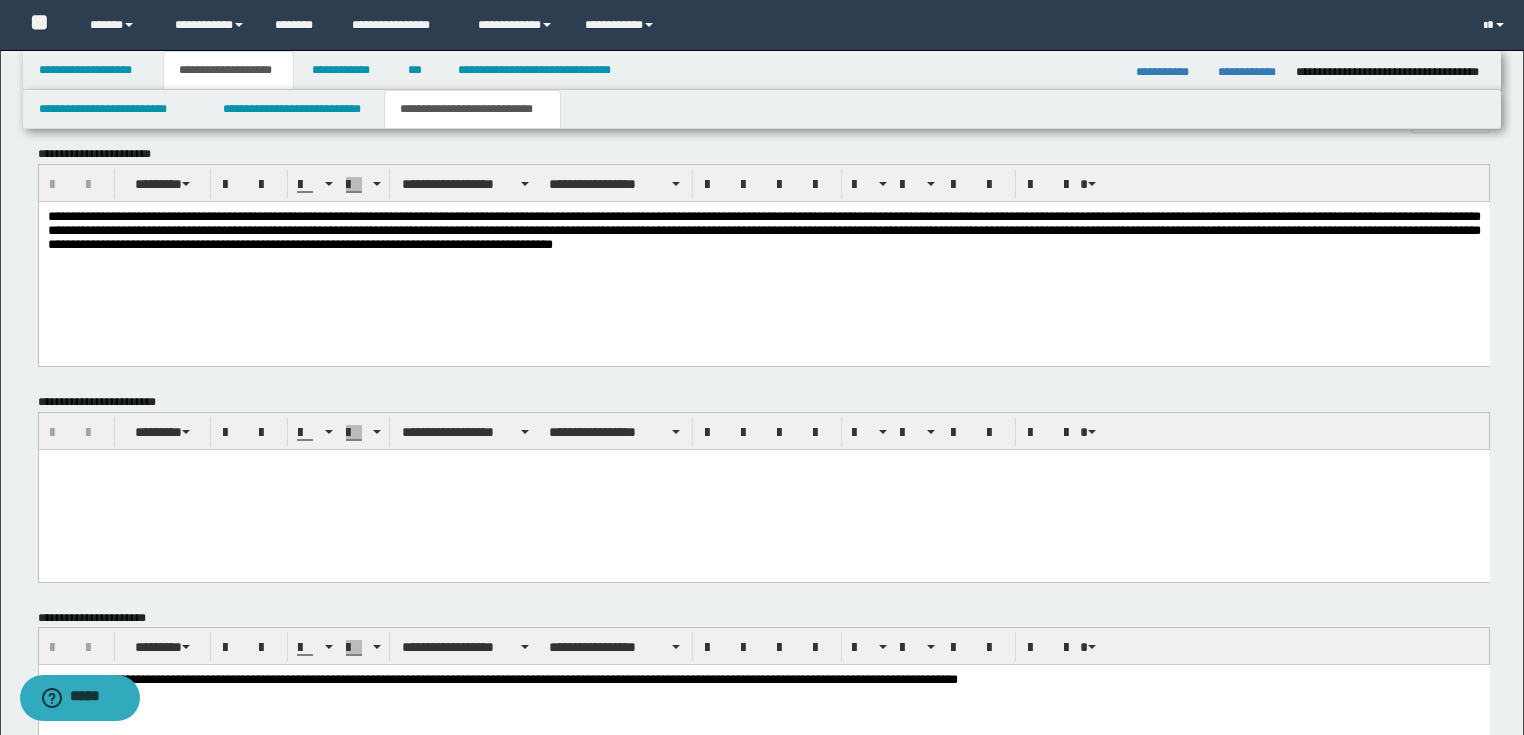 click at bounding box center (763, 489) 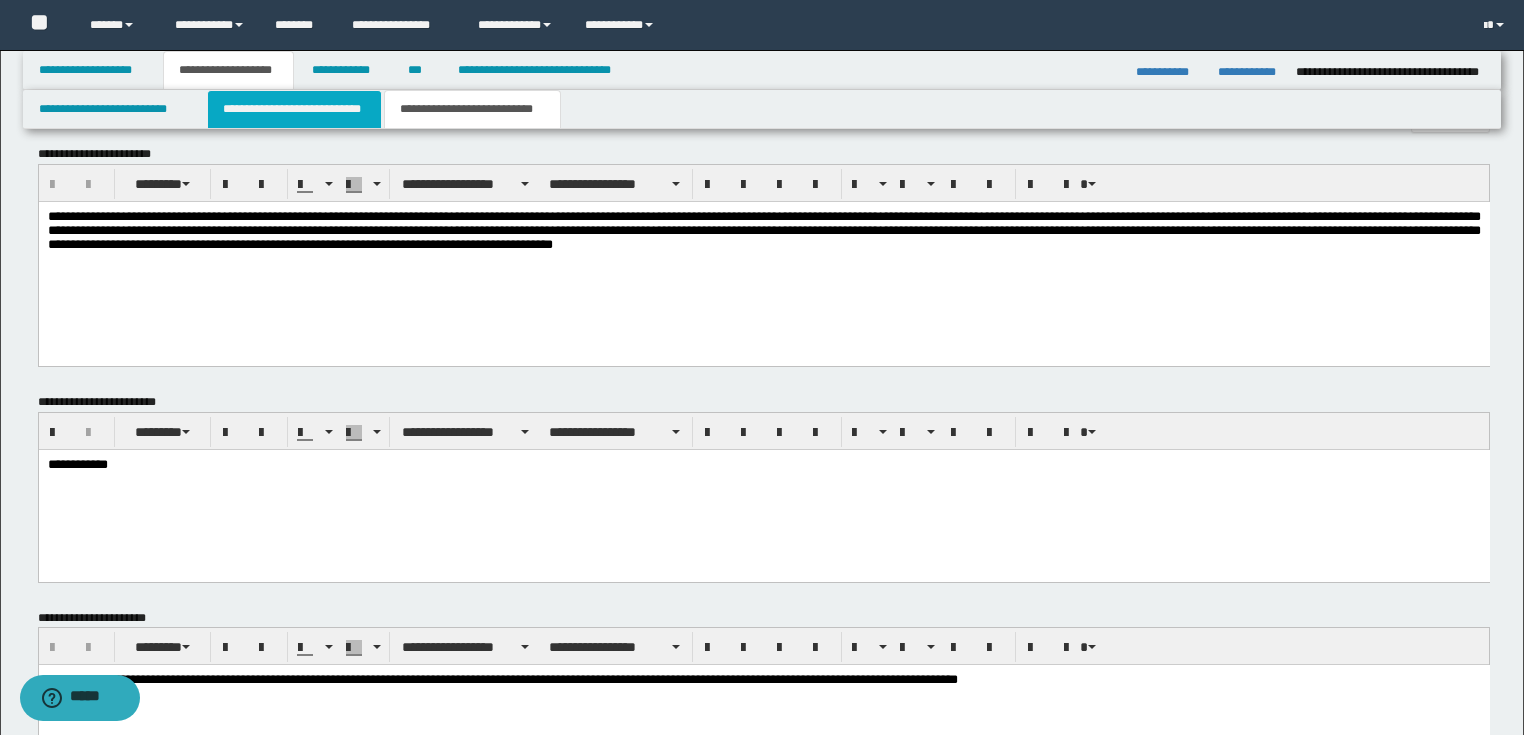 click on "**********" at bounding box center (294, 109) 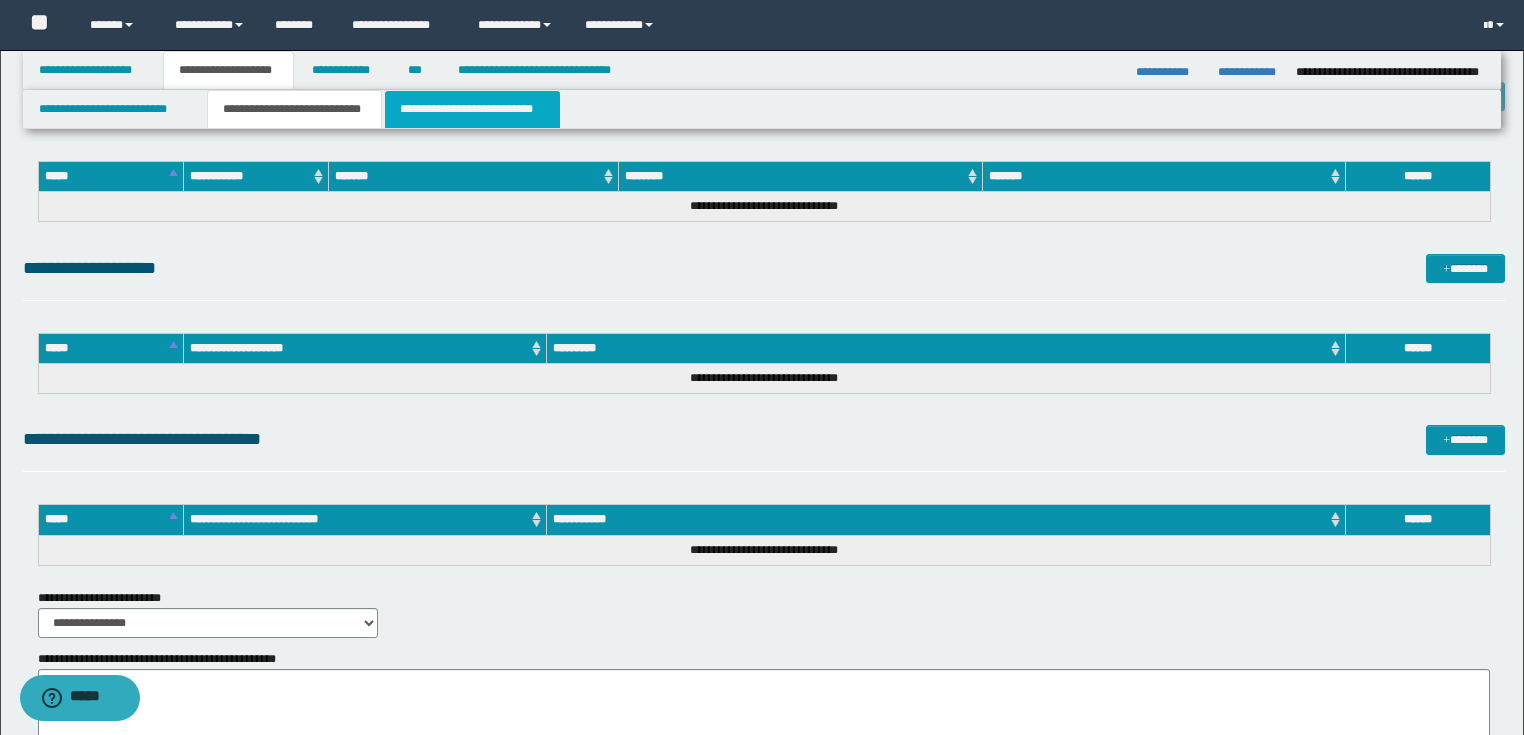 click on "**********" at bounding box center [472, 109] 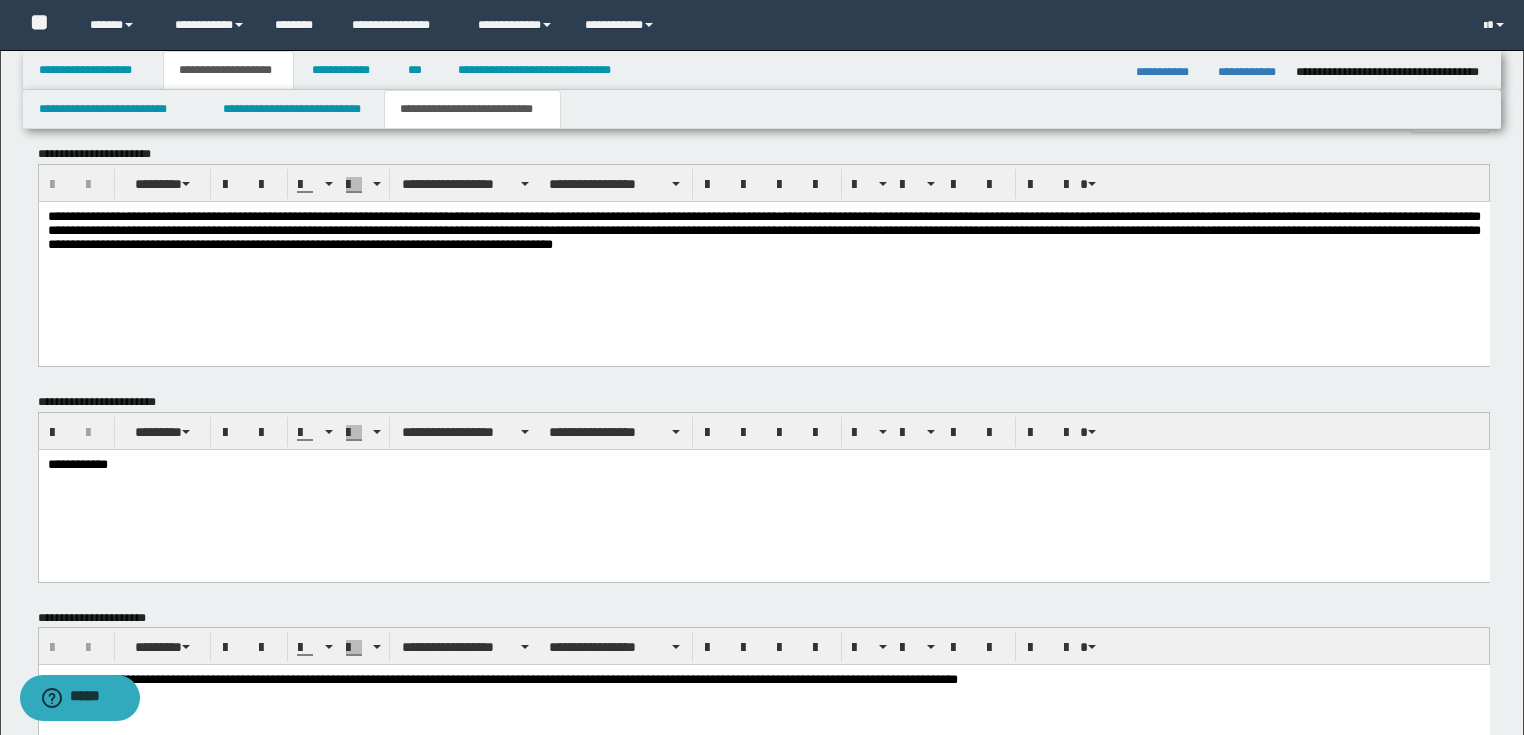 click on "**********" at bounding box center (763, 465) 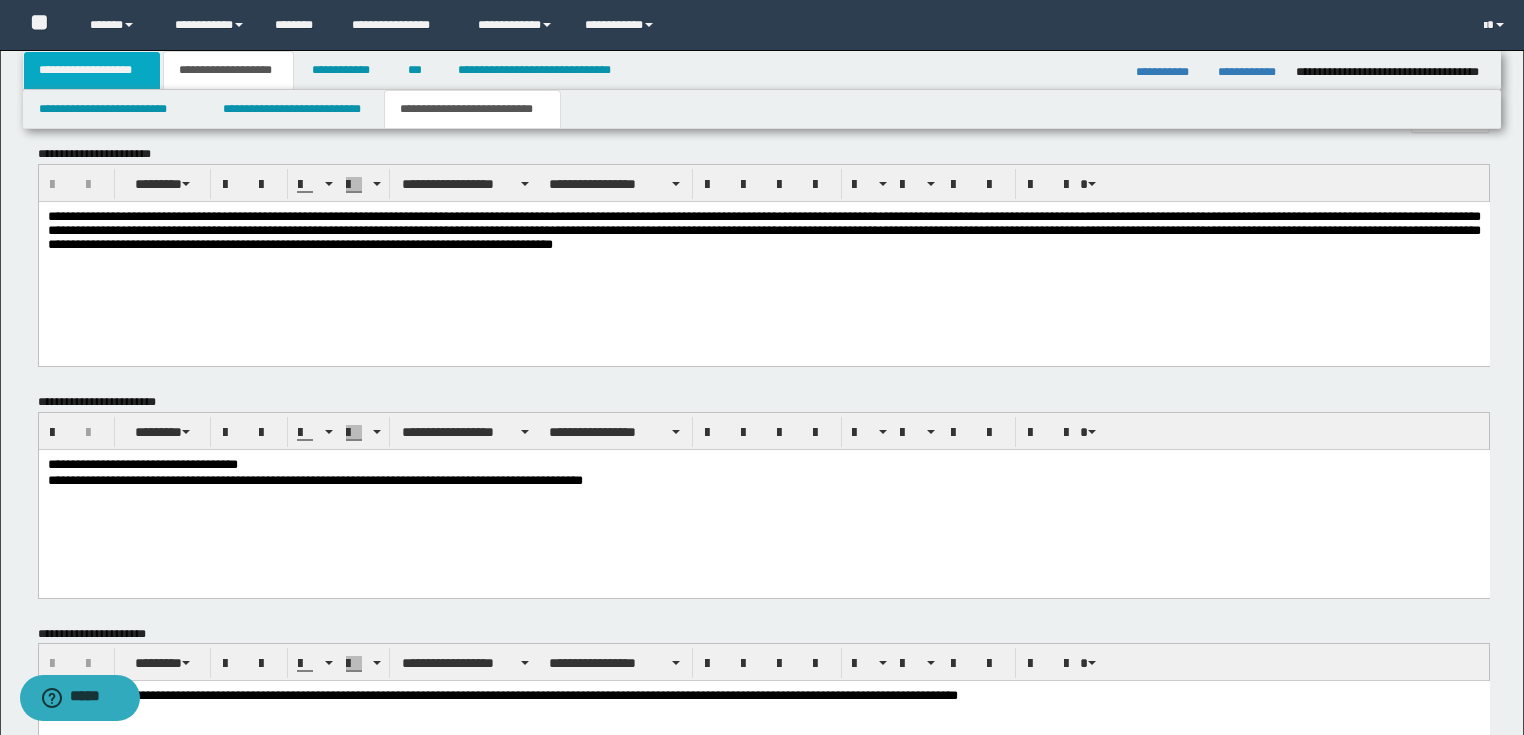 click on "**********" at bounding box center (92, 70) 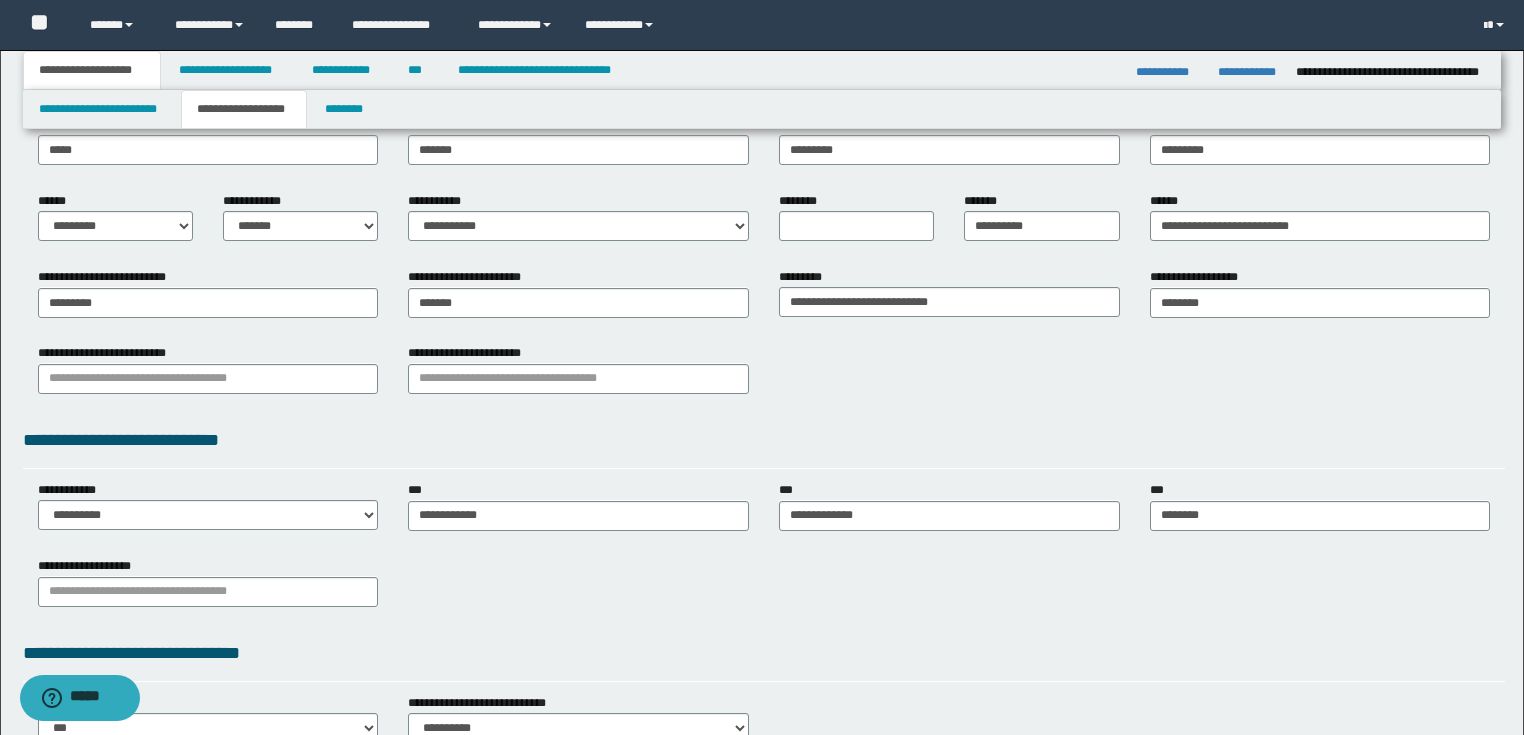scroll, scrollTop: 320, scrollLeft: 0, axis: vertical 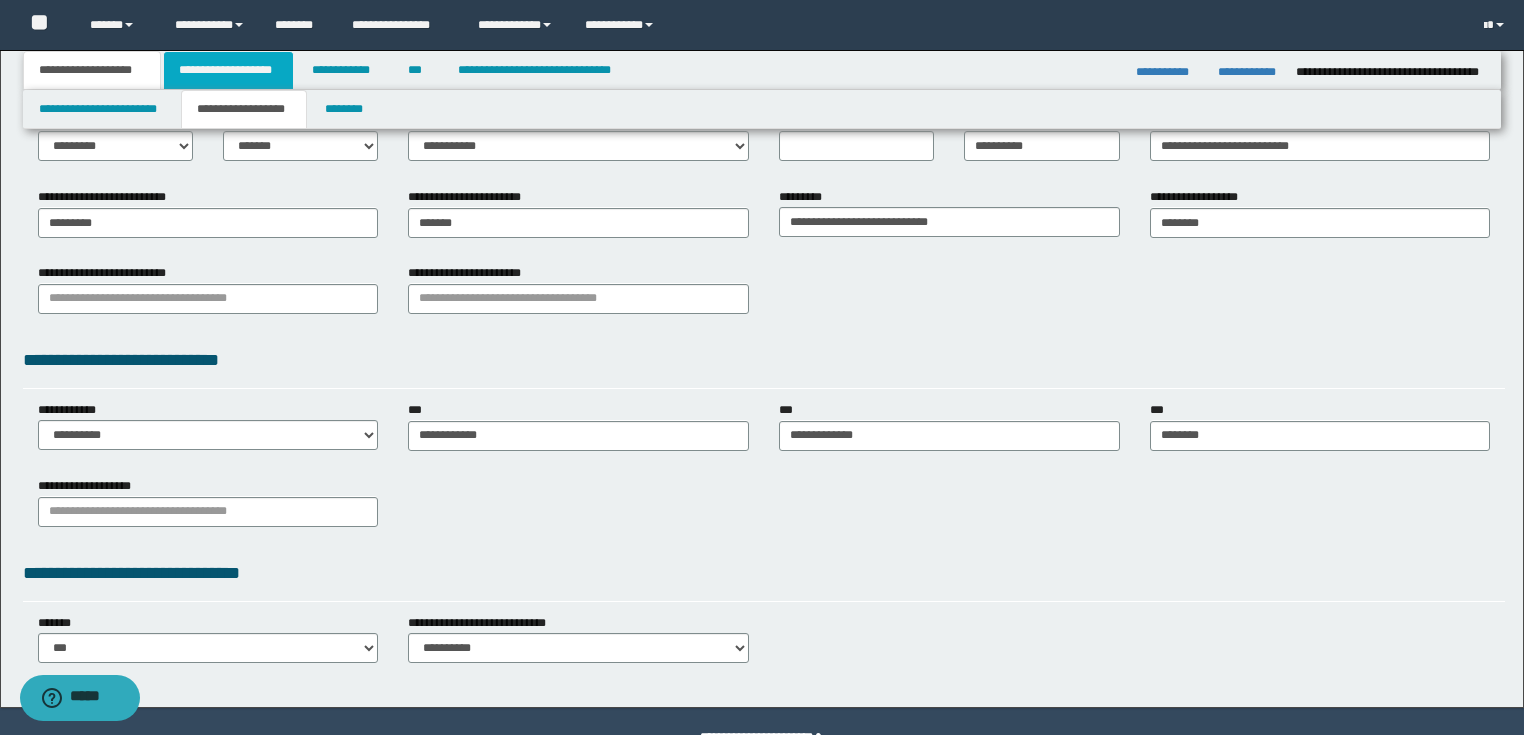 click on "**********" at bounding box center [228, 70] 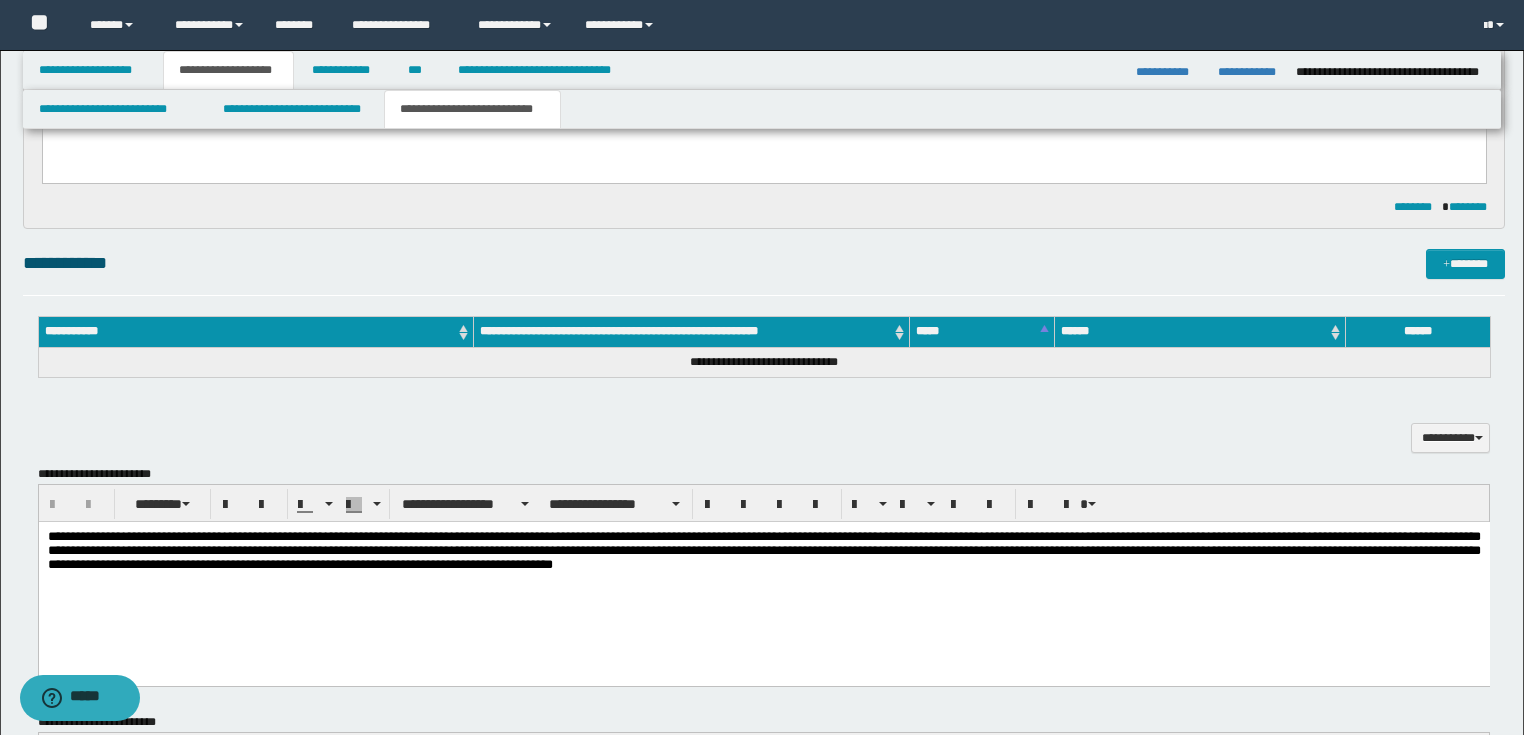 scroll, scrollTop: 560, scrollLeft: 0, axis: vertical 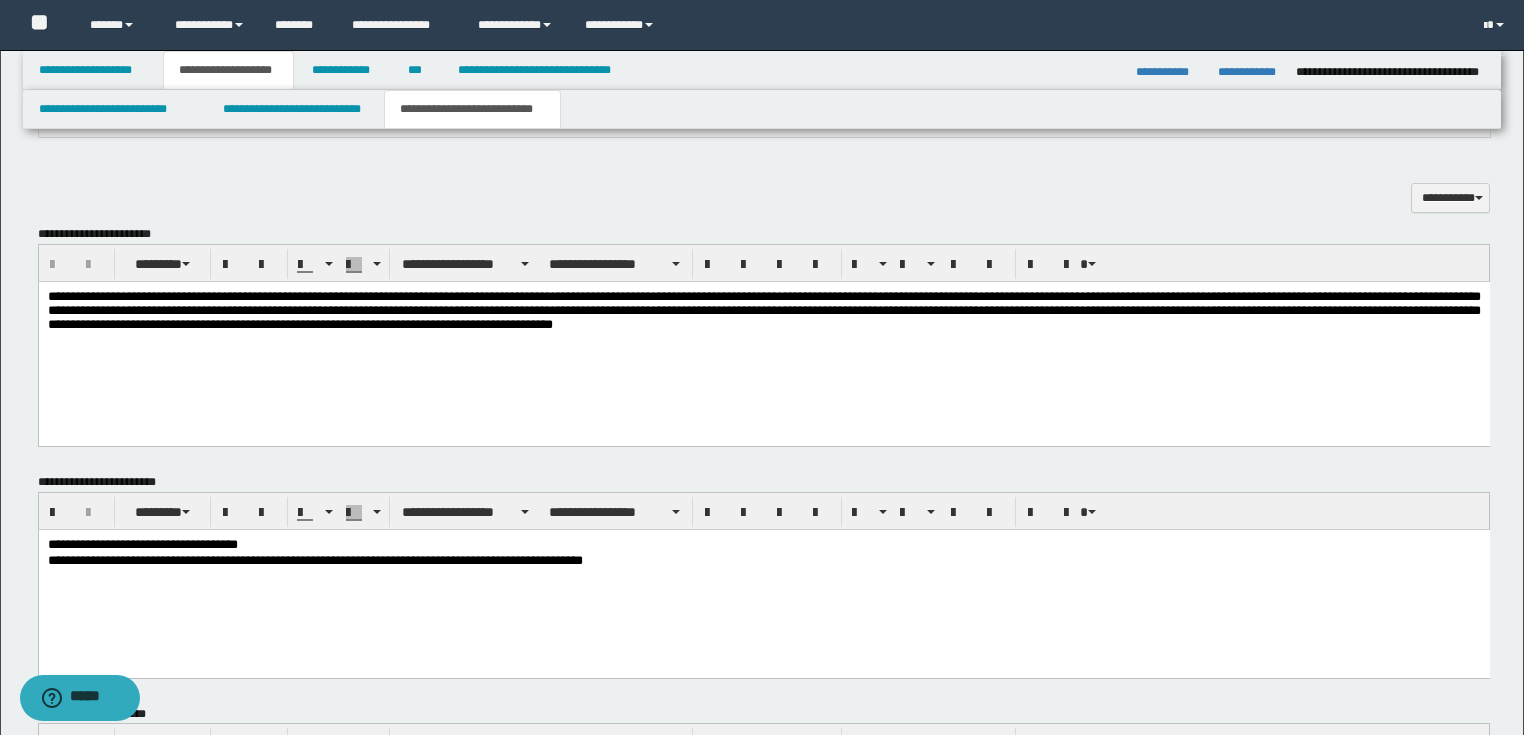 click on "**********" at bounding box center (763, 545) 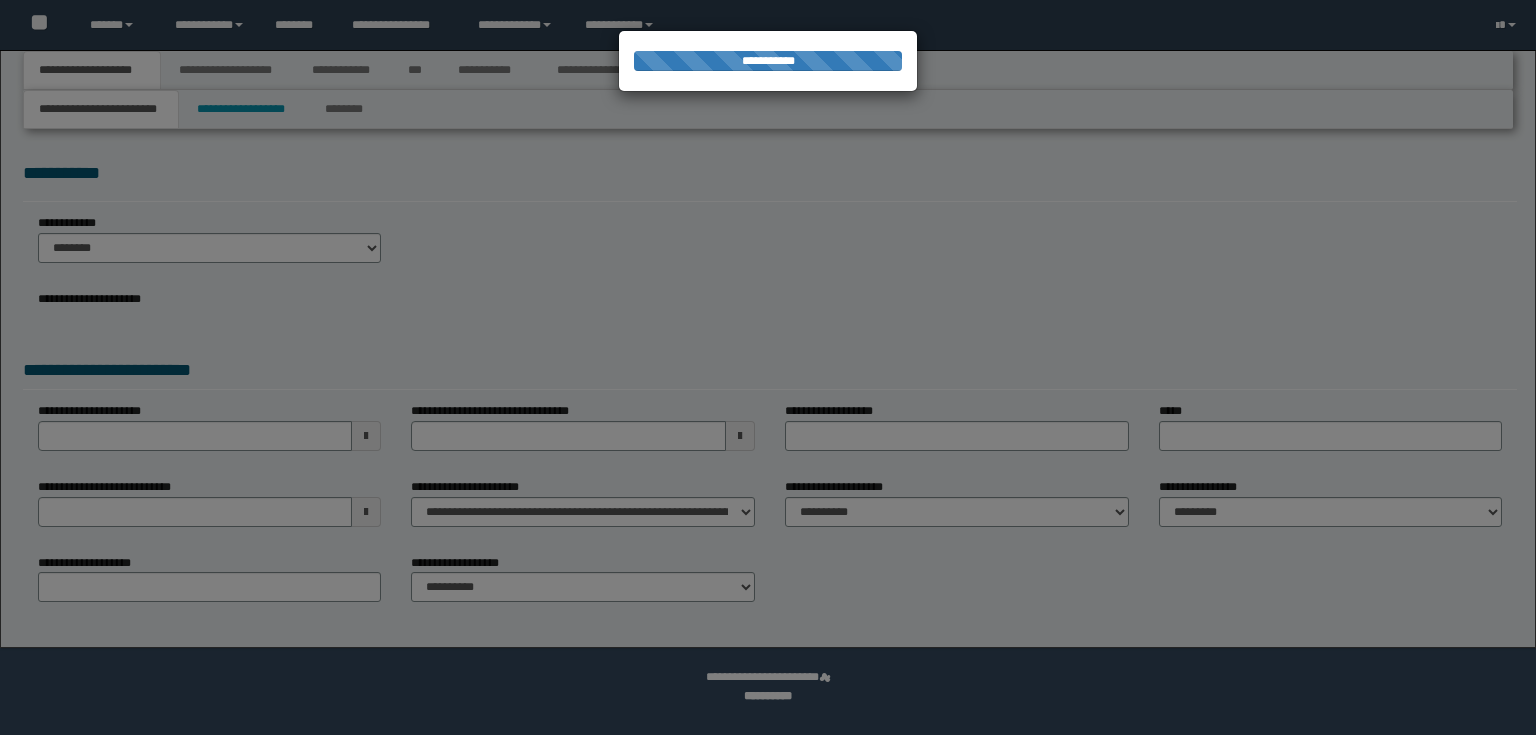 scroll, scrollTop: 0, scrollLeft: 0, axis: both 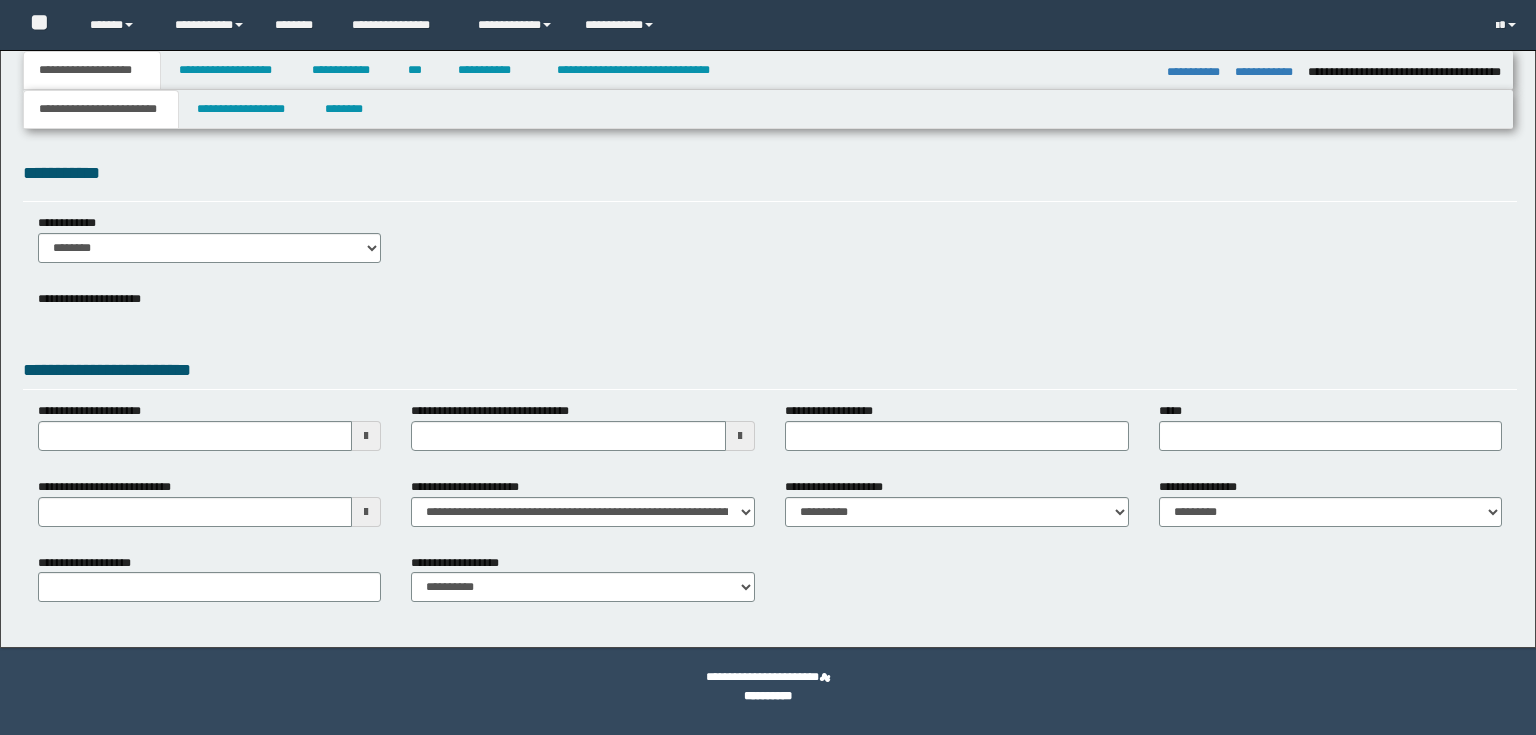 select on "*" 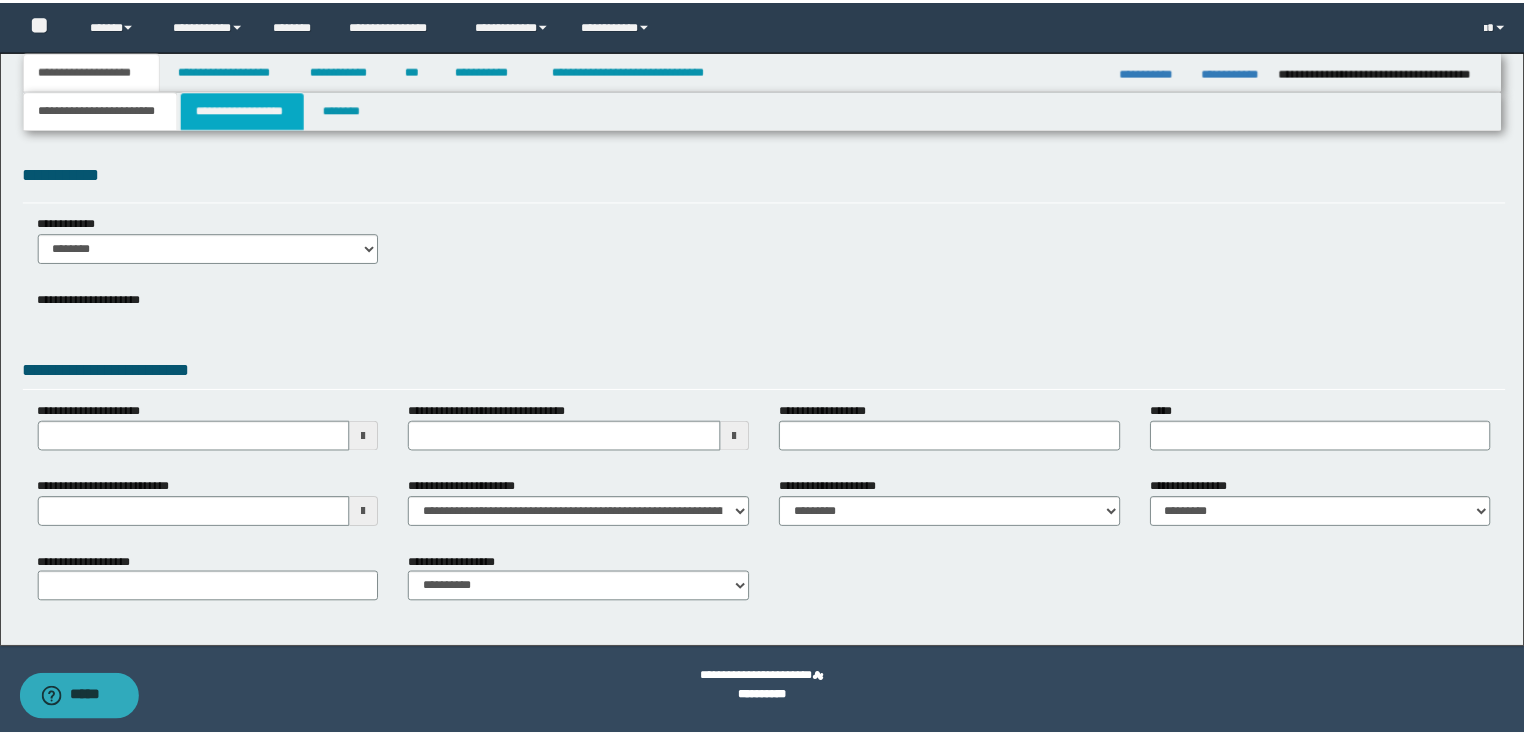 scroll, scrollTop: 0, scrollLeft: 0, axis: both 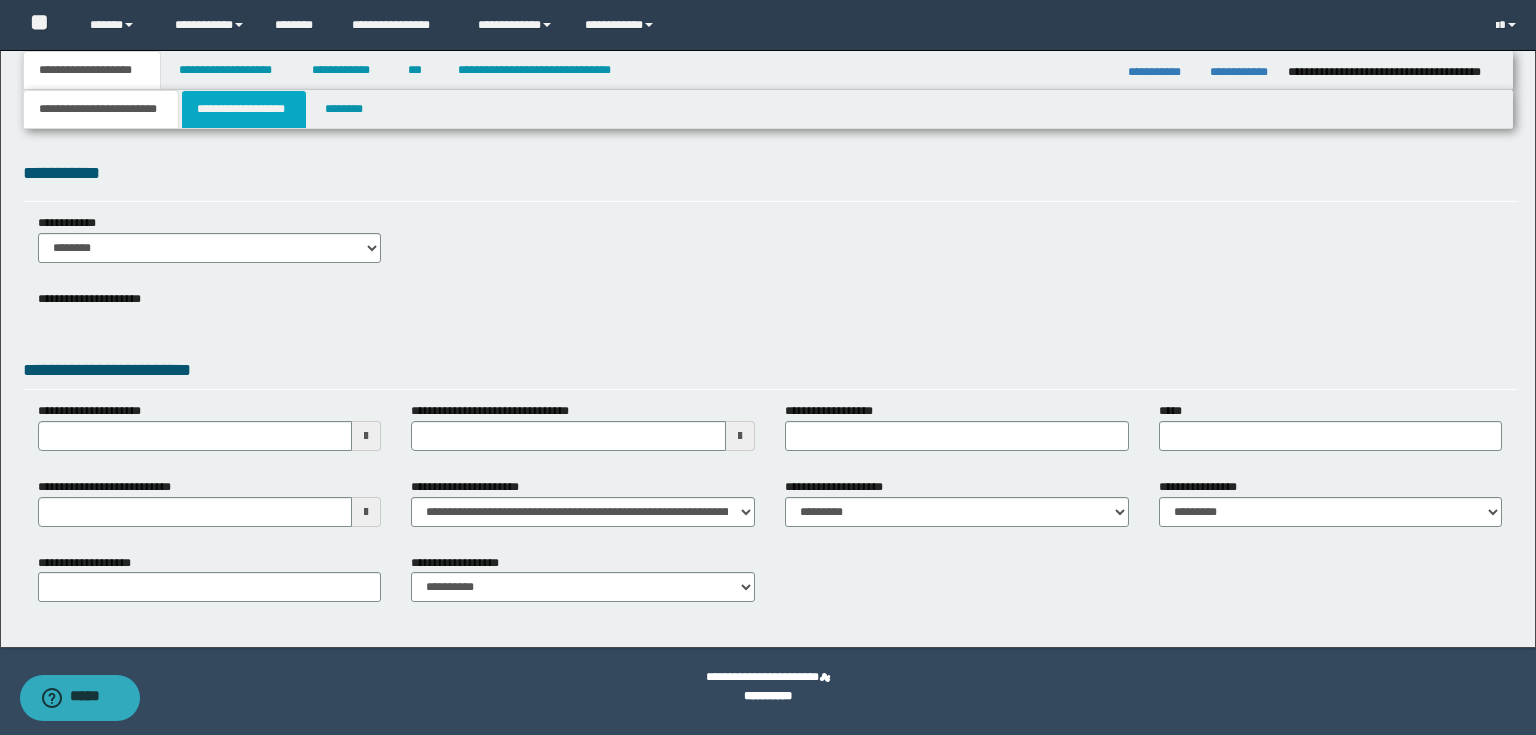 click on "**********" at bounding box center (244, 109) 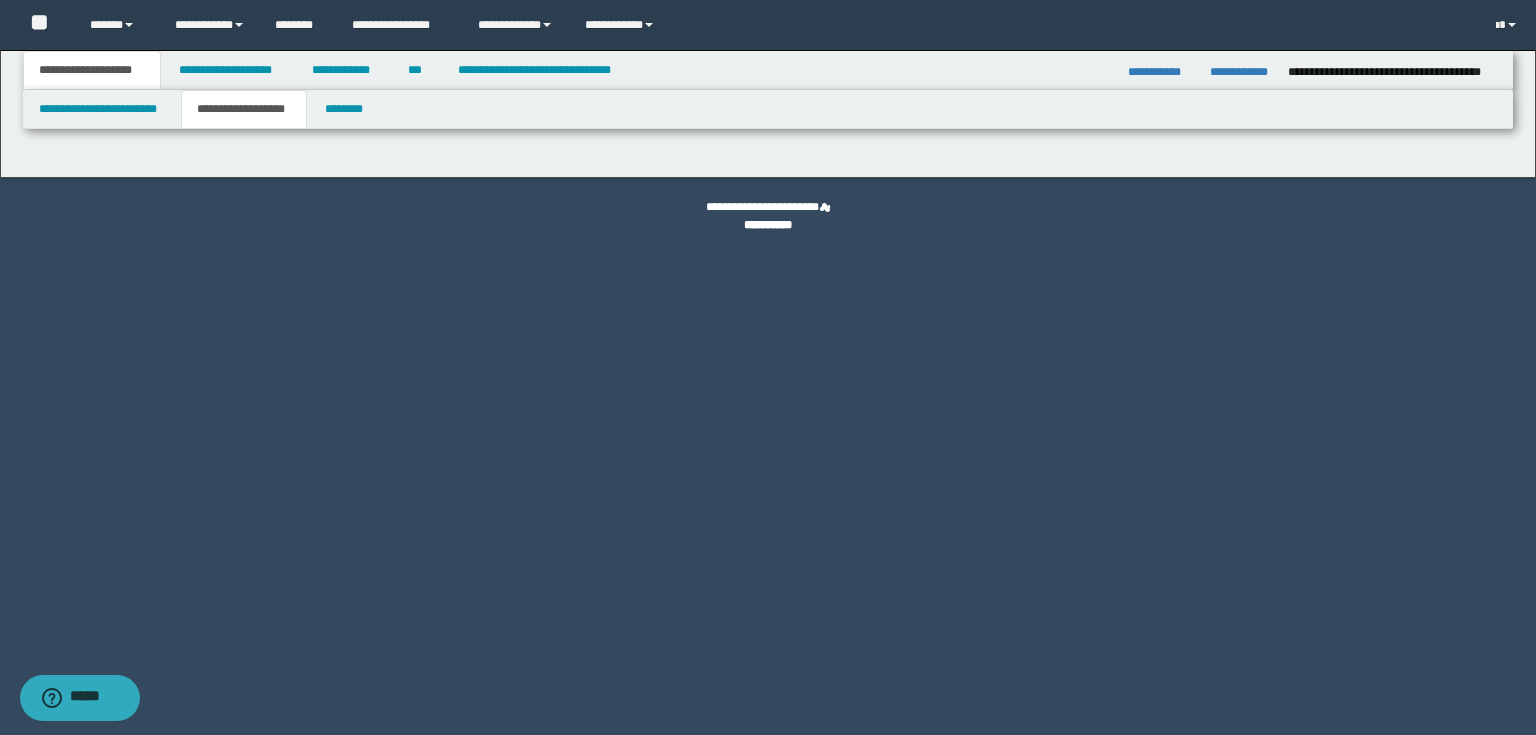 type on "*******" 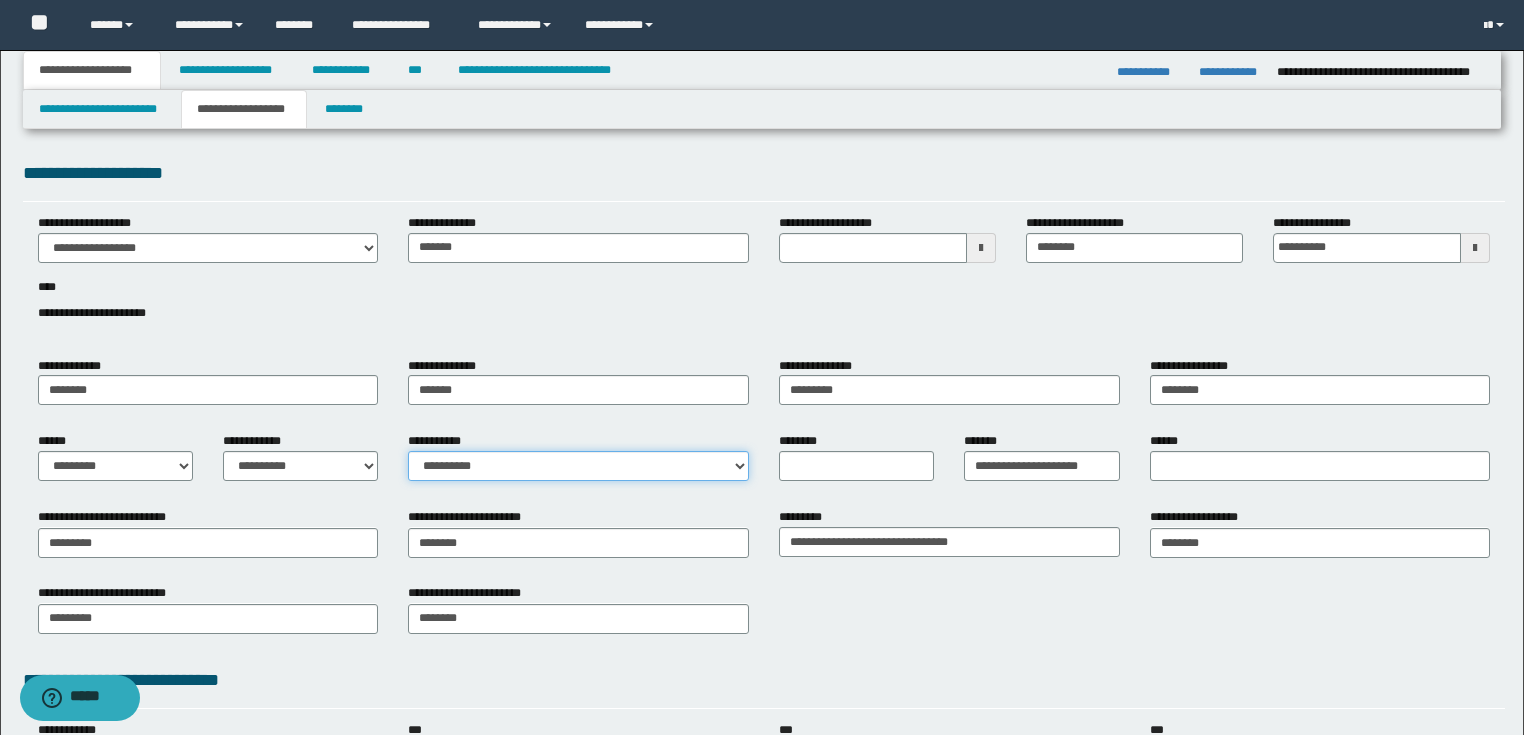 click on "**********" at bounding box center [578, 466] 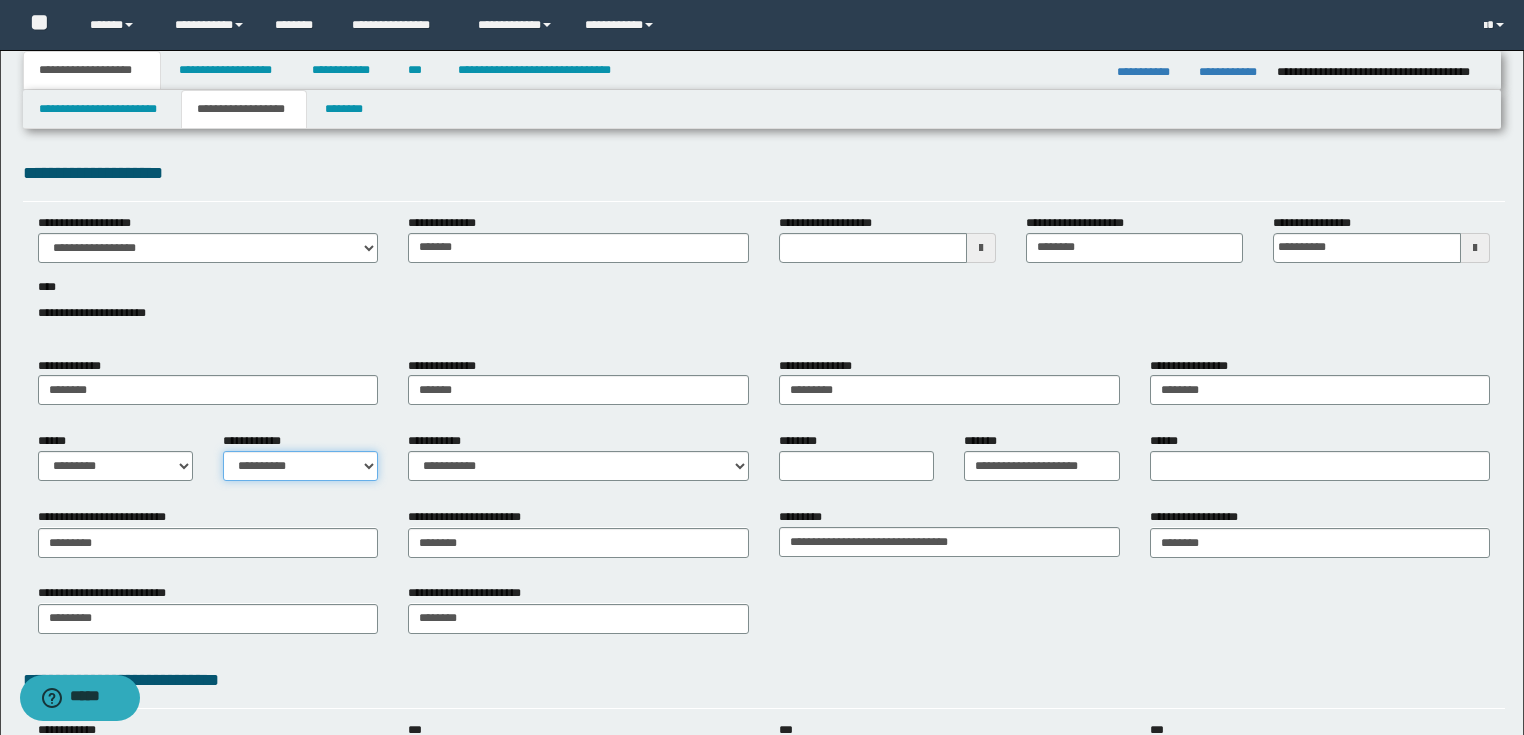 click on "**********" at bounding box center (300, 466) 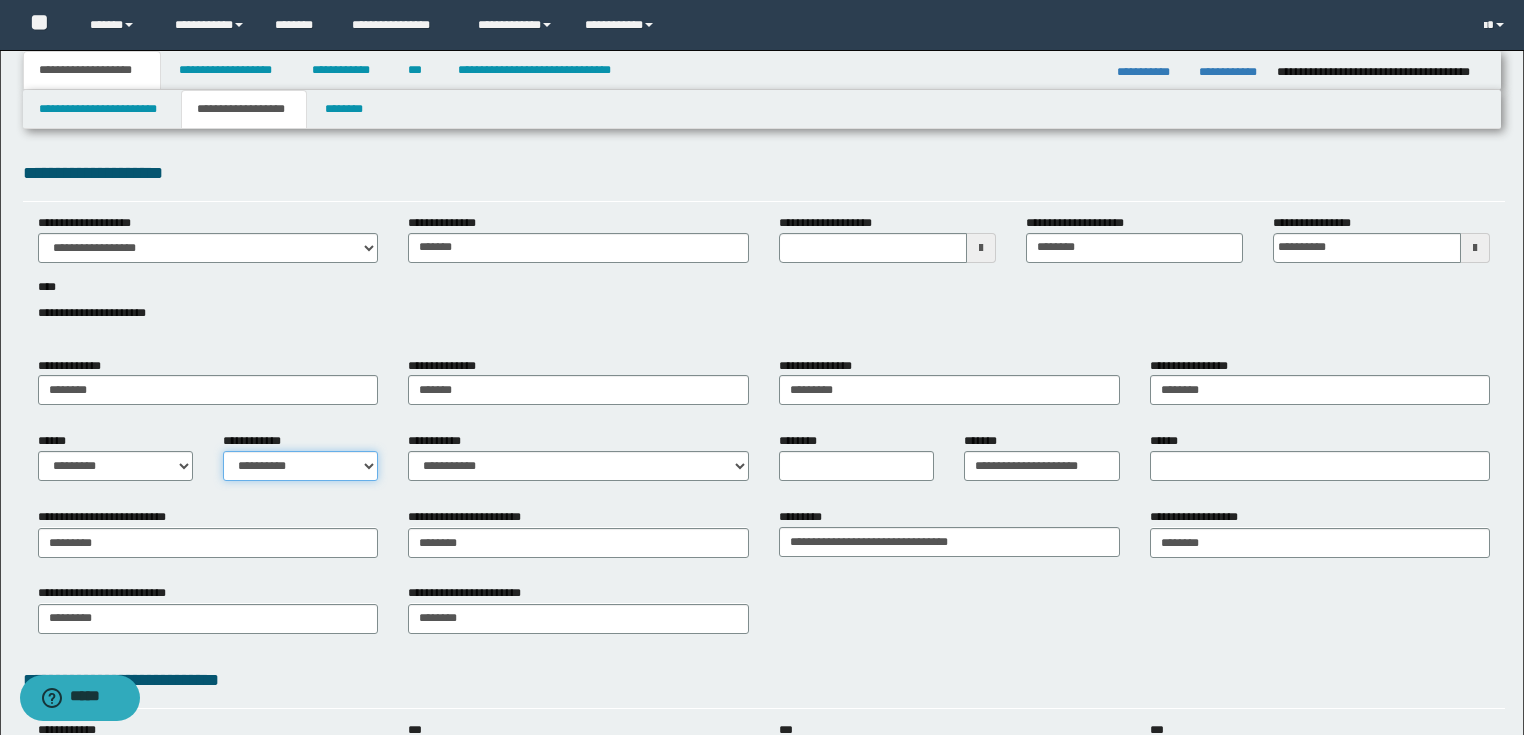 select on "*" 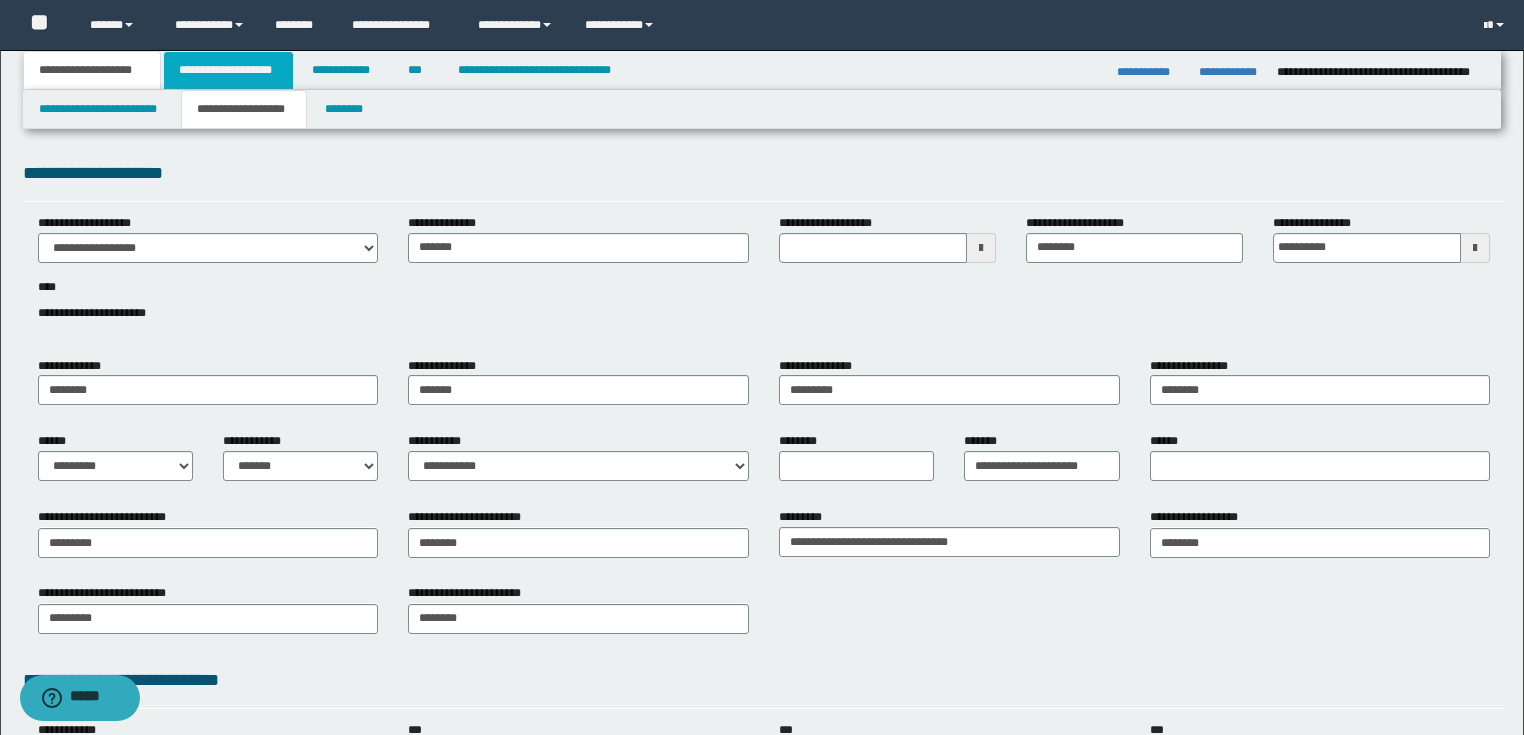 click on "**********" at bounding box center (228, 70) 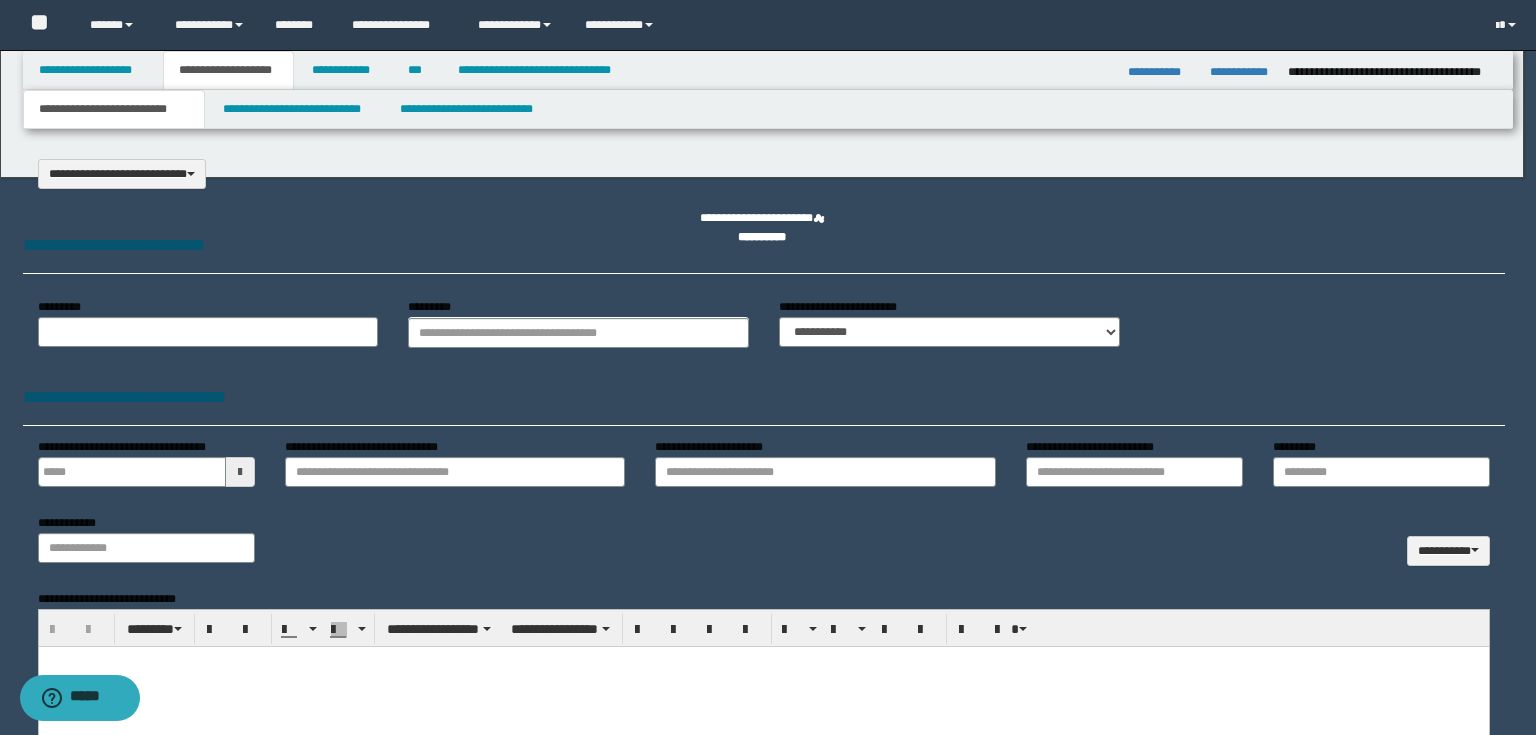 select on "*" 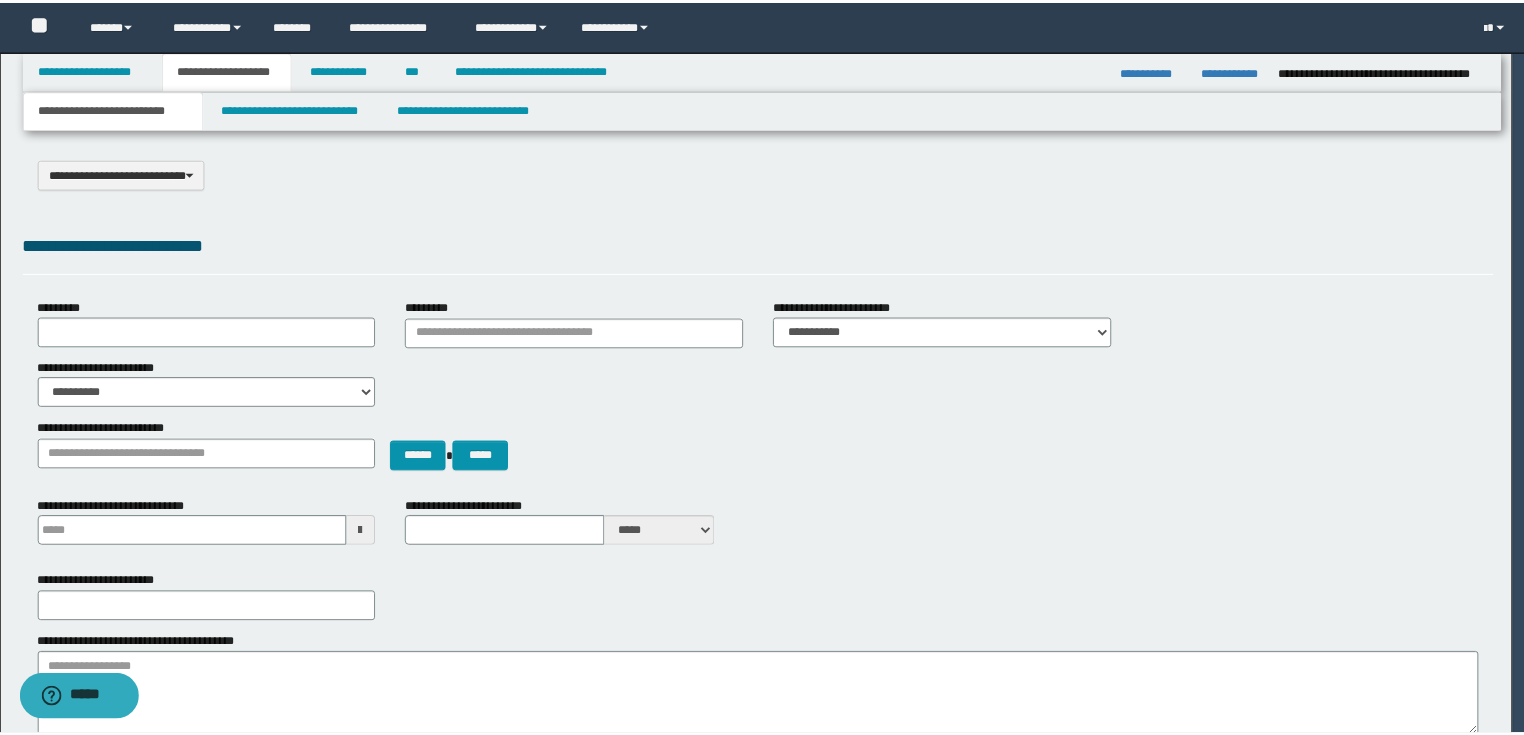 scroll, scrollTop: 0, scrollLeft: 0, axis: both 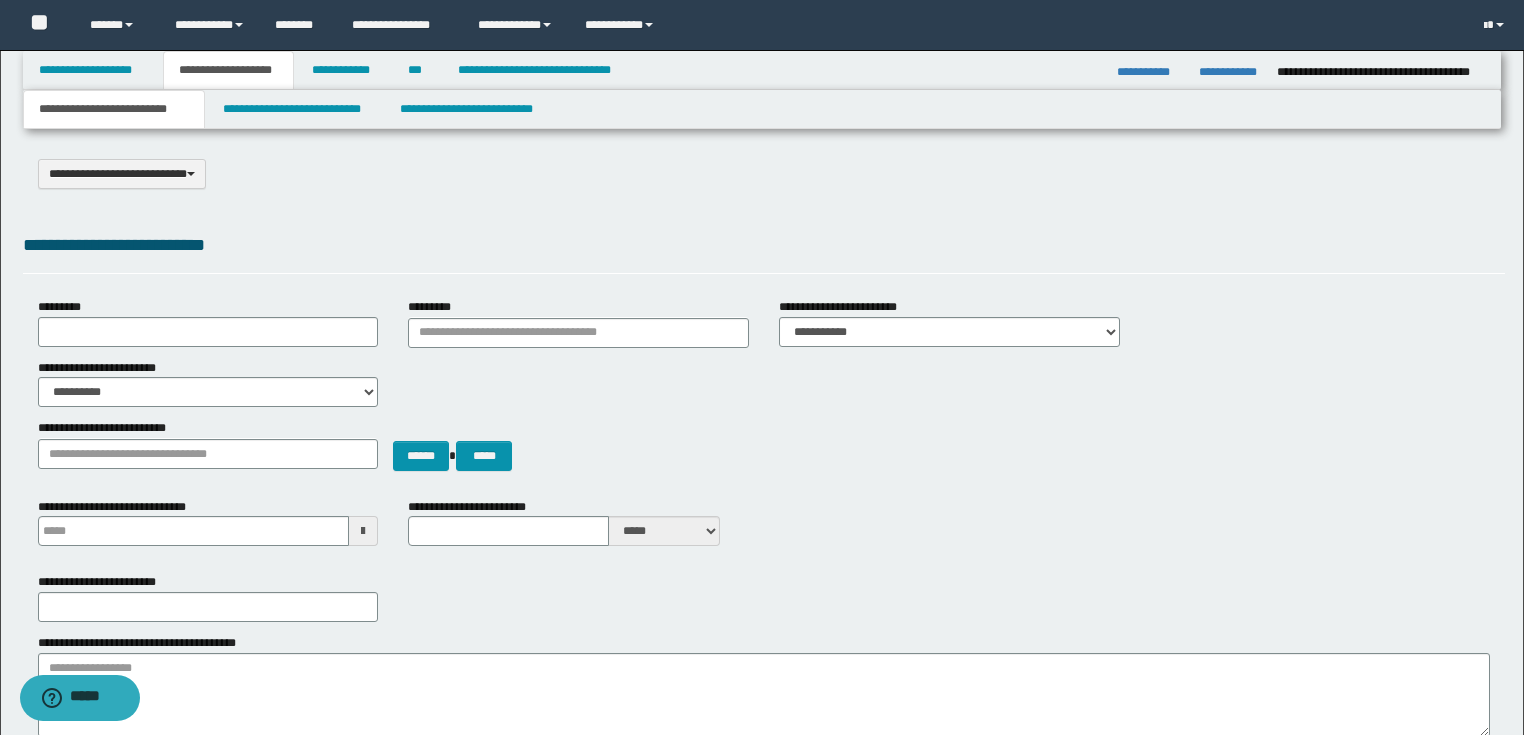 type 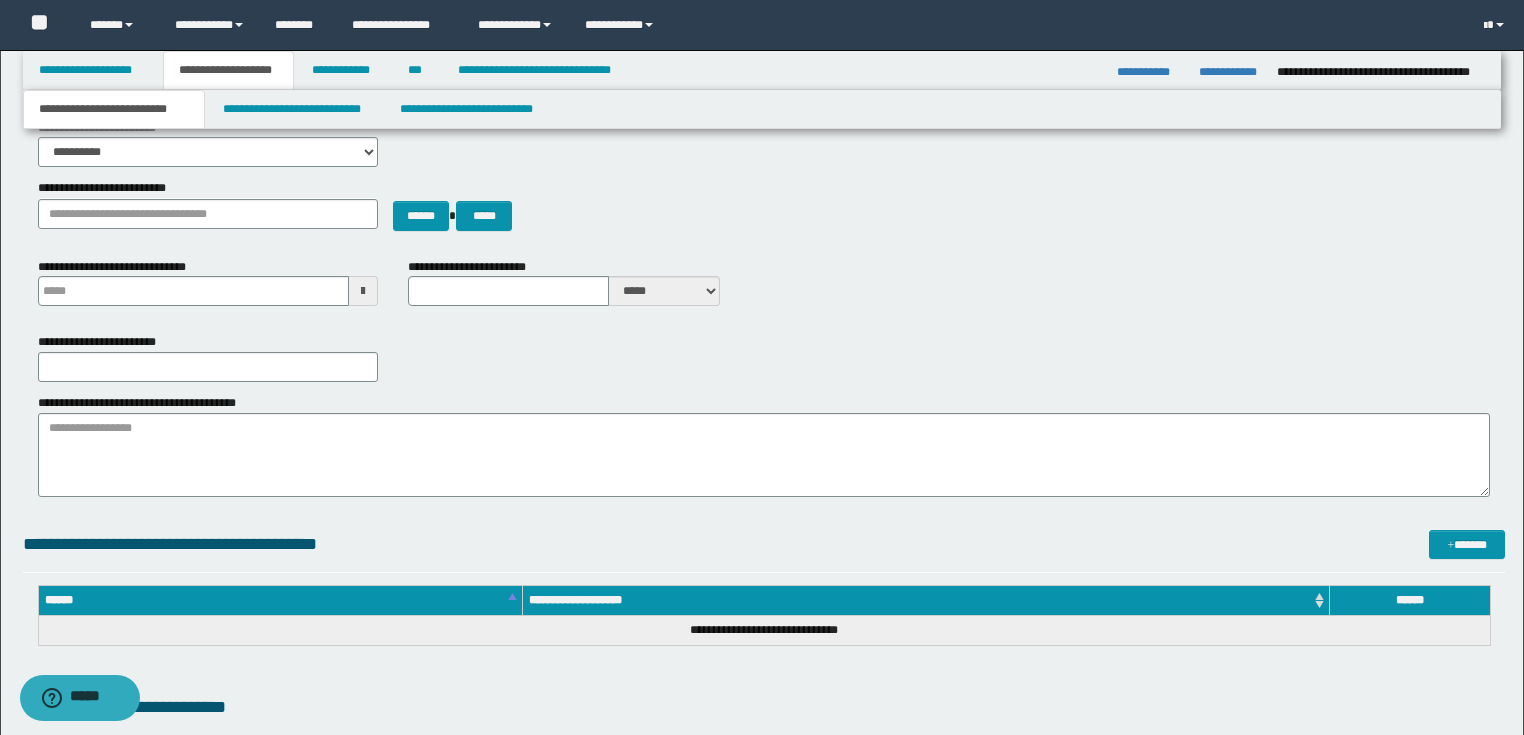 scroll, scrollTop: 0, scrollLeft: 0, axis: both 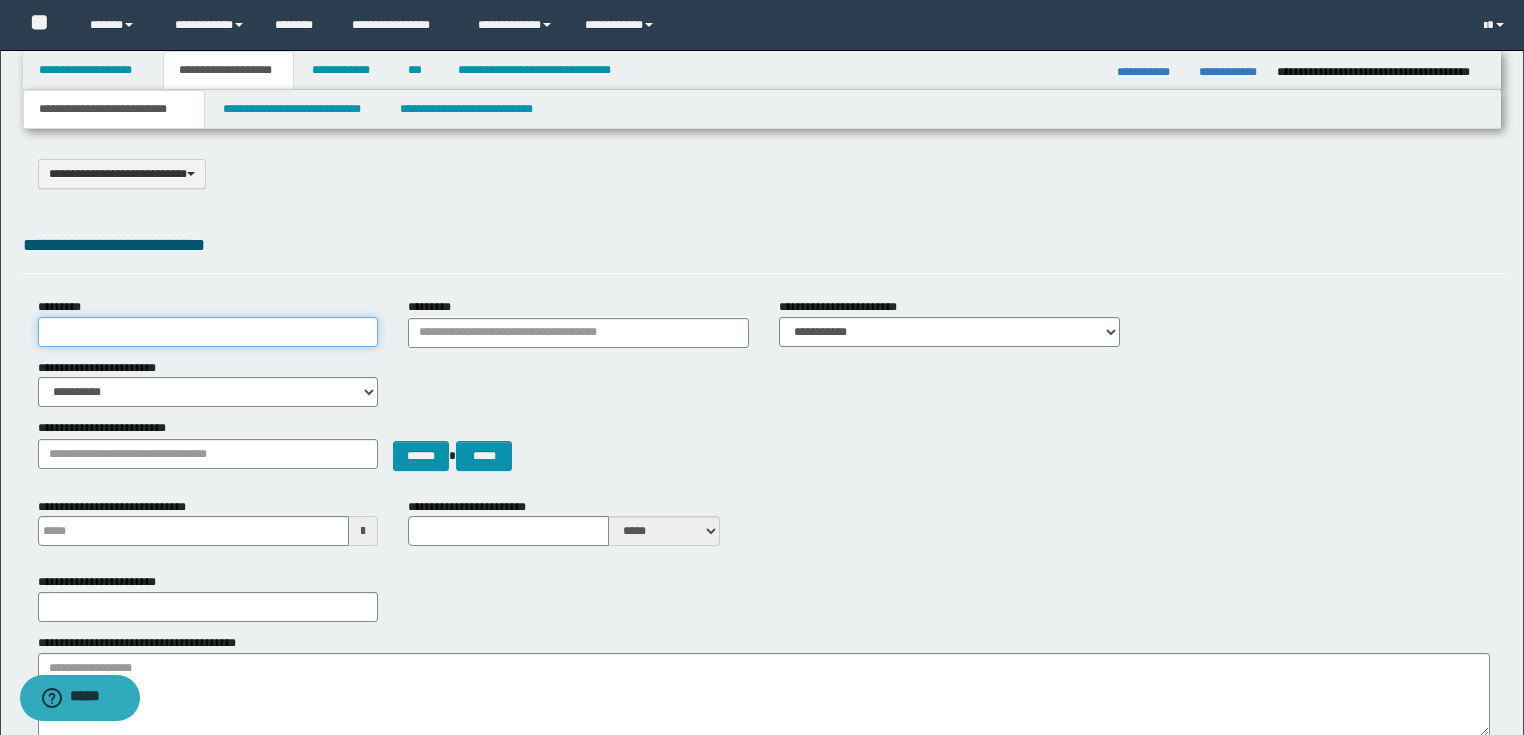 click on "*********" at bounding box center (208, 332) 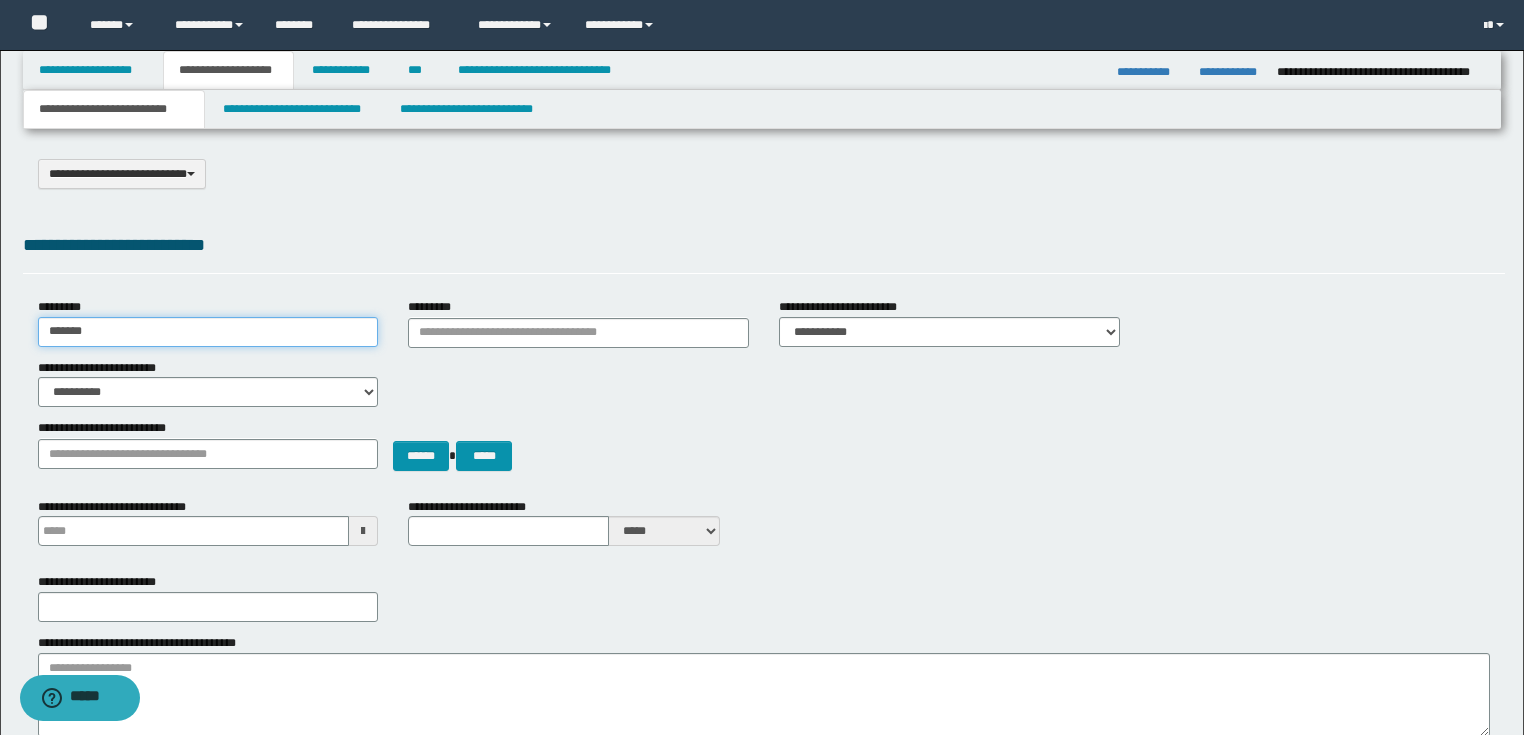 type on "**********" 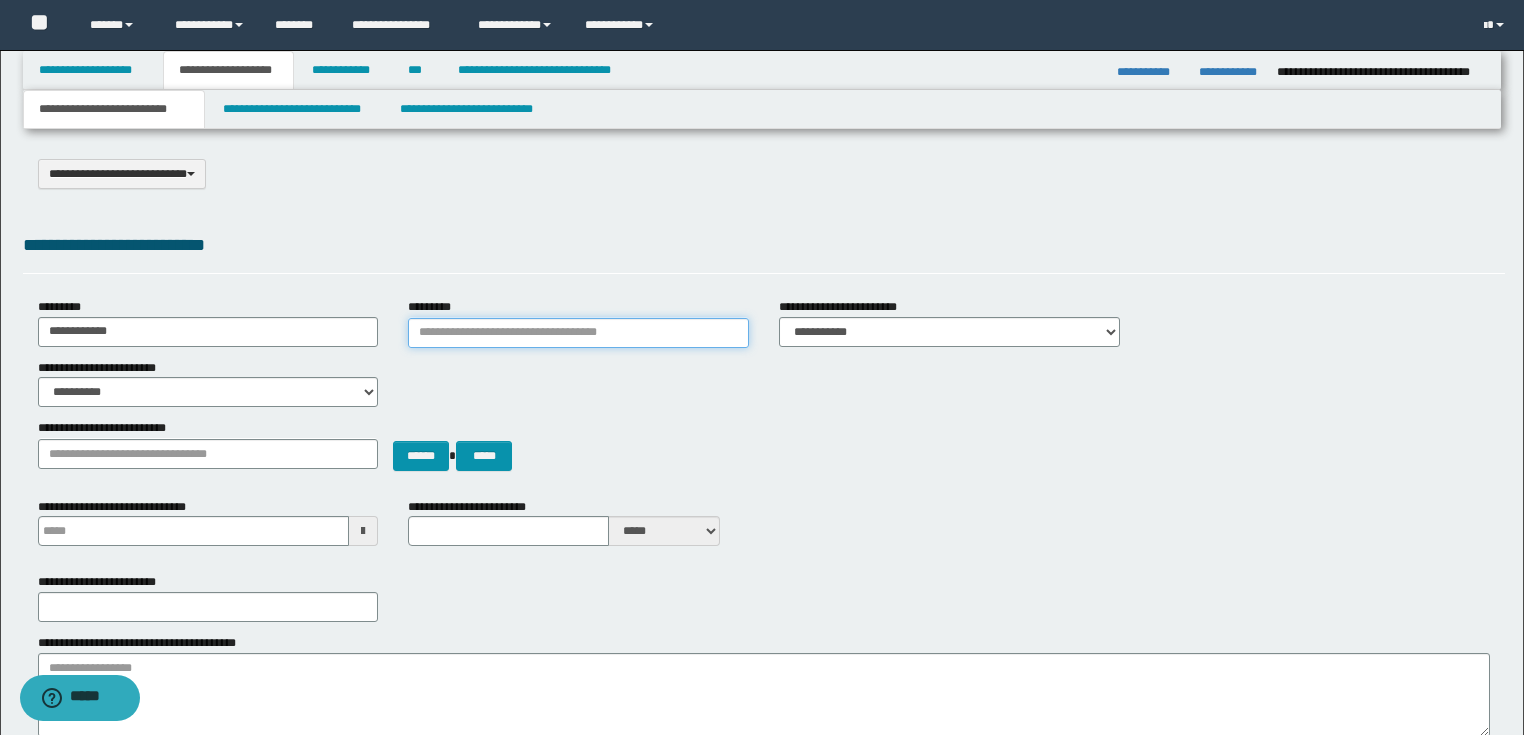 click on "*********" at bounding box center [578, 333] 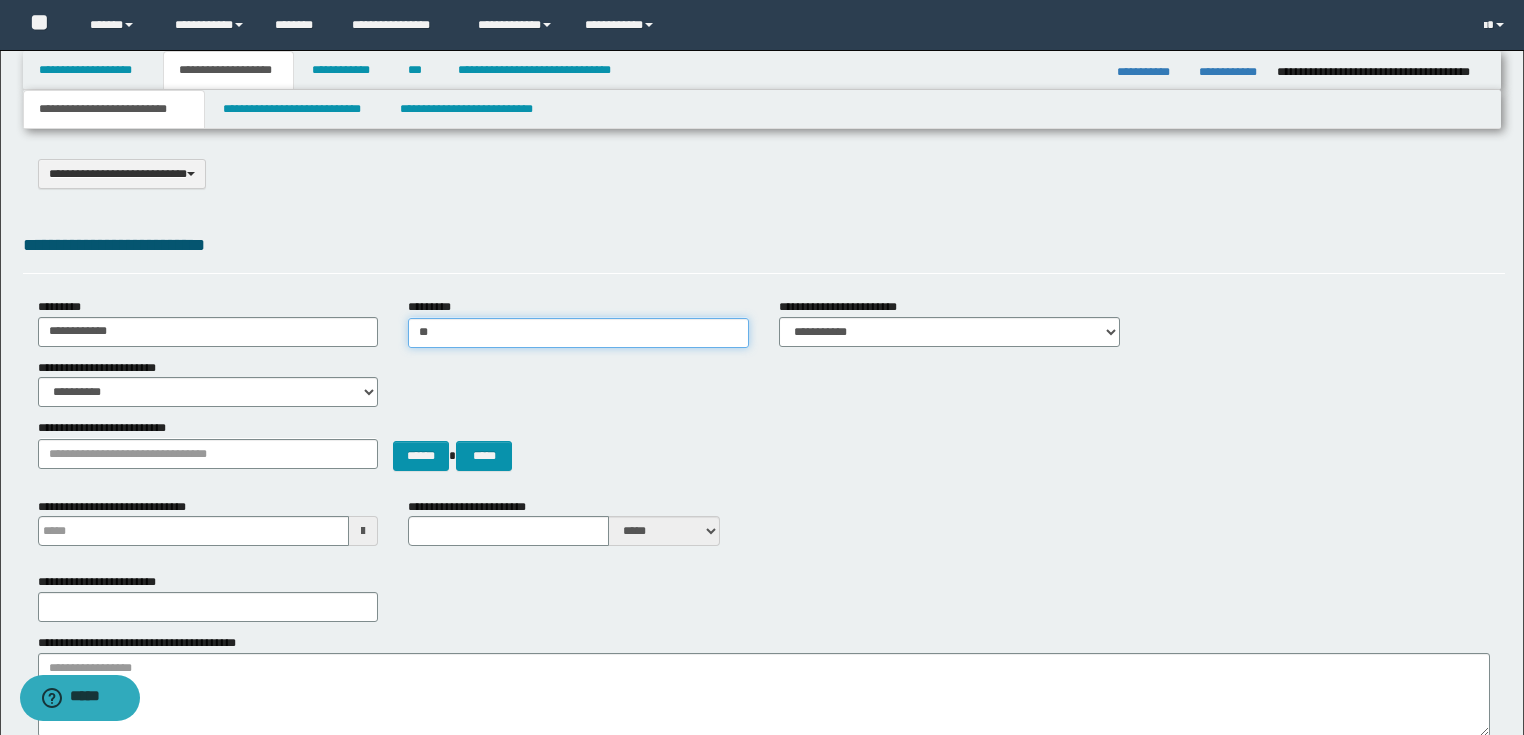 type on "***" 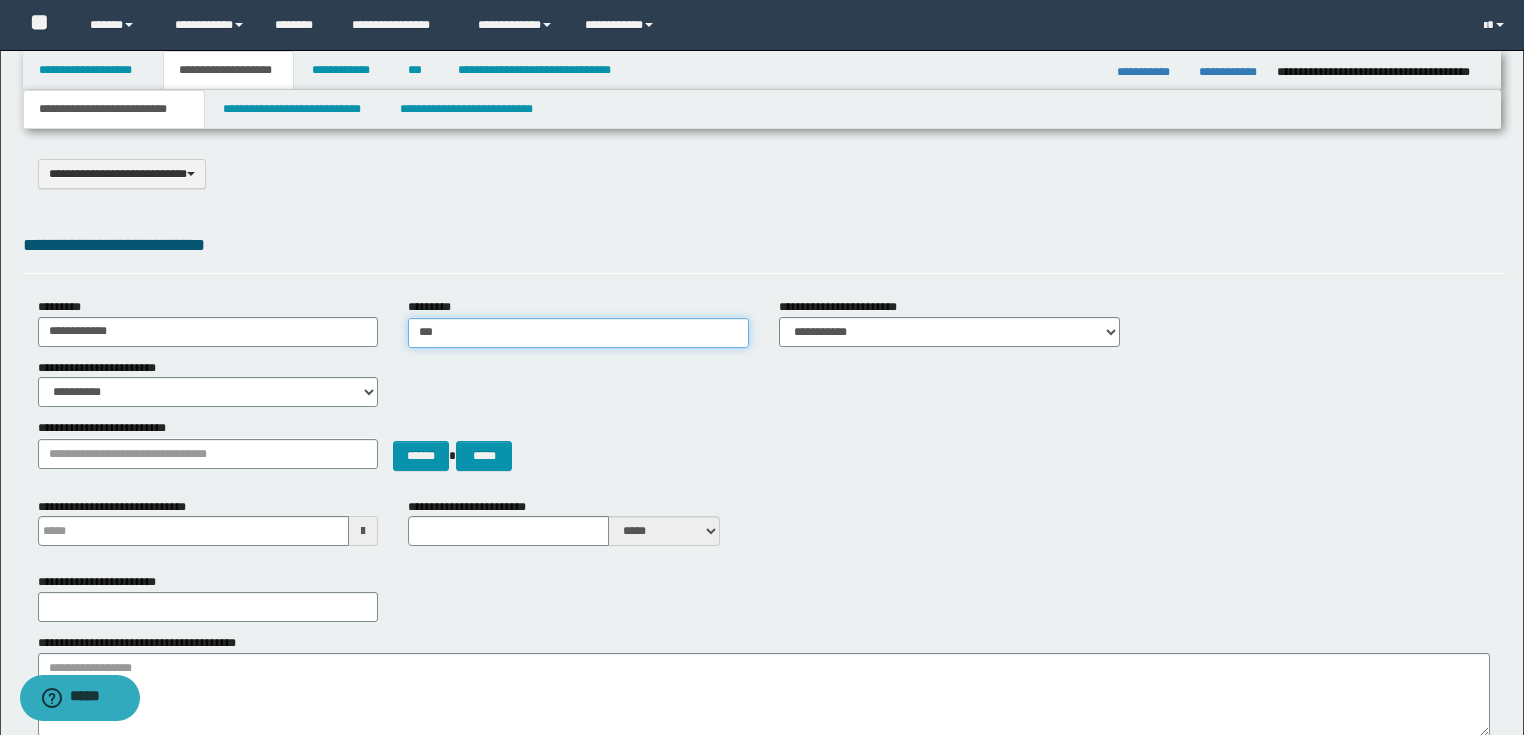 type on "***" 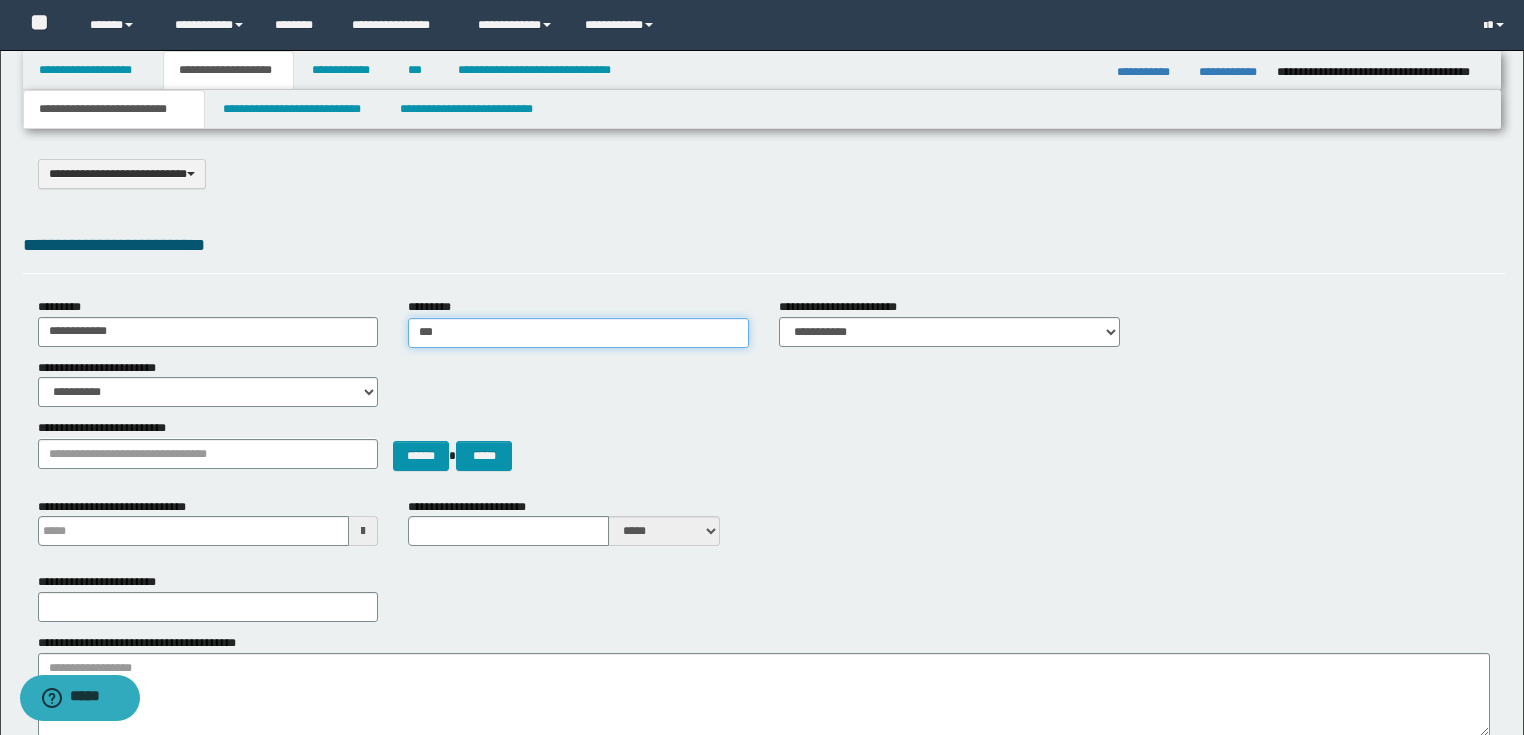 type 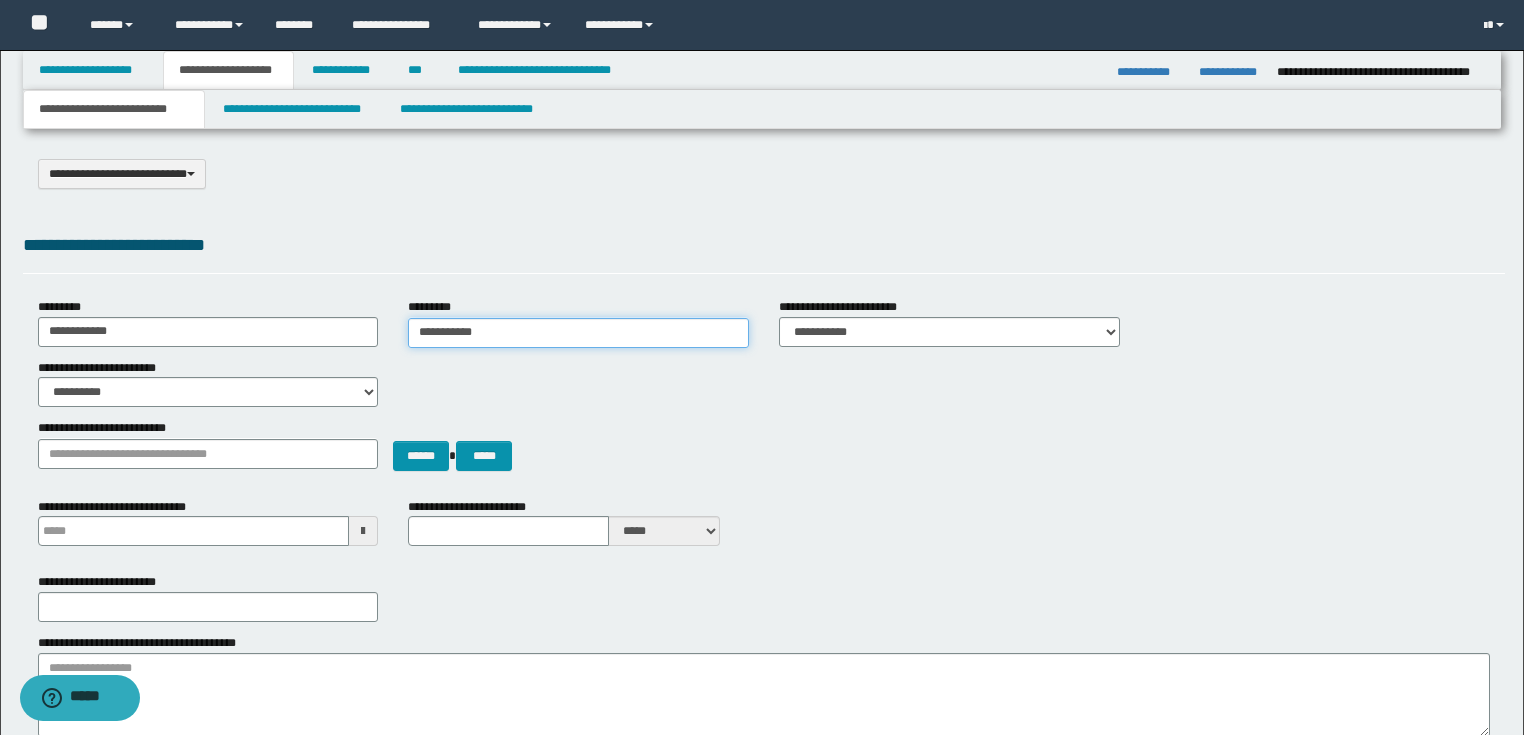 type on "**********" 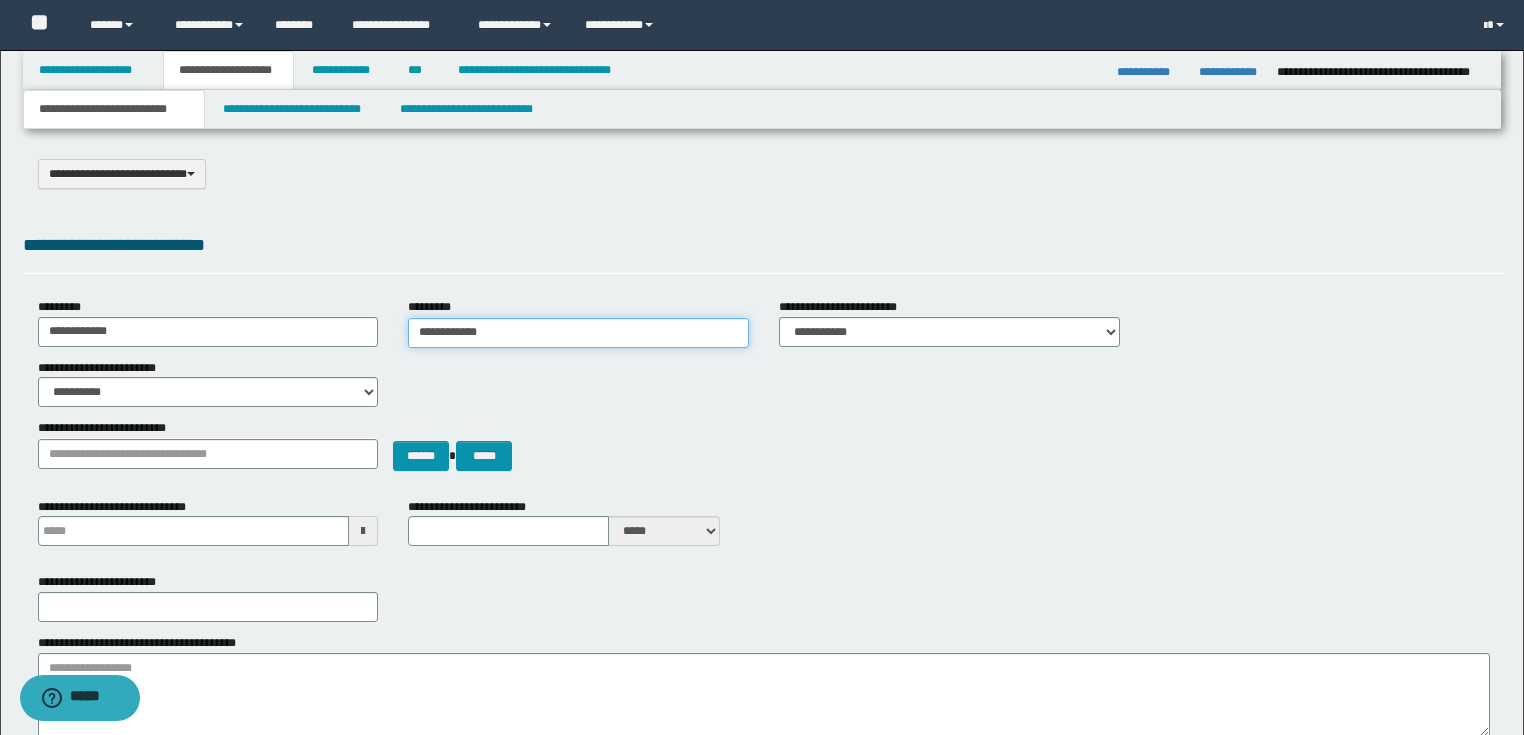 type on "**********" 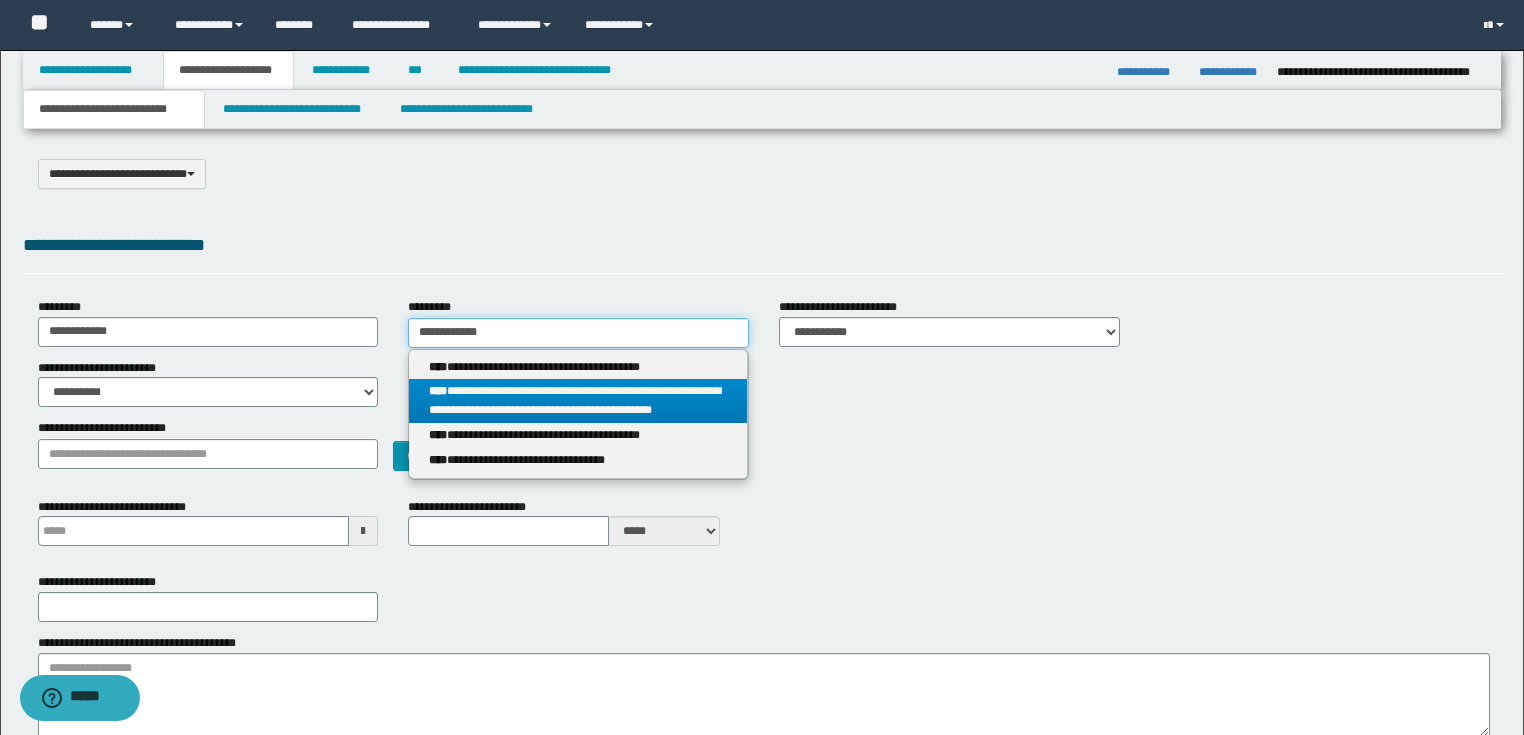 type on "**********" 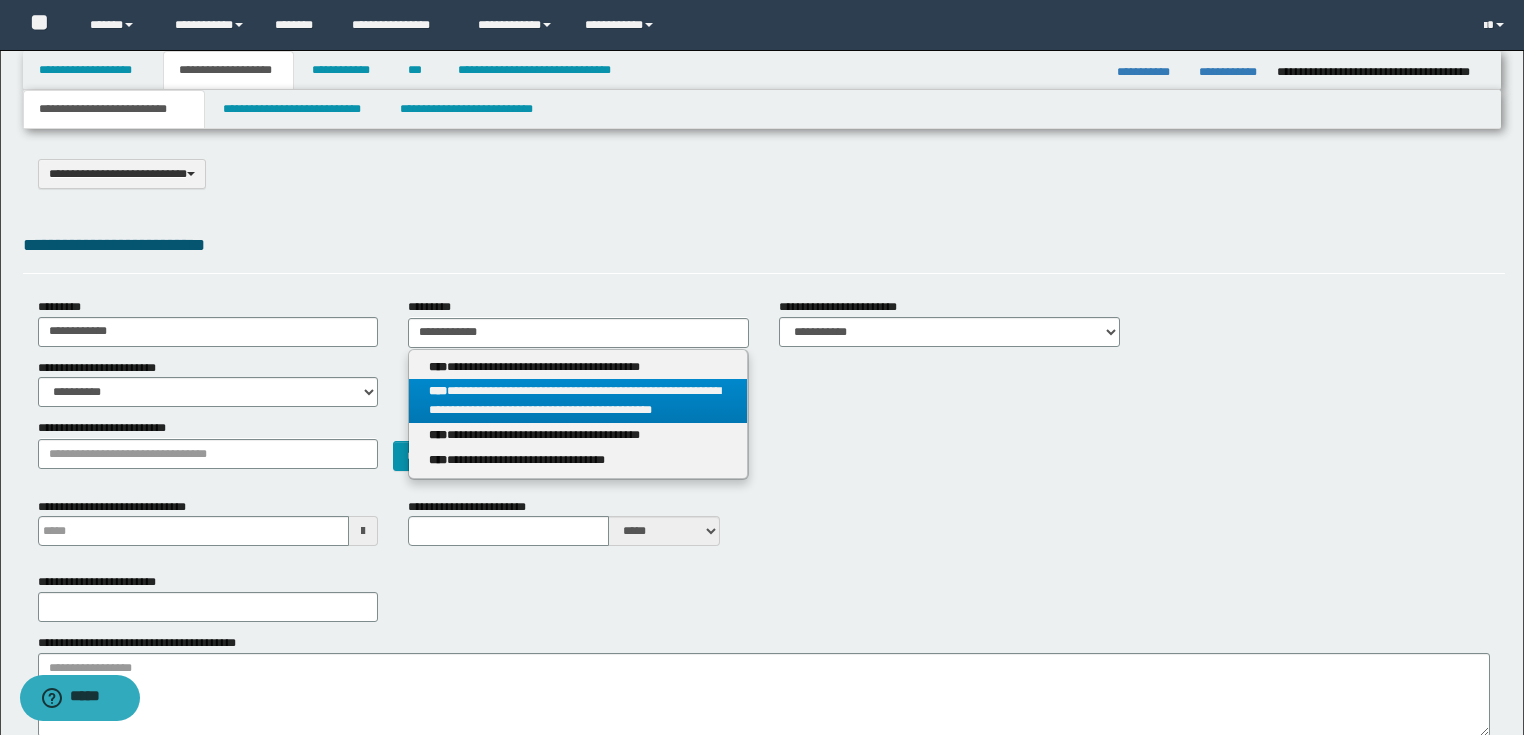 click on "**********" at bounding box center (578, 401) 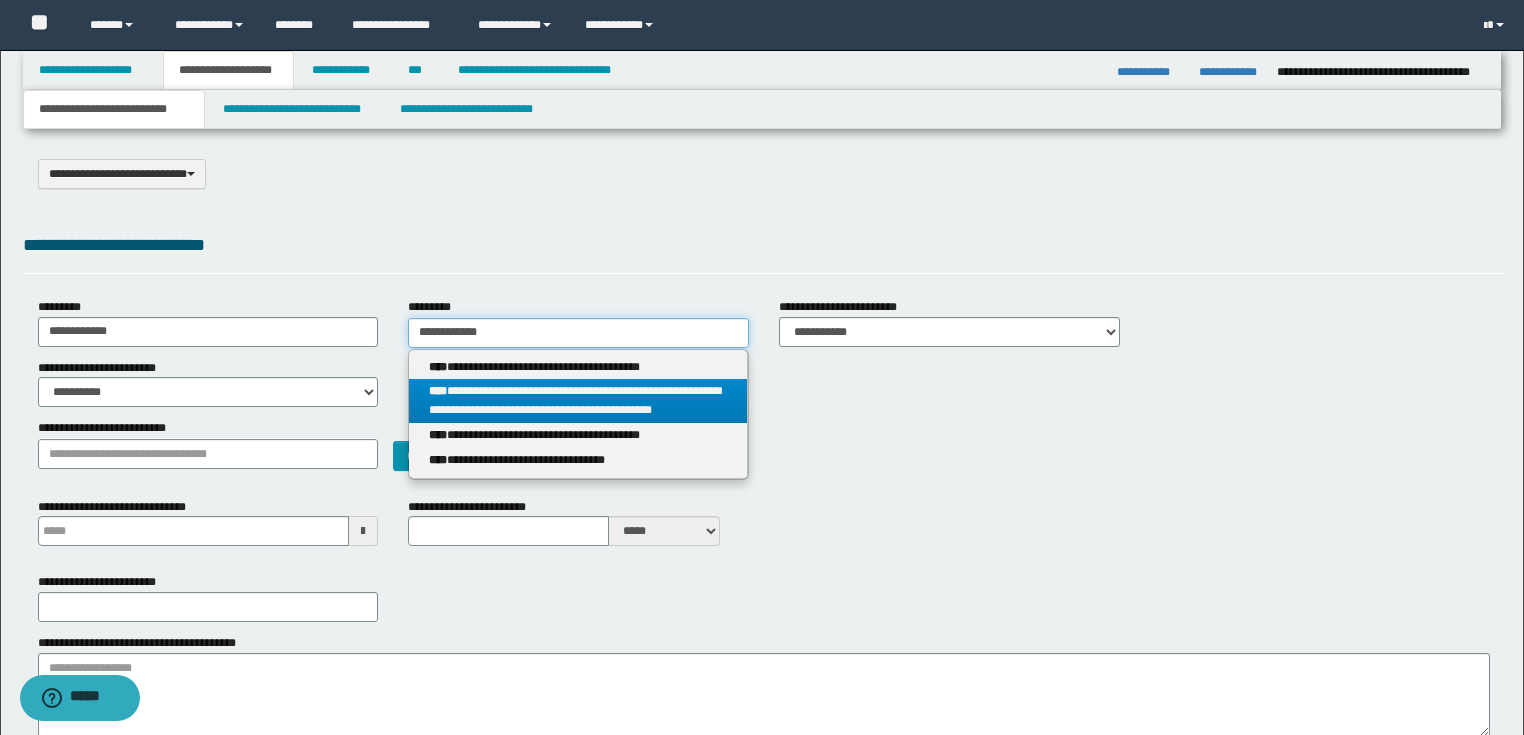 type 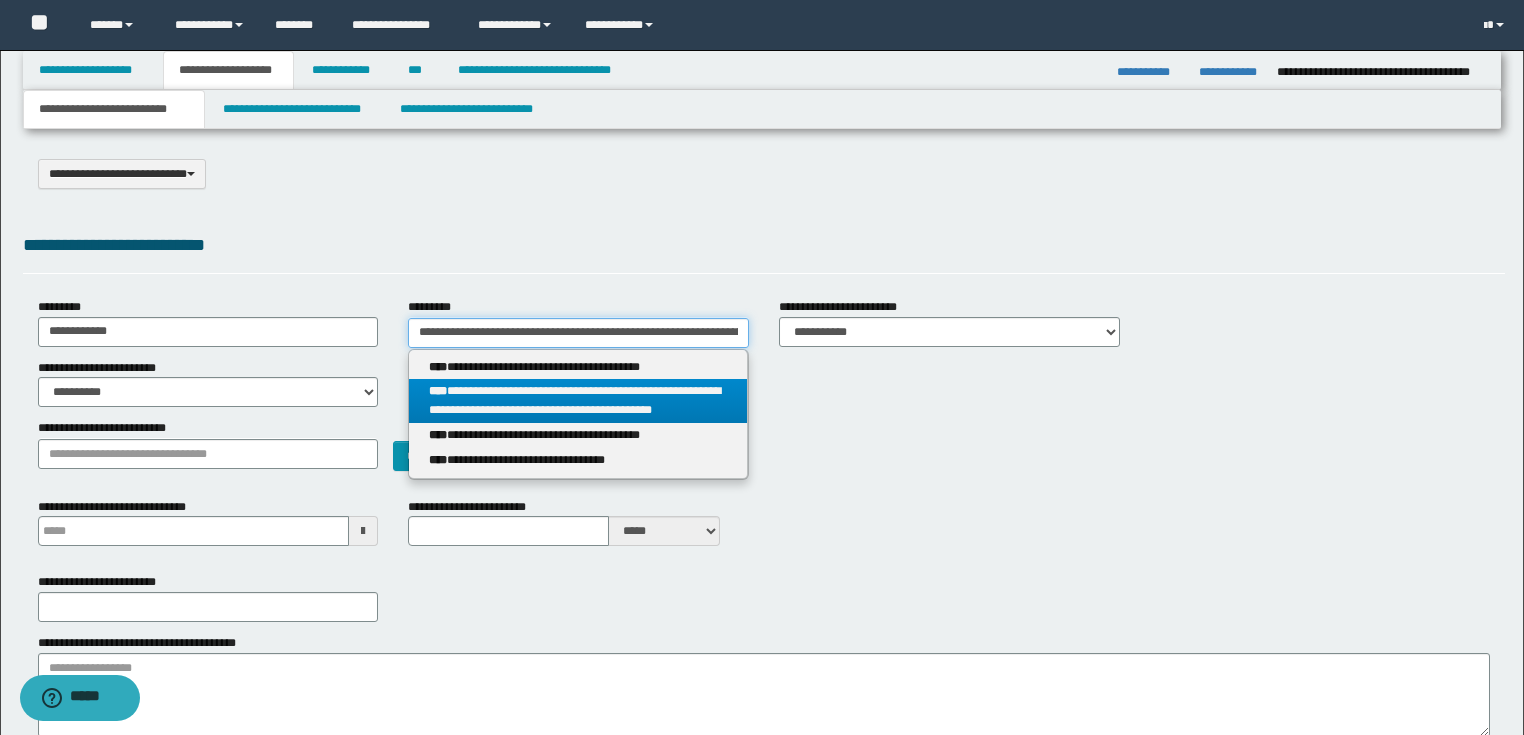 scroll, scrollTop: 0, scrollLeft: 193, axis: horizontal 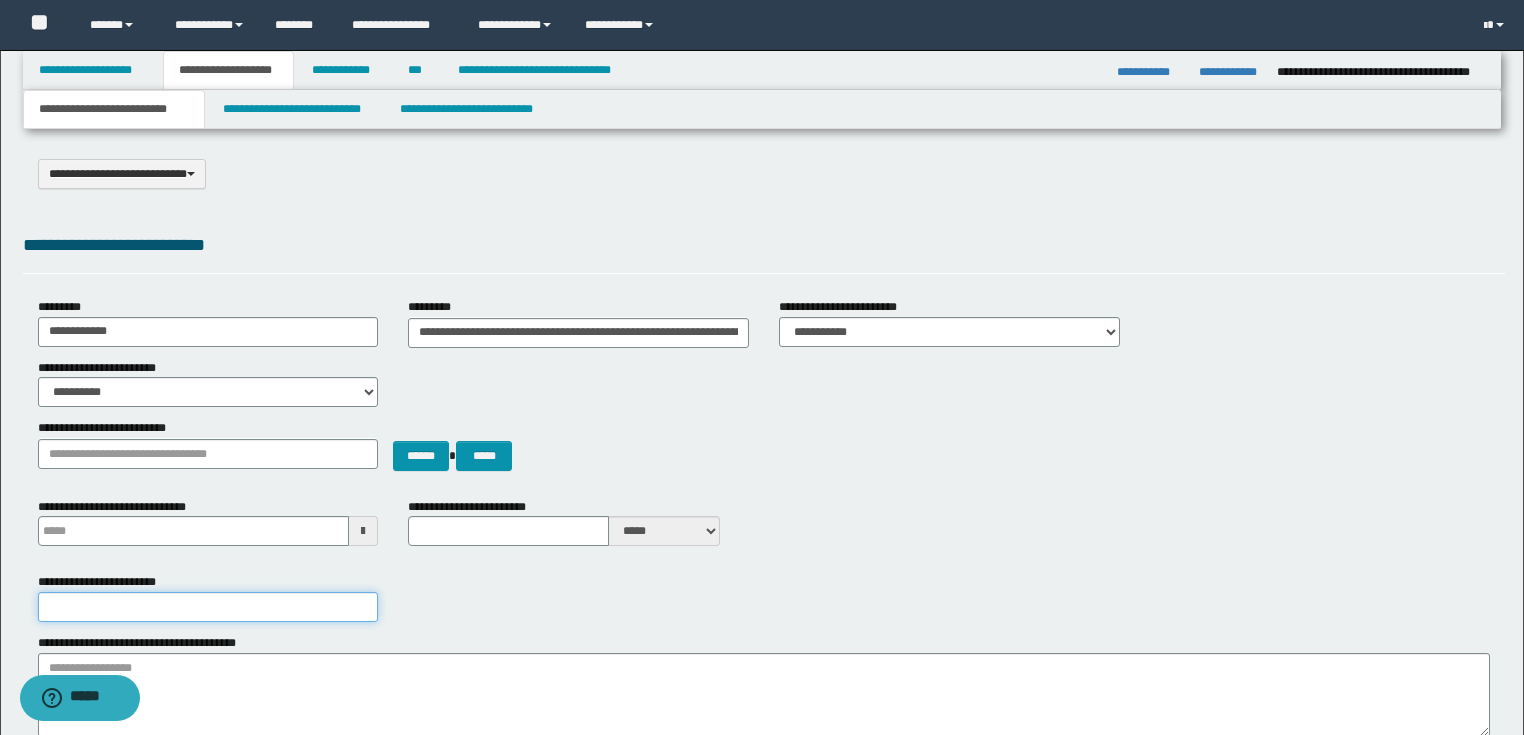 click on "**********" at bounding box center (208, 607) 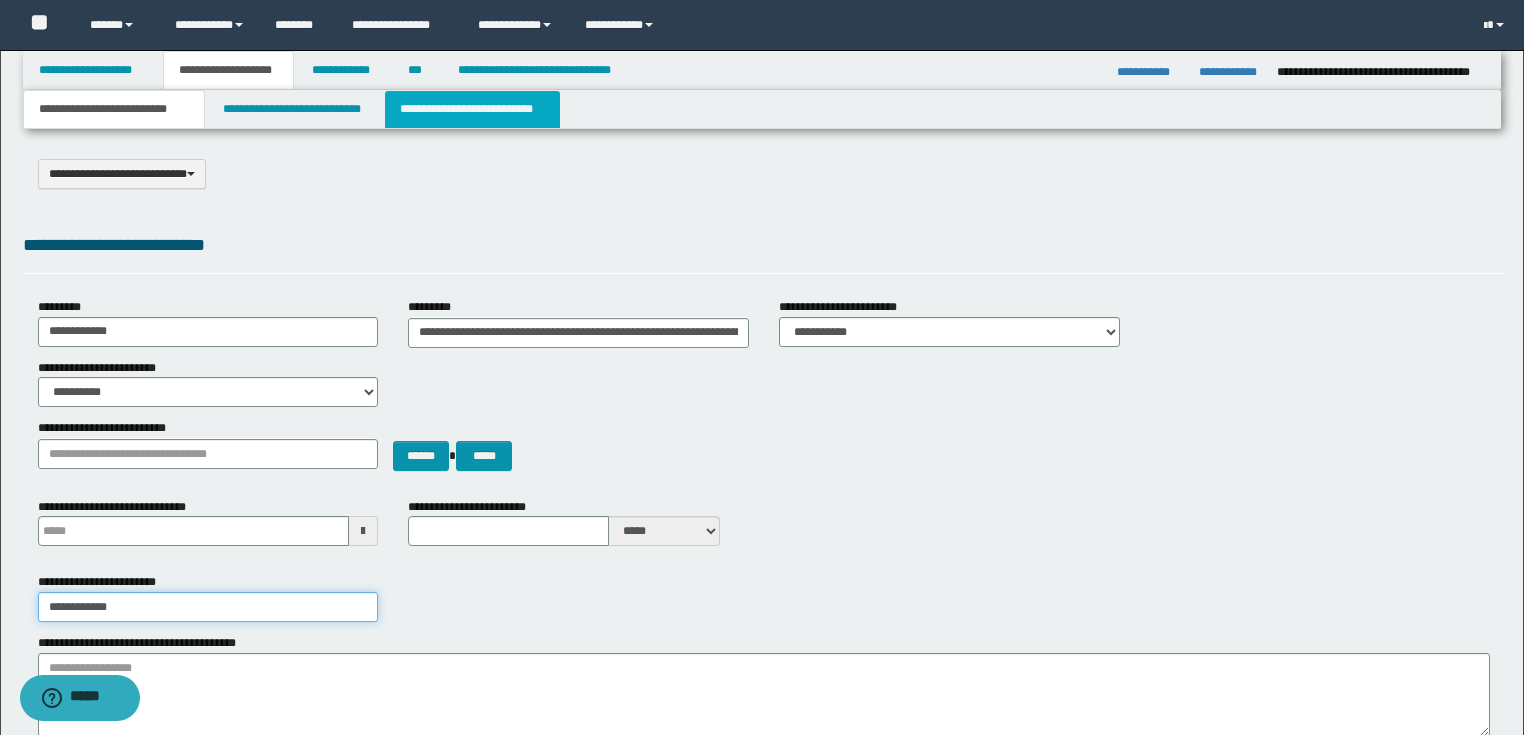 type on "**********" 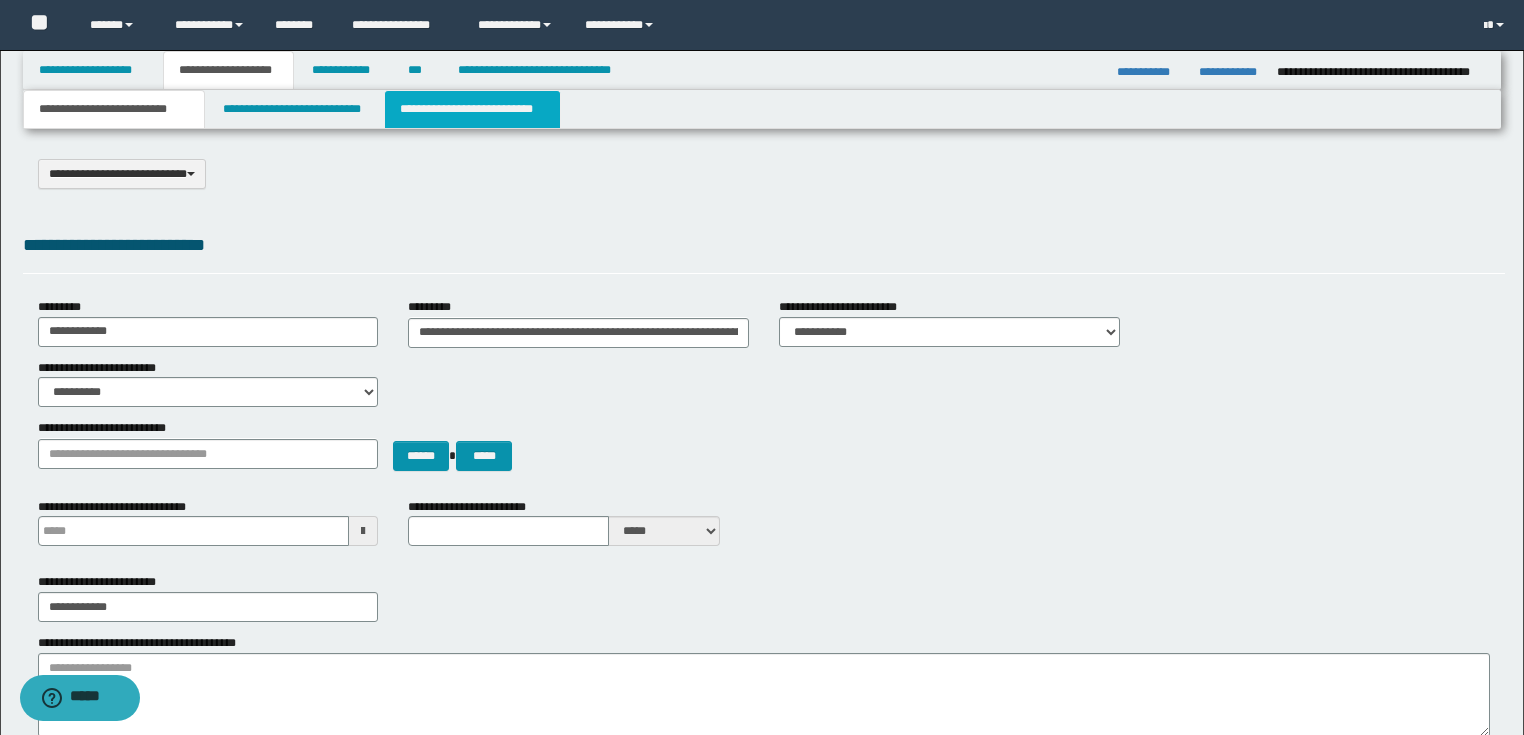 click on "**********" at bounding box center [472, 109] 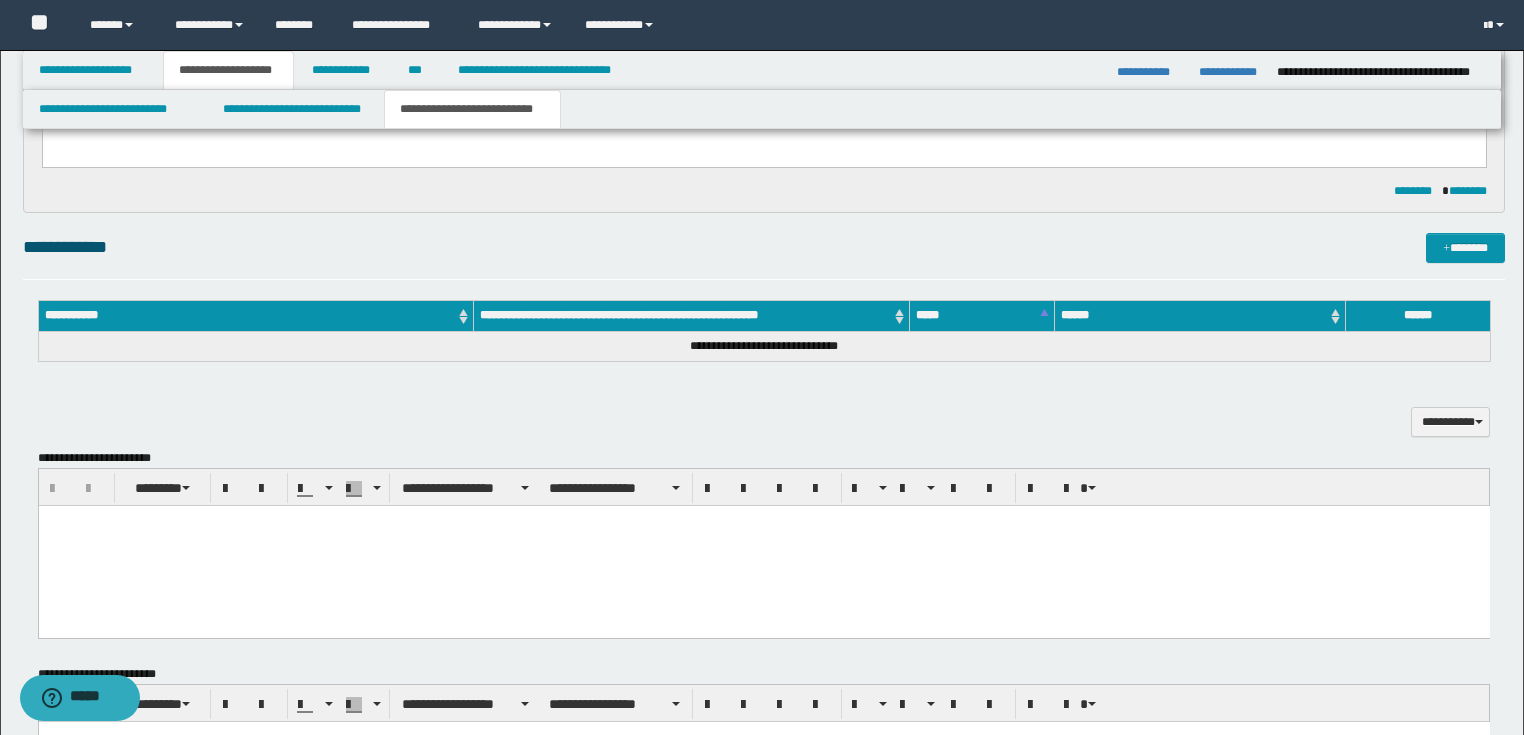 scroll, scrollTop: 640, scrollLeft: 0, axis: vertical 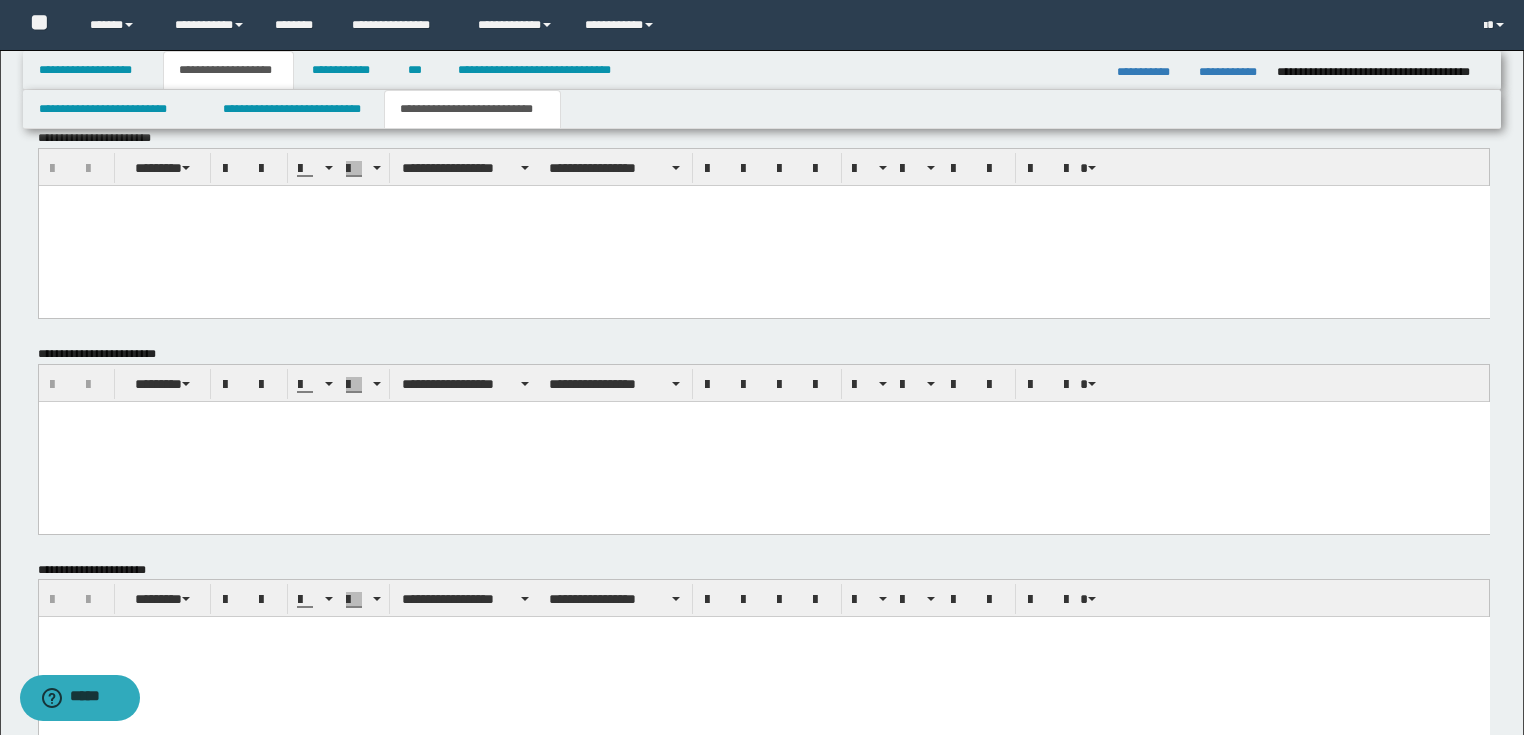 click at bounding box center (763, 416) 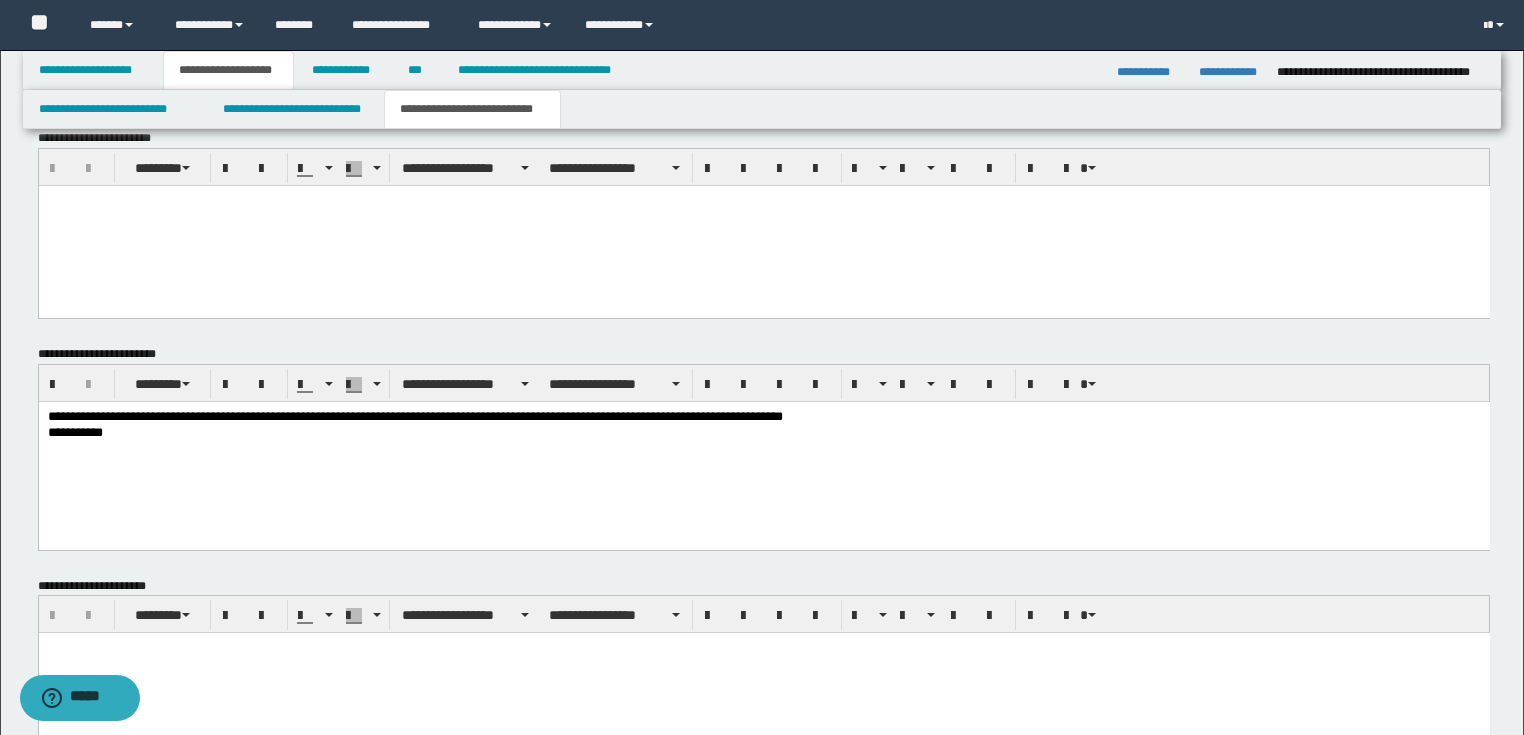 click on "**********" at bounding box center [763, 417] 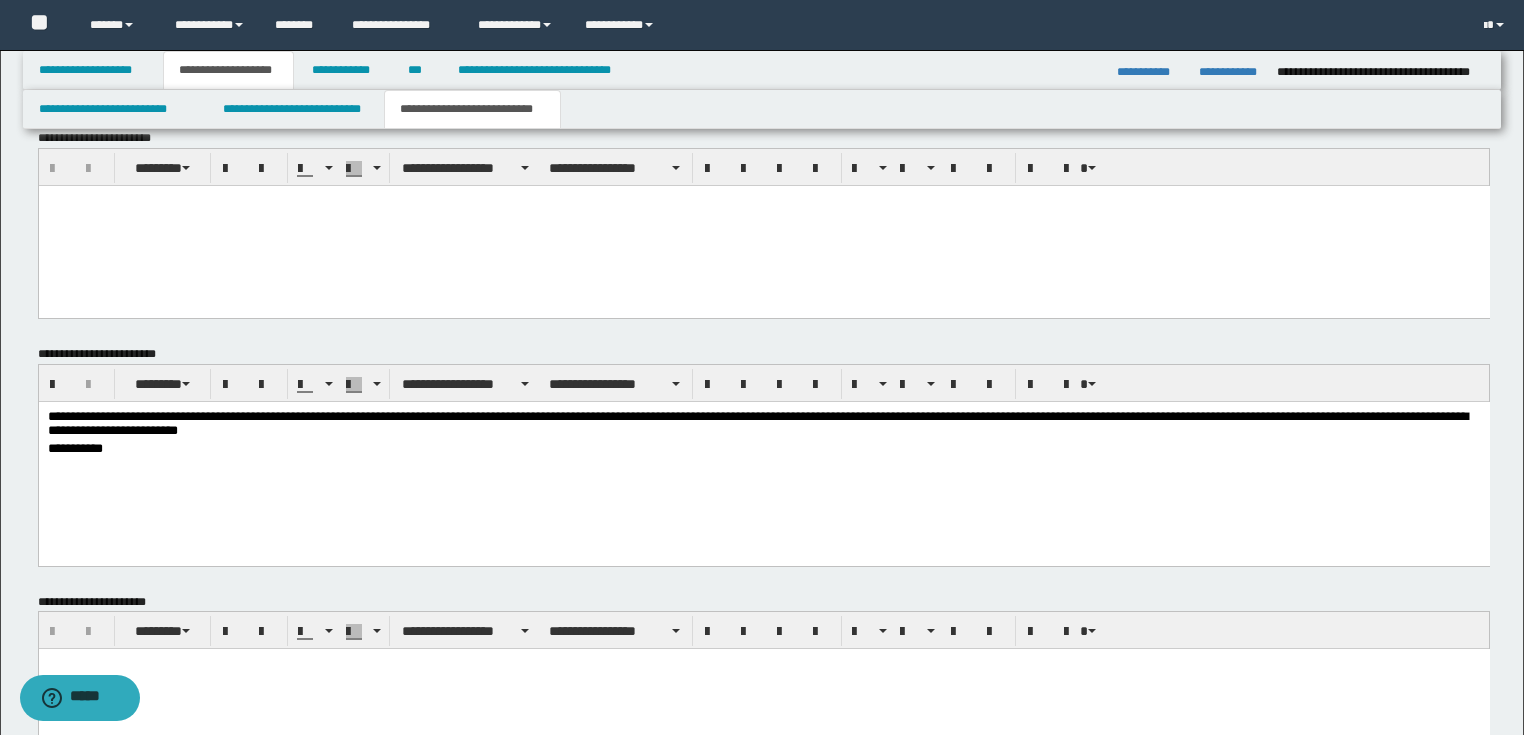 click on "**********" at bounding box center [763, 425] 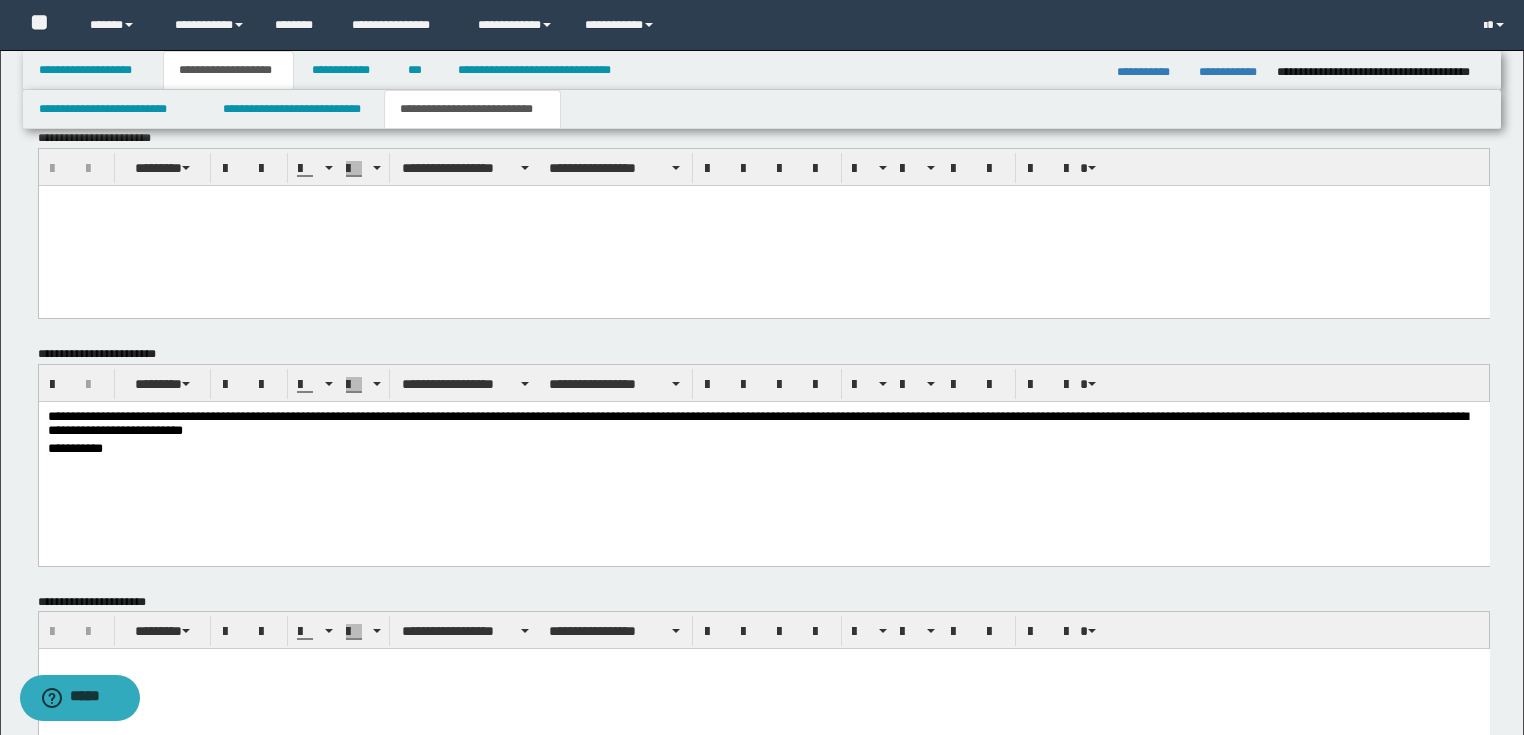 click on "**********" at bounding box center (763, 425) 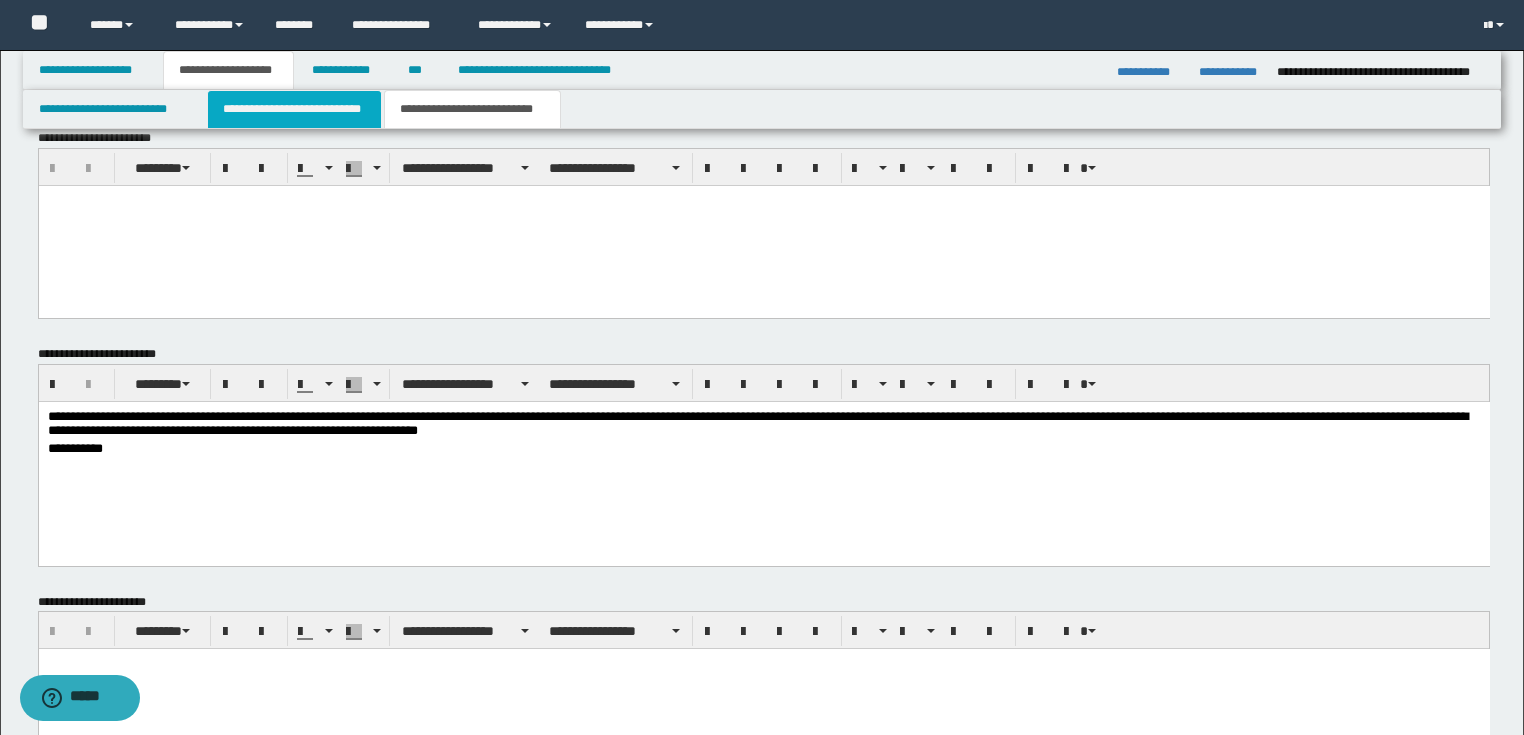 click on "**********" at bounding box center [294, 109] 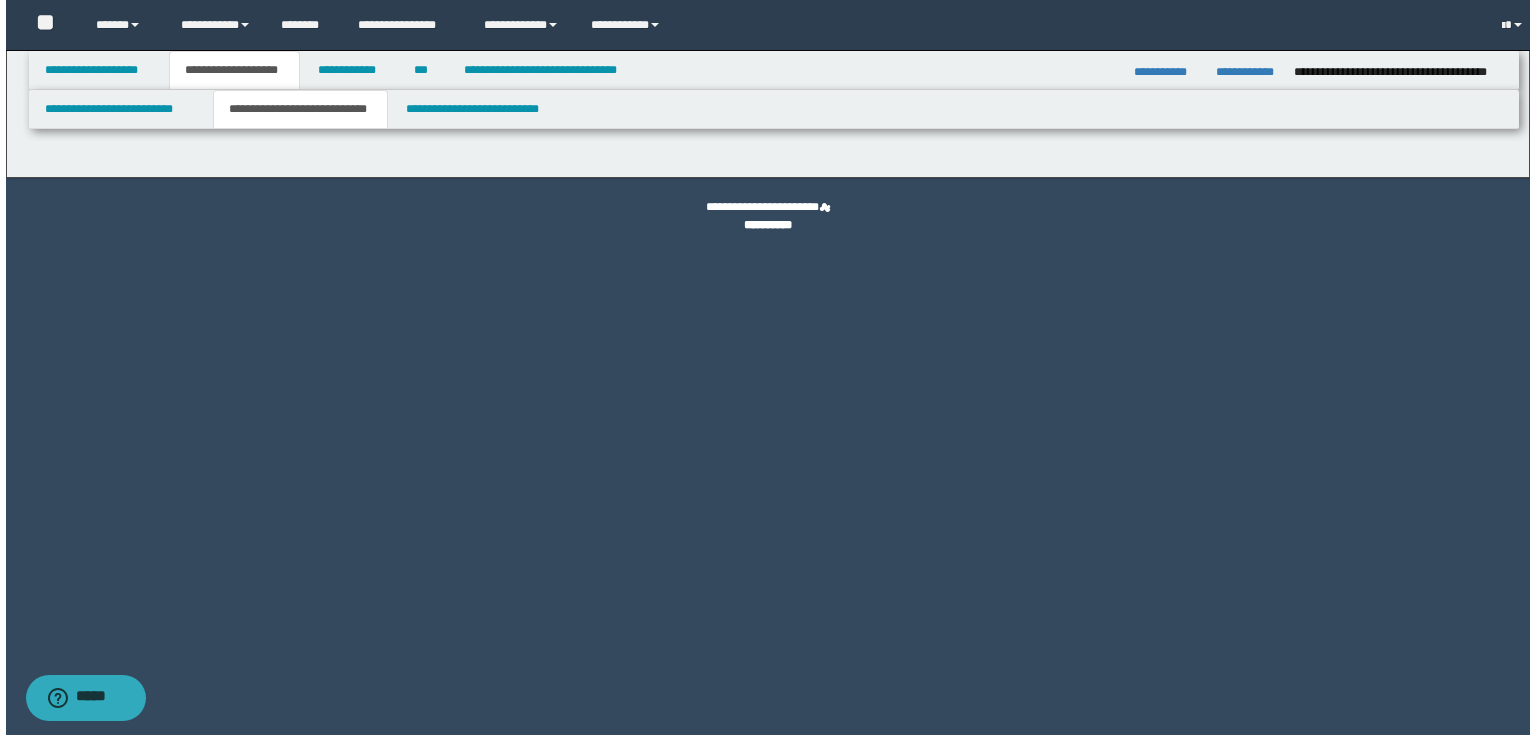 scroll, scrollTop: 0, scrollLeft: 0, axis: both 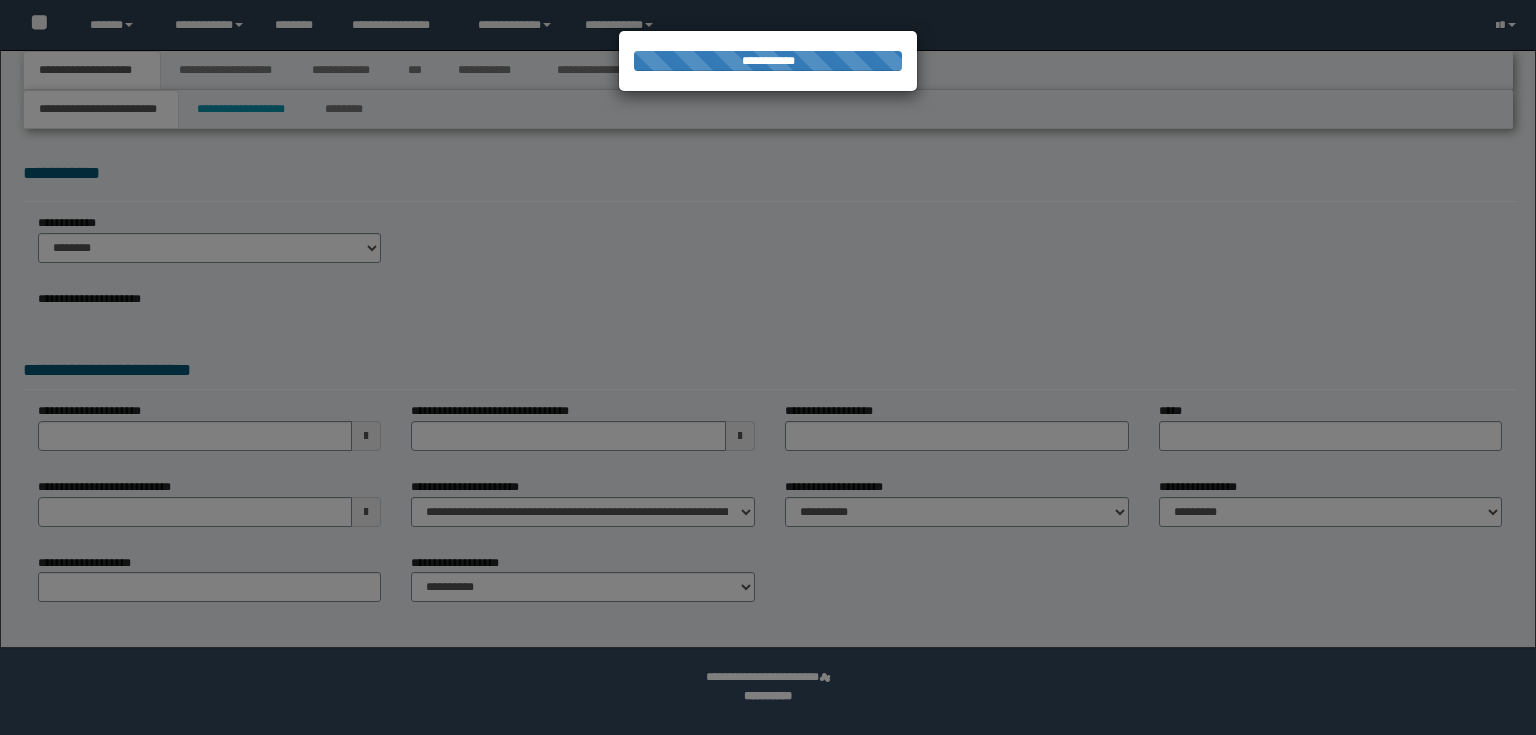 select on "*" 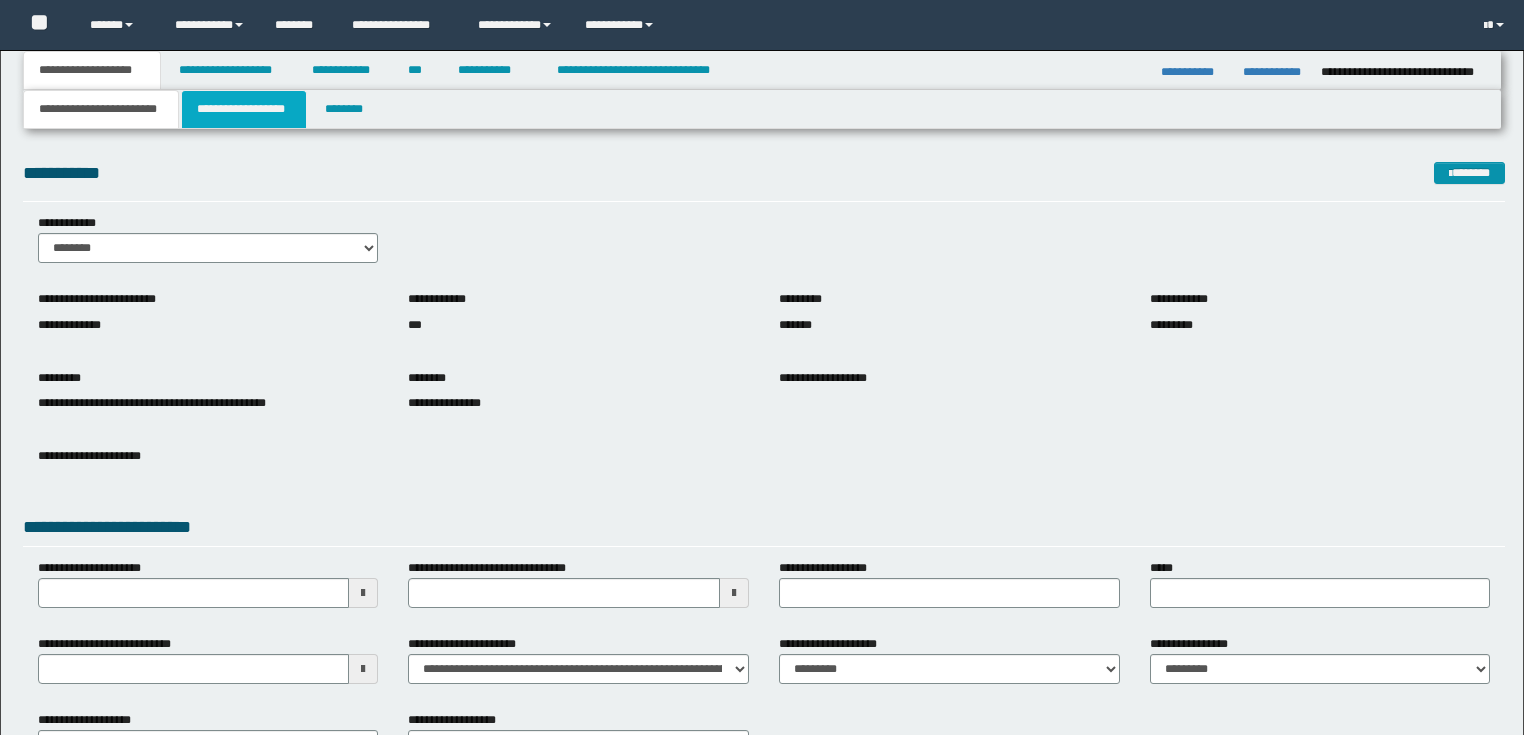scroll, scrollTop: 0, scrollLeft: 0, axis: both 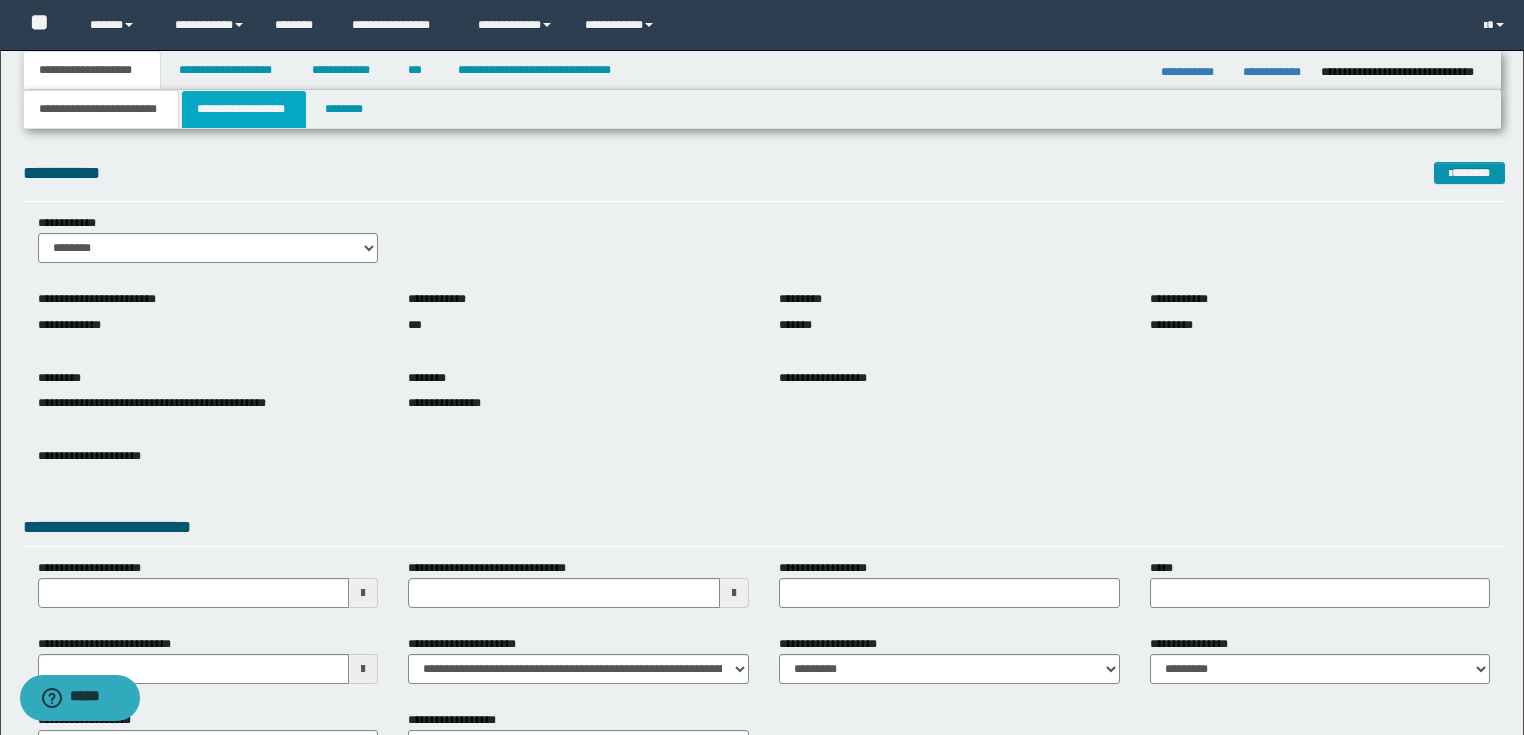 click on "**********" at bounding box center (244, 109) 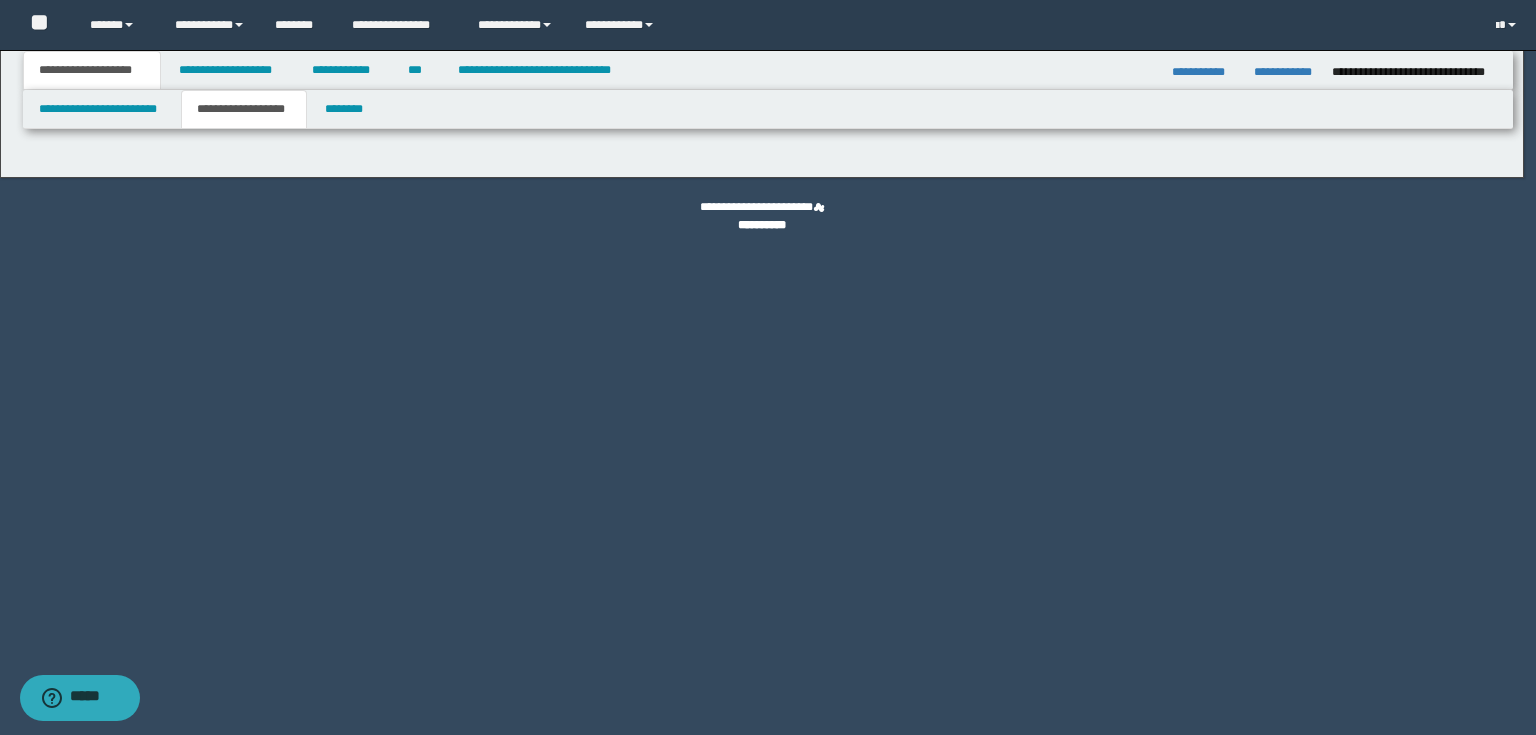 type on "*******" 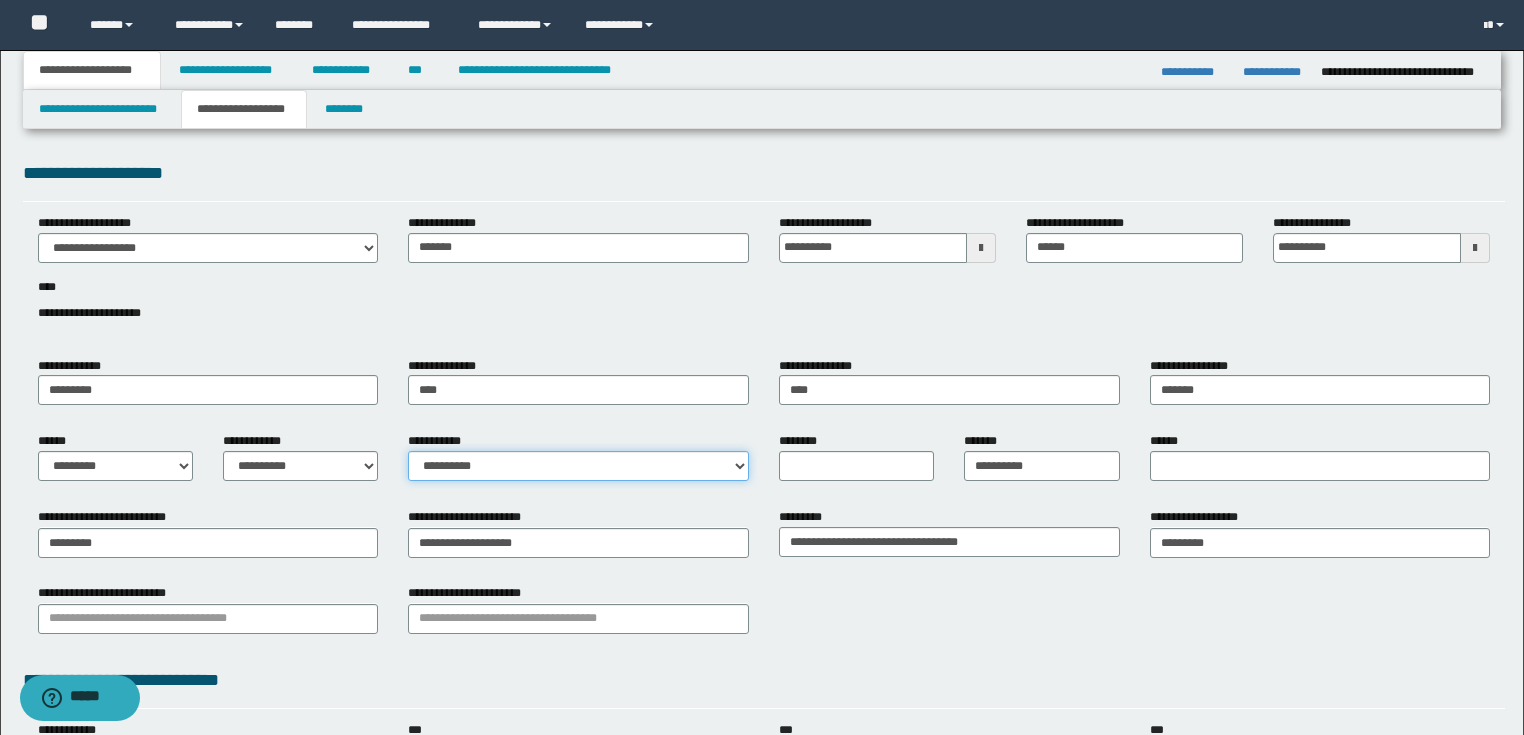 click on "**********" at bounding box center [578, 466] 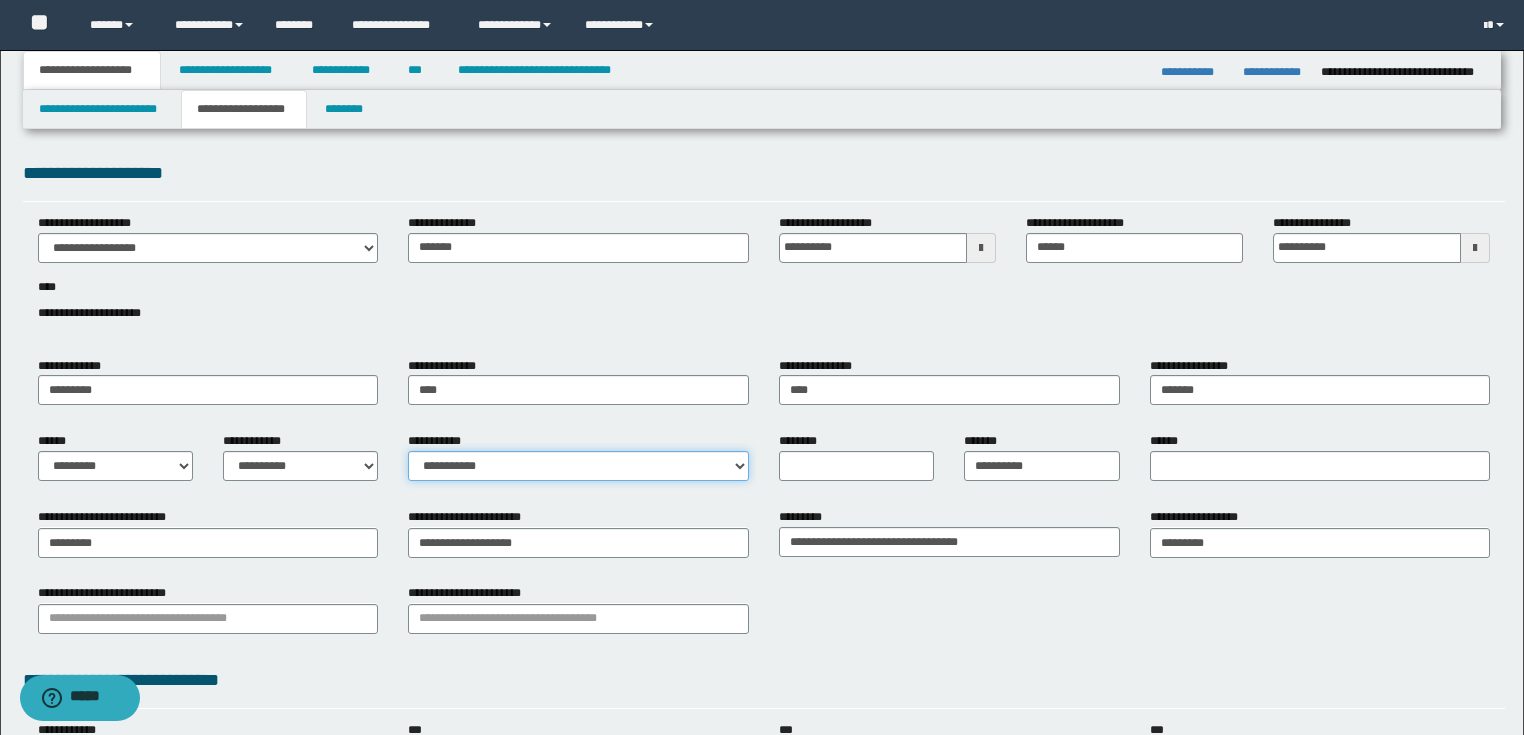 click on "**********" at bounding box center [578, 466] 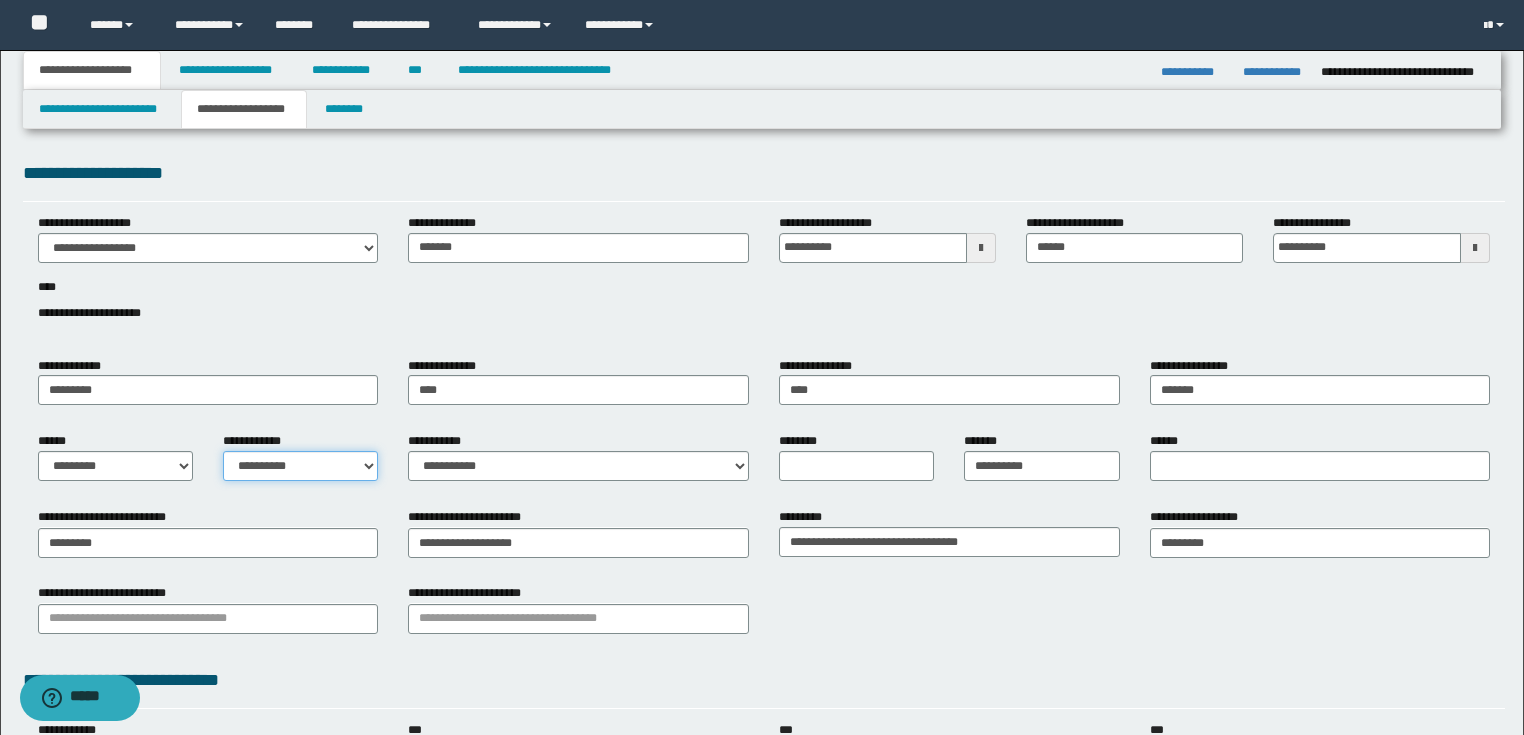 click on "**********" at bounding box center (300, 466) 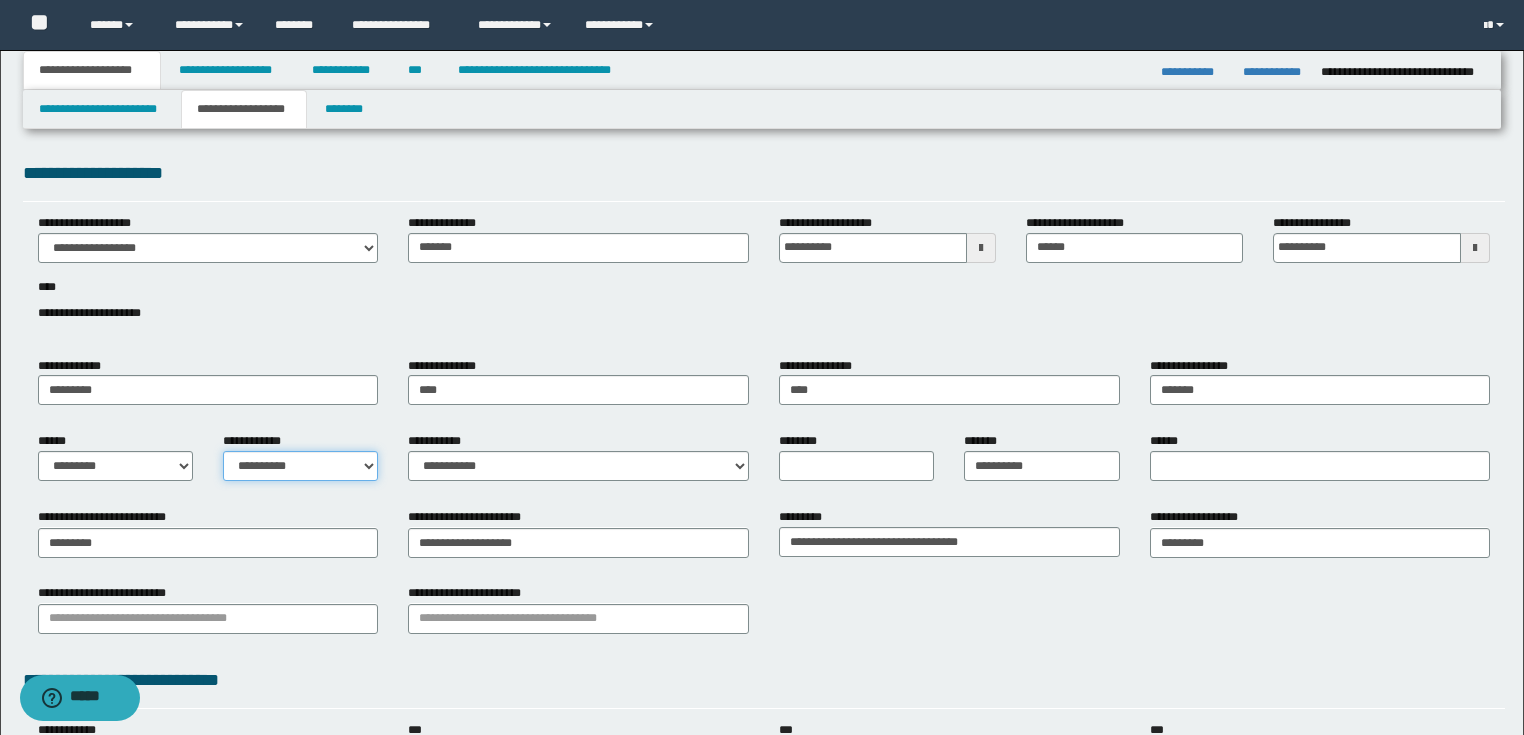 select on "*" 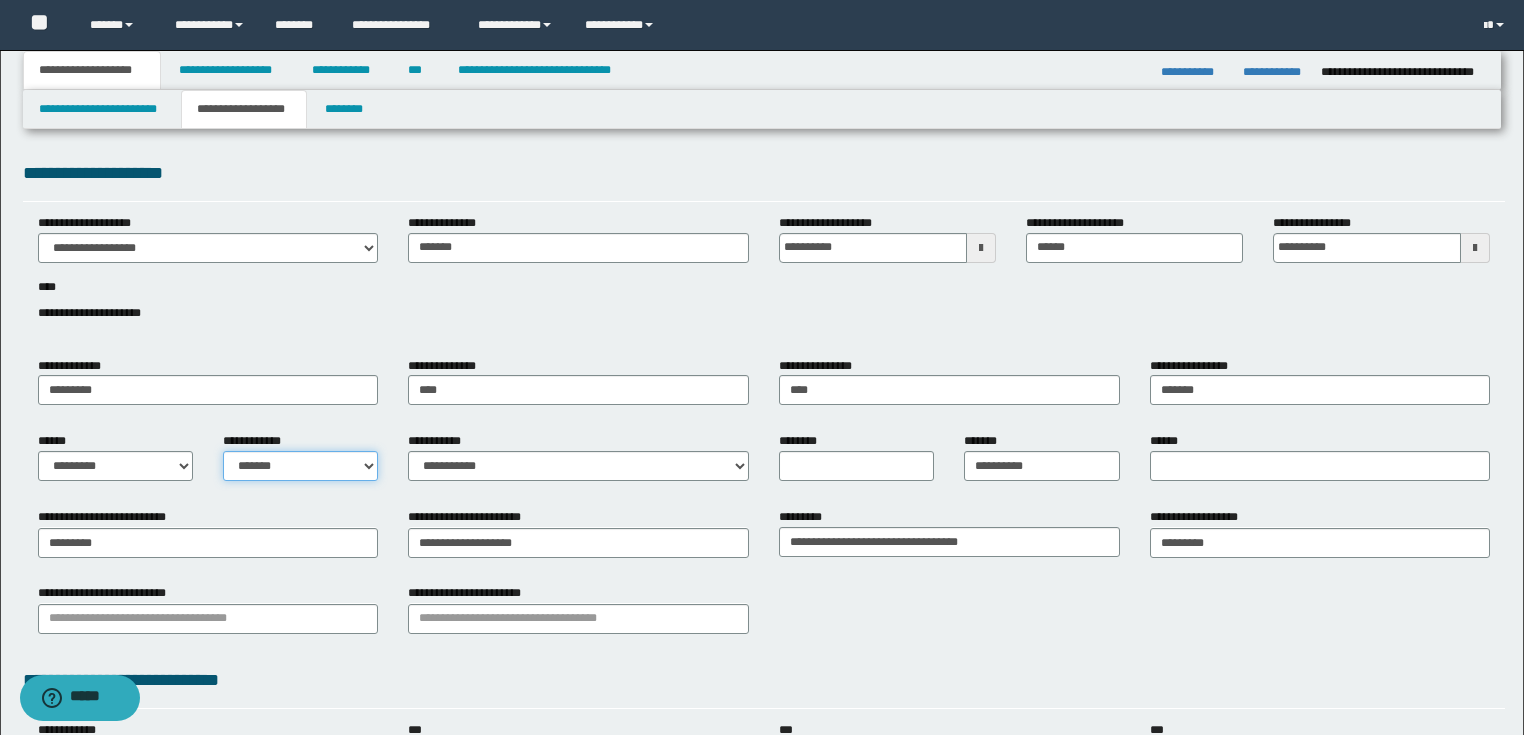 click on "**********" at bounding box center (300, 466) 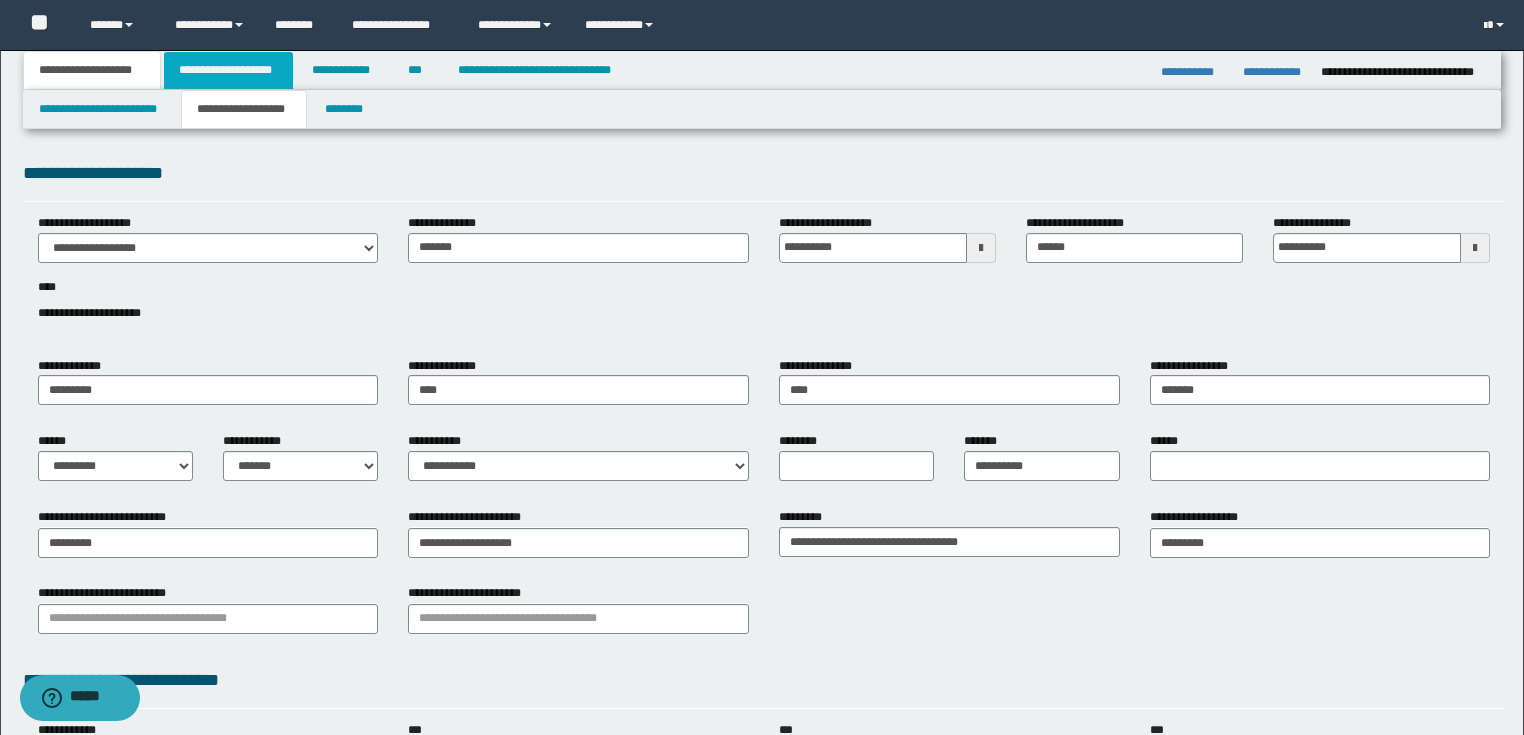 click on "**********" at bounding box center (228, 70) 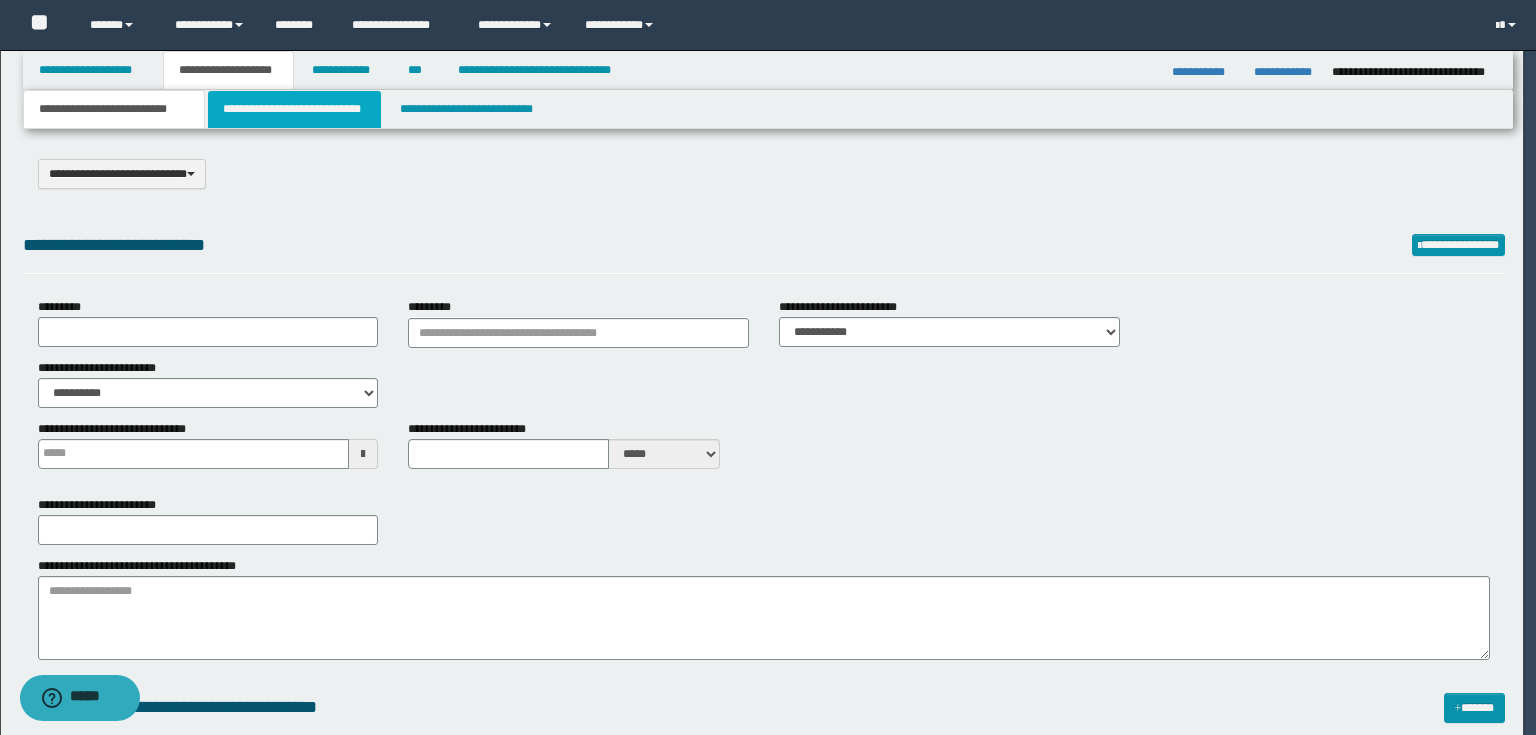 select on "*" 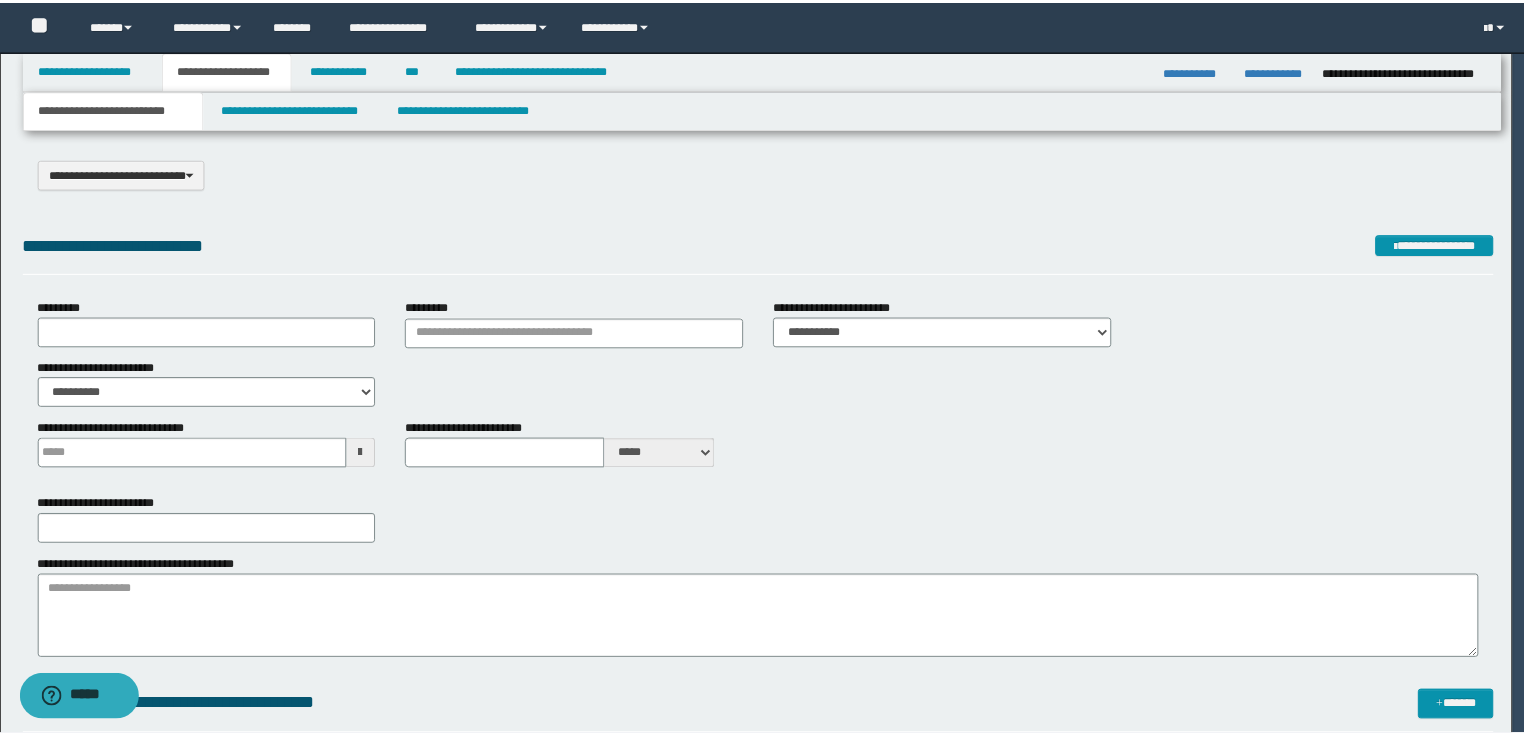 scroll, scrollTop: 0, scrollLeft: 0, axis: both 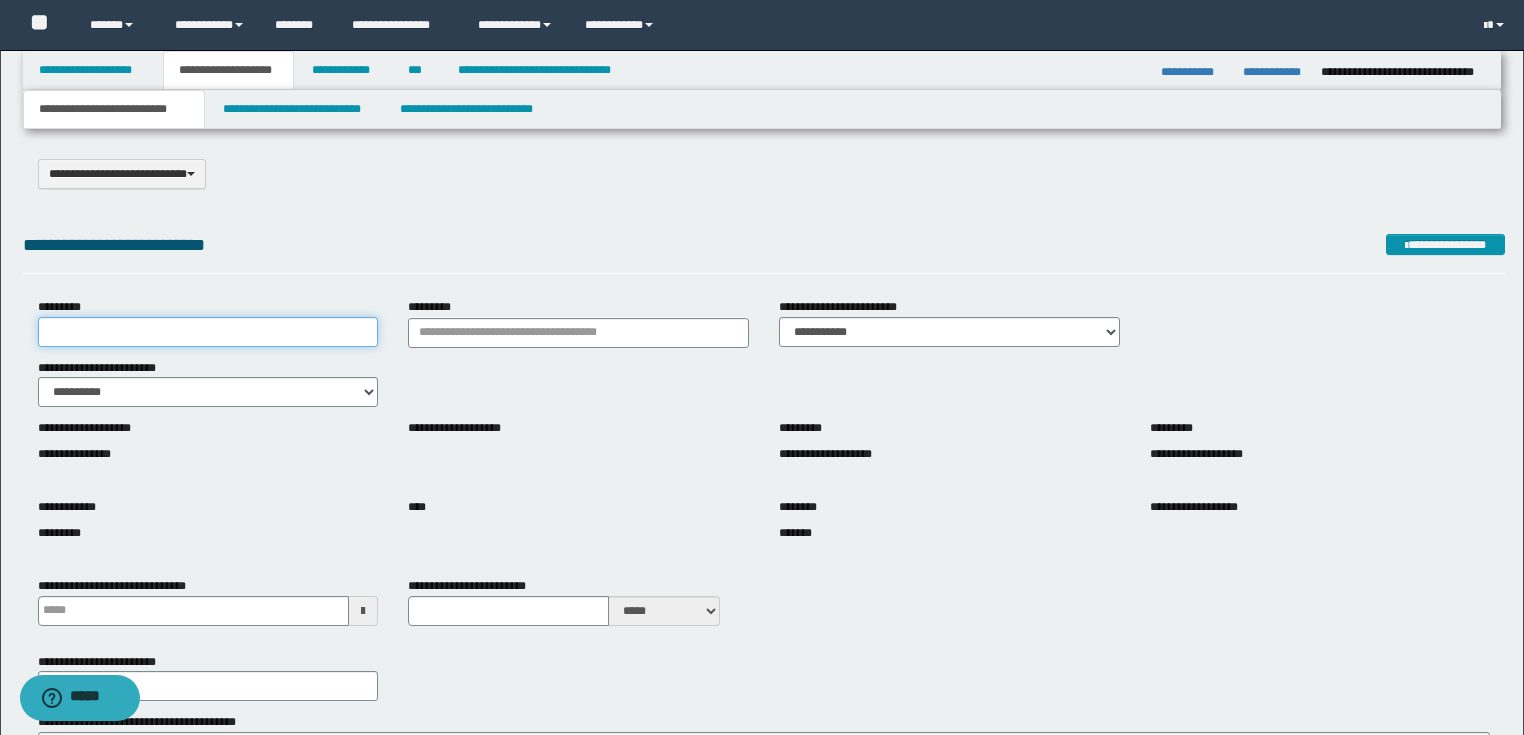 click on "*********" at bounding box center [208, 332] 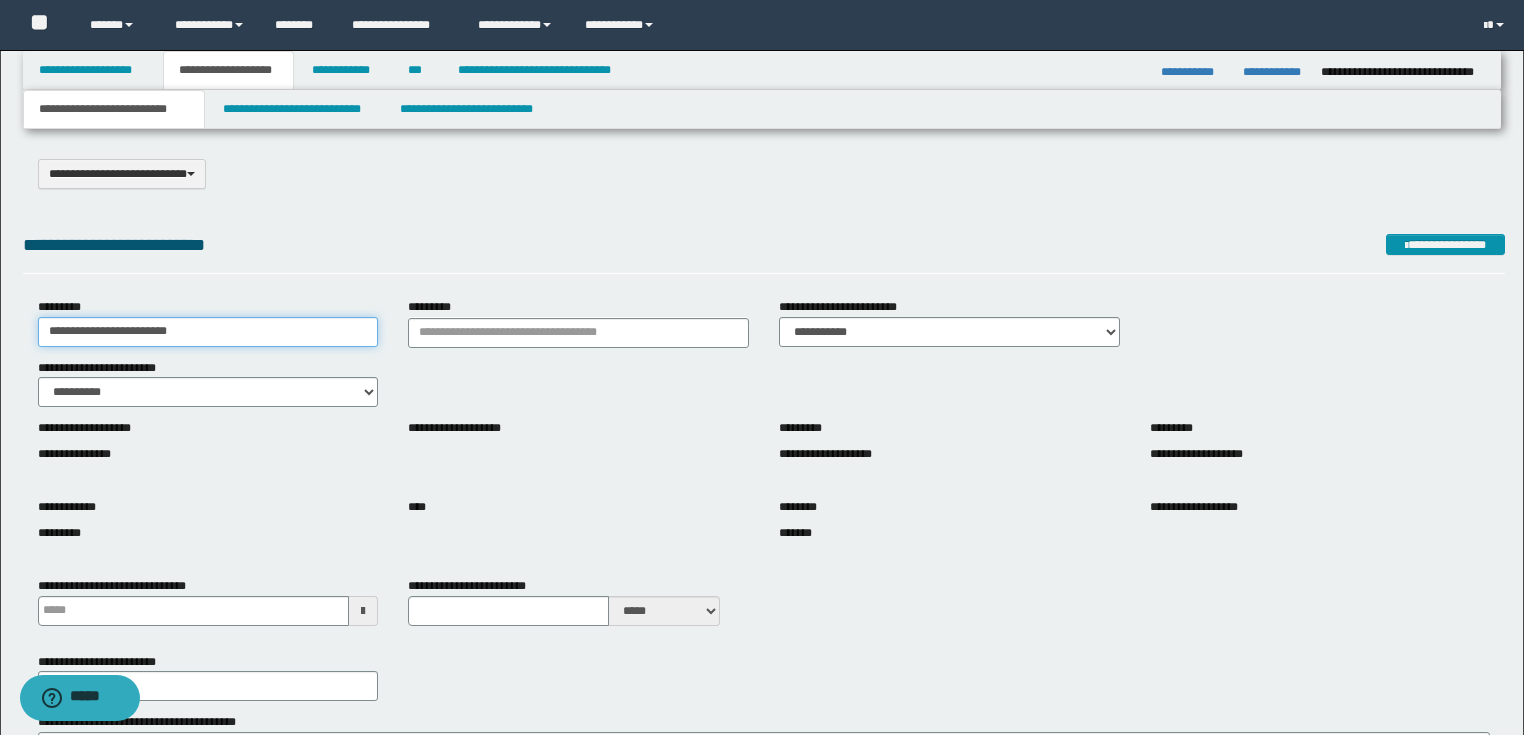 scroll, scrollTop: 480, scrollLeft: 0, axis: vertical 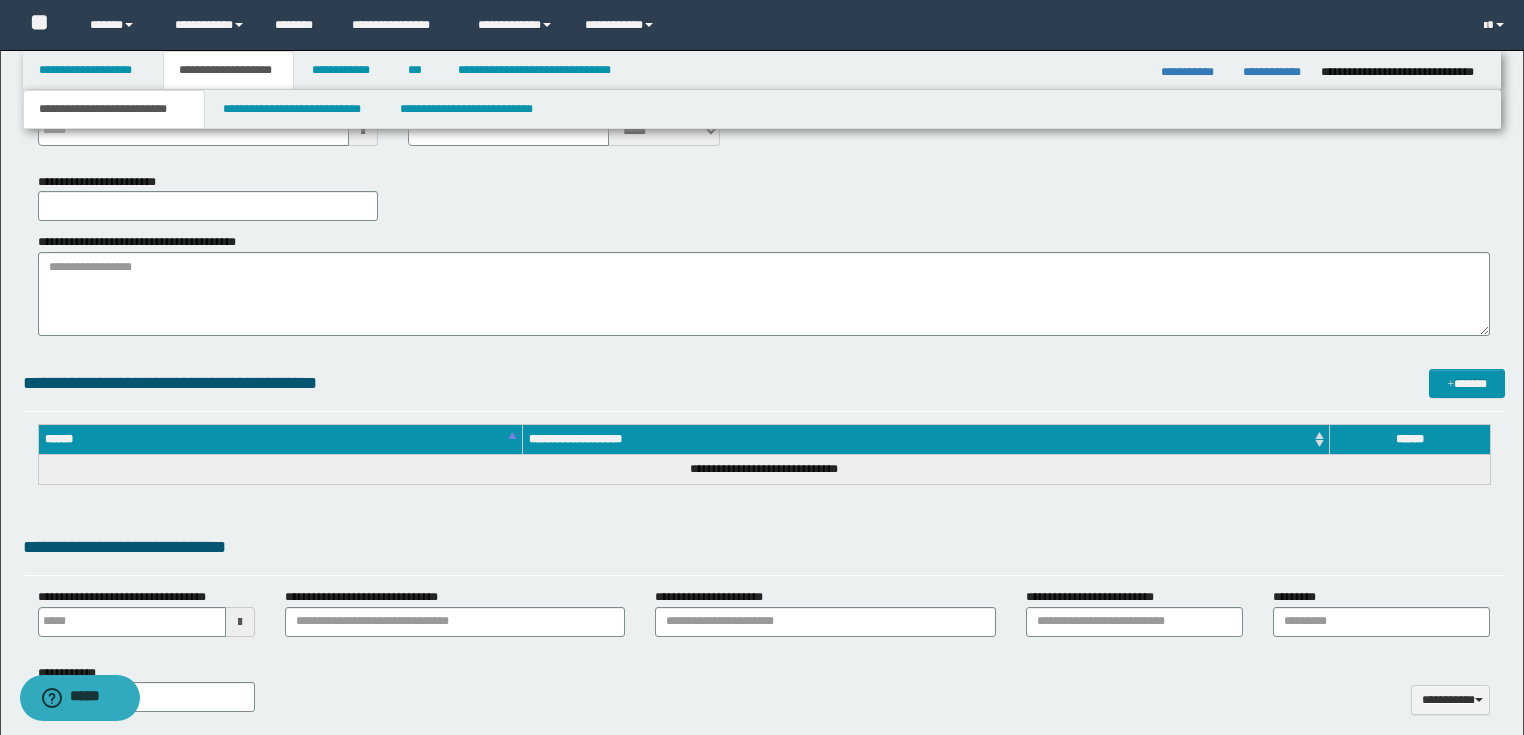 type on "**********" 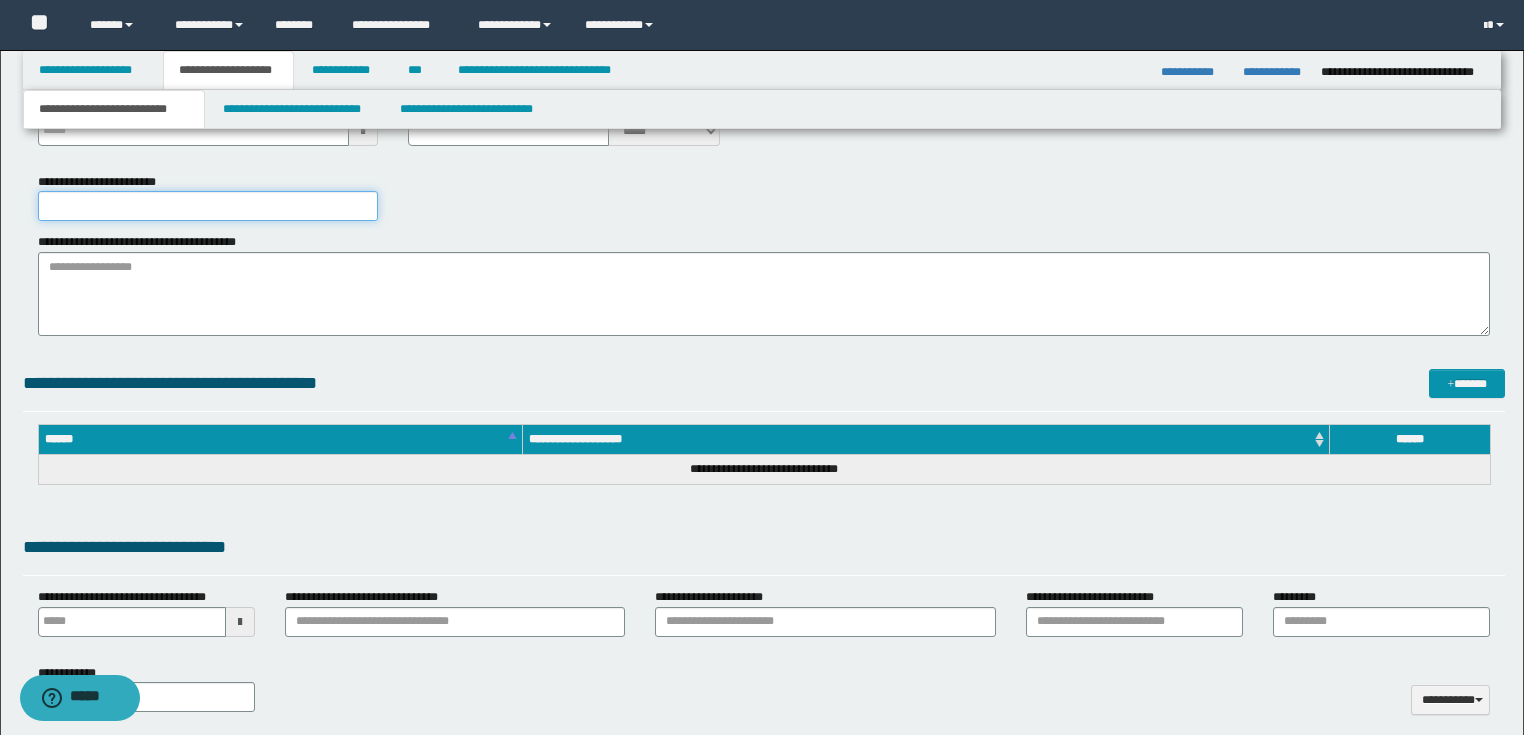 click on "**********" at bounding box center [208, 206] 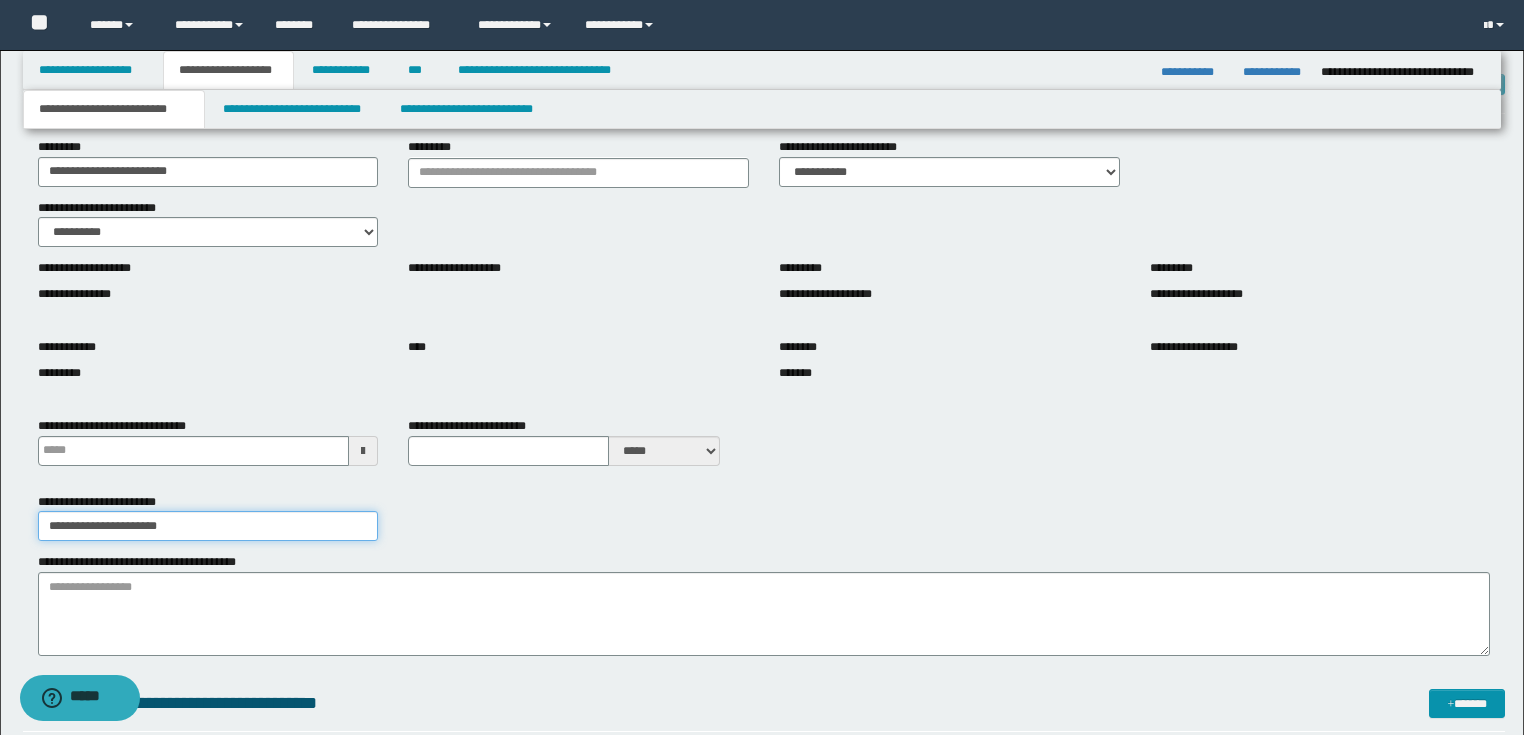 scroll, scrollTop: 80, scrollLeft: 0, axis: vertical 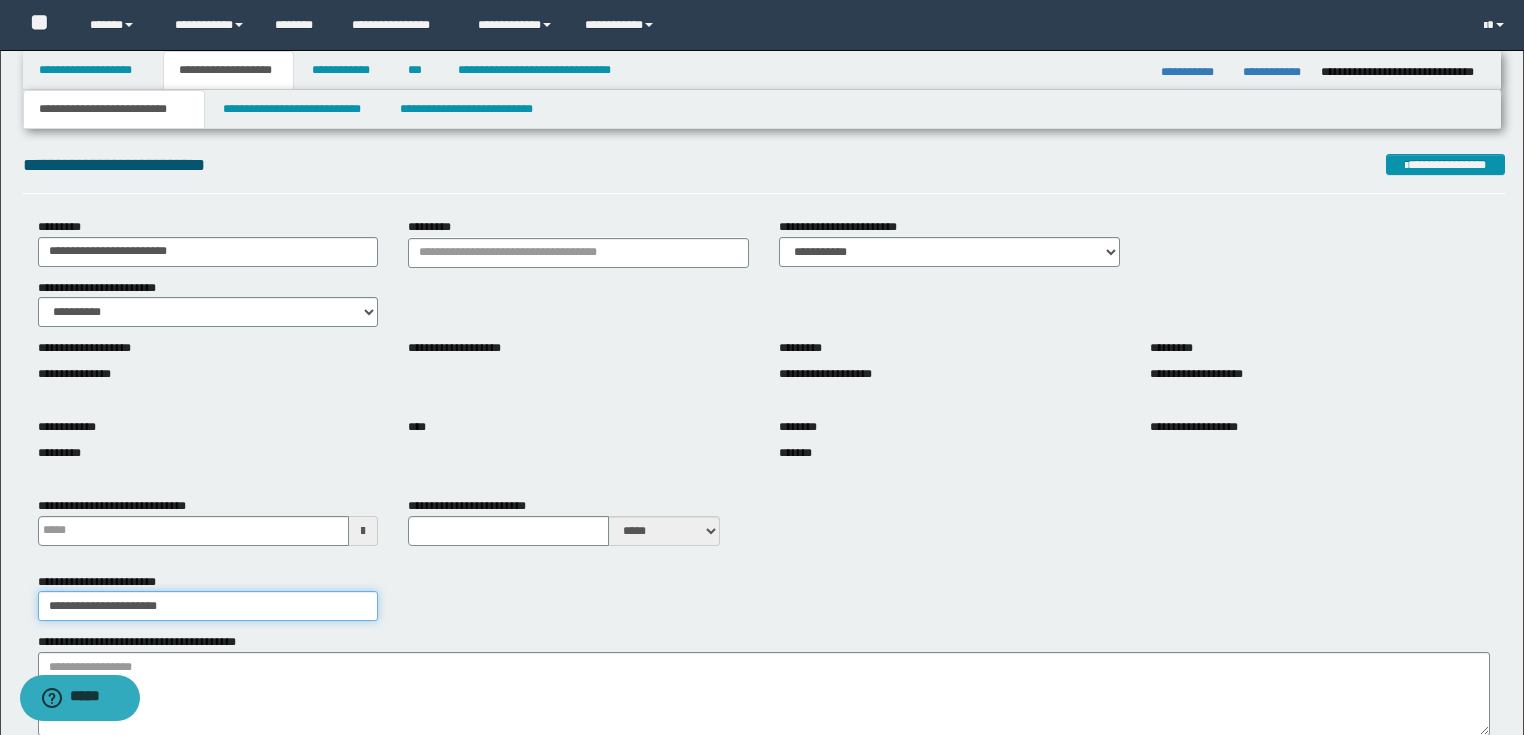 type on "**********" 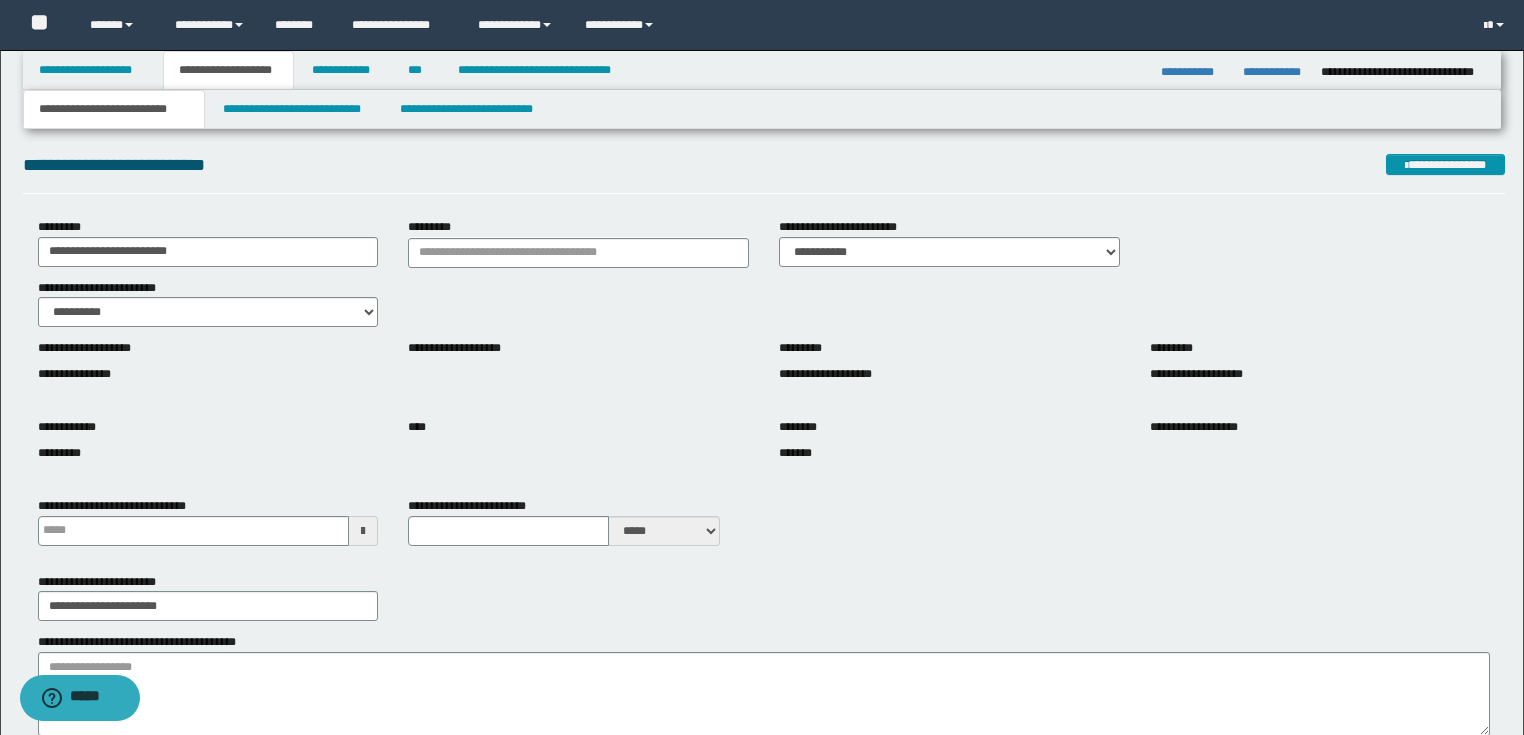 click on "**********" at bounding box center [74, 374] 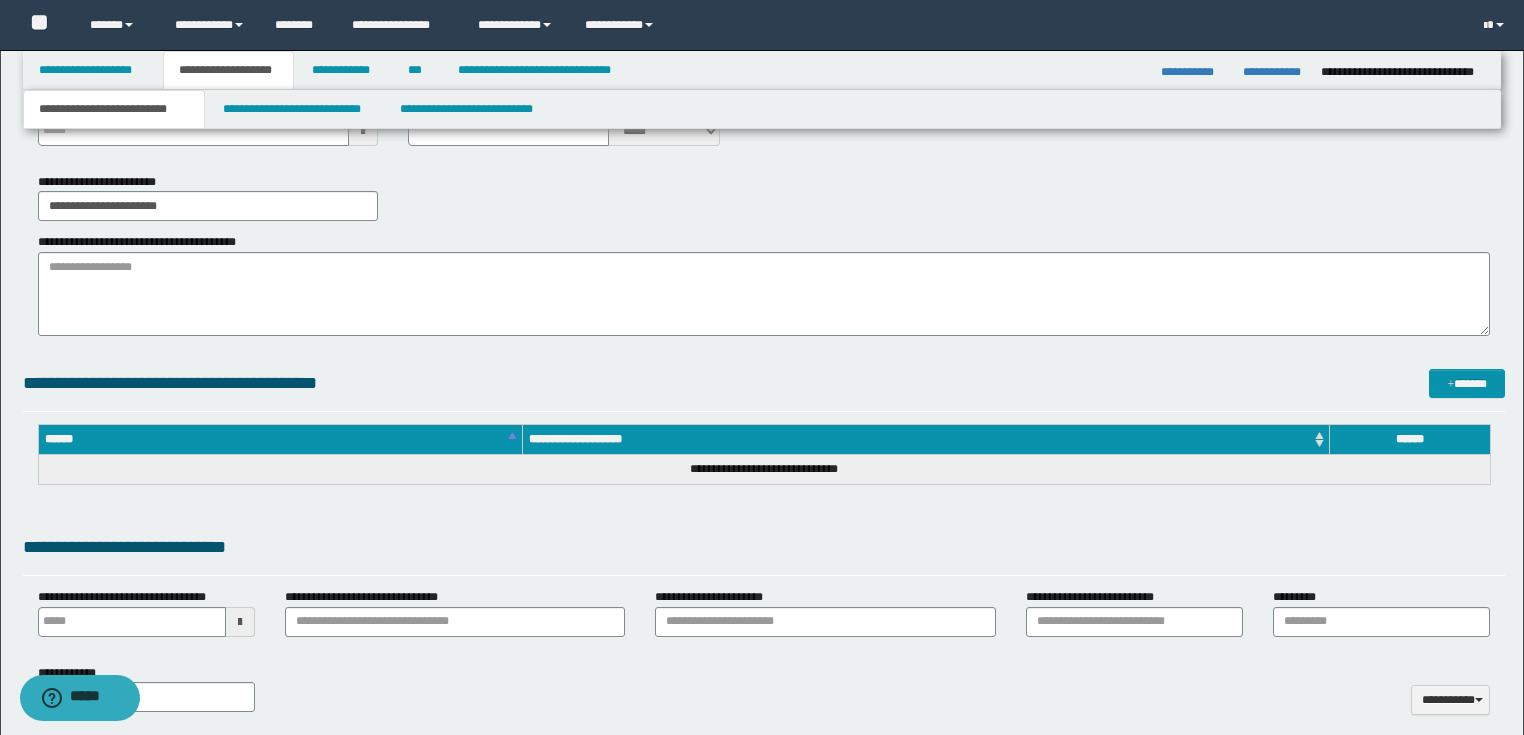type 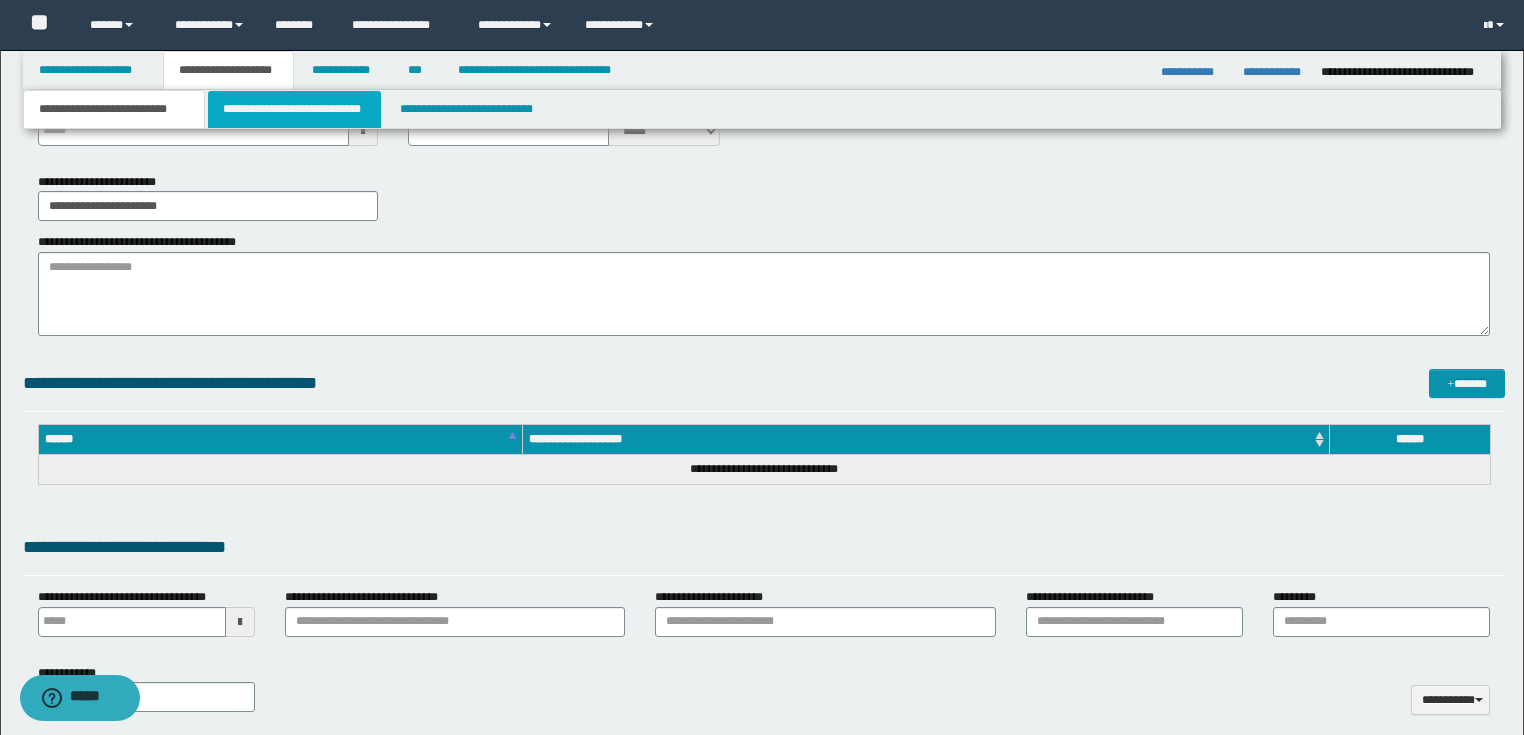 click on "**********" at bounding box center (294, 109) 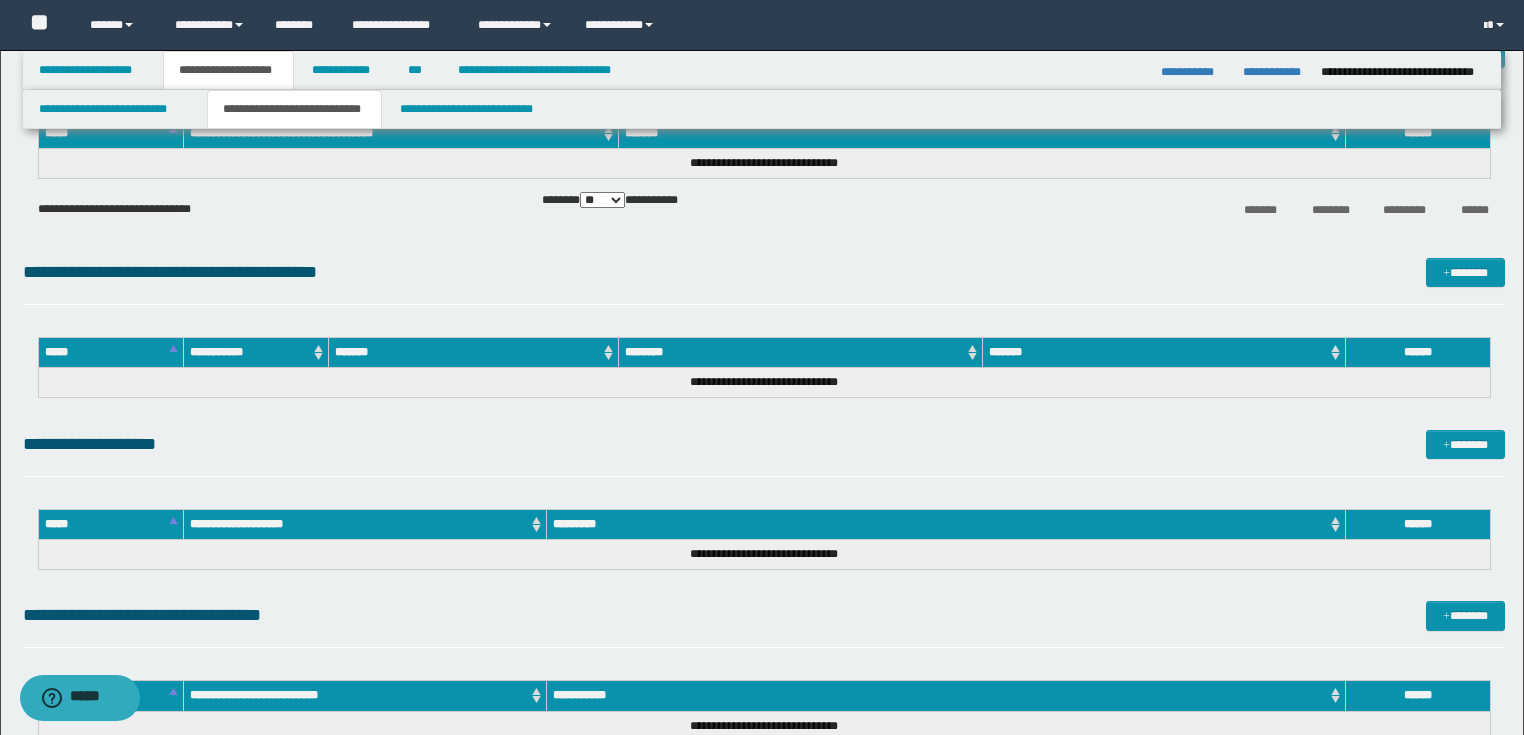 scroll, scrollTop: 160, scrollLeft: 0, axis: vertical 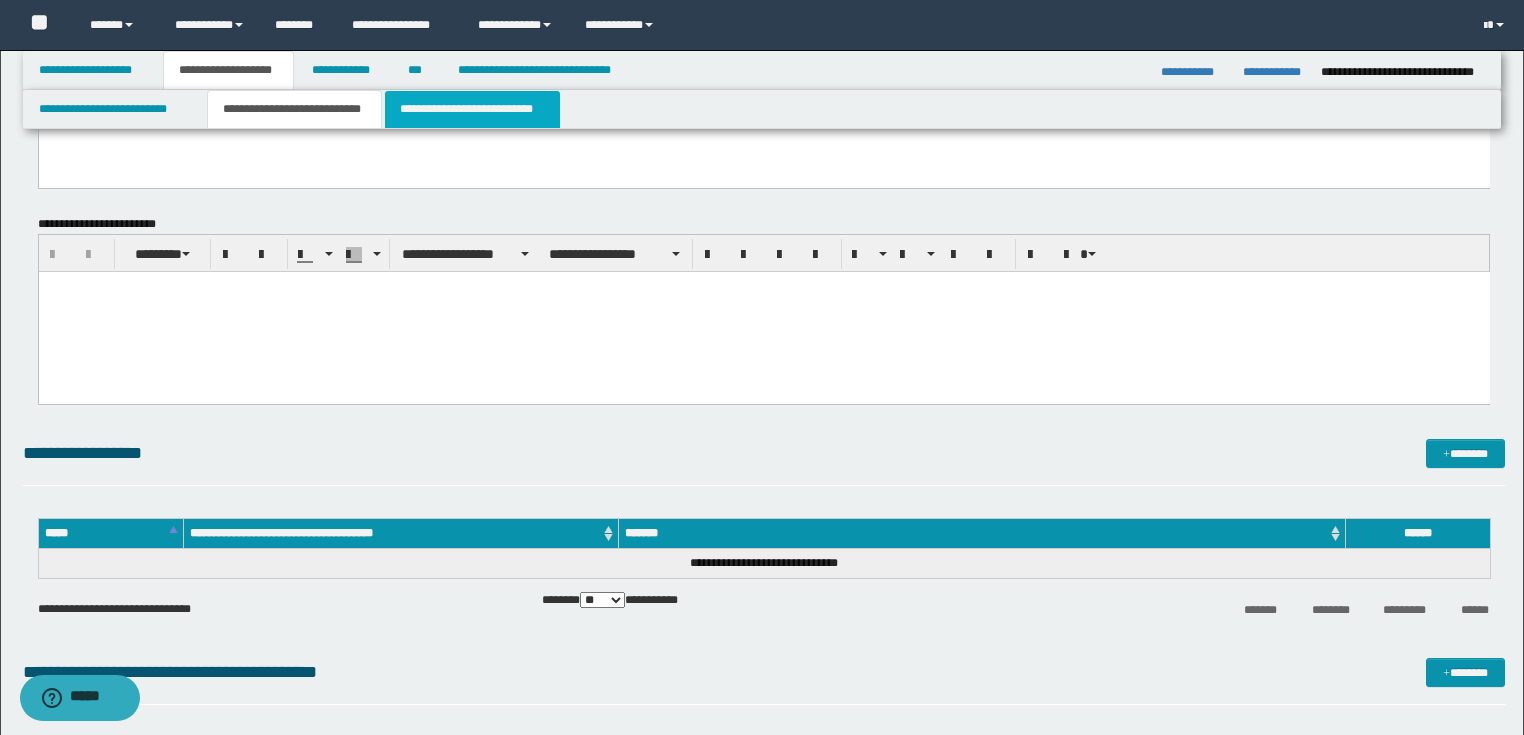 click on "**********" at bounding box center [472, 109] 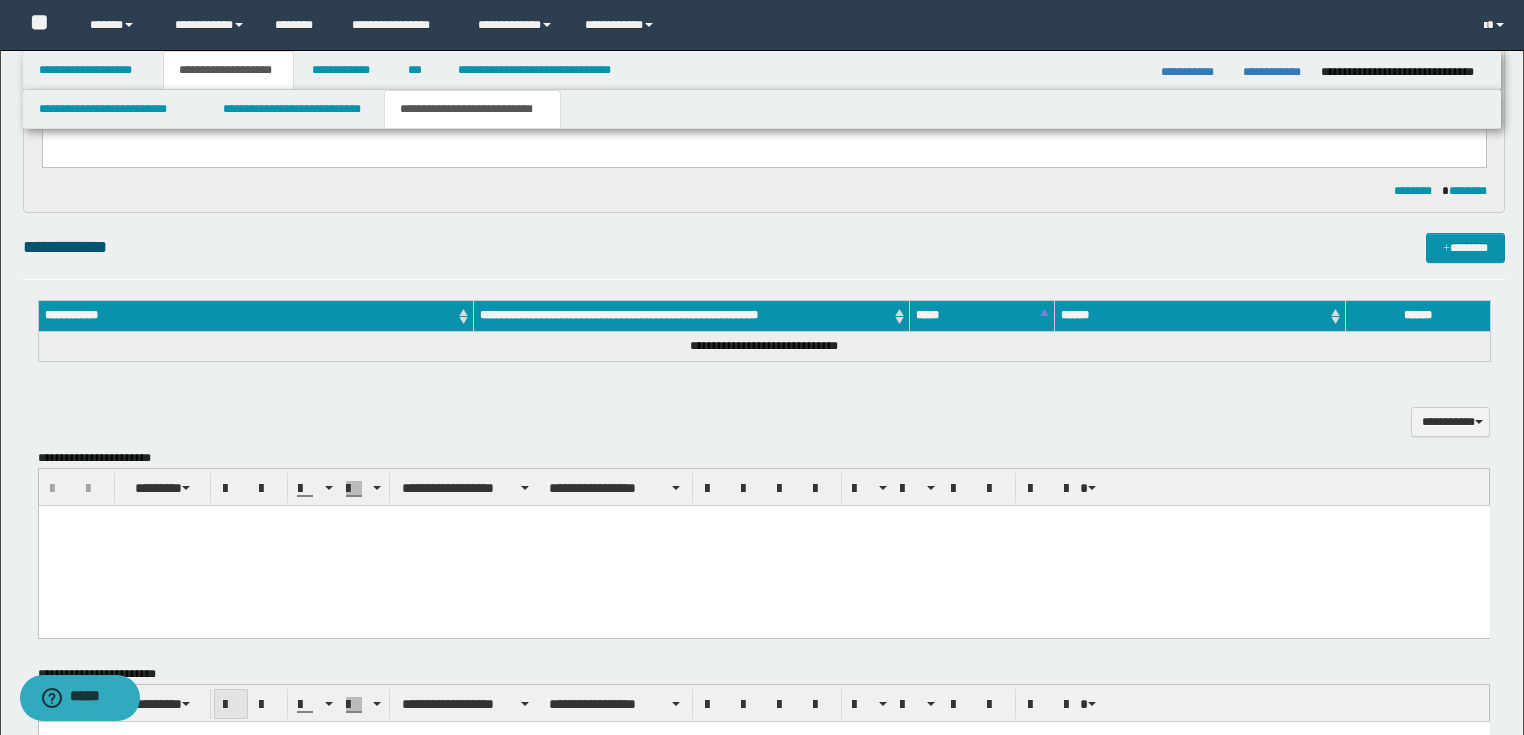 scroll, scrollTop: 720, scrollLeft: 0, axis: vertical 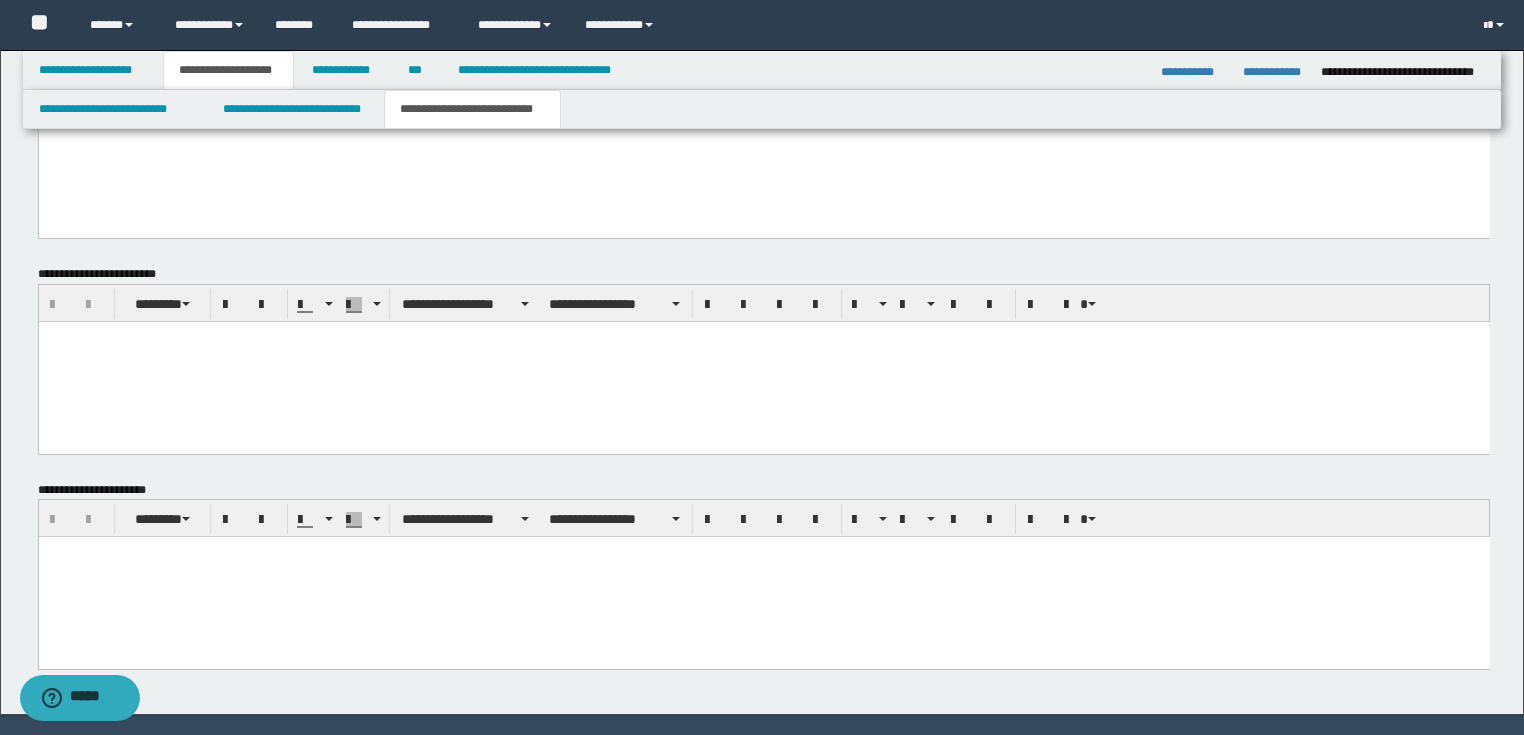 click at bounding box center [763, 577] 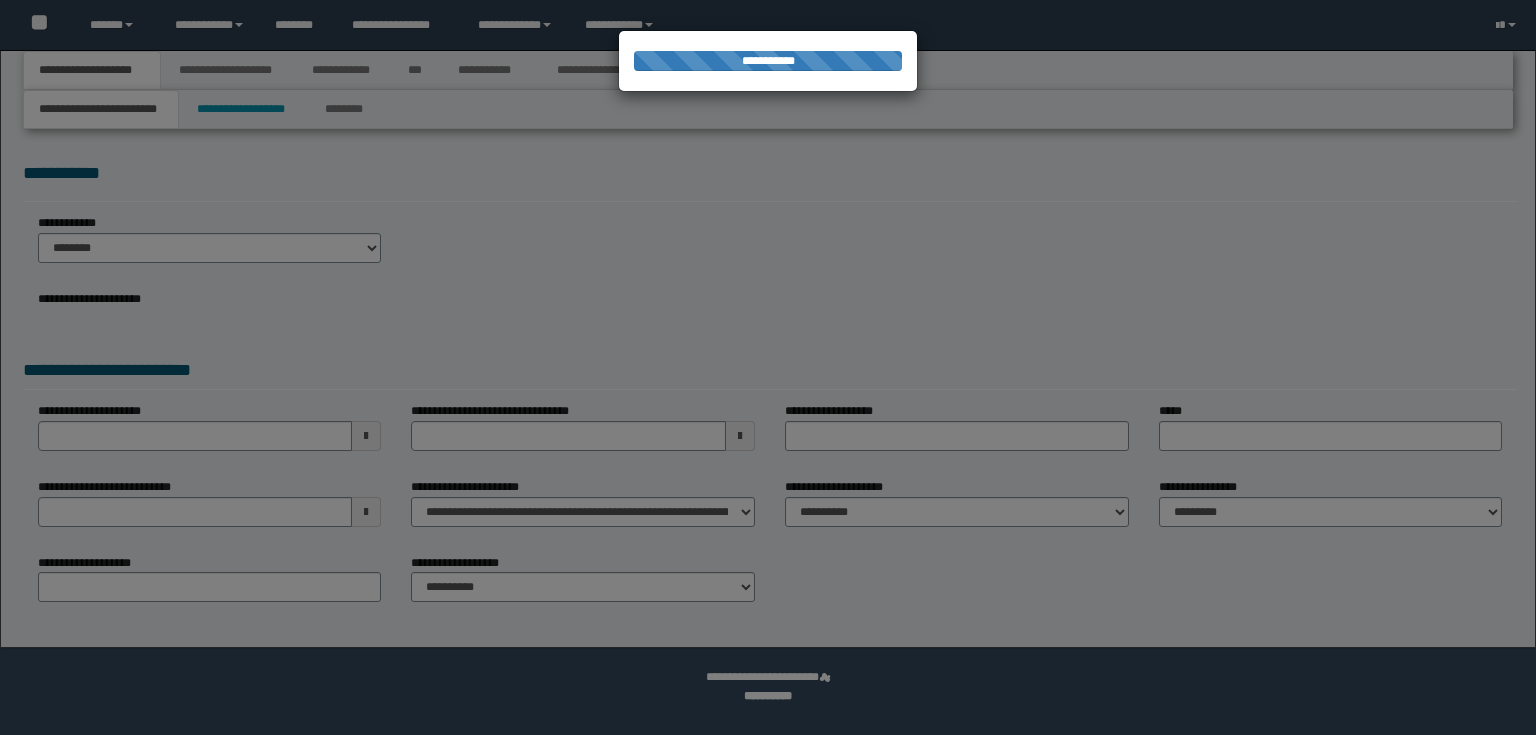 scroll, scrollTop: 0, scrollLeft: 0, axis: both 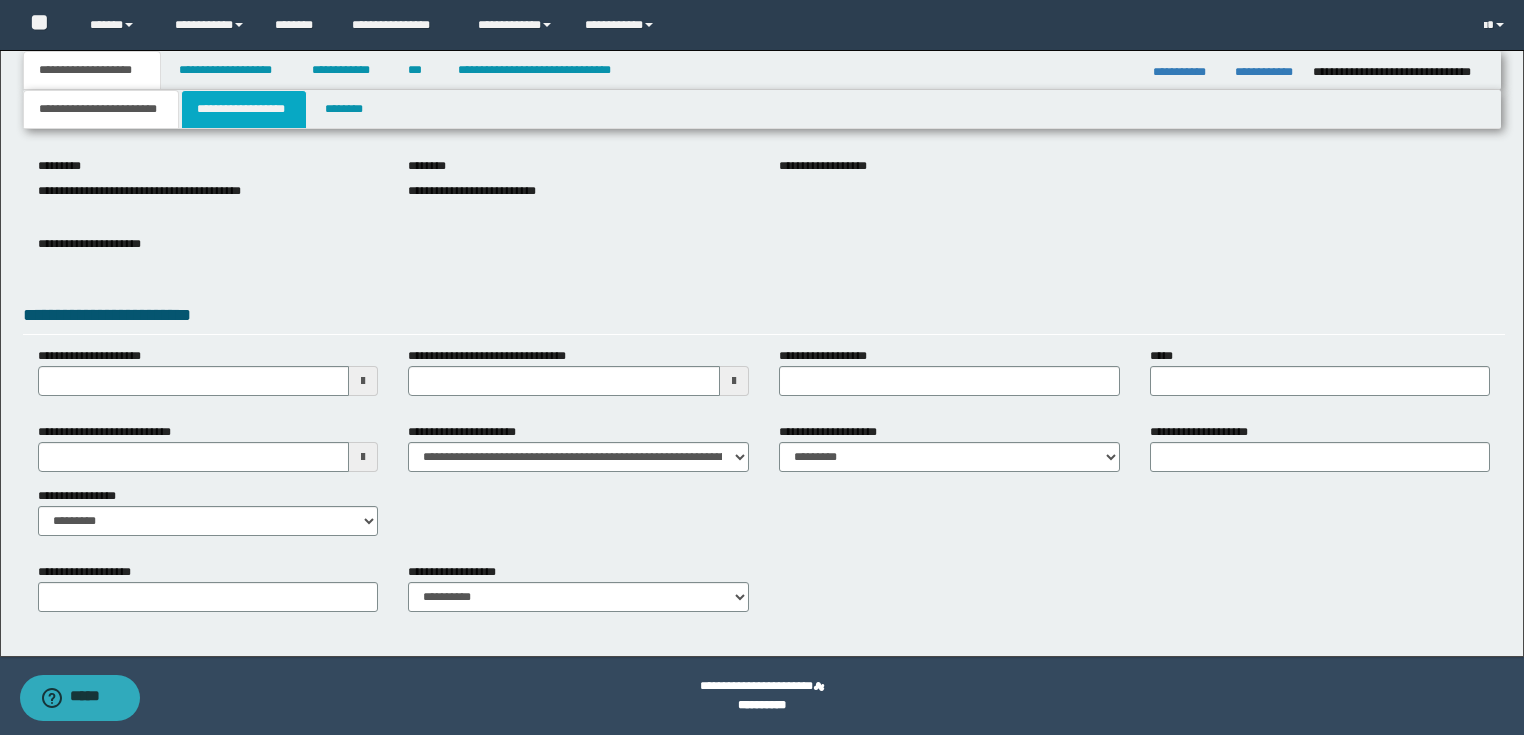 click on "**********" at bounding box center (244, 109) 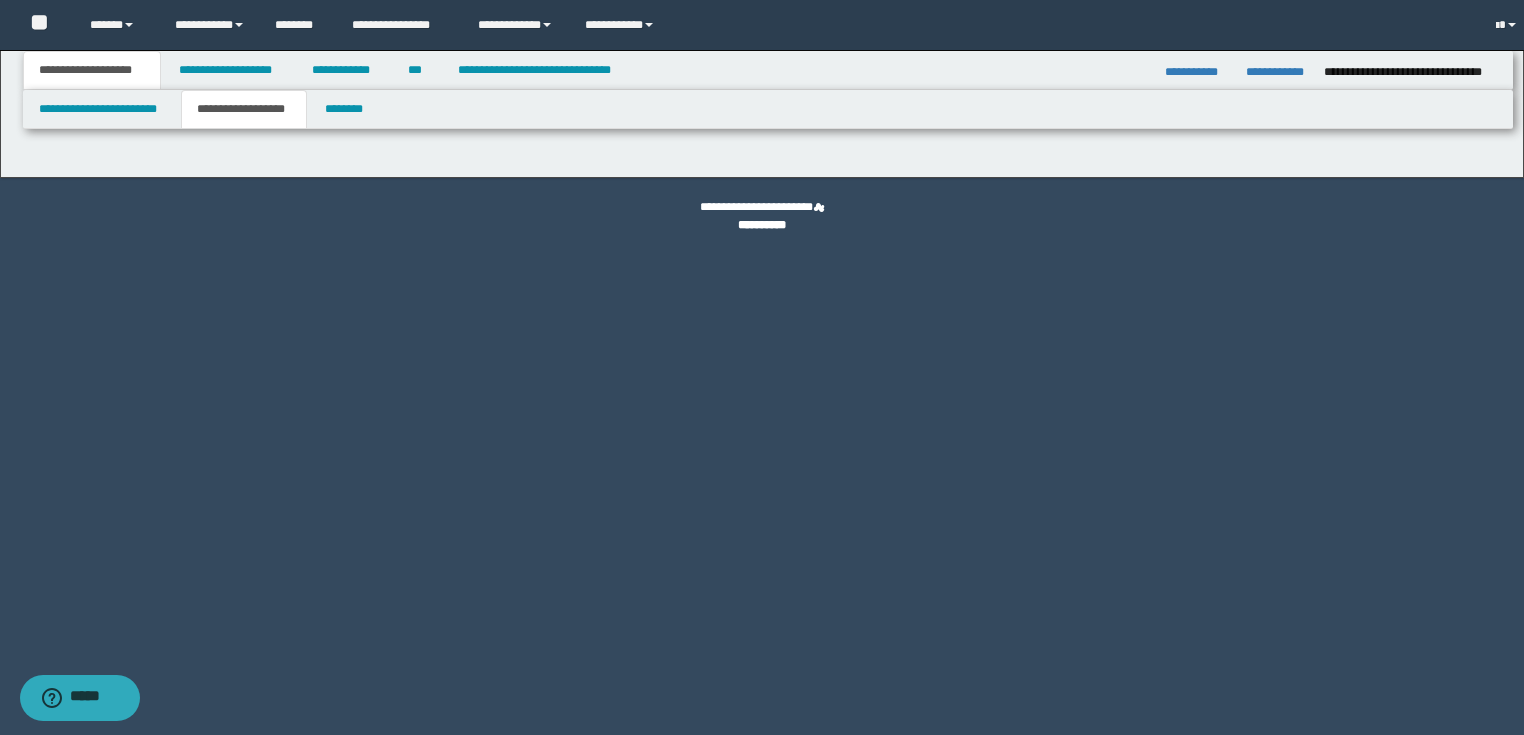 scroll, scrollTop: 0, scrollLeft: 0, axis: both 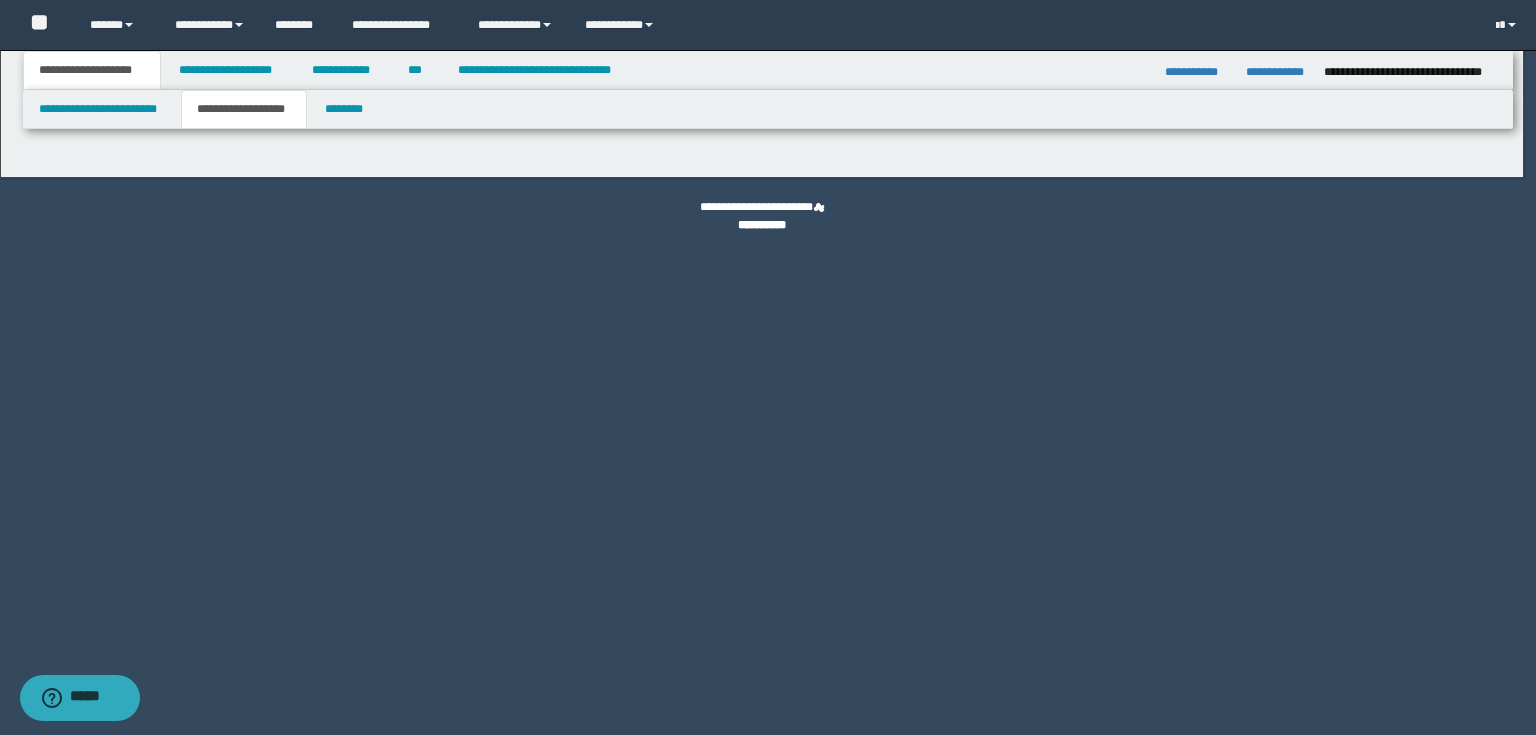 type on "********" 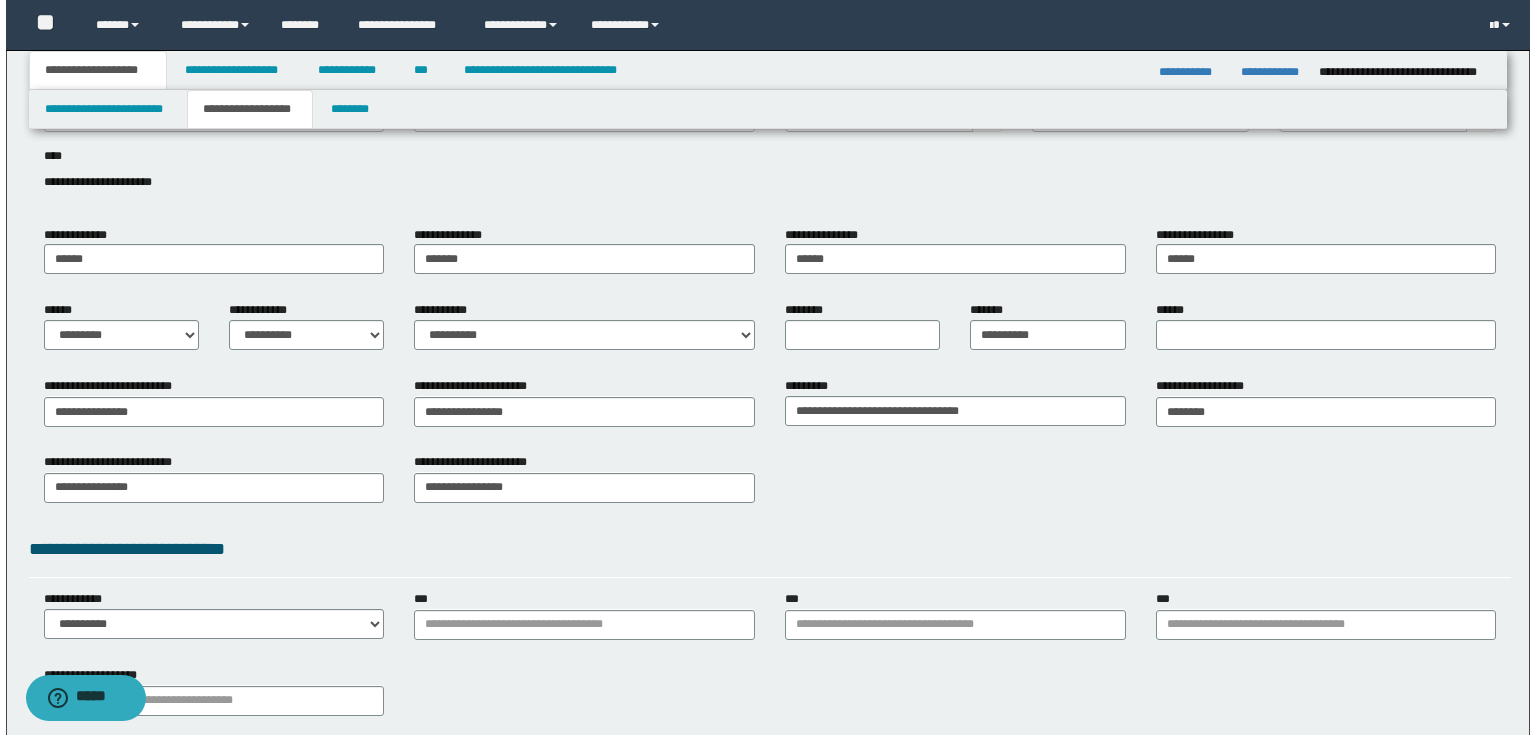 scroll, scrollTop: 0, scrollLeft: 0, axis: both 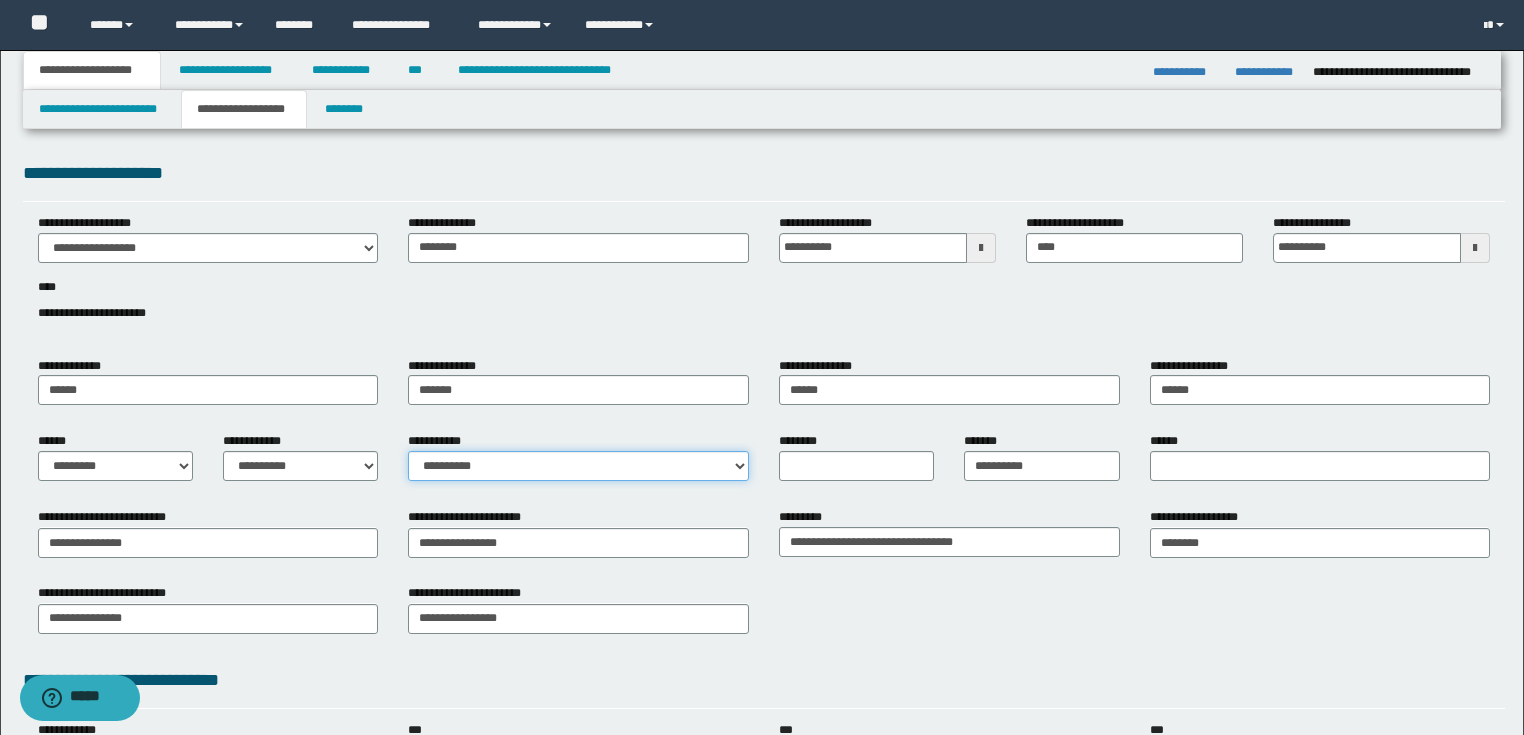 click on "**********" at bounding box center (578, 466) 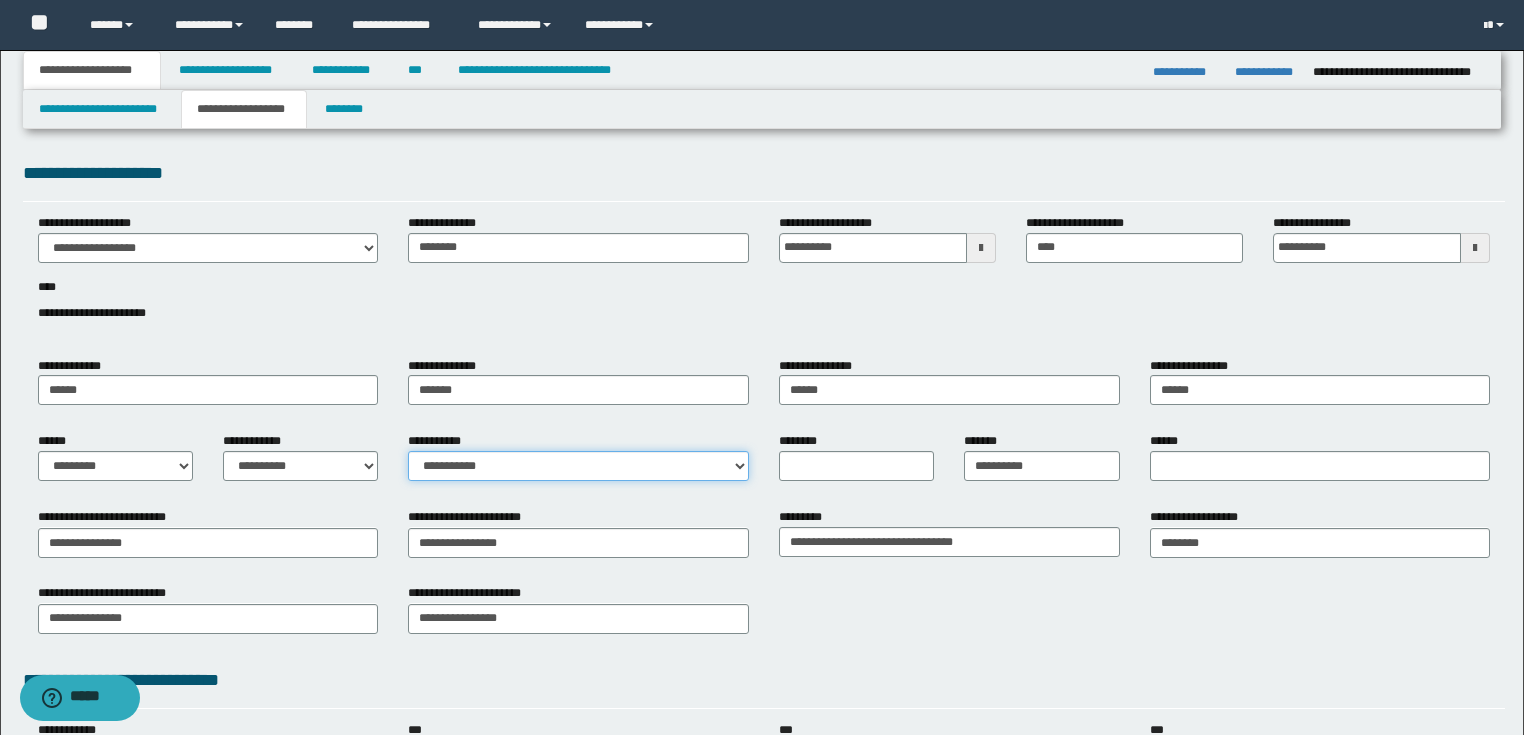 click on "**********" at bounding box center (578, 466) 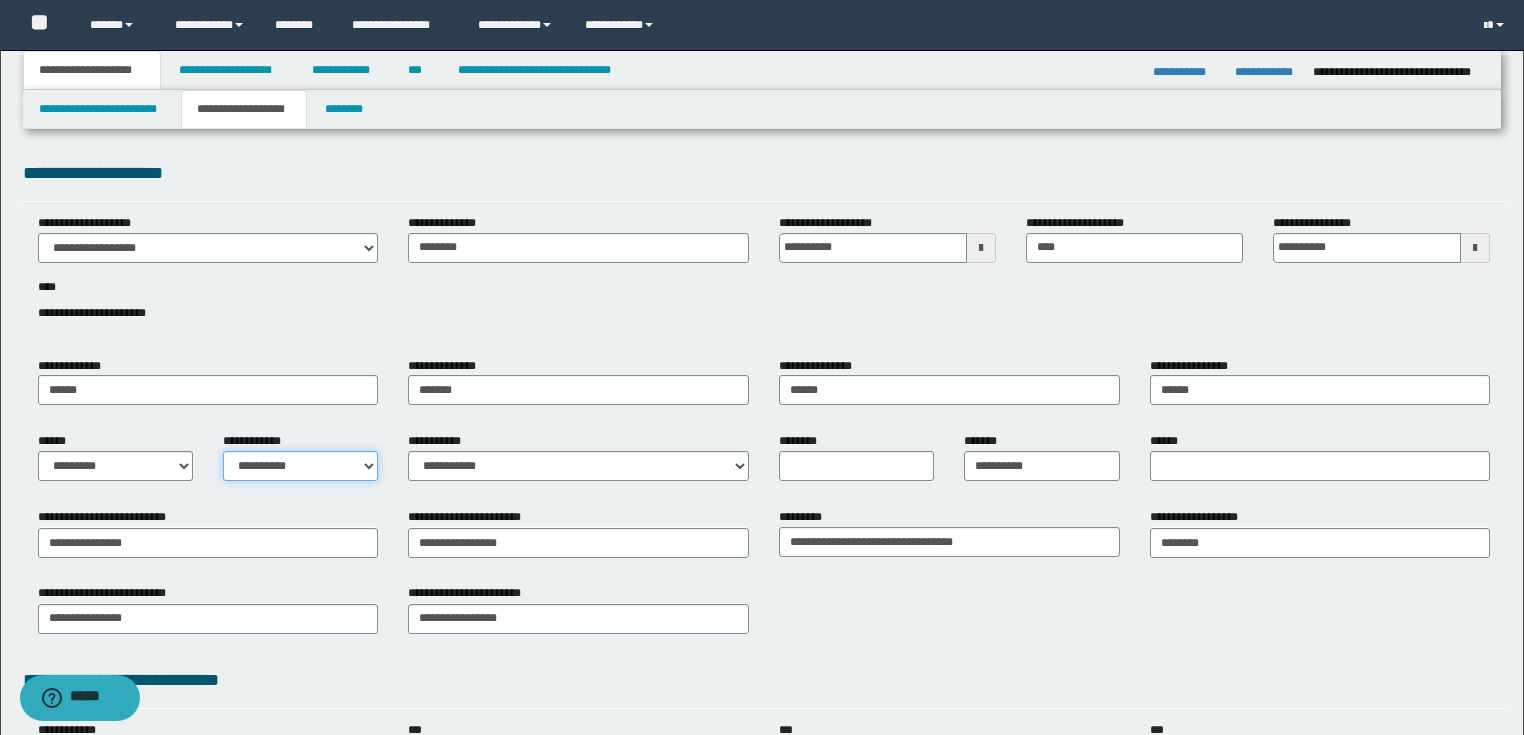 click on "**********" at bounding box center (300, 466) 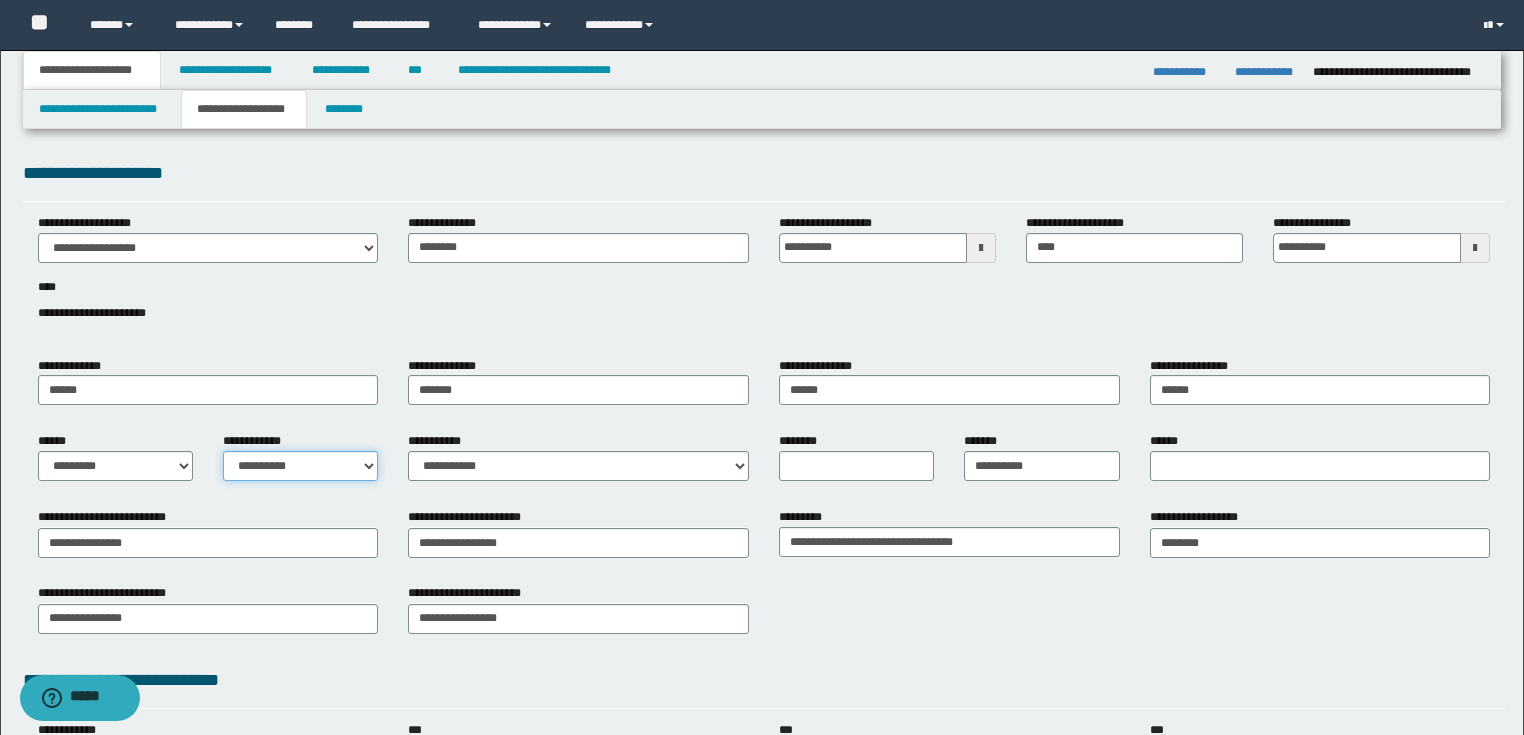 select on "*" 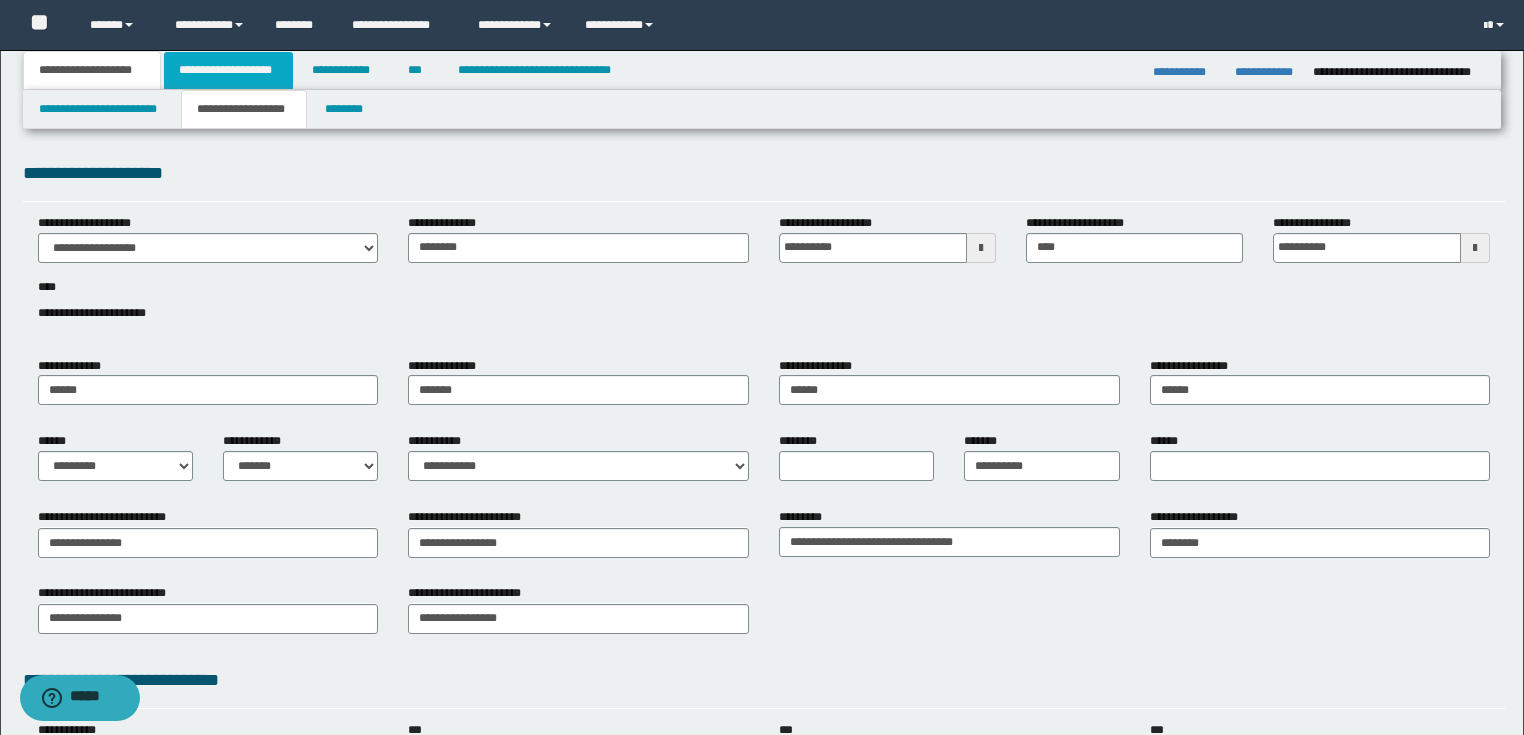 click on "**********" at bounding box center (228, 70) 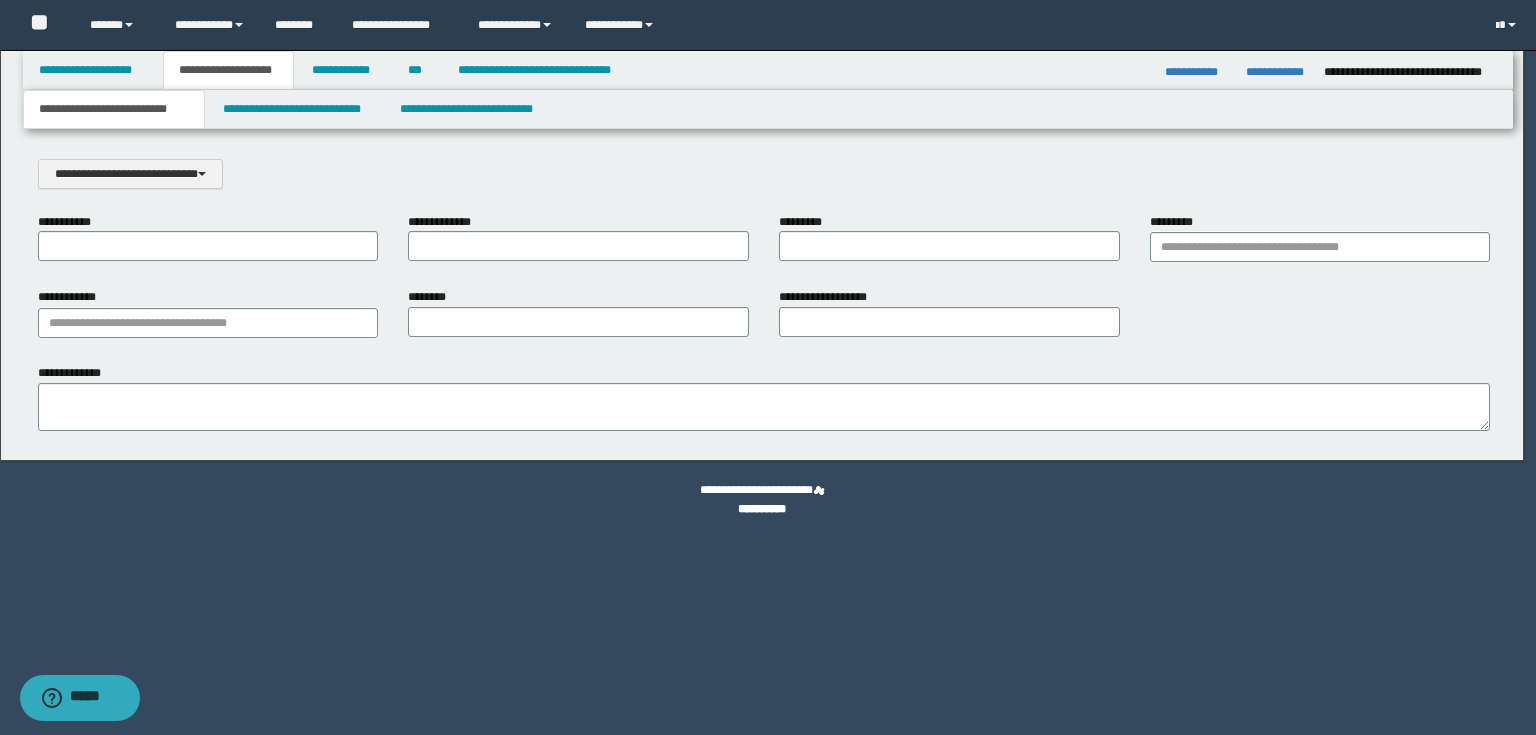 scroll, scrollTop: 0, scrollLeft: 0, axis: both 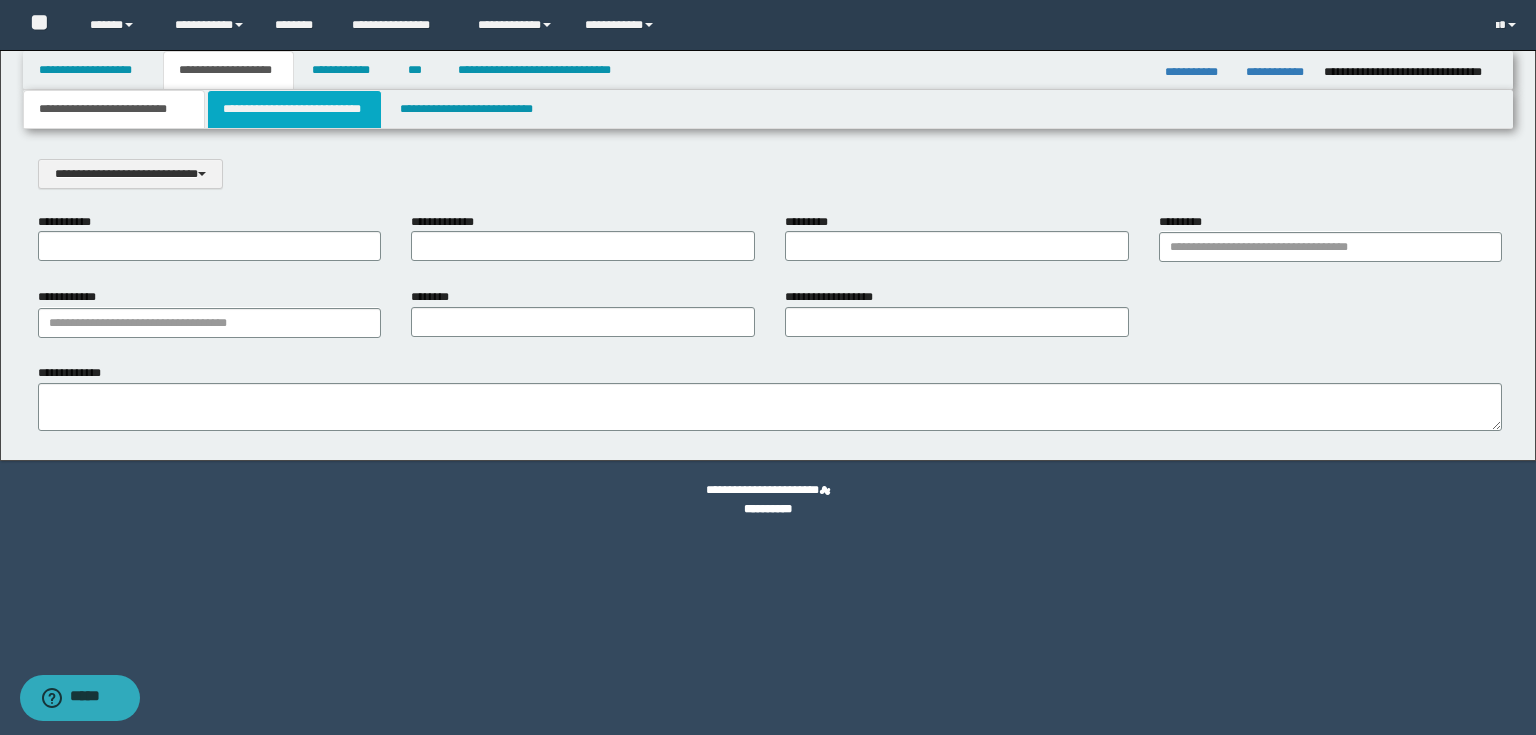 click on "**********" at bounding box center [294, 109] 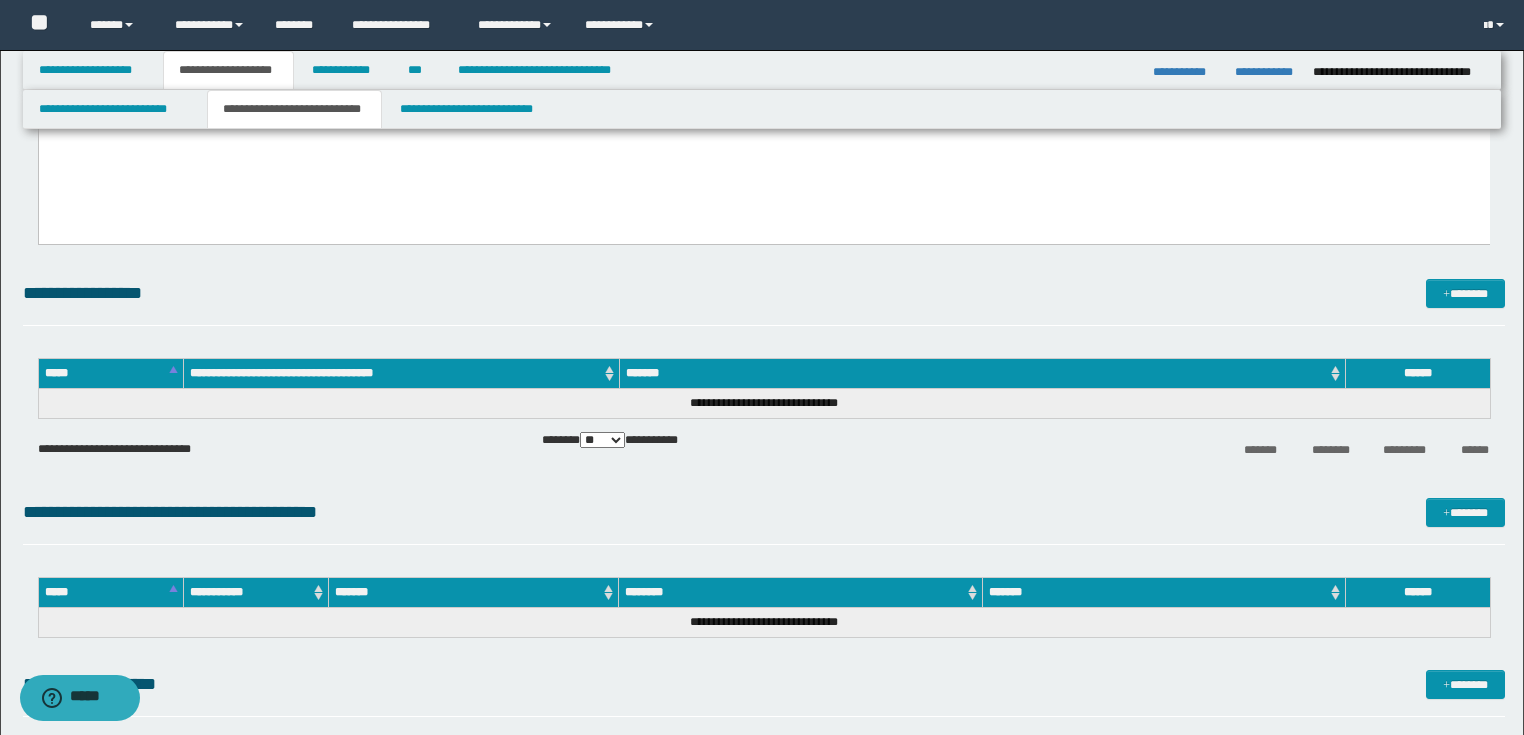 scroll, scrollTop: 720, scrollLeft: 0, axis: vertical 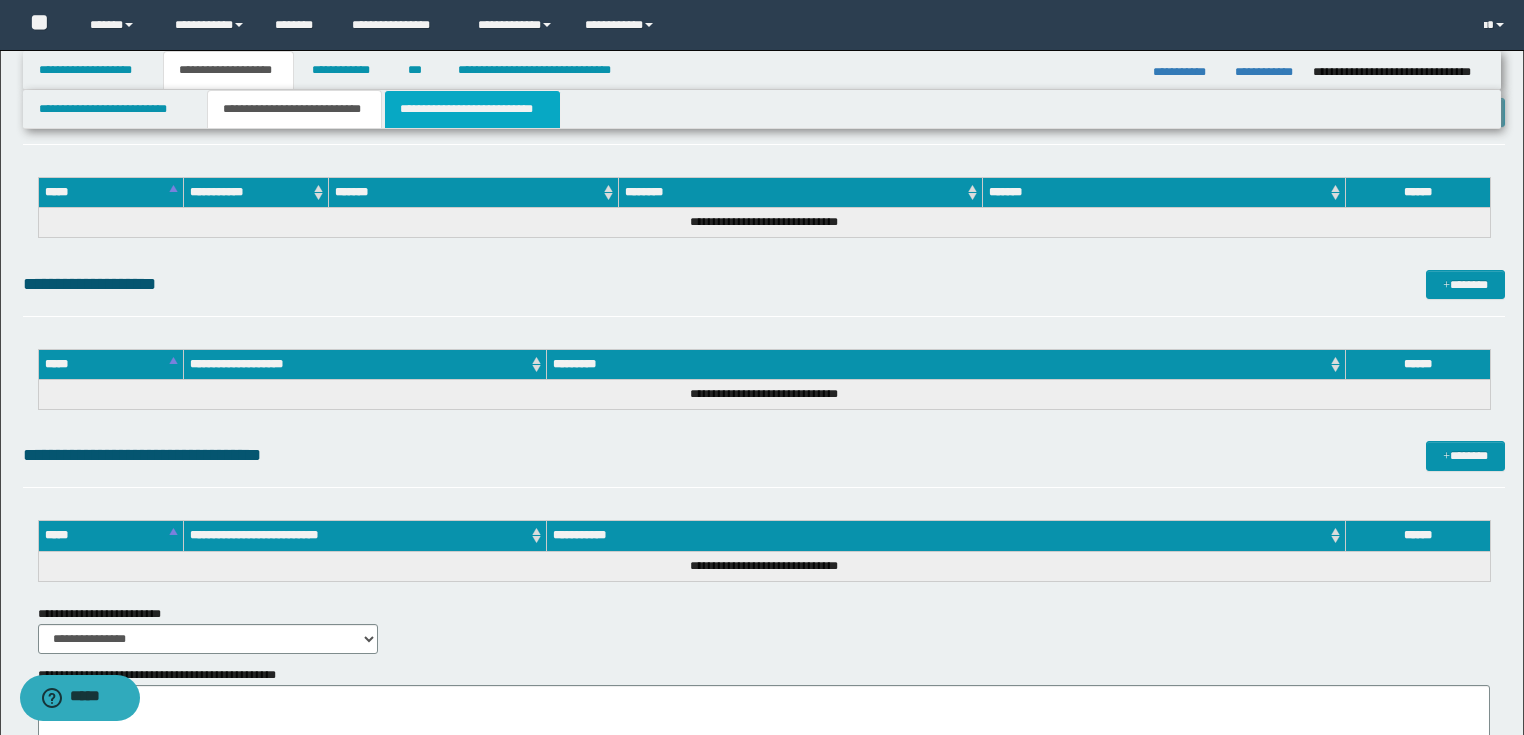 click on "**********" at bounding box center [472, 109] 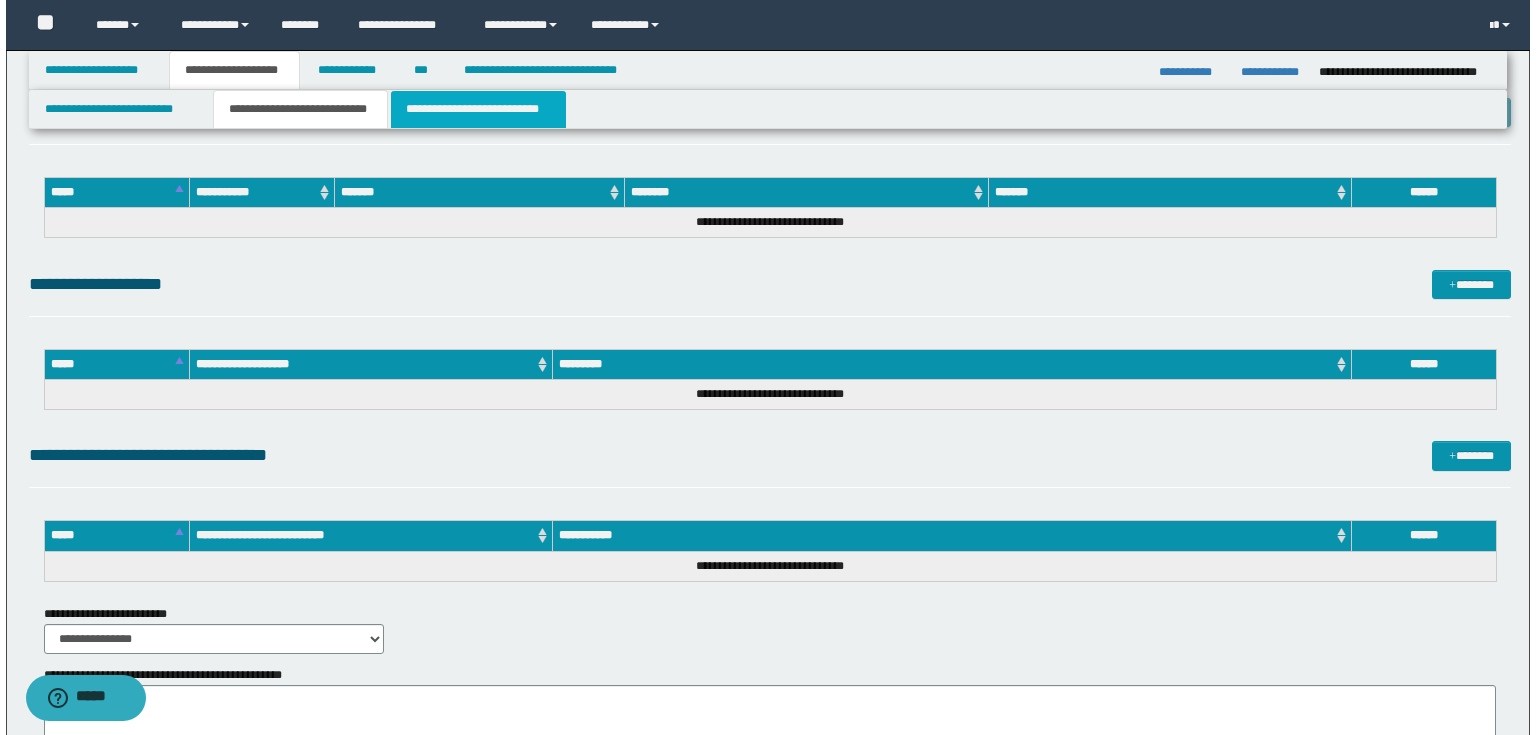 scroll, scrollTop: 0, scrollLeft: 0, axis: both 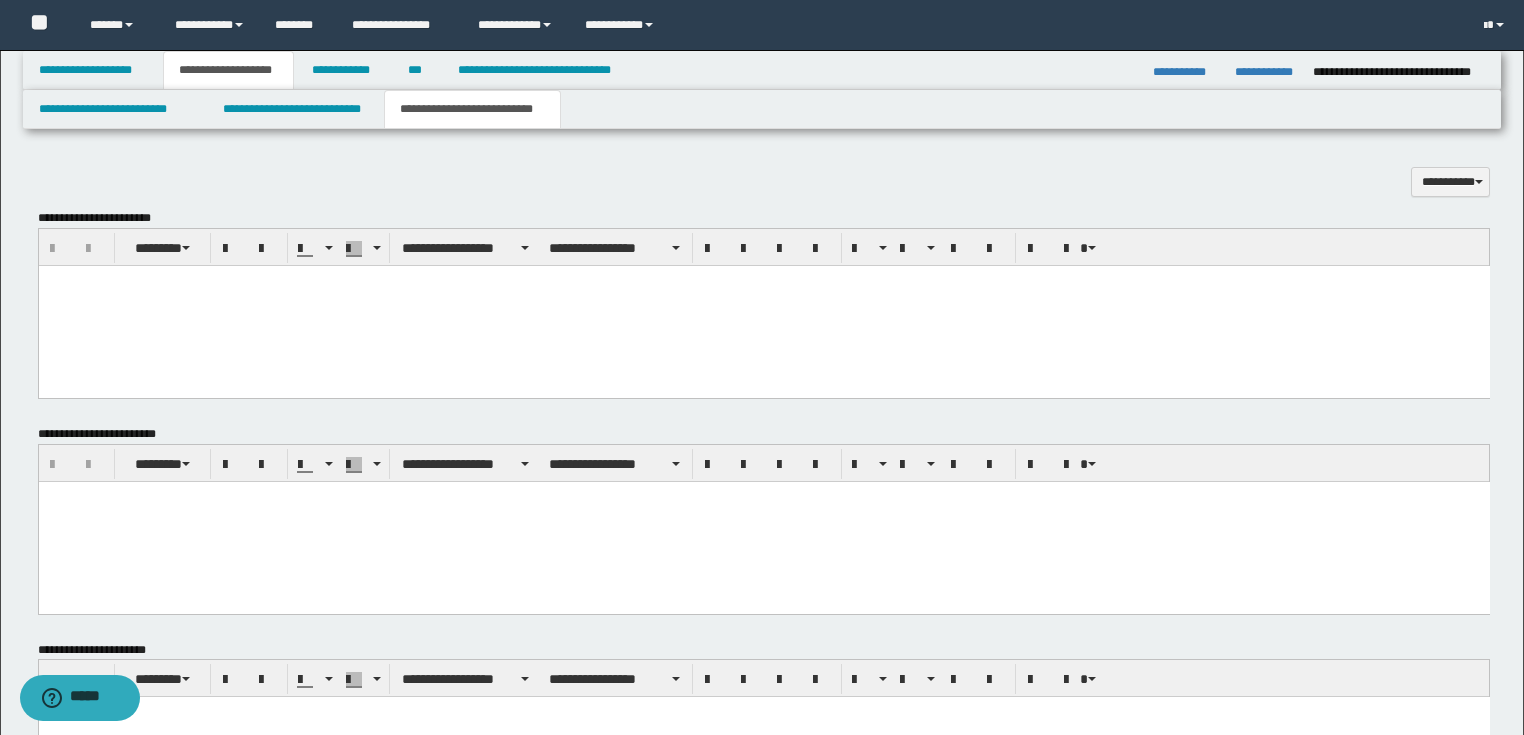 click at bounding box center (763, 521) 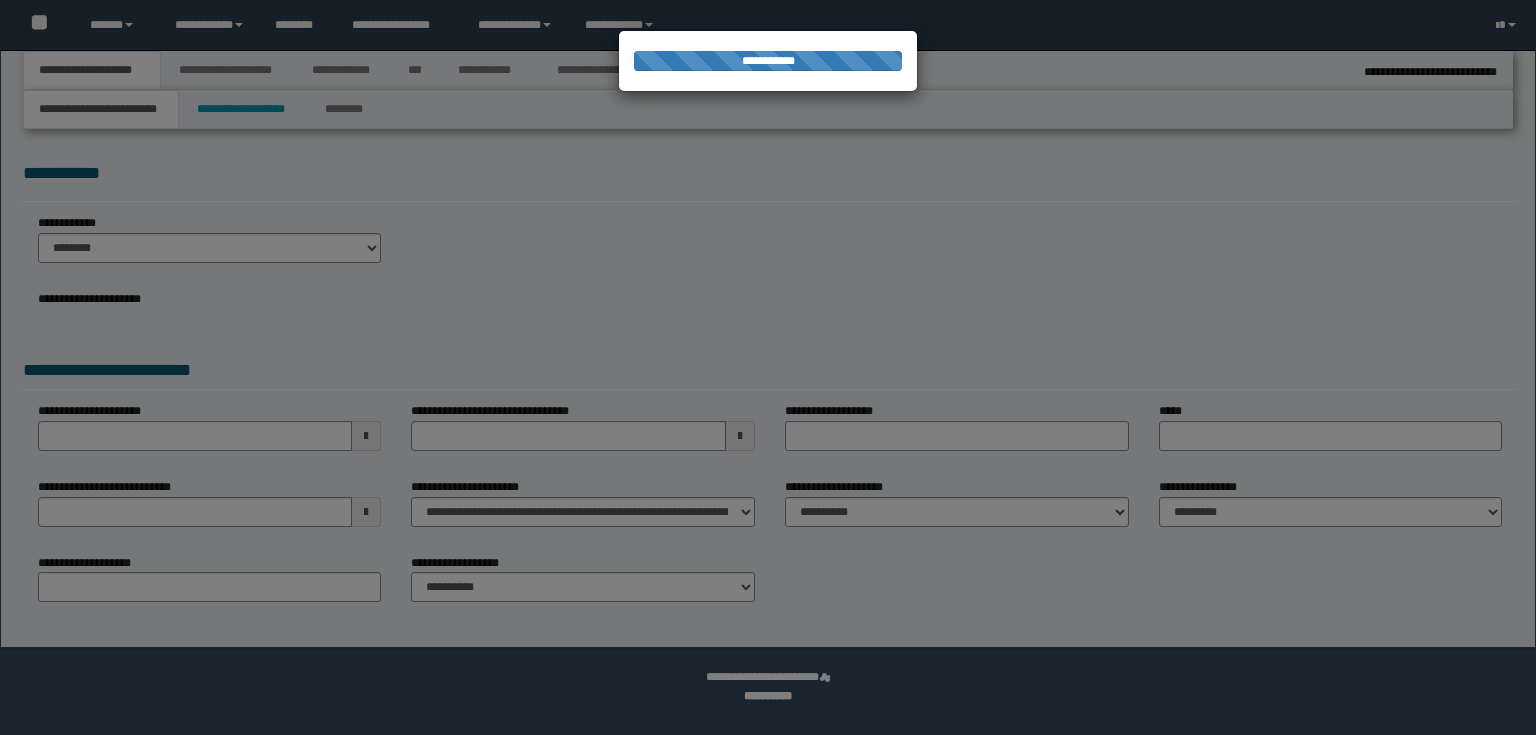 select on "*" 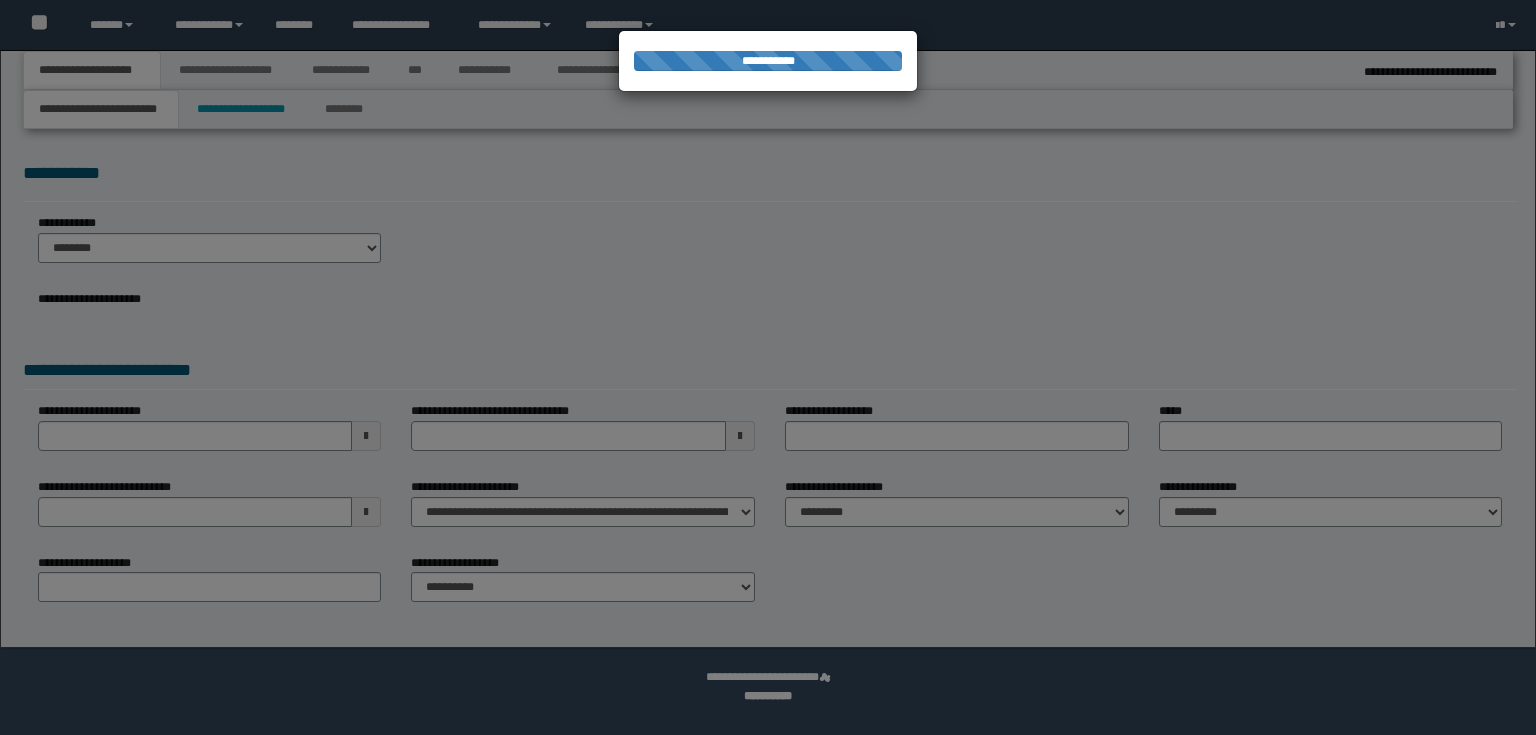 scroll, scrollTop: 0, scrollLeft: 0, axis: both 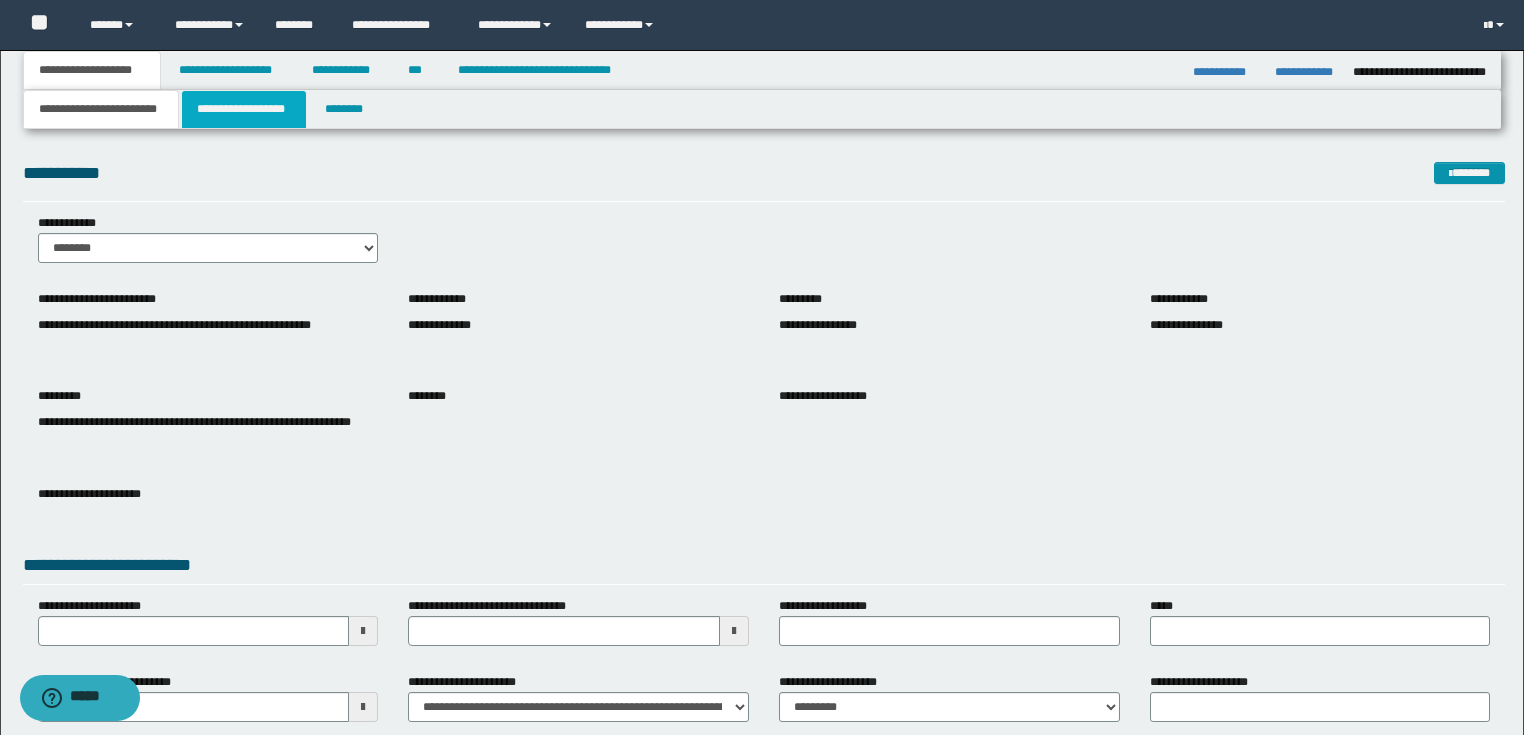 click on "**********" at bounding box center [244, 109] 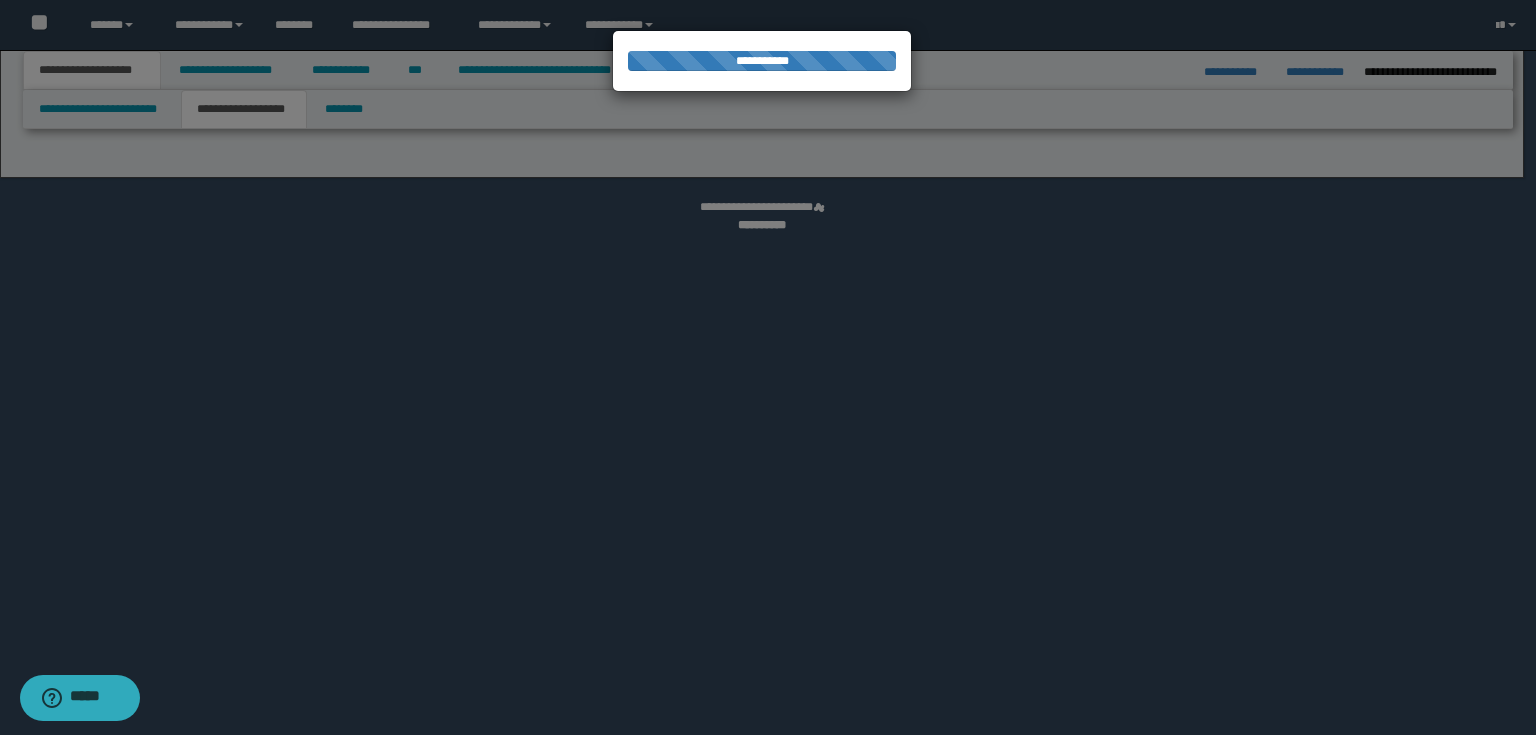 select on "*" 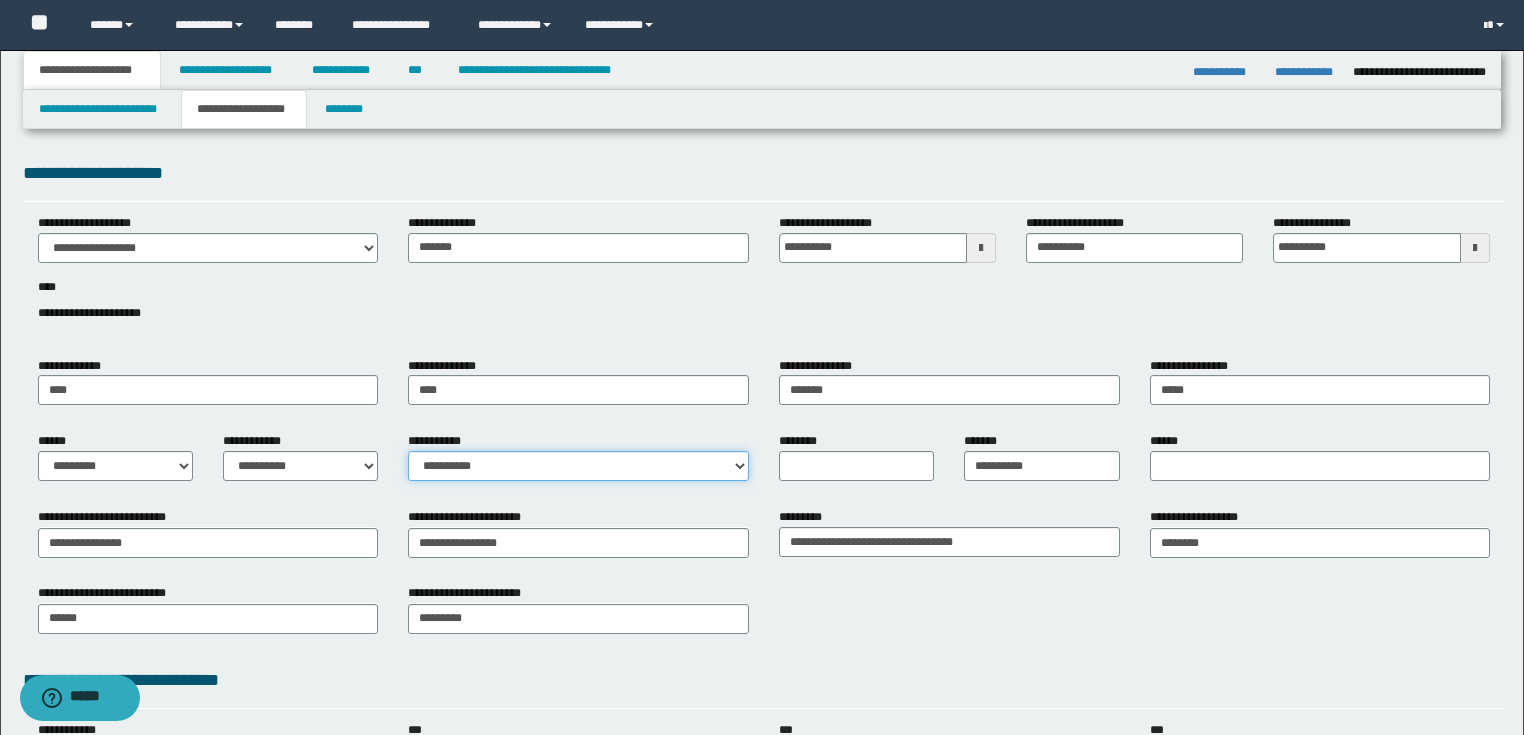 click on "**********" at bounding box center [578, 466] 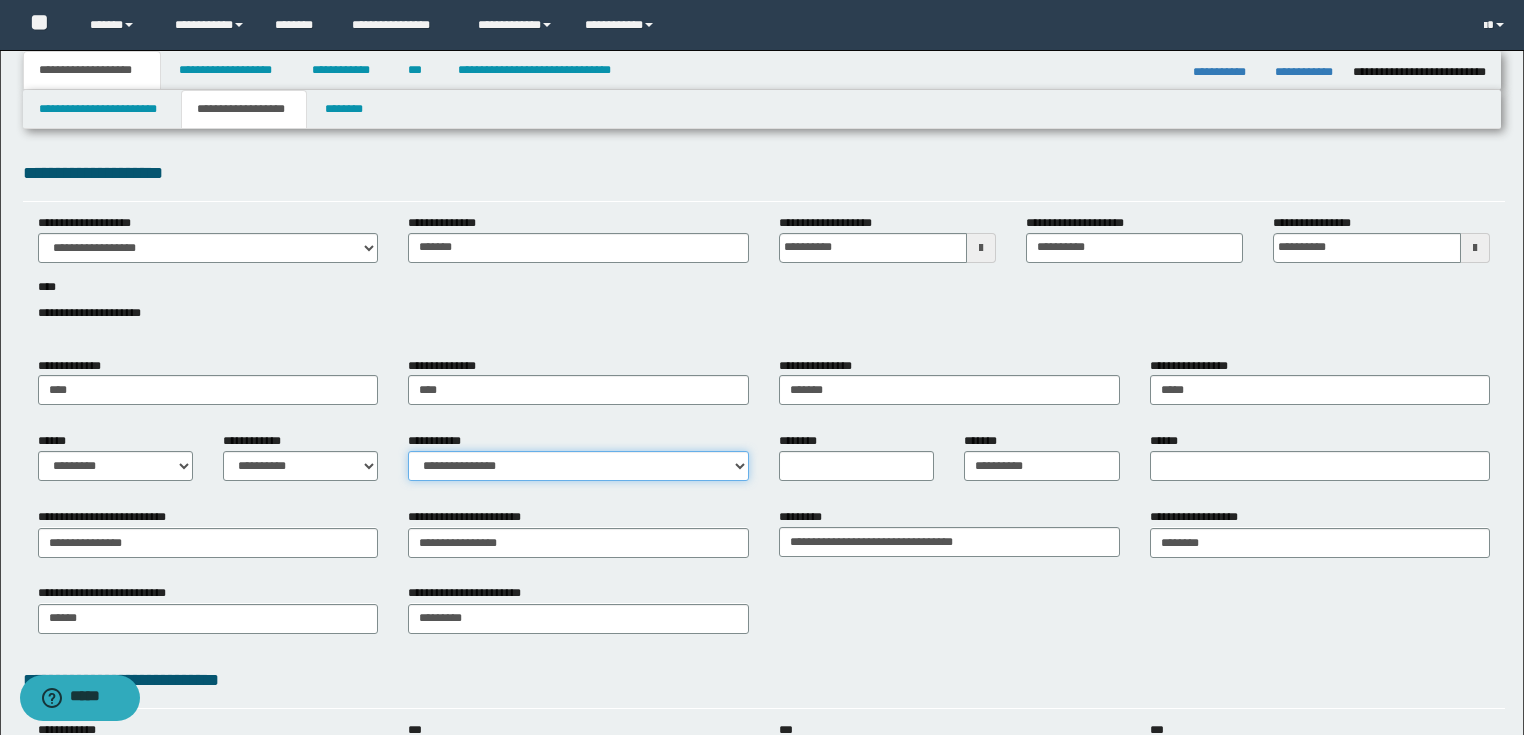 click on "**********" at bounding box center (578, 466) 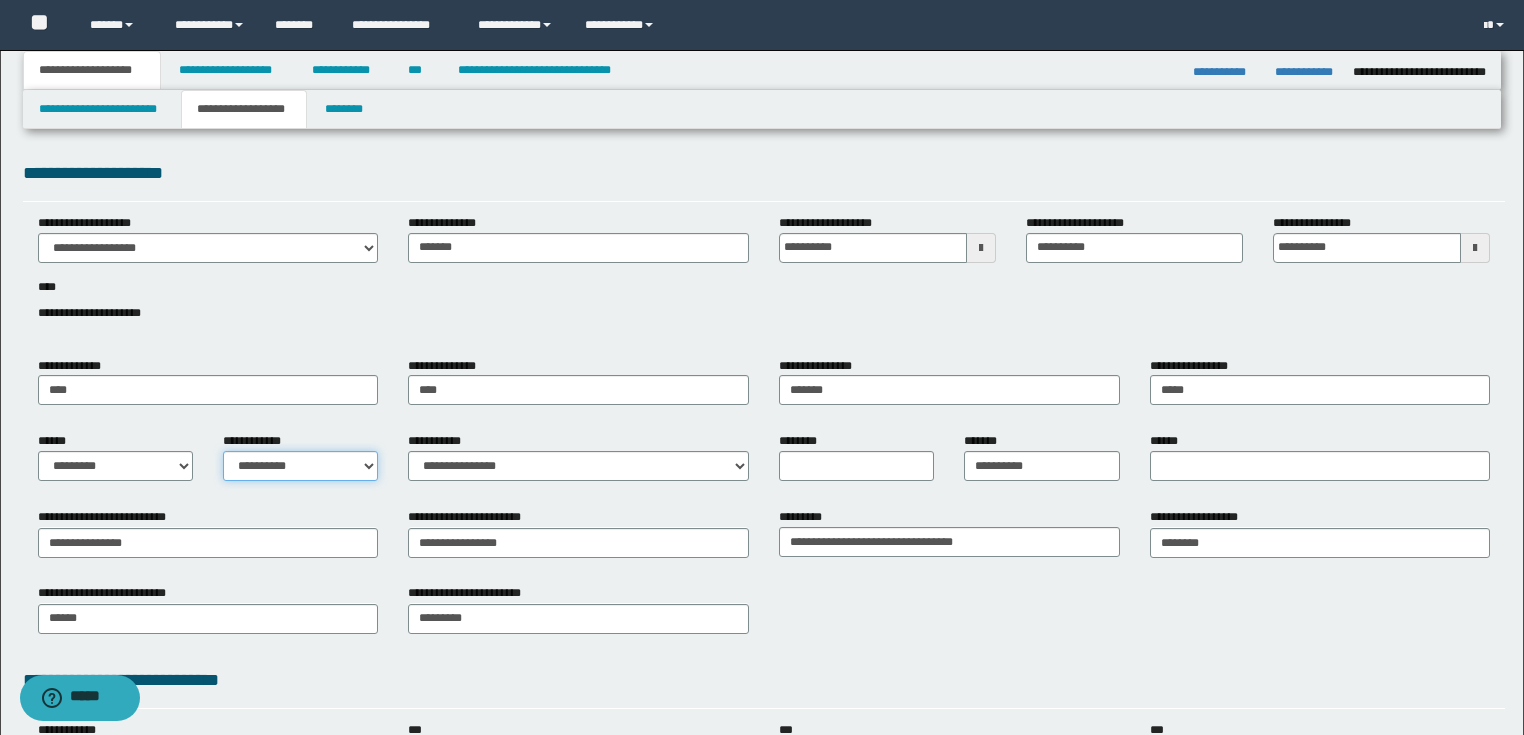 click on "**********" at bounding box center (300, 466) 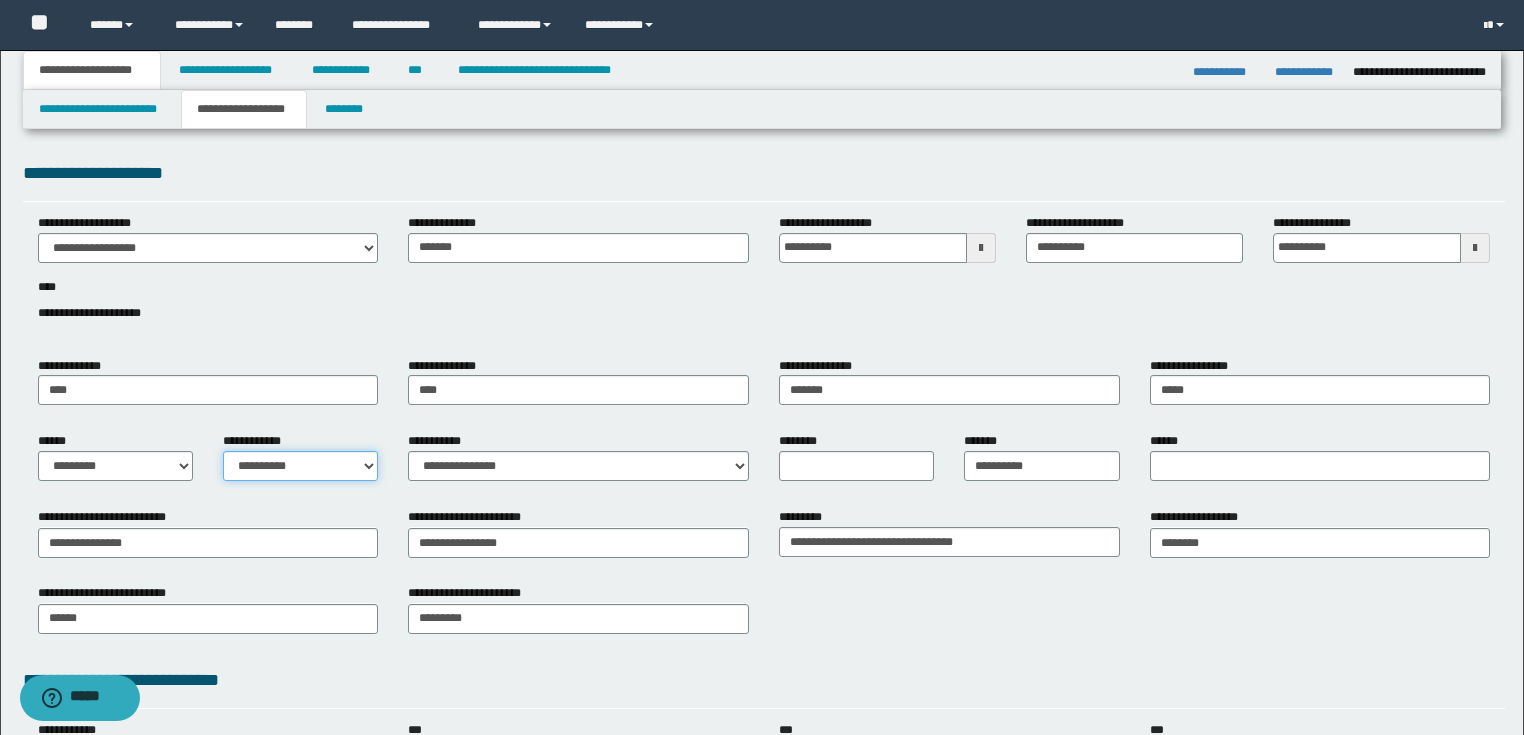 select on "*" 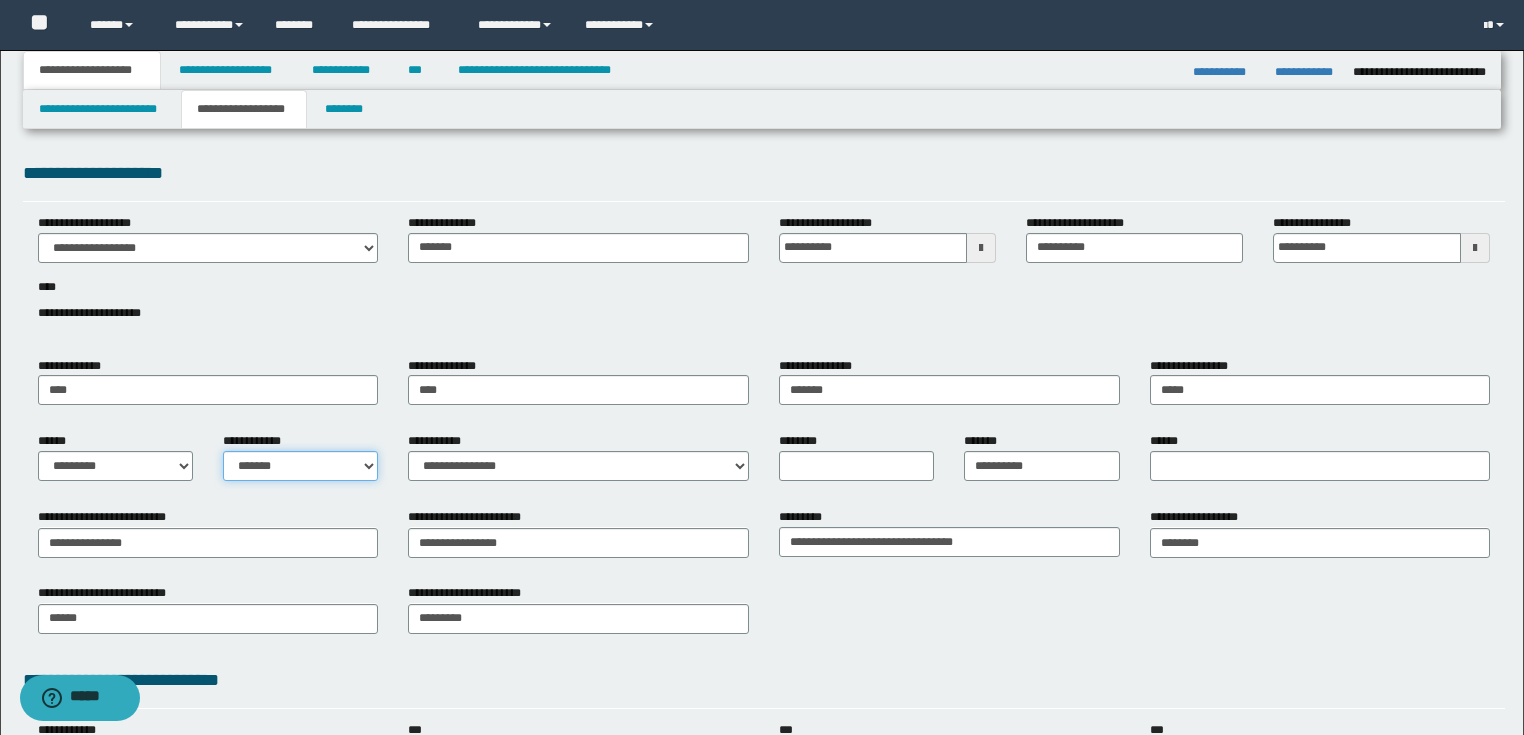 click on "**********" at bounding box center [300, 466] 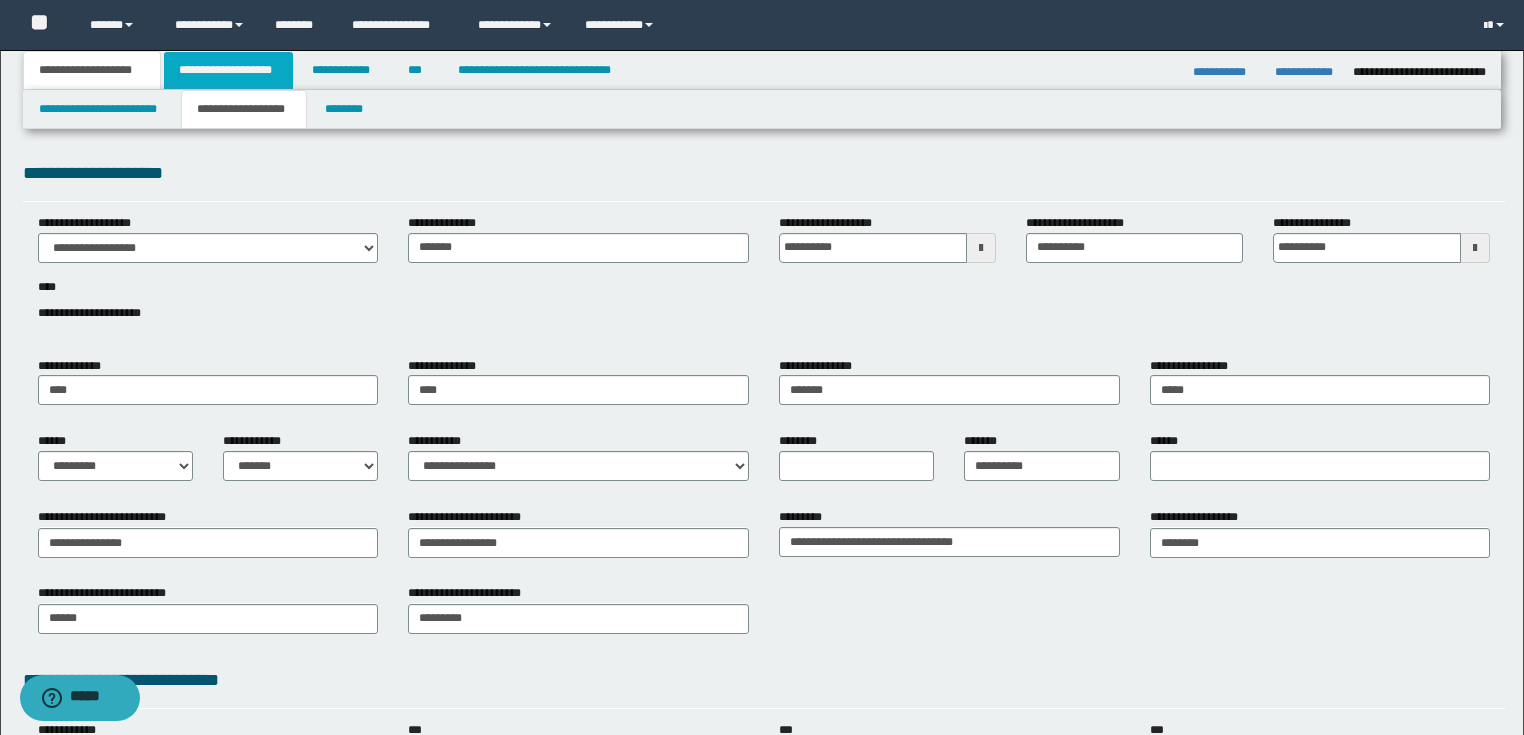 click on "**********" at bounding box center [228, 70] 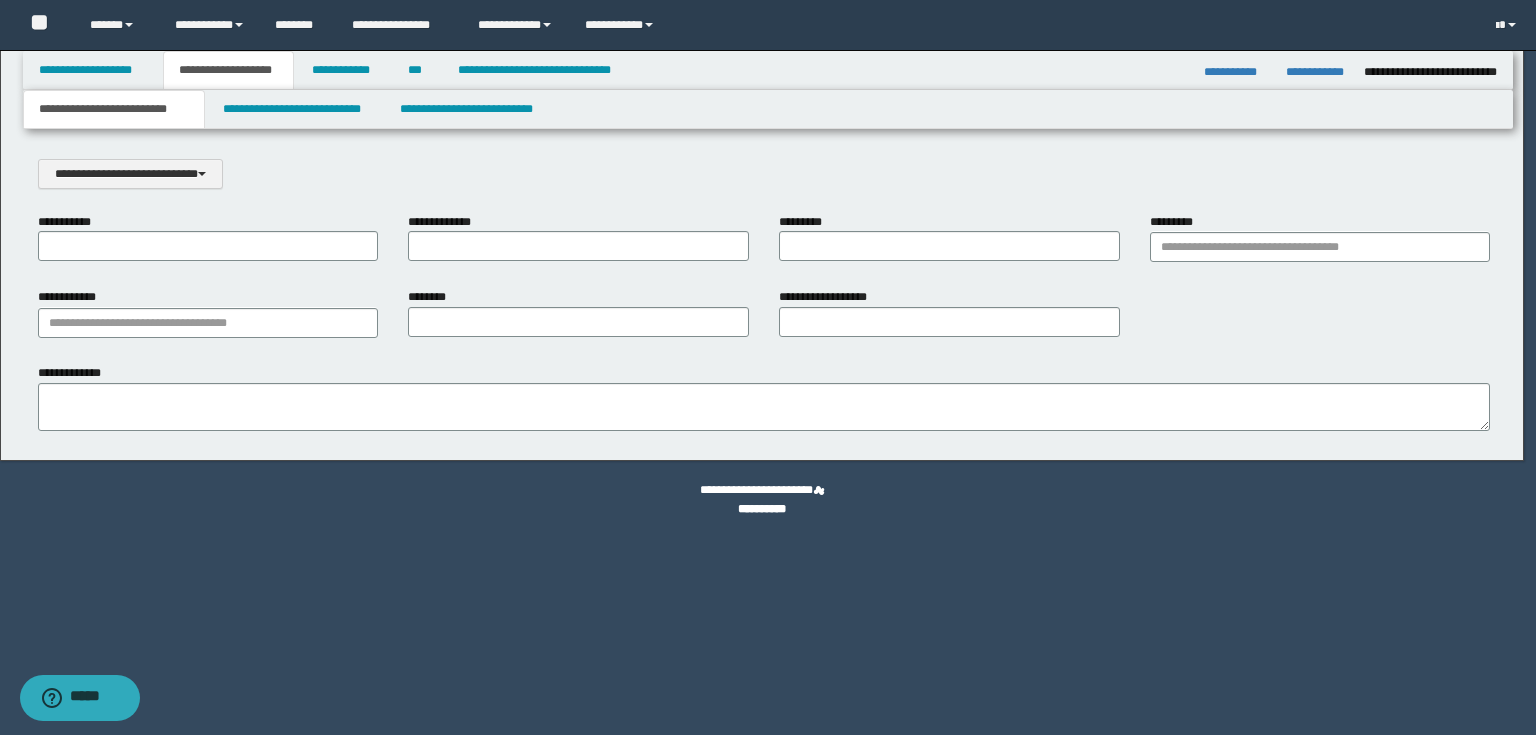 scroll, scrollTop: 0, scrollLeft: 0, axis: both 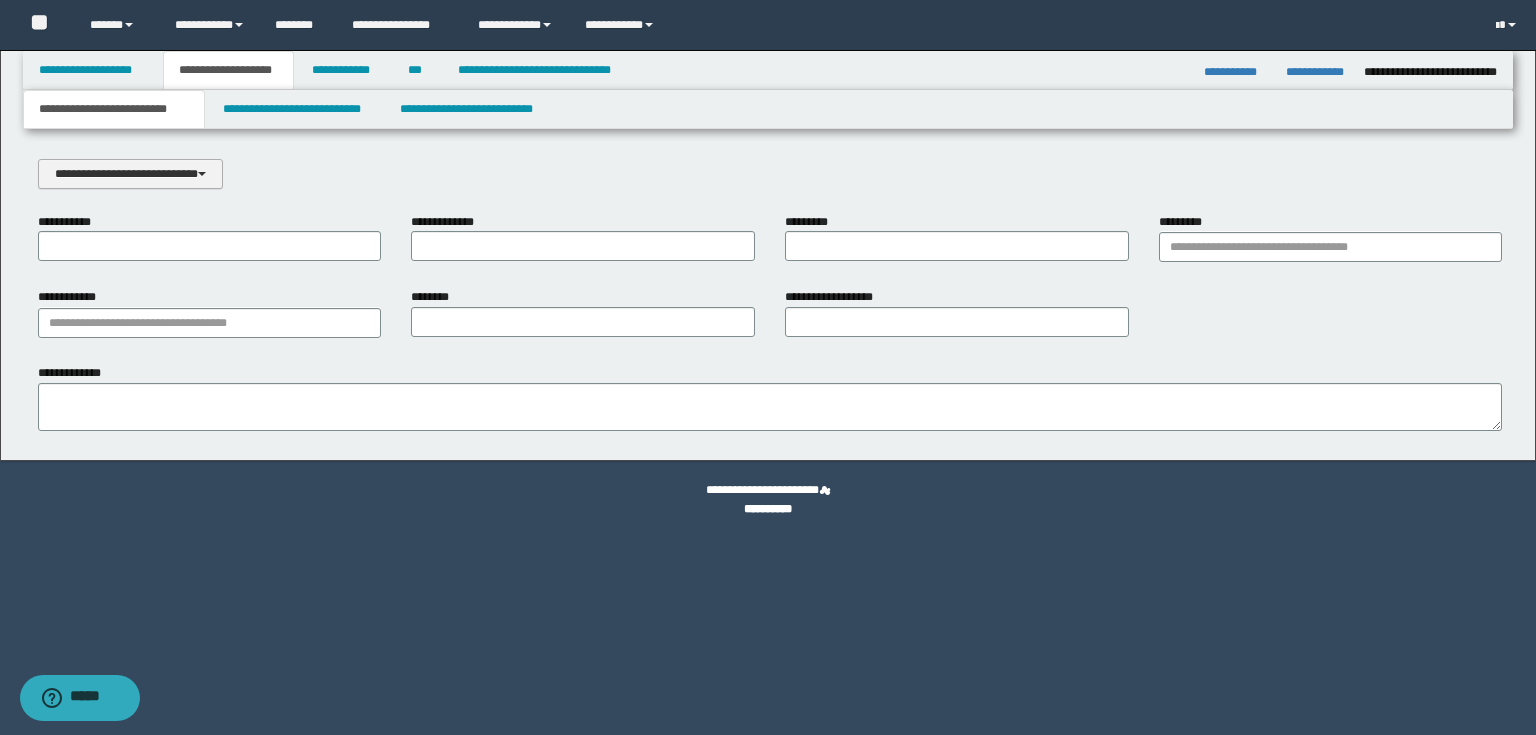 click on "**********" at bounding box center (130, 174) 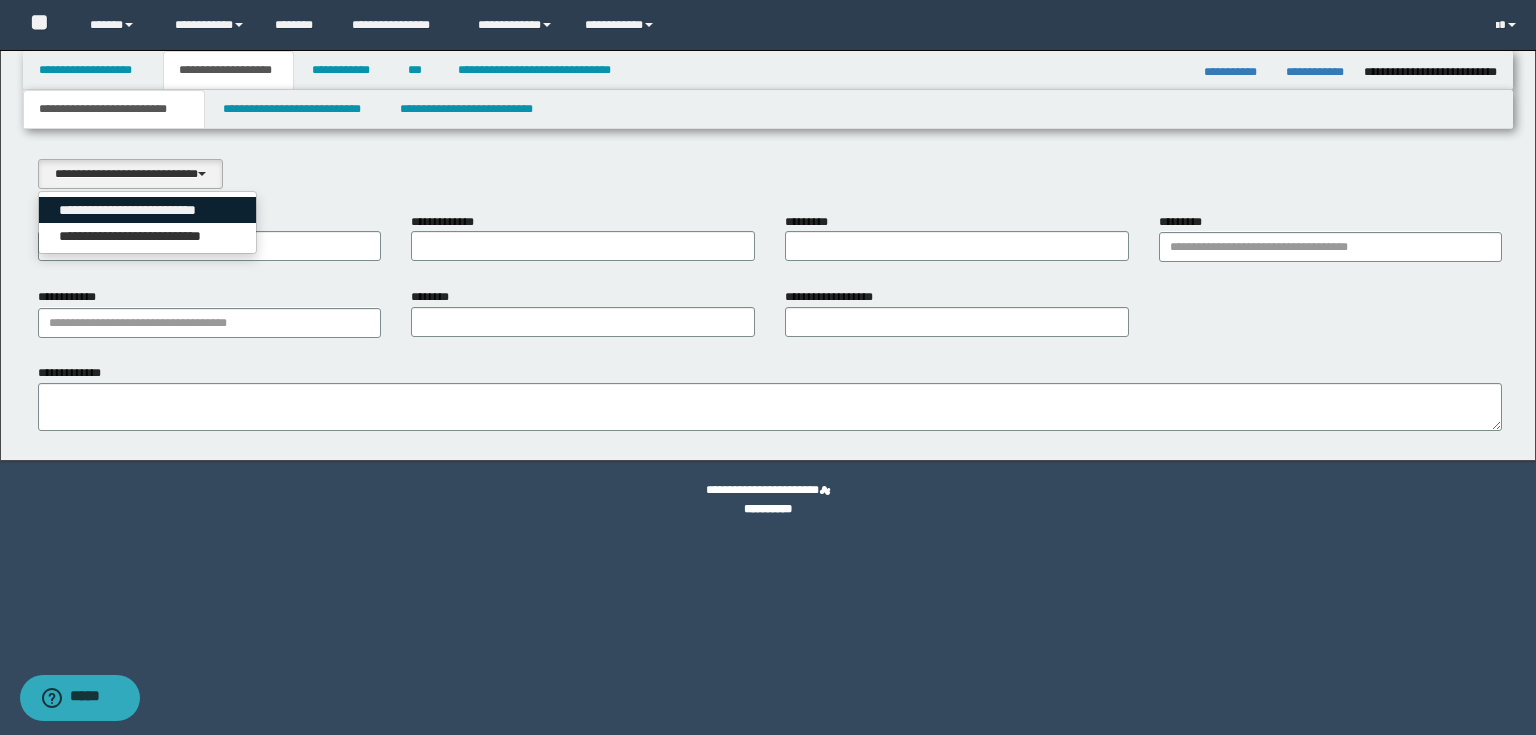 click on "**********" at bounding box center [148, 210] 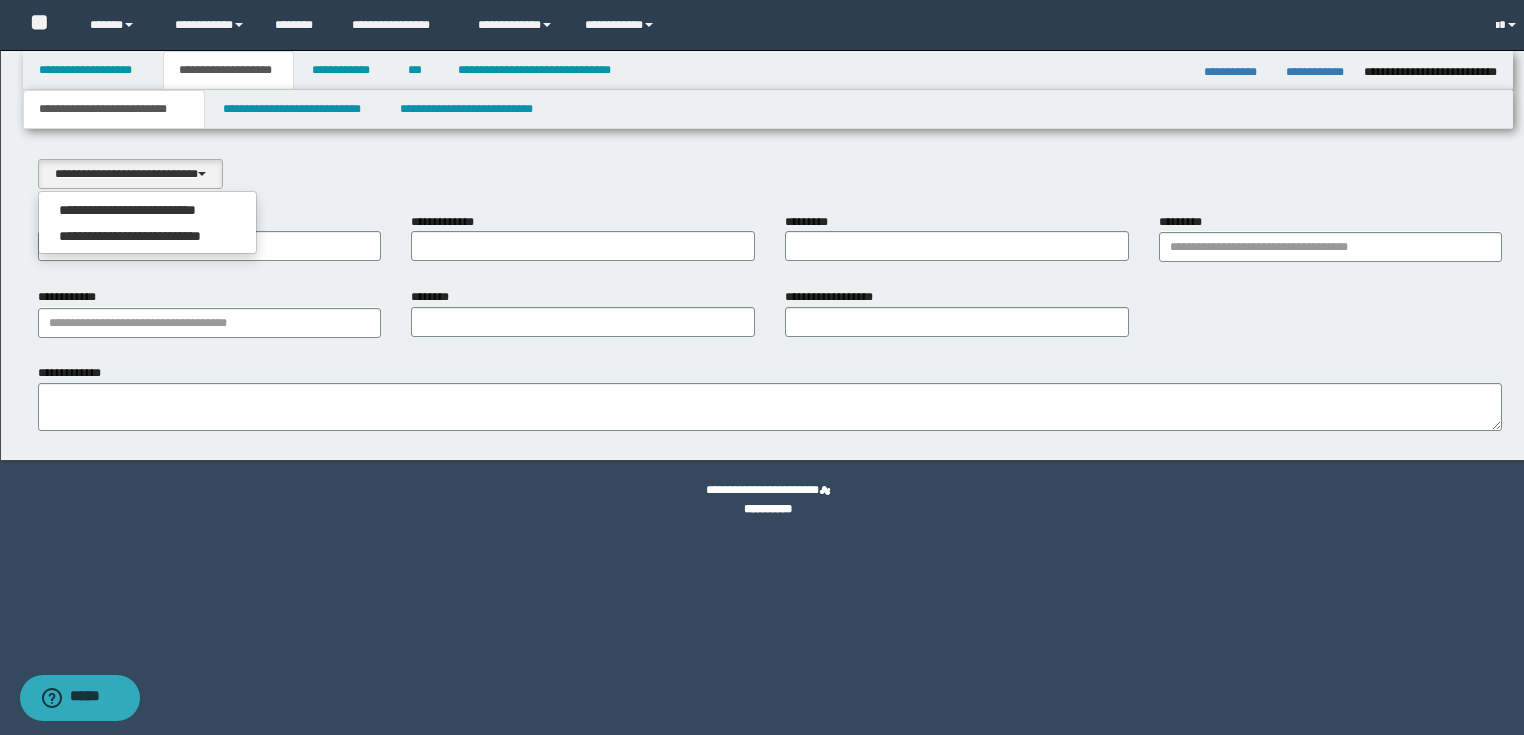 select on "*" 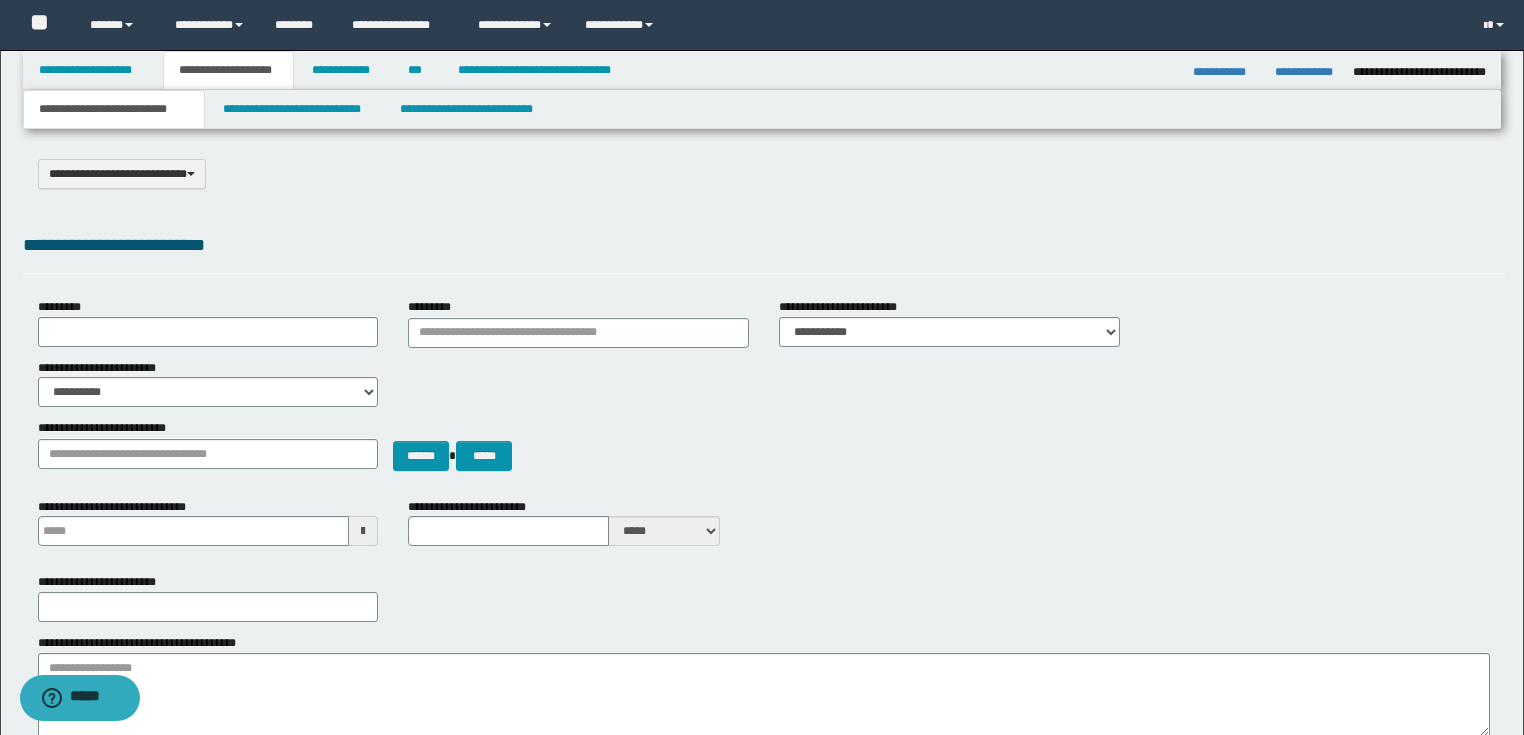 type 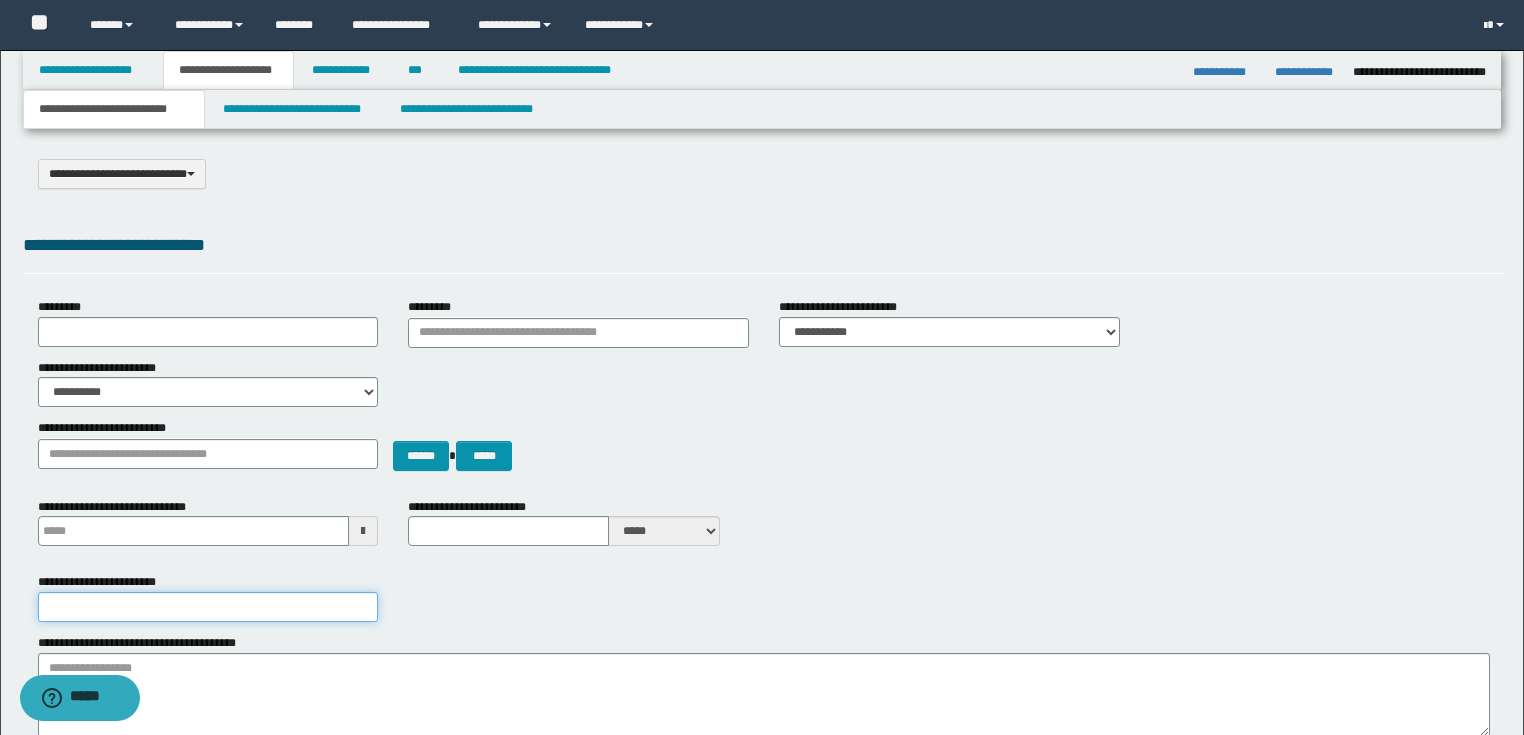 click on "**********" at bounding box center (208, 607) 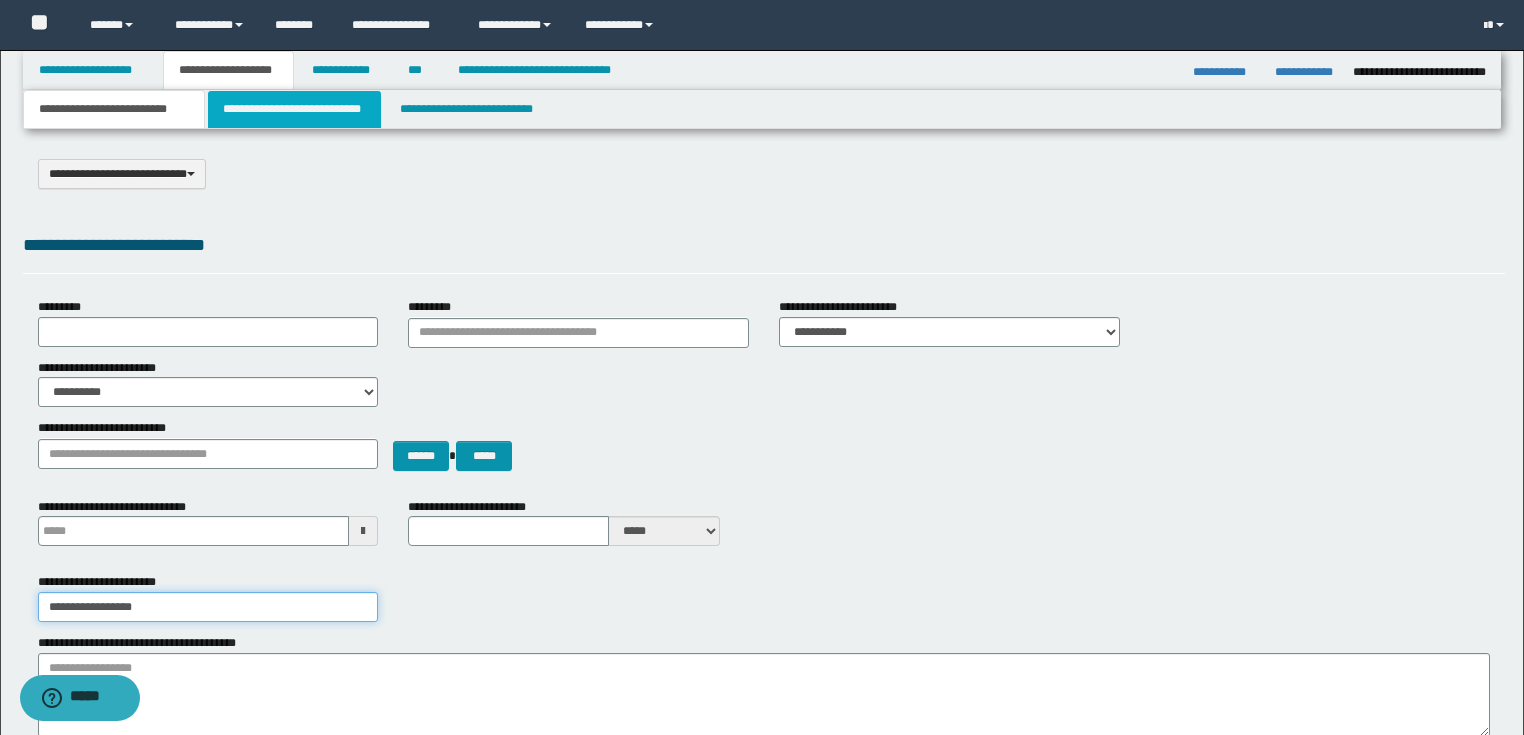 type on "**********" 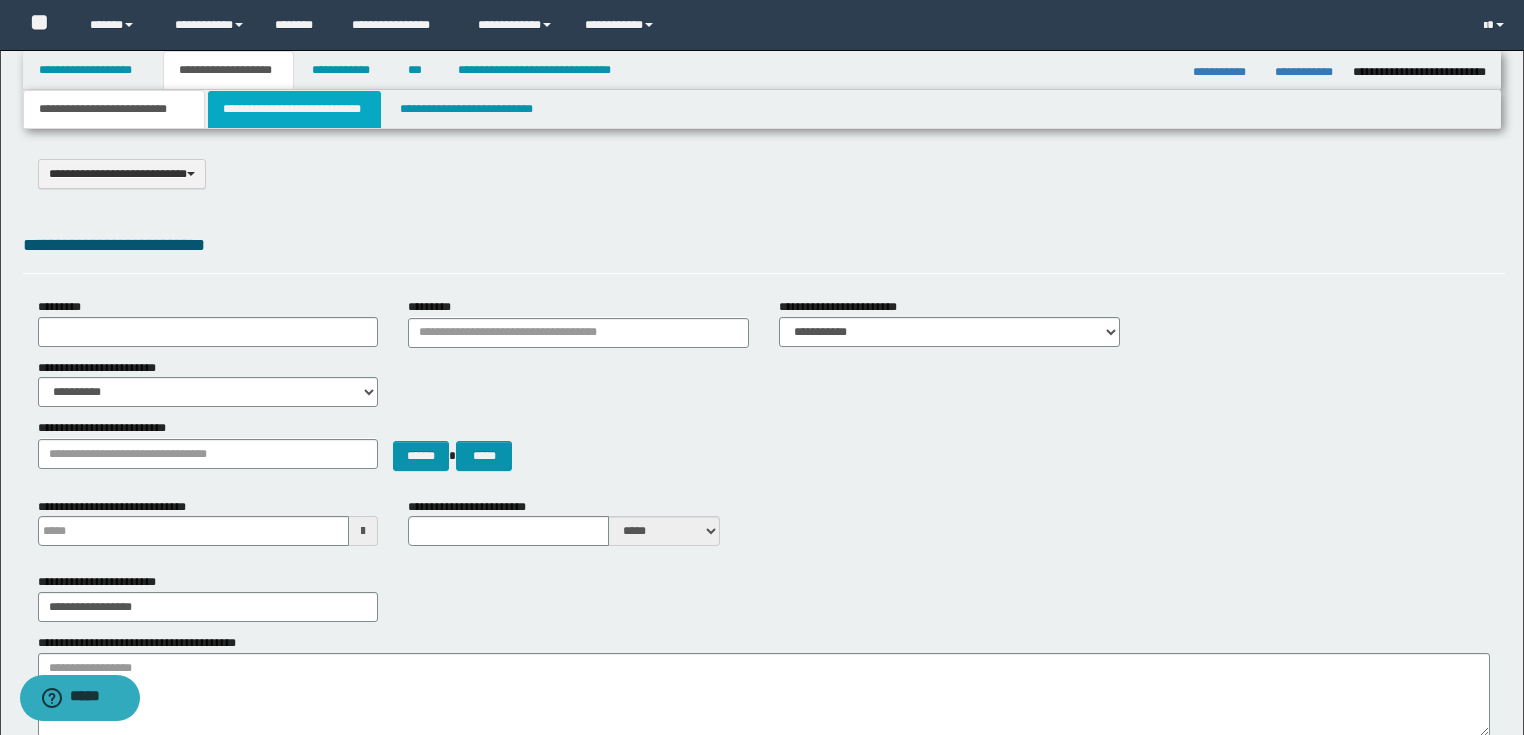 click on "**********" at bounding box center (294, 109) 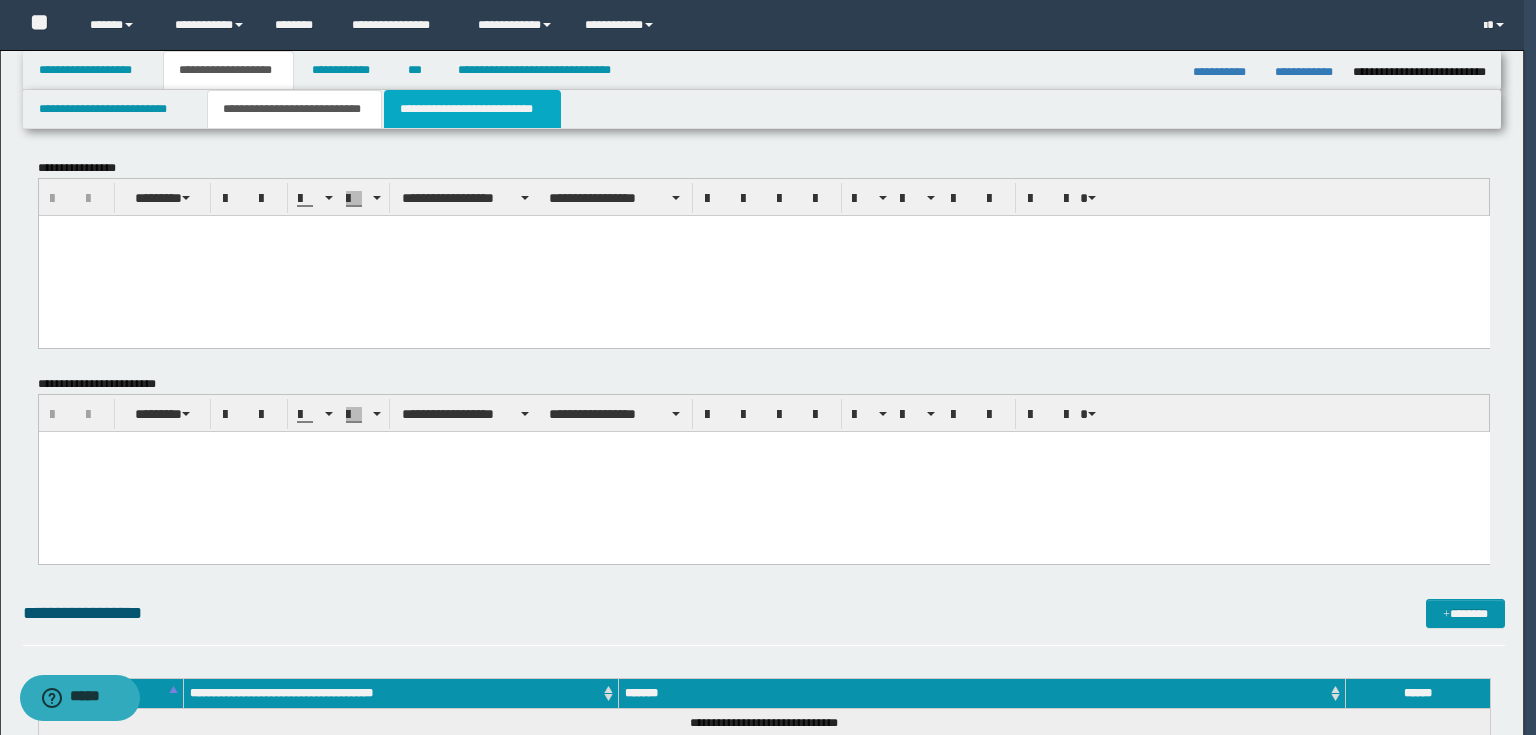scroll, scrollTop: 0, scrollLeft: 0, axis: both 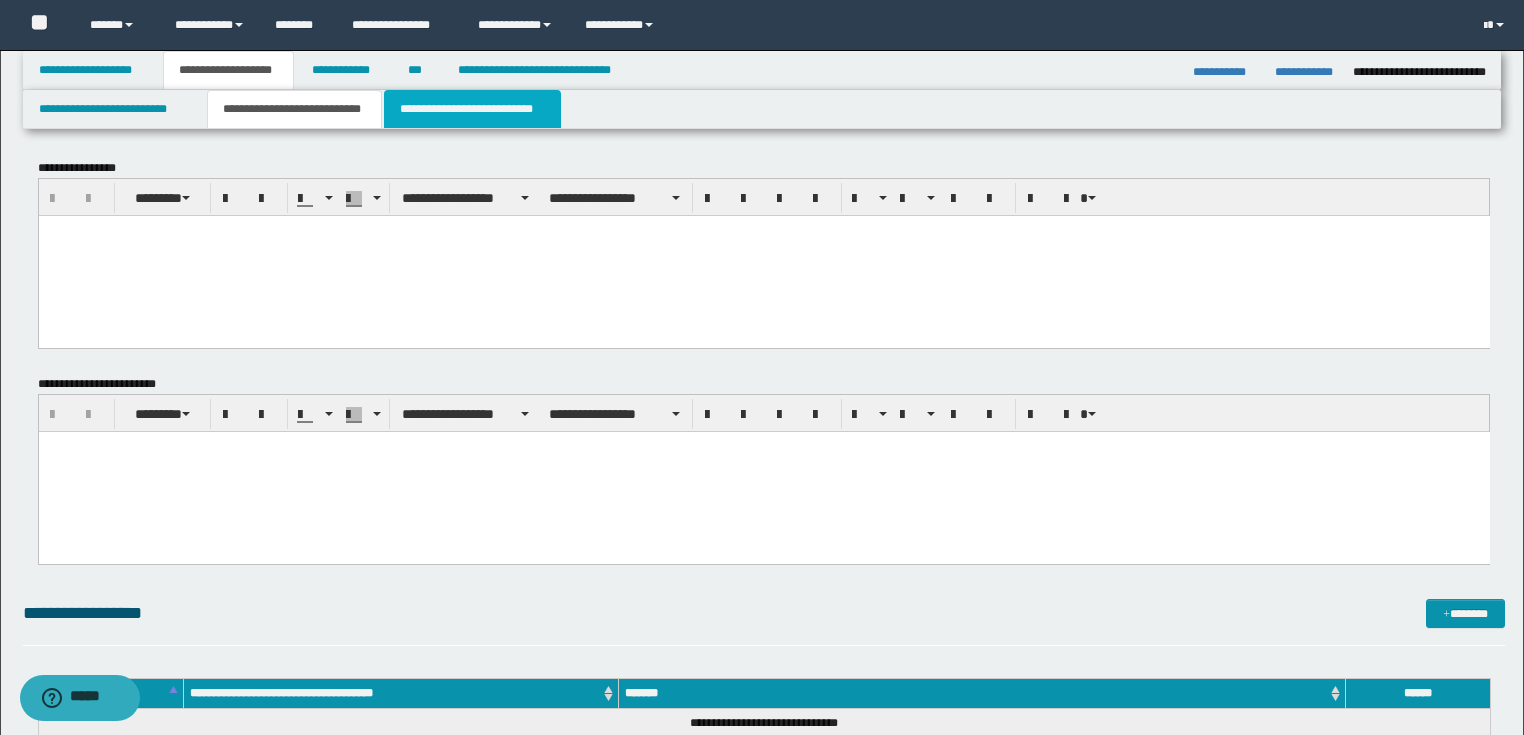 click on "**********" at bounding box center [472, 109] 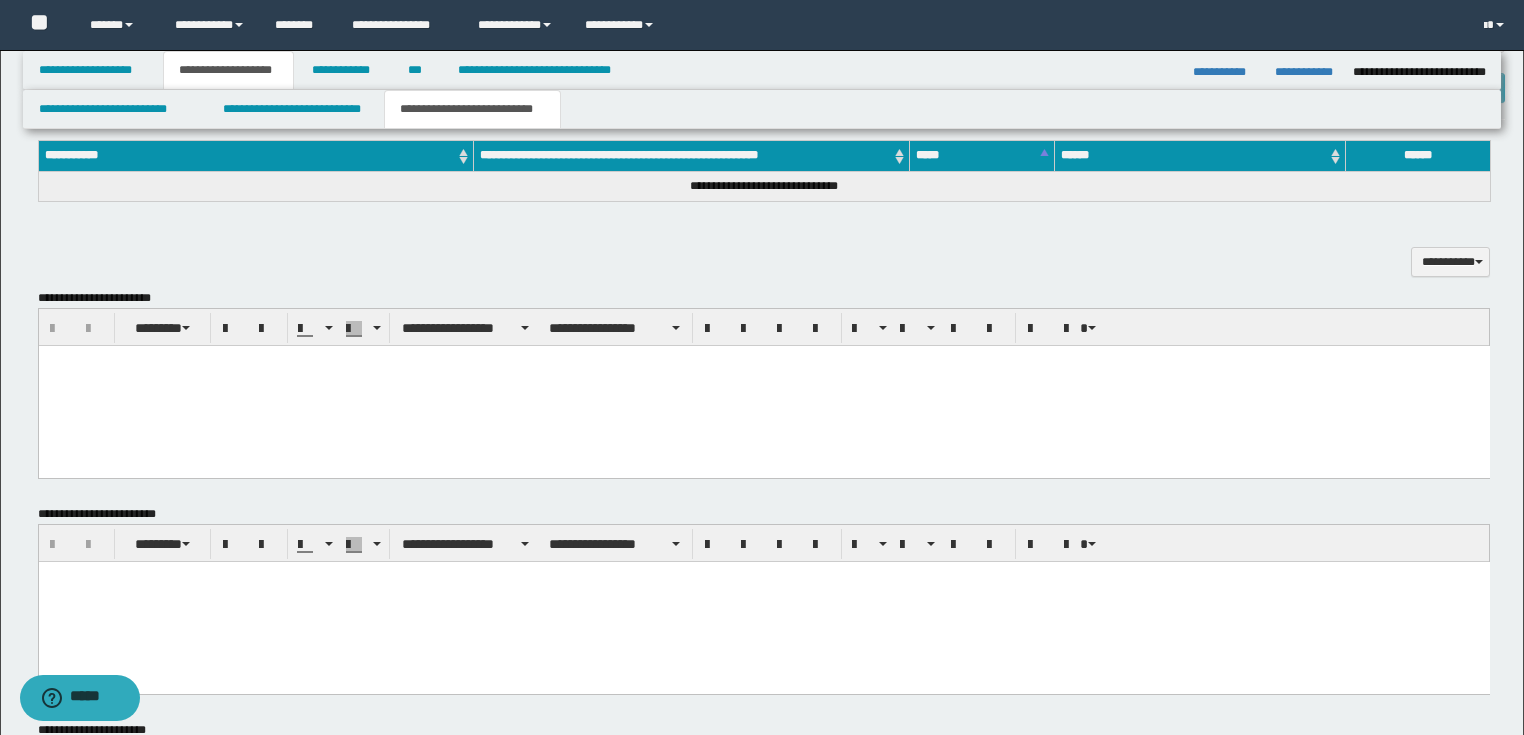 scroll, scrollTop: 776, scrollLeft: 0, axis: vertical 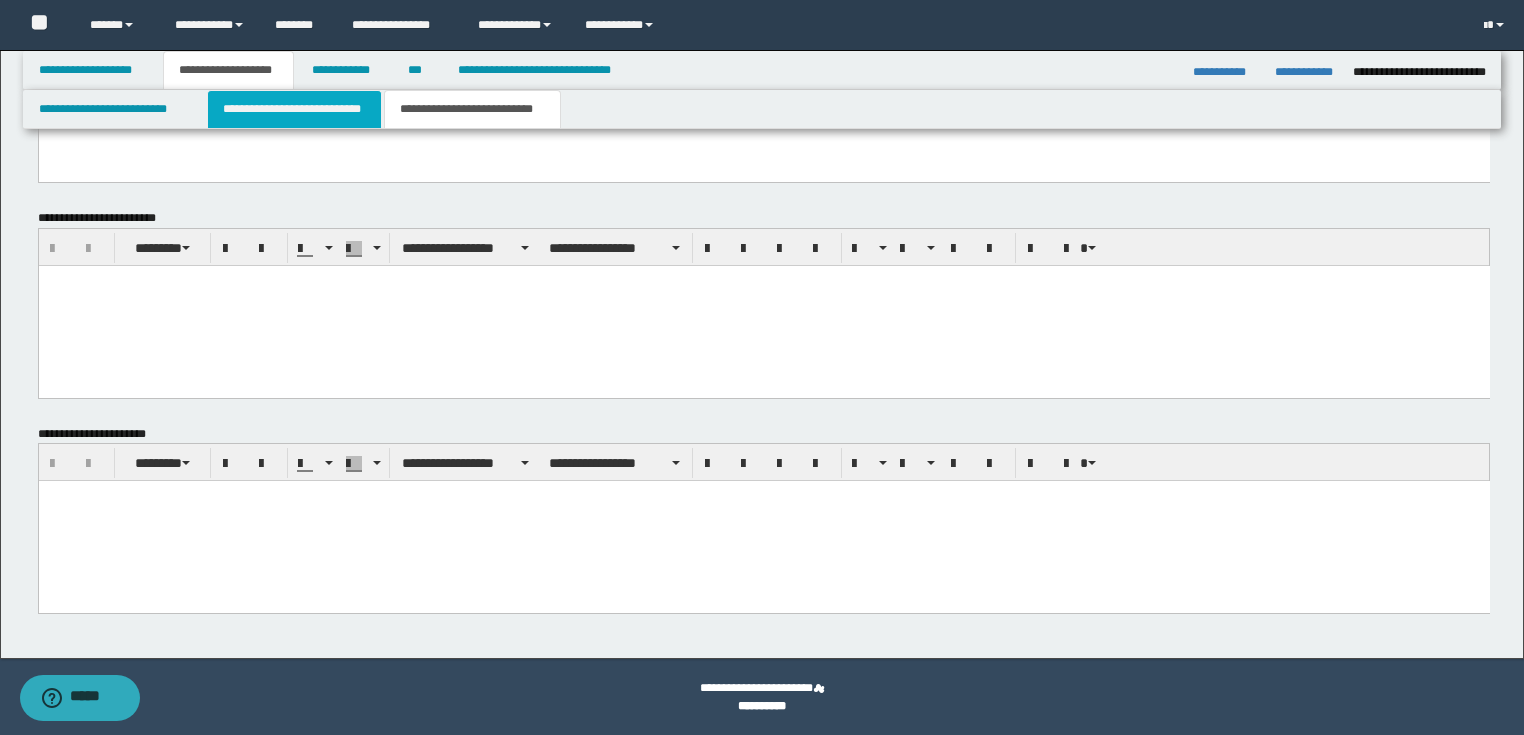 click on "**********" at bounding box center [294, 109] 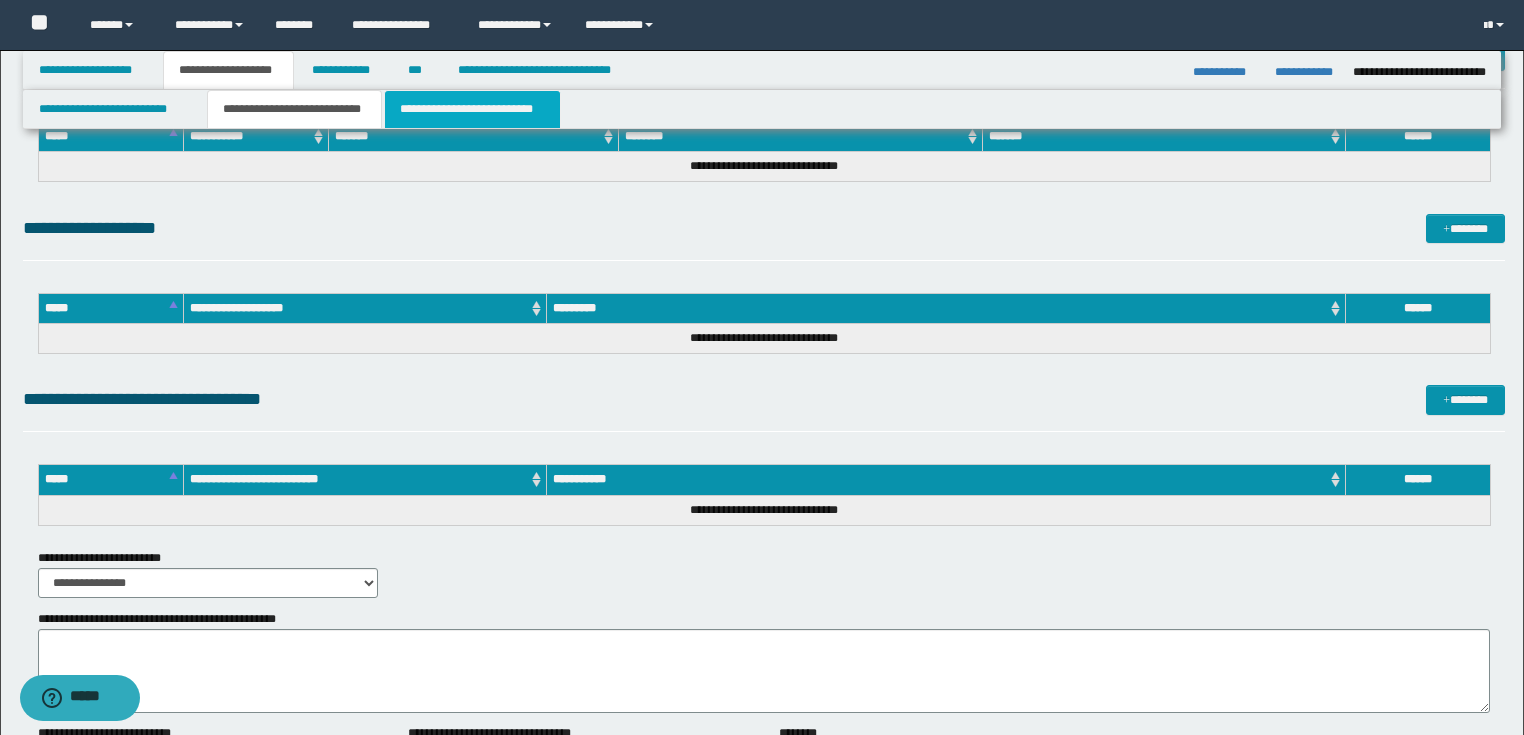 click on "**********" at bounding box center [472, 109] 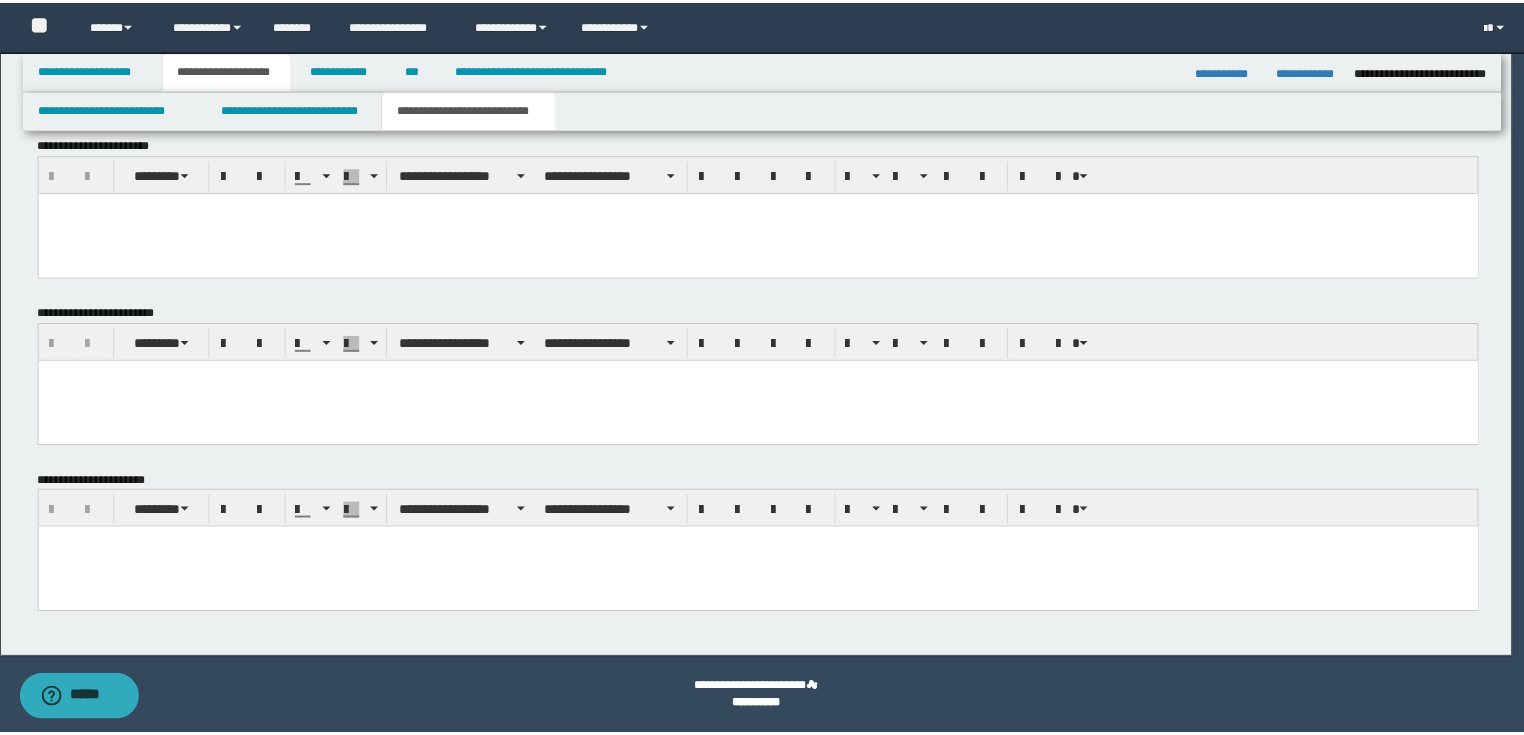 scroll, scrollTop: 632, scrollLeft: 0, axis: vertical 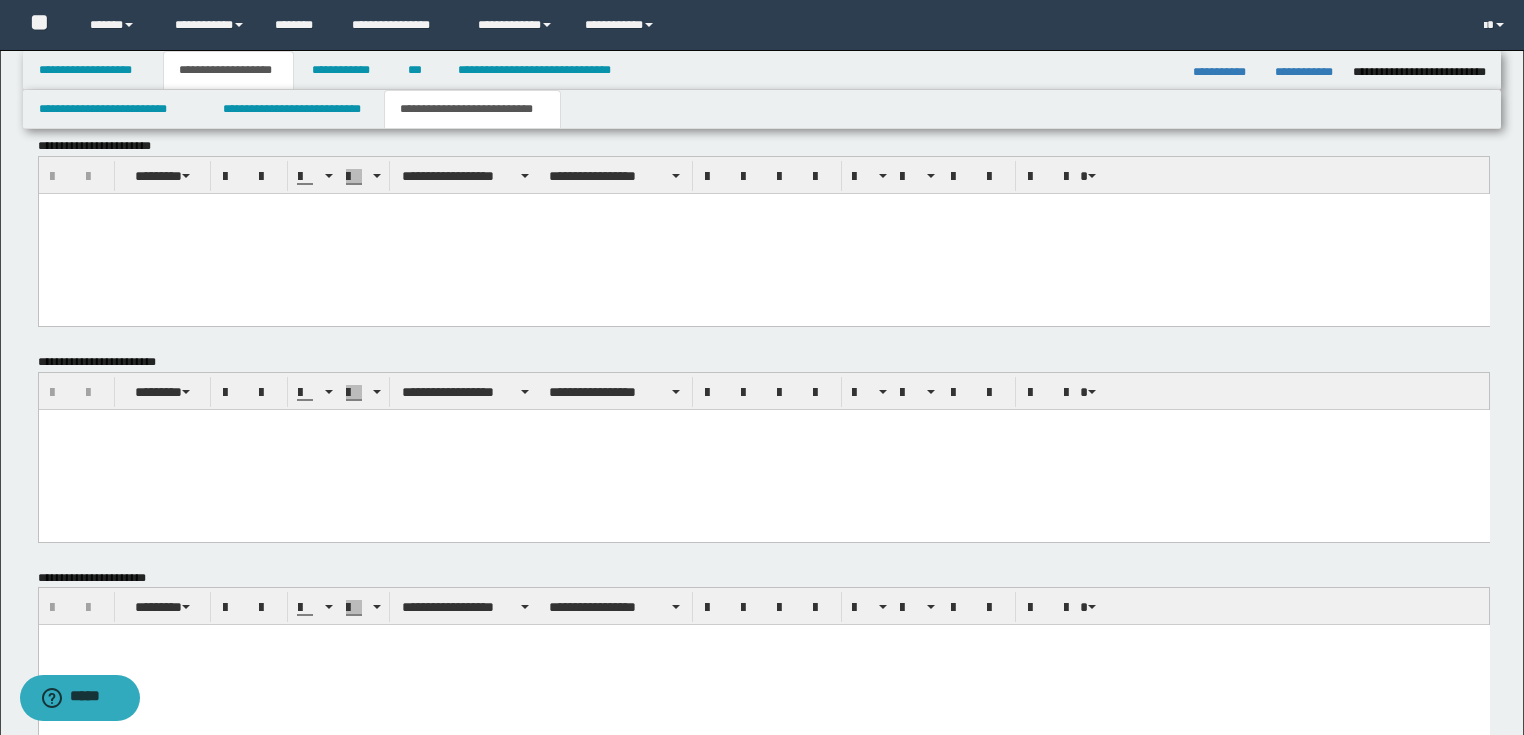 drag, startPoint x: 284, startPoint y: 444, endPoint x: 293, endPoint y: 431, distance: 15.811388 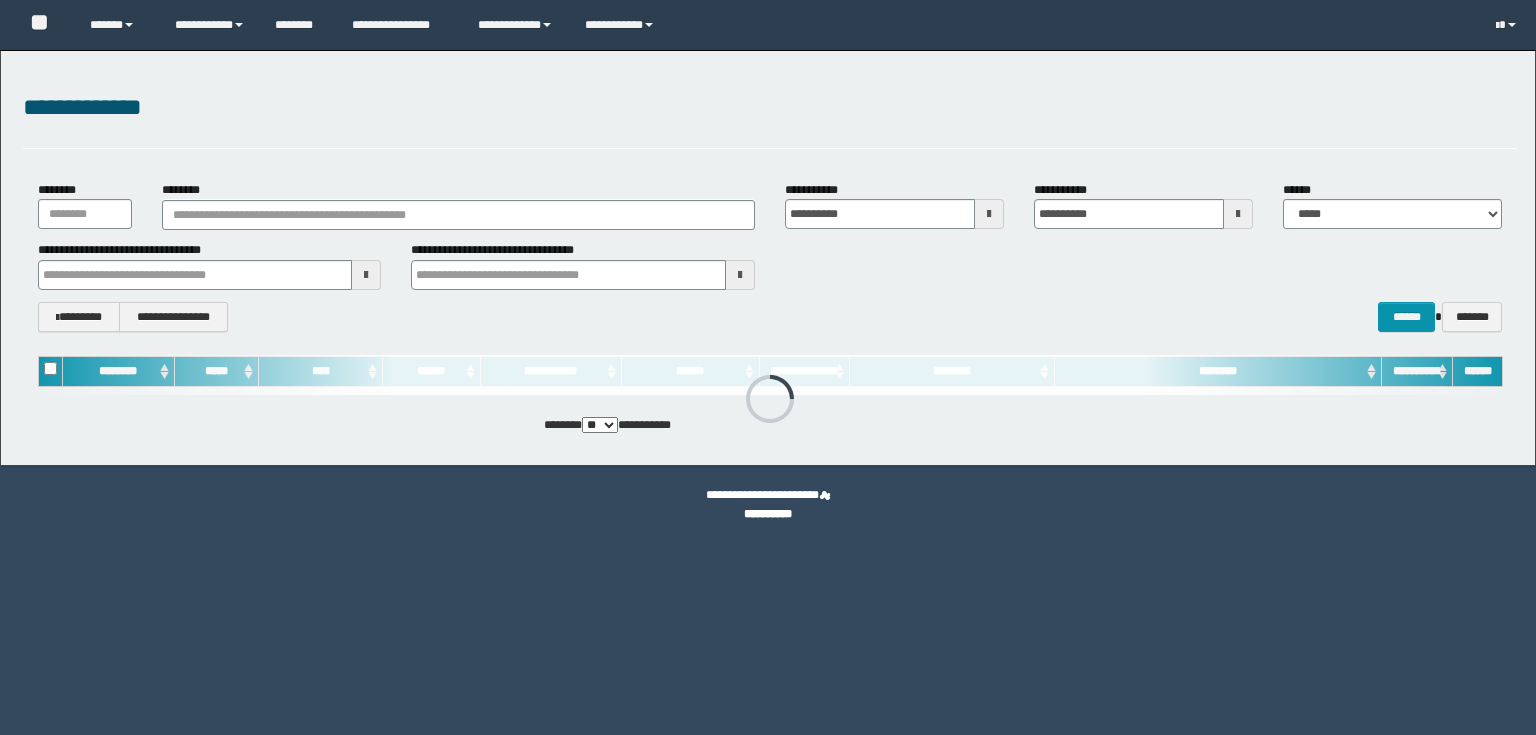 scroll, scrollTop: 0, scrollLeft: 0, axis: both 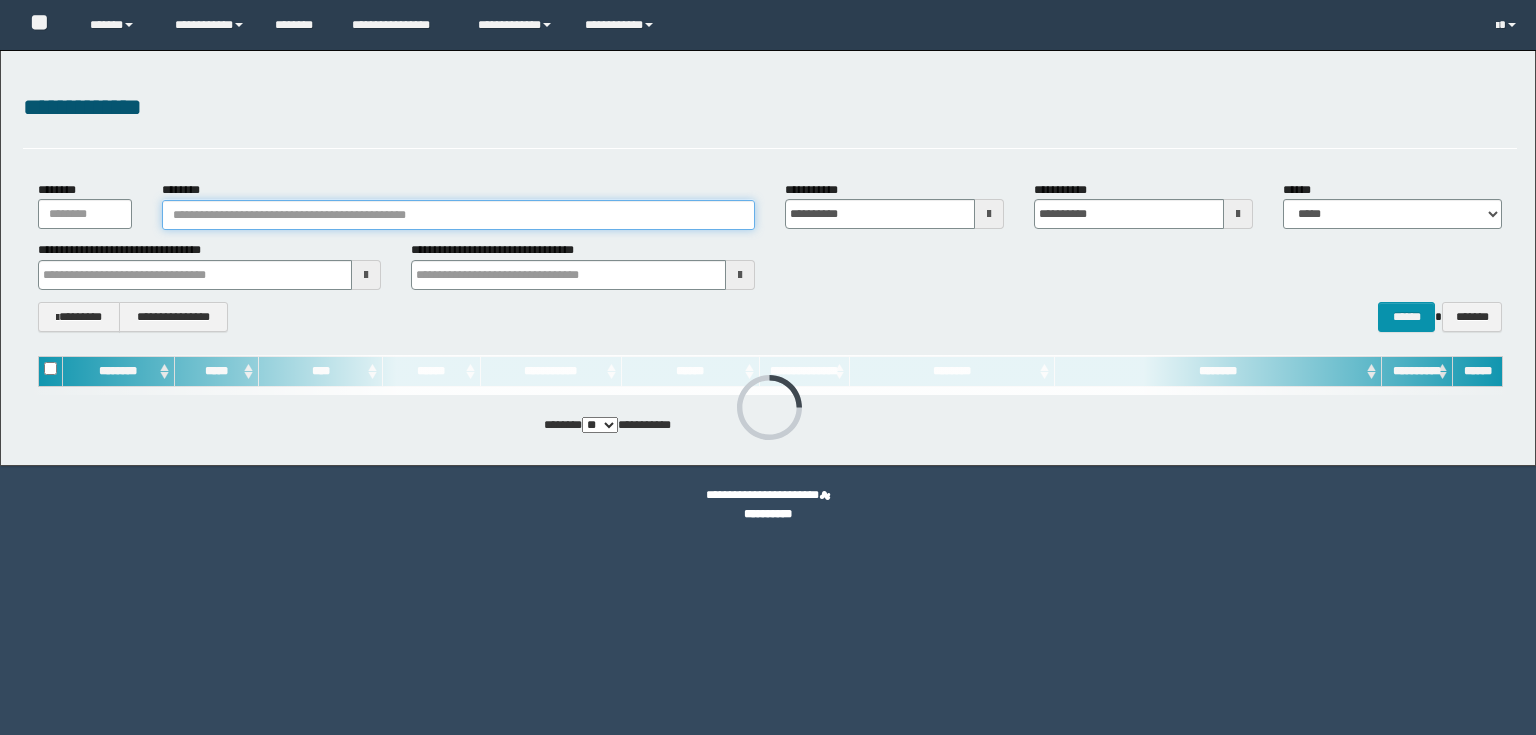 click on "********" at bounding box center (458, 215) 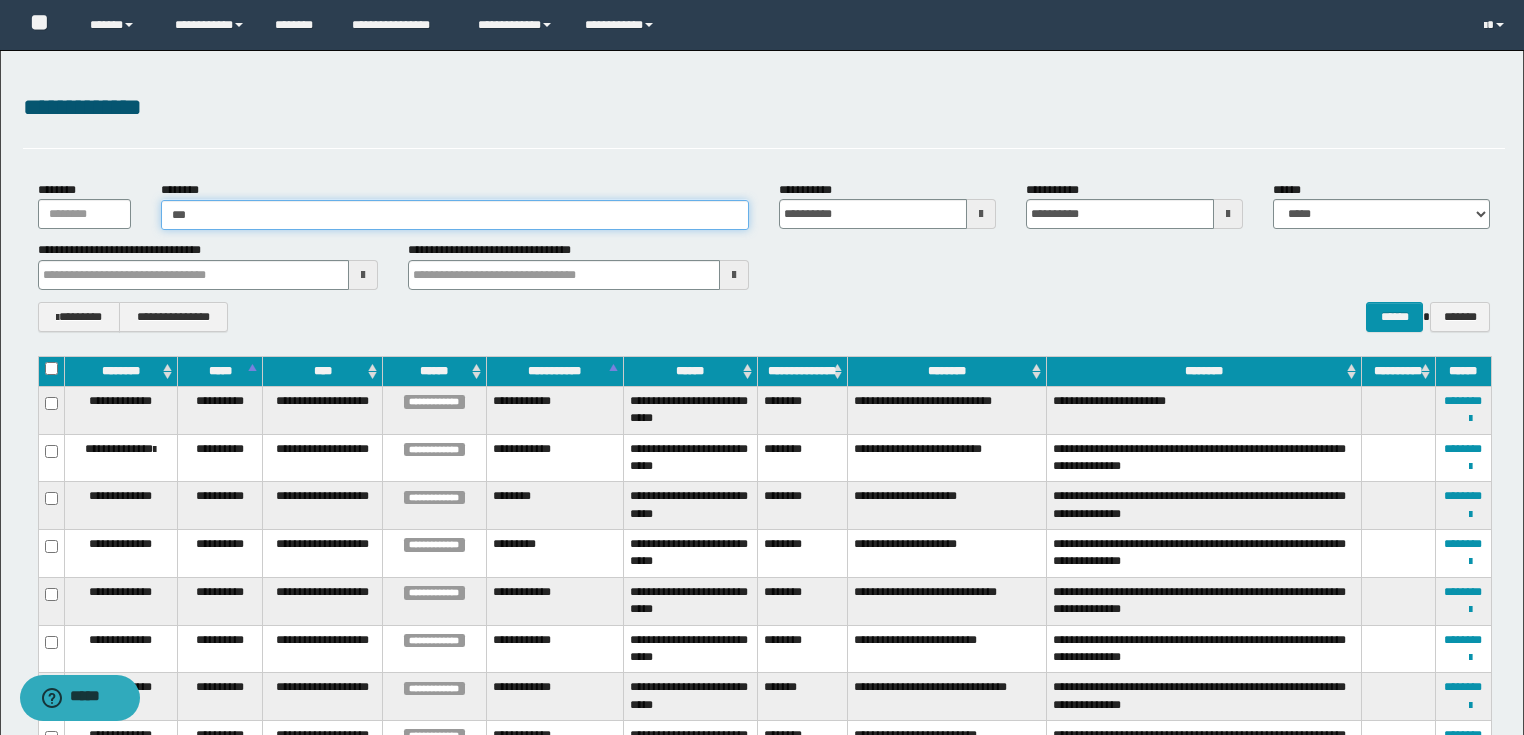 type on "****" 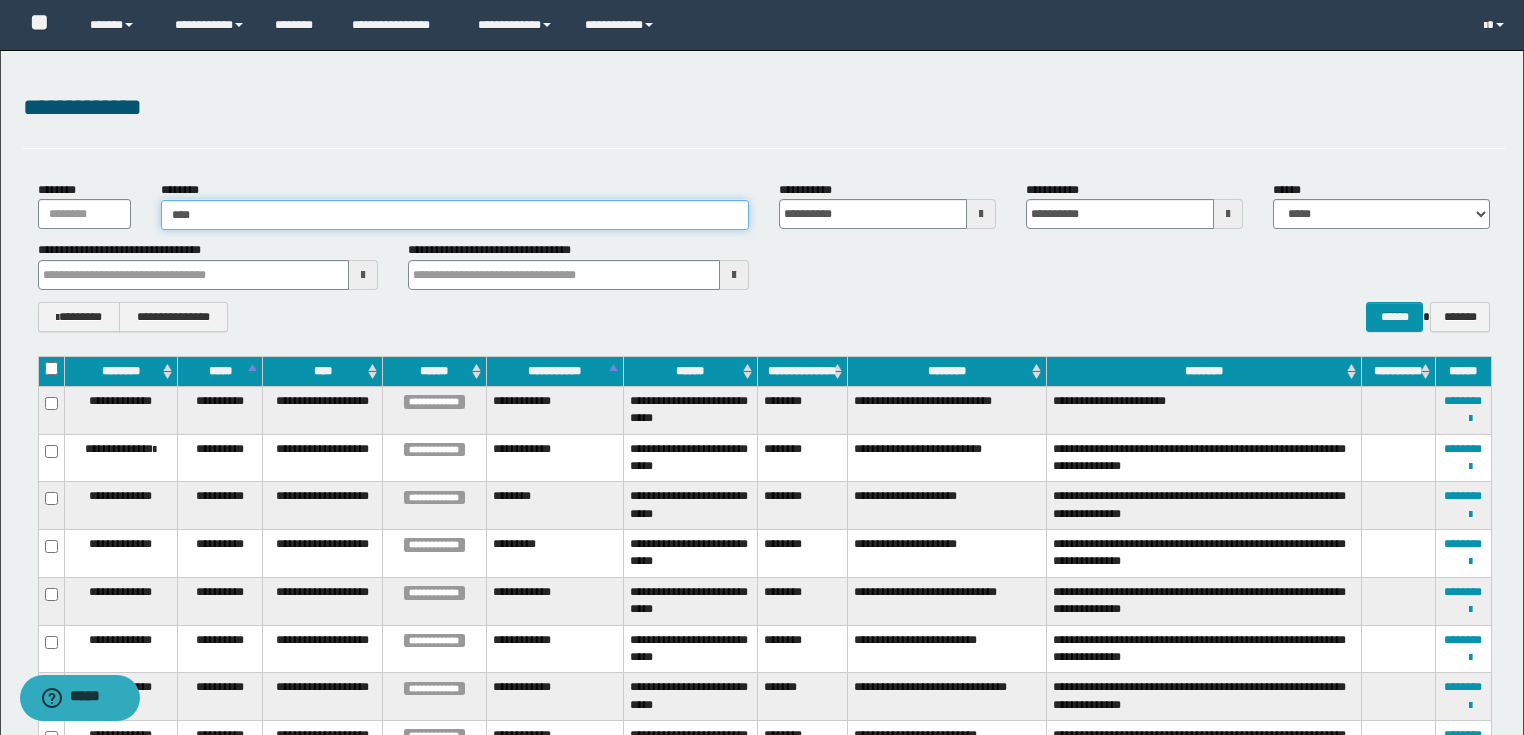 type on "****" 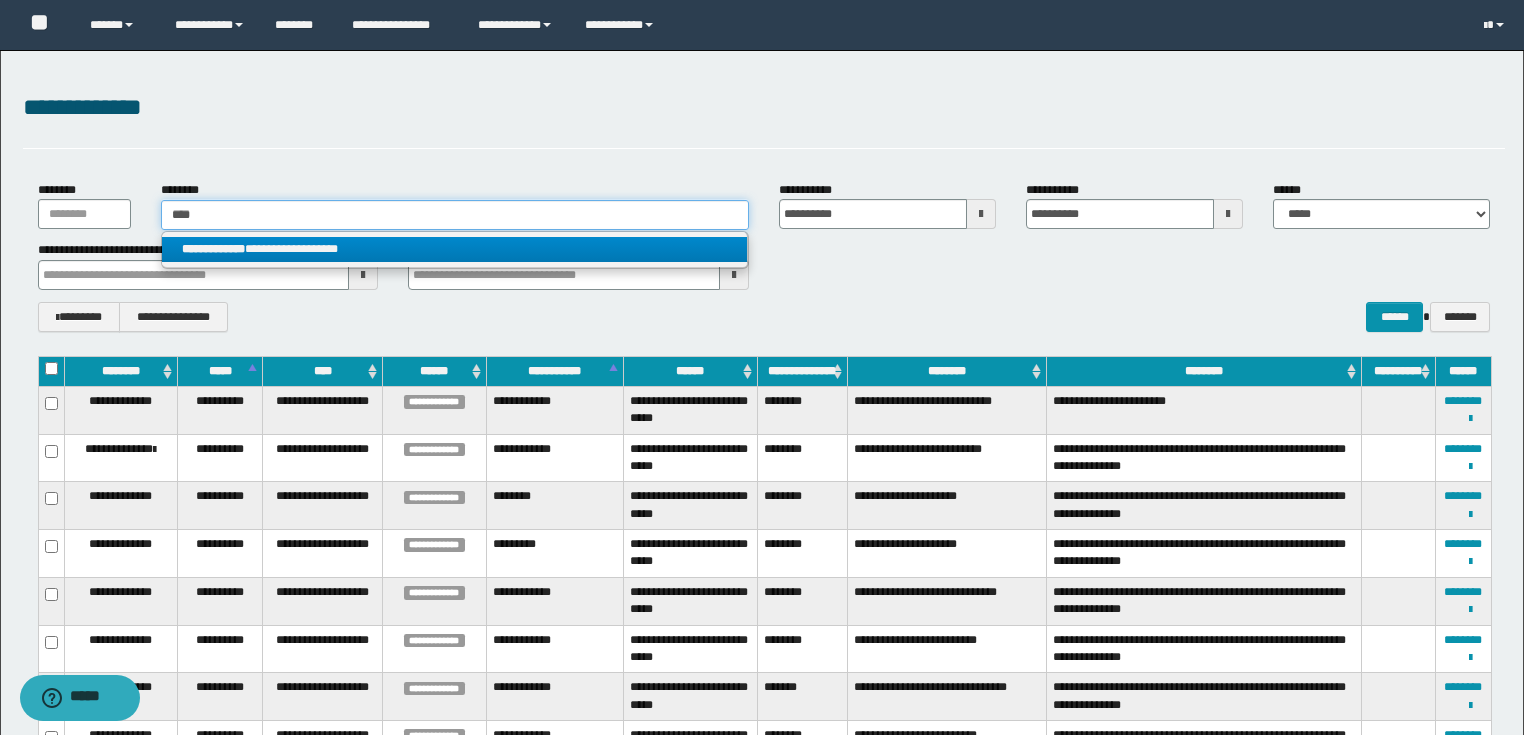 type on "****" 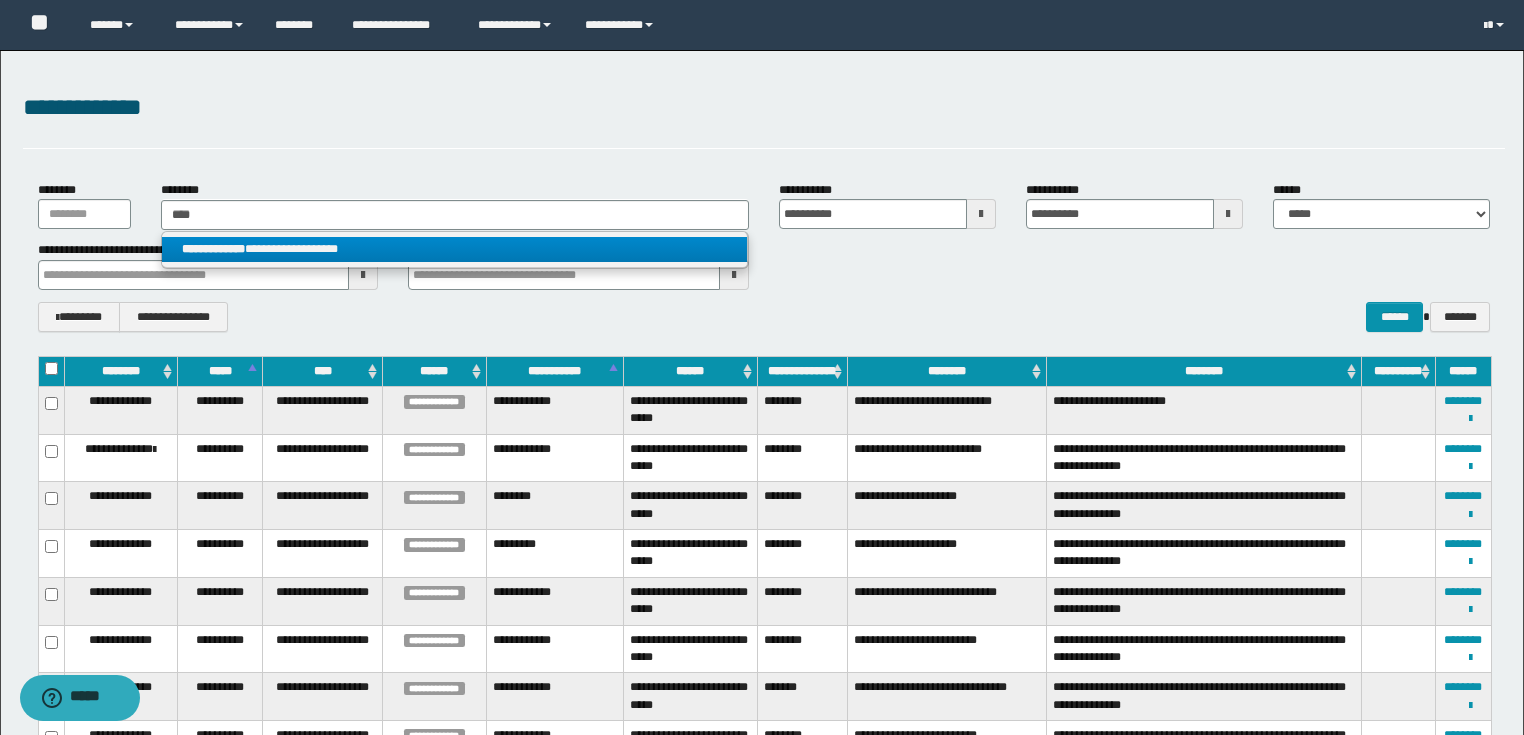 click on "**********" at bounding box center (454, 249) 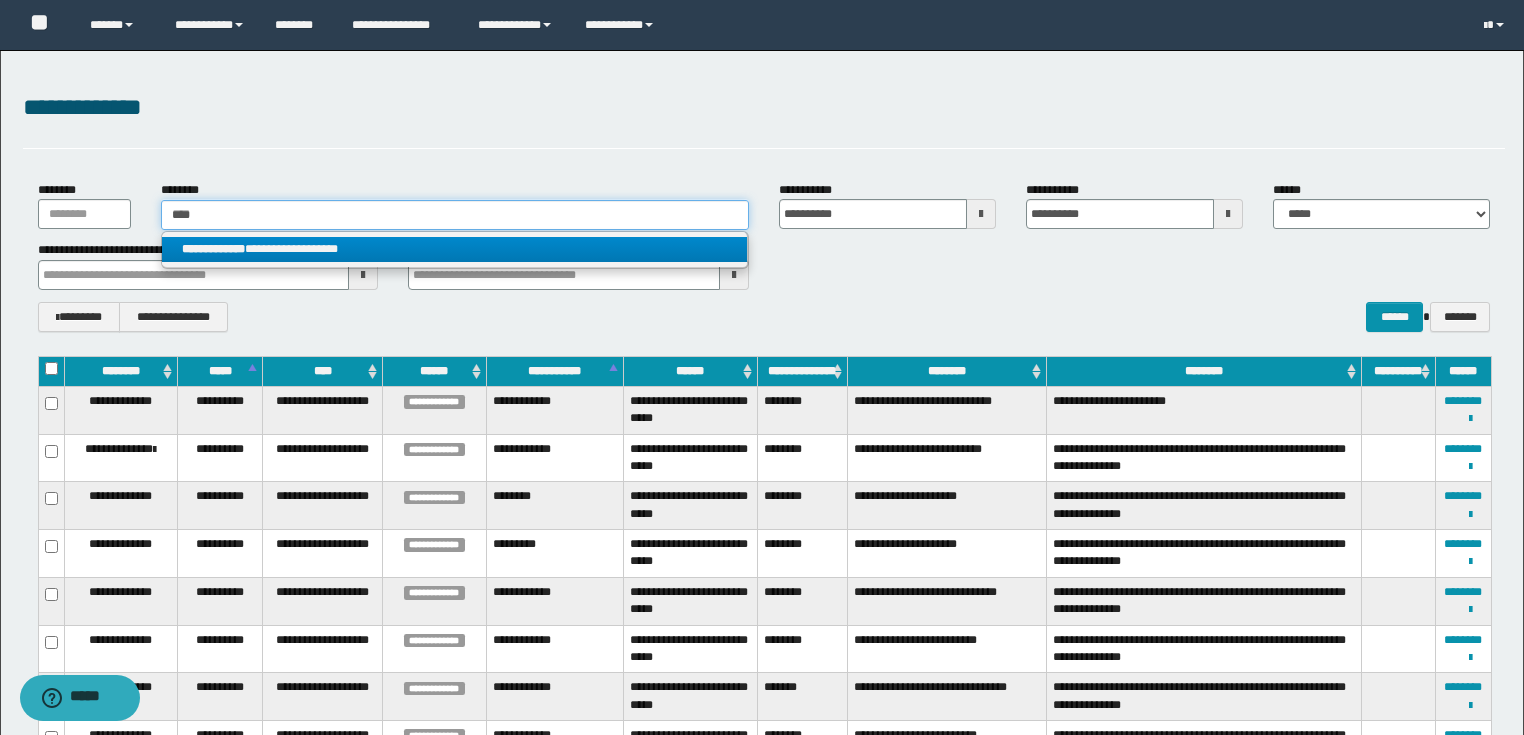 type 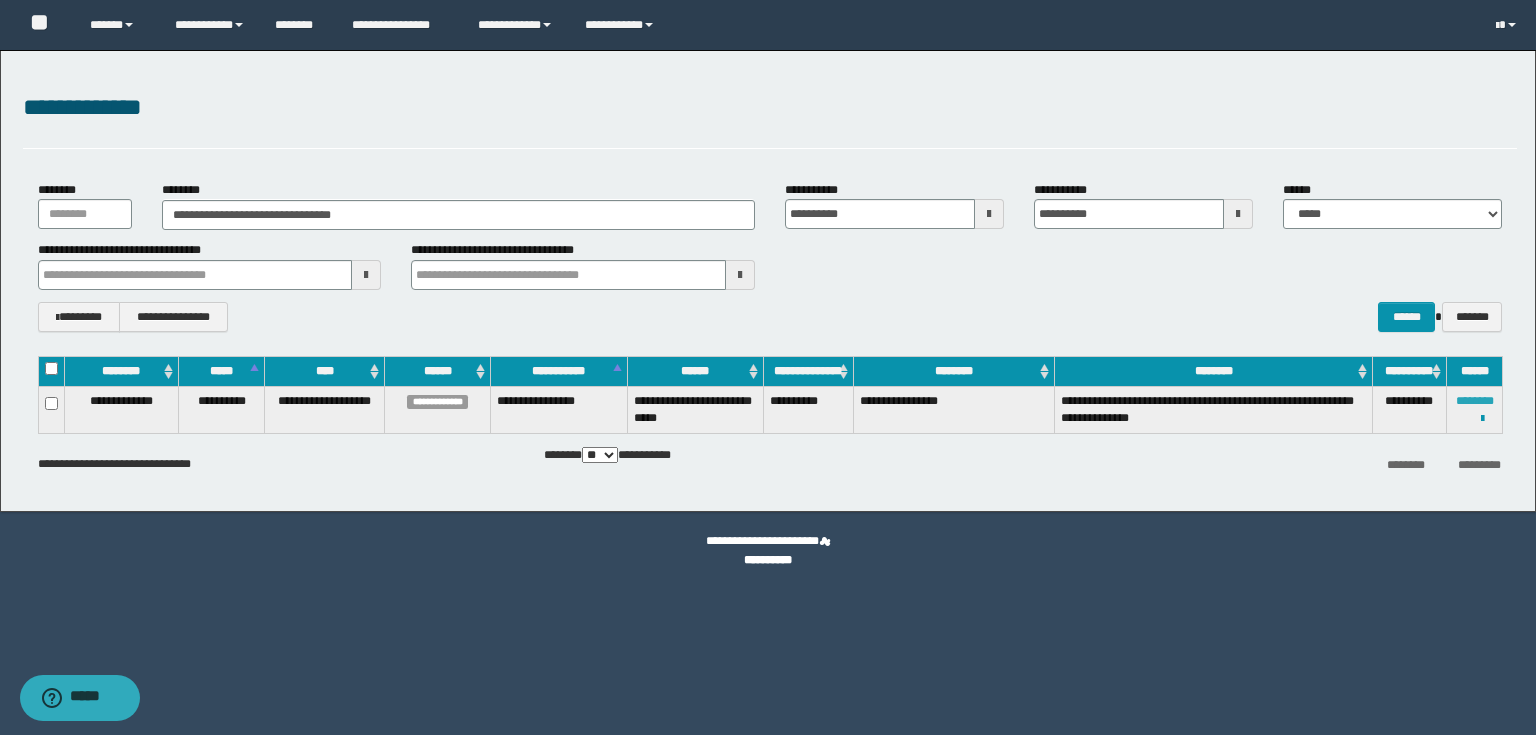 click on "********" at bounding box center [1475, 401] 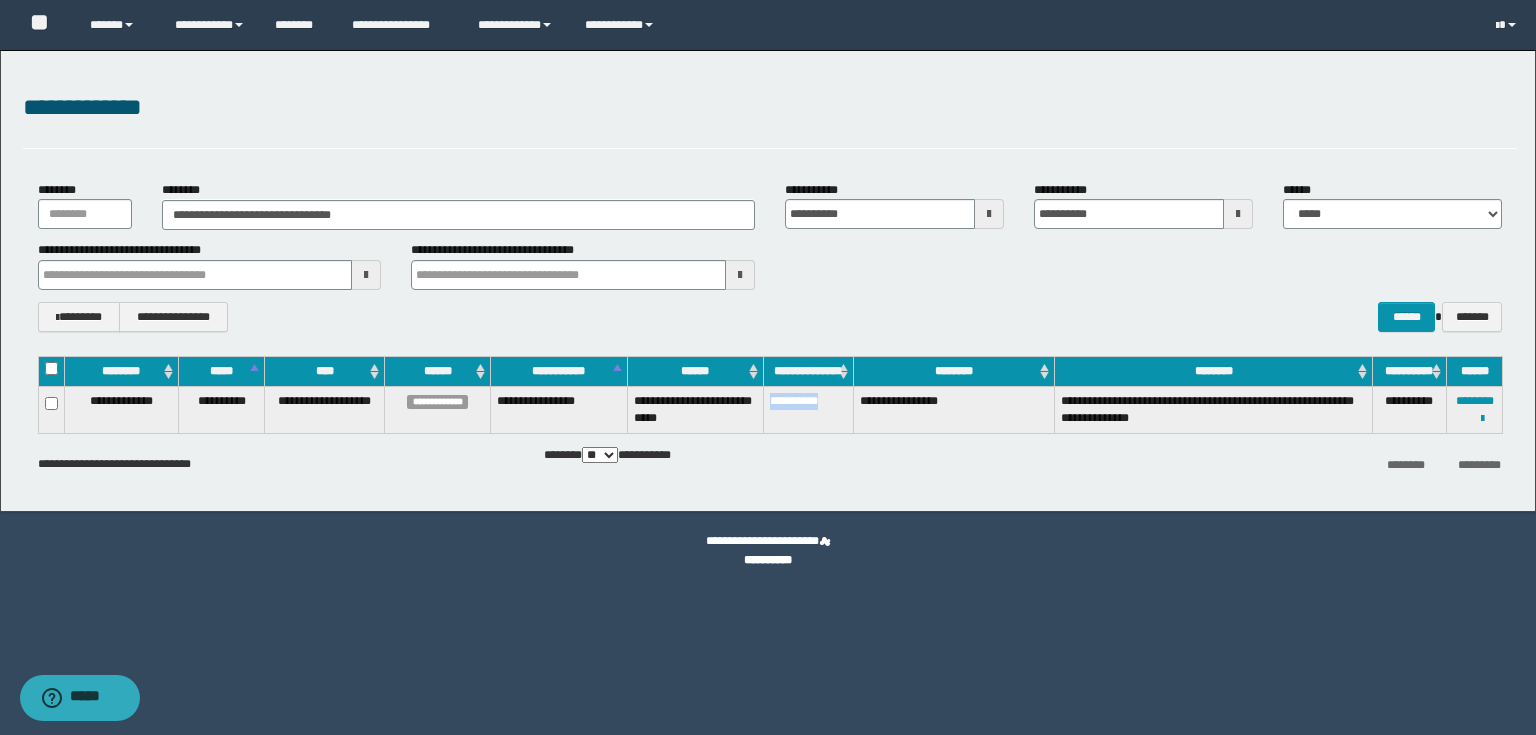 drag, startPoint x: 771, startPoint y: 403, endPoint x: 835, endPoint y: 404, distance: 64.00781 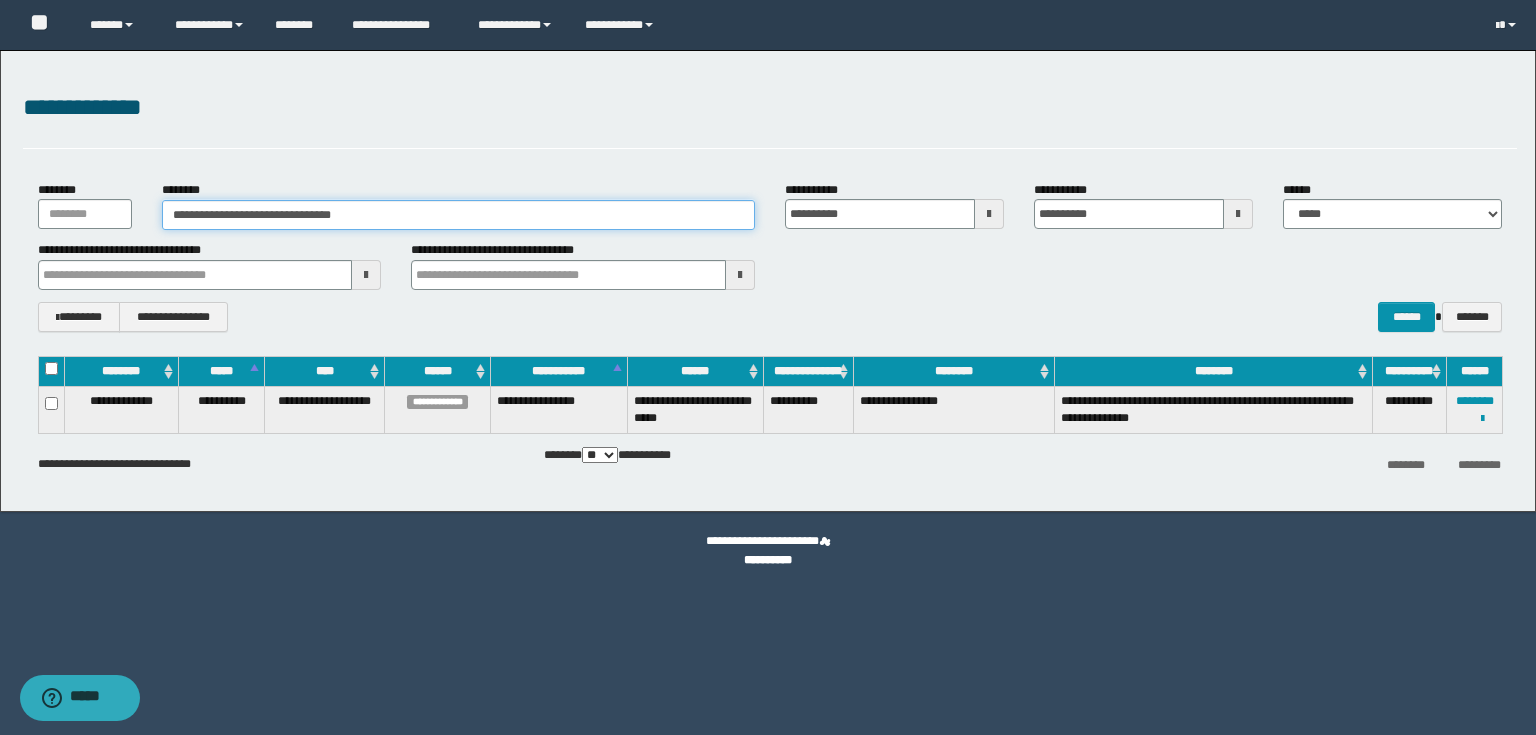 drag, startPoint x: 388, startPoint y: 224, endPoint x: 0, endPoint y: 237, distance: 388.2177 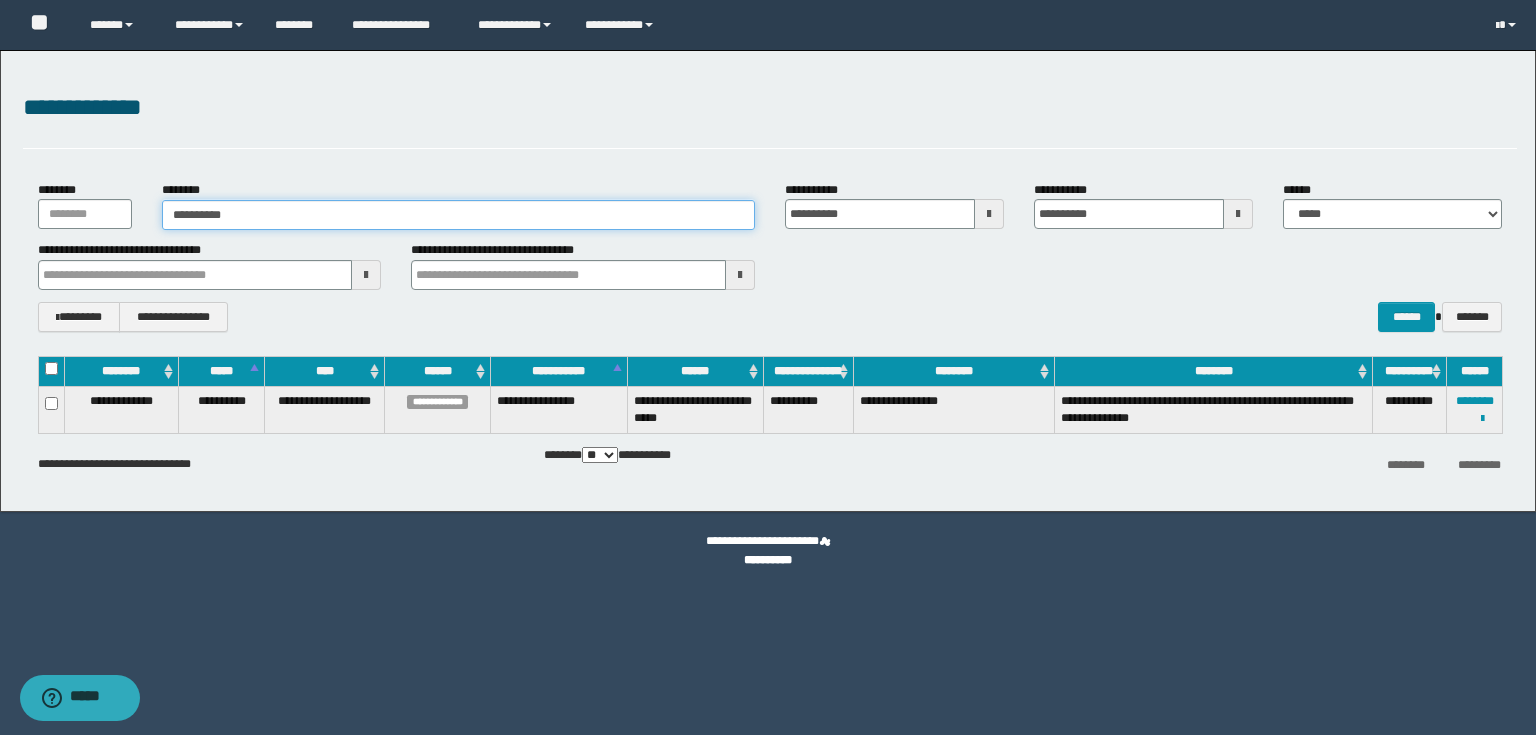 type on "**********" 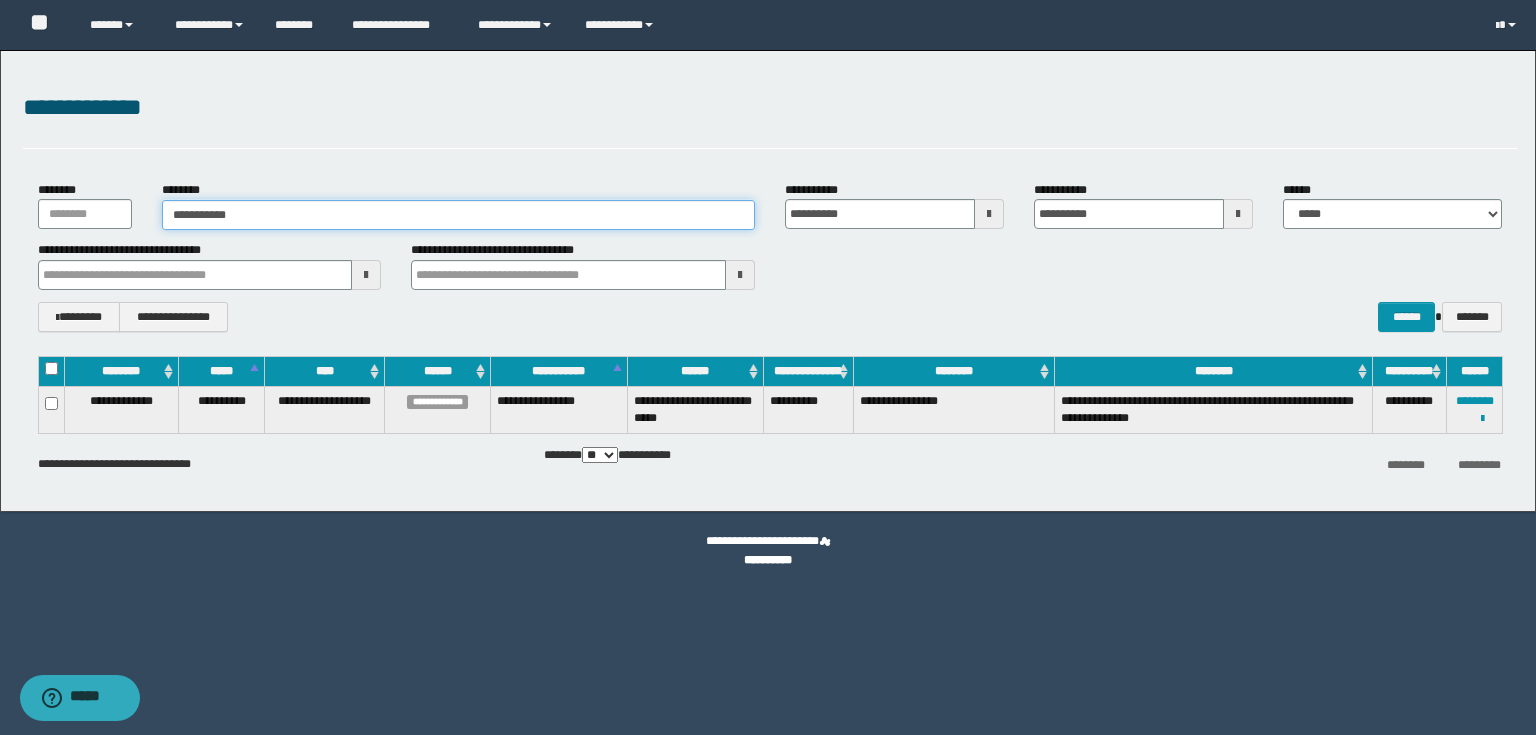 type on "**********" 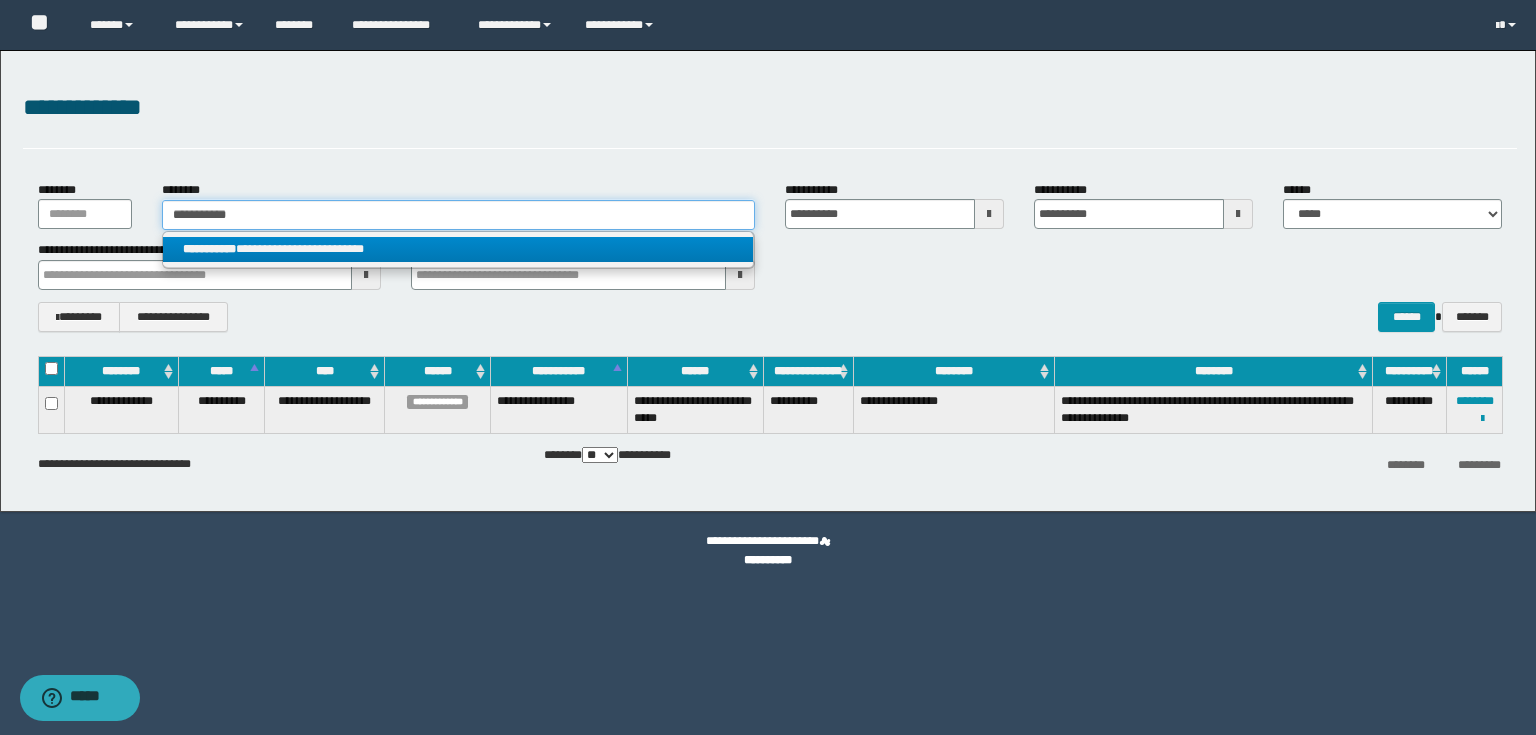 type on "**********" 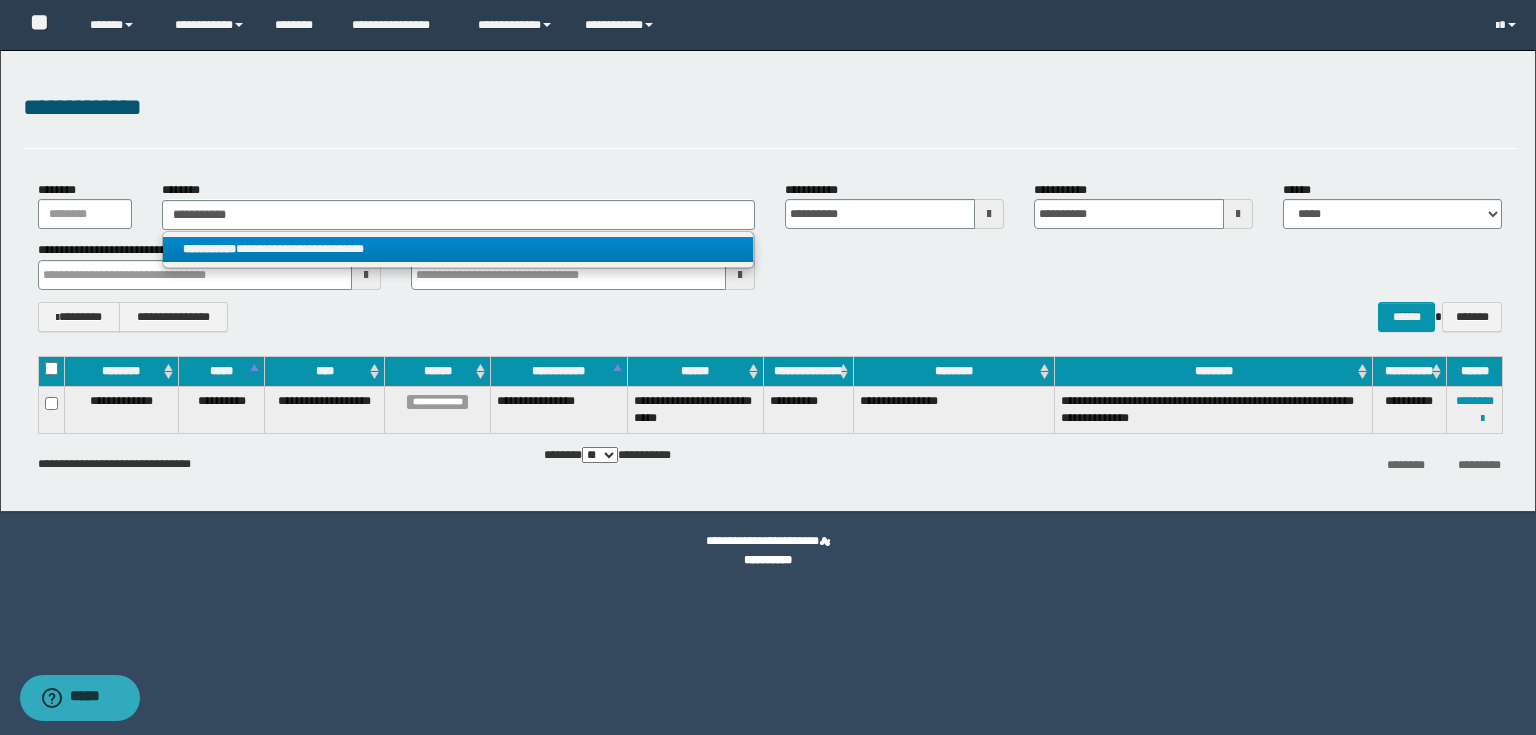 click on "**********" at bounding box center (458, 249) 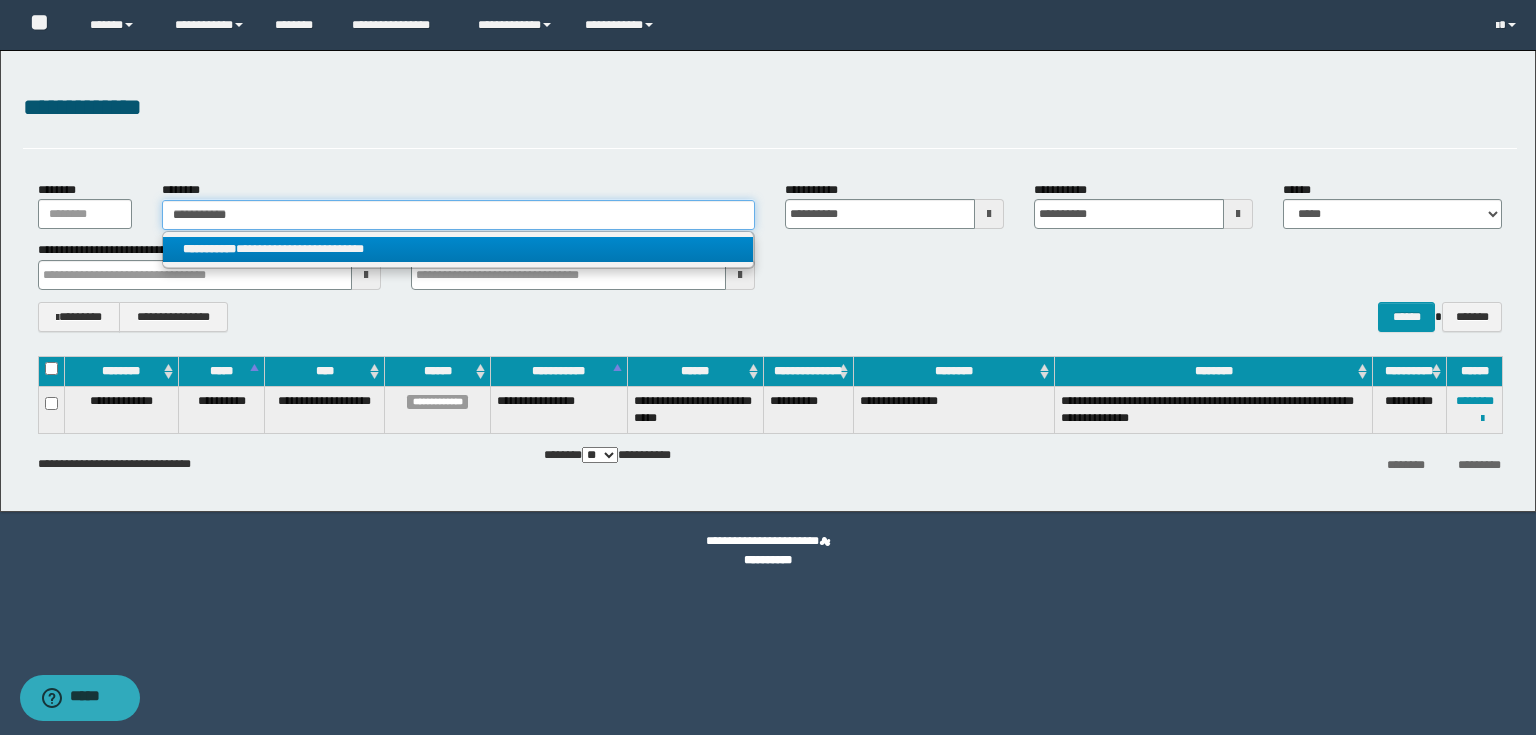 type 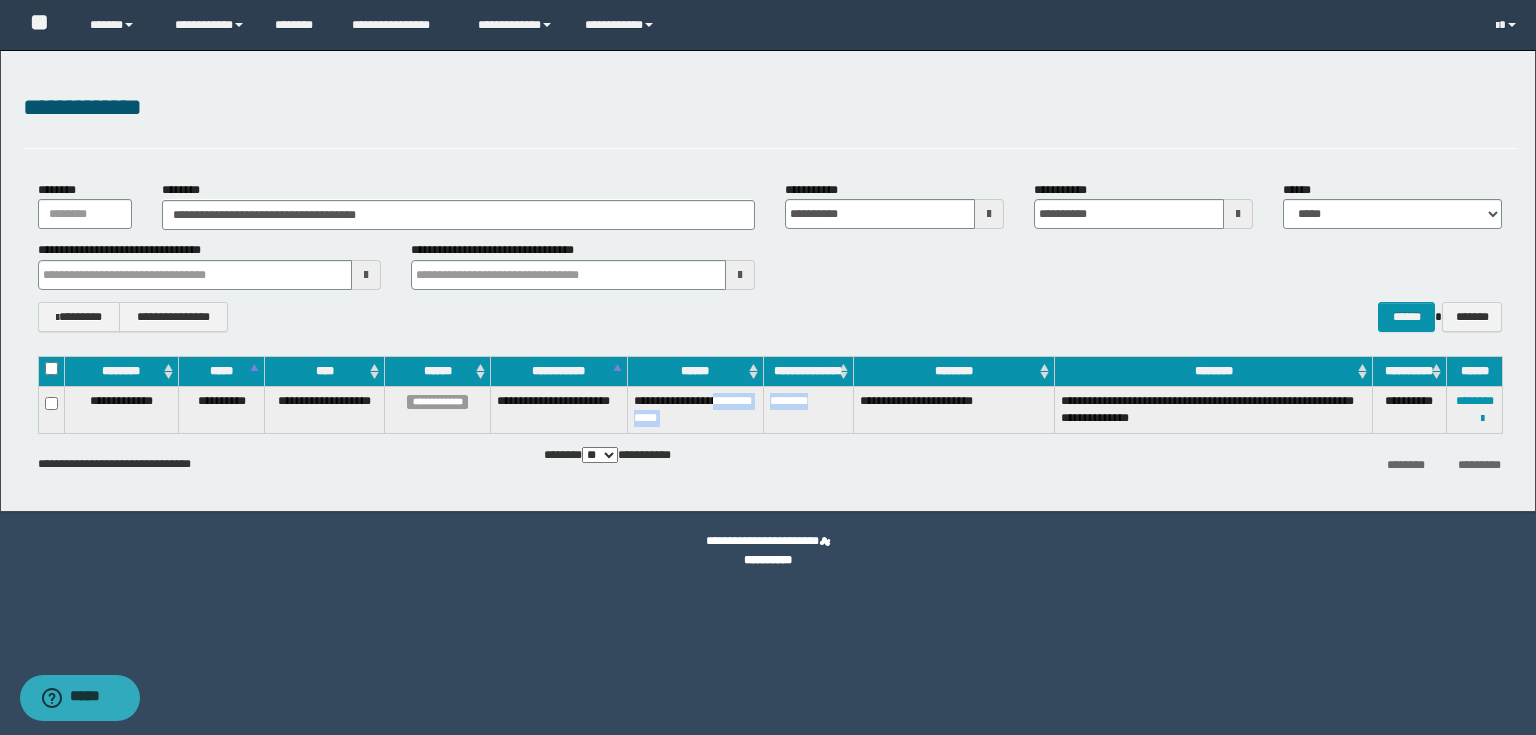 drag, startPoint x: 760, startPoint y: 404, endPoint x: 827, endPoint y: 417, distance: 68.24954 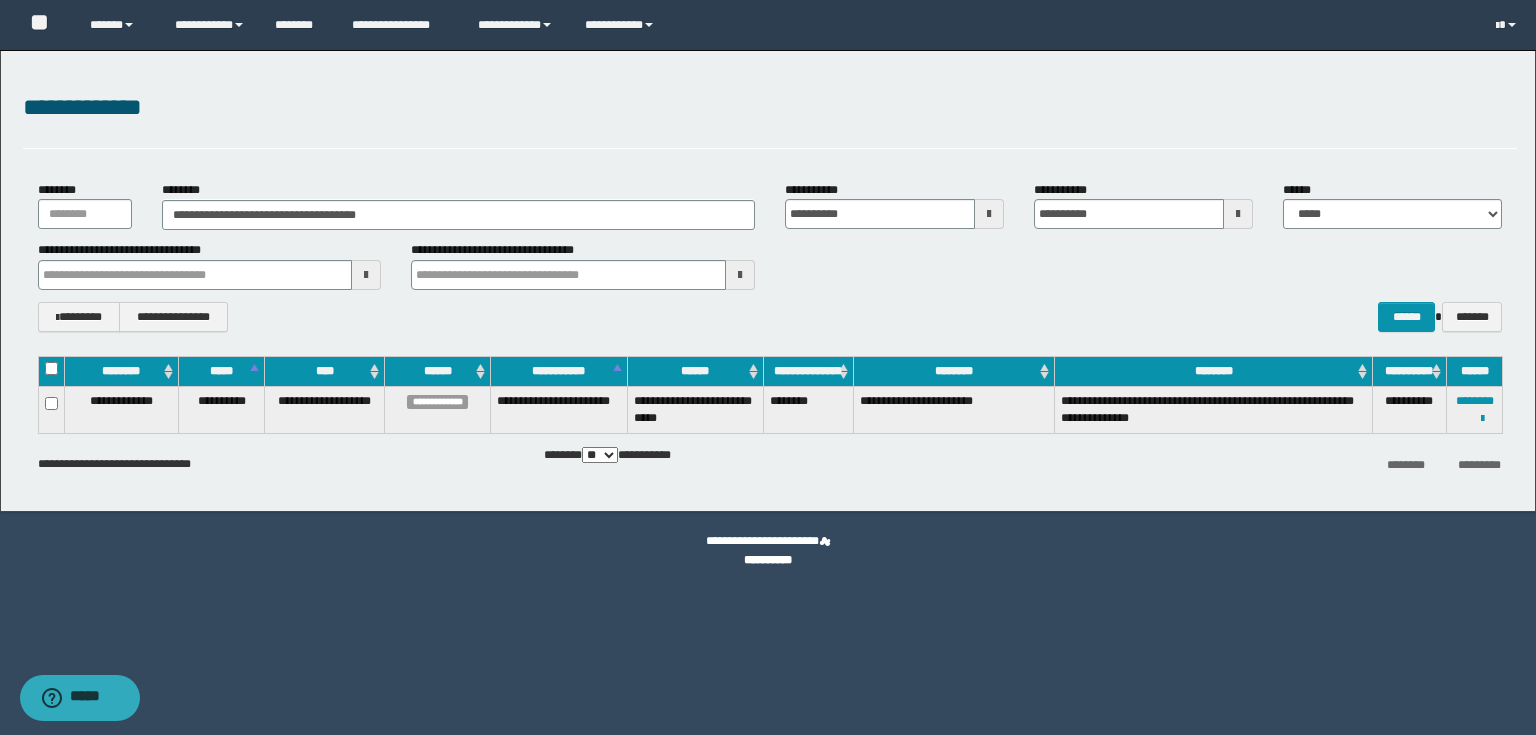 click on "**********" at bounding box center [770, 425] 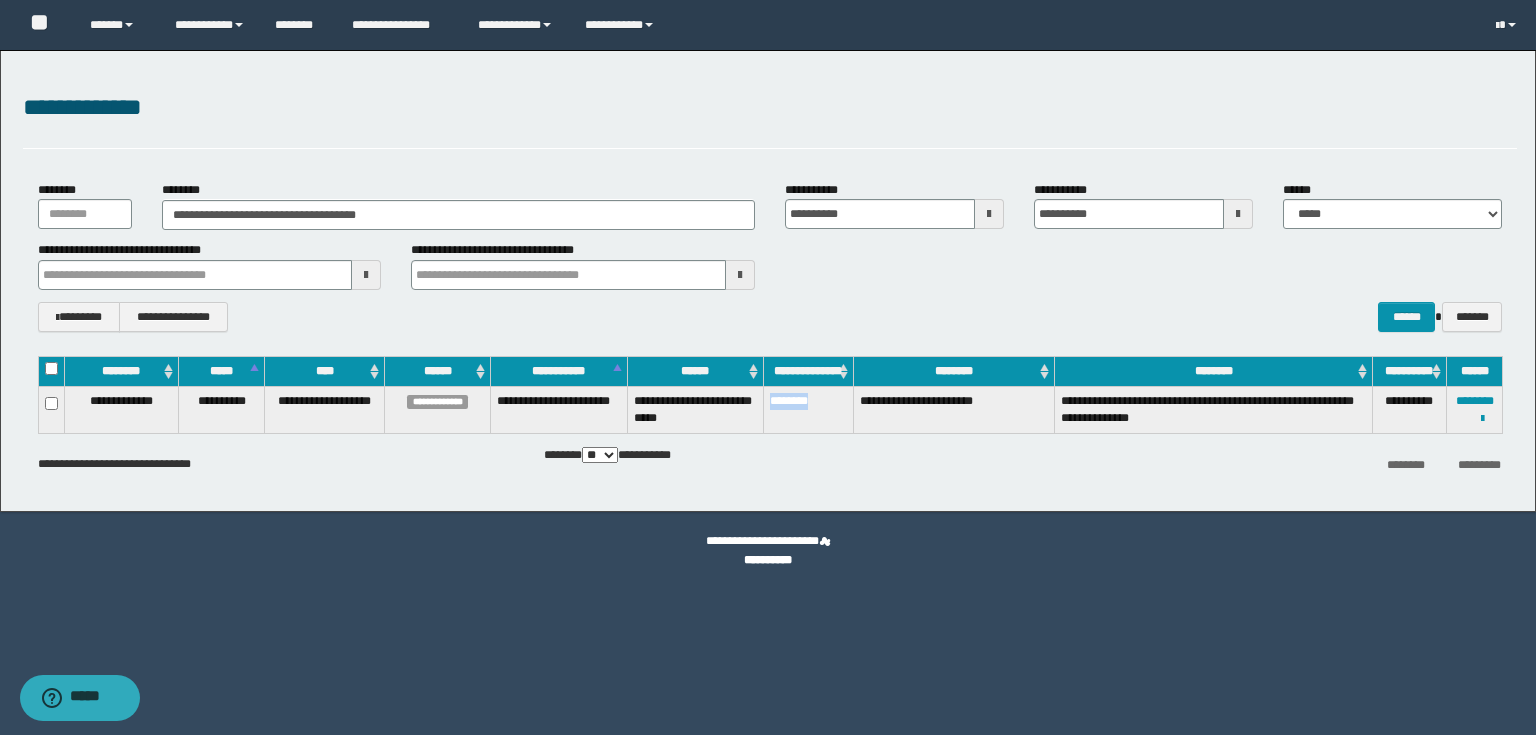 drag, startPoint x: 768, startPoint y: 403, endPoint x: 819, endPoint y: 406, distance: 51.088158 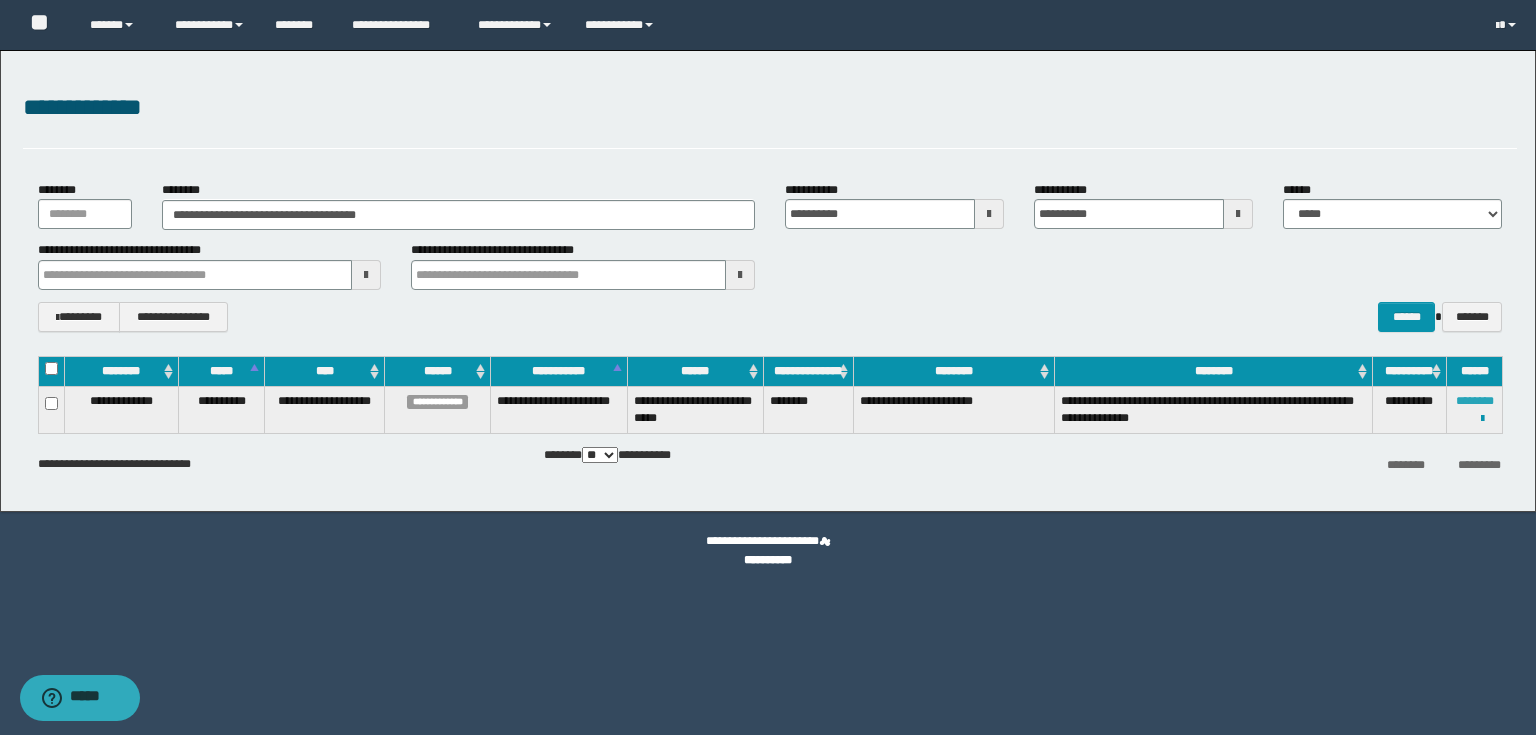 click on "********" at bounding box center (1475, 401) 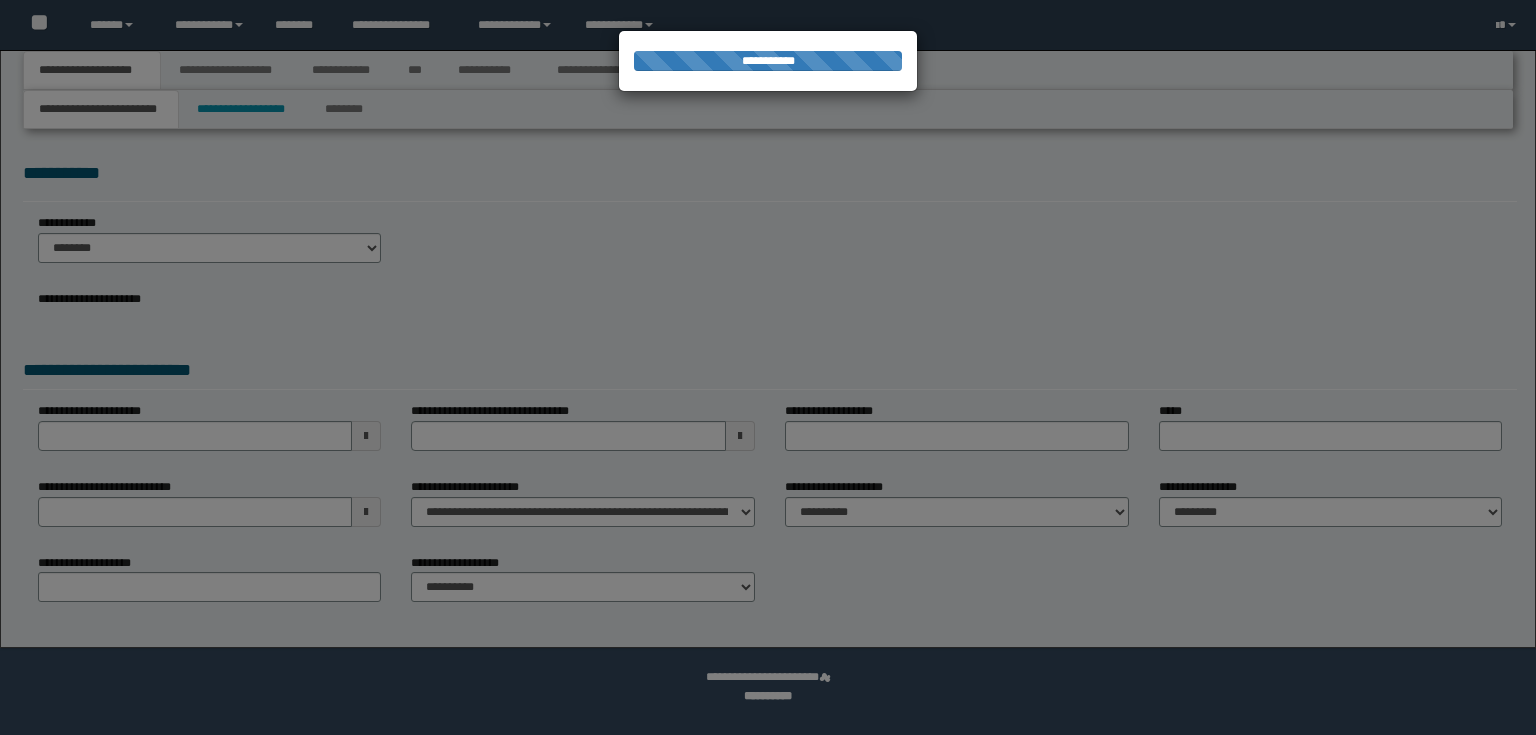 scroll, scrollTop: 0, scrollLeft: 0, axis: both 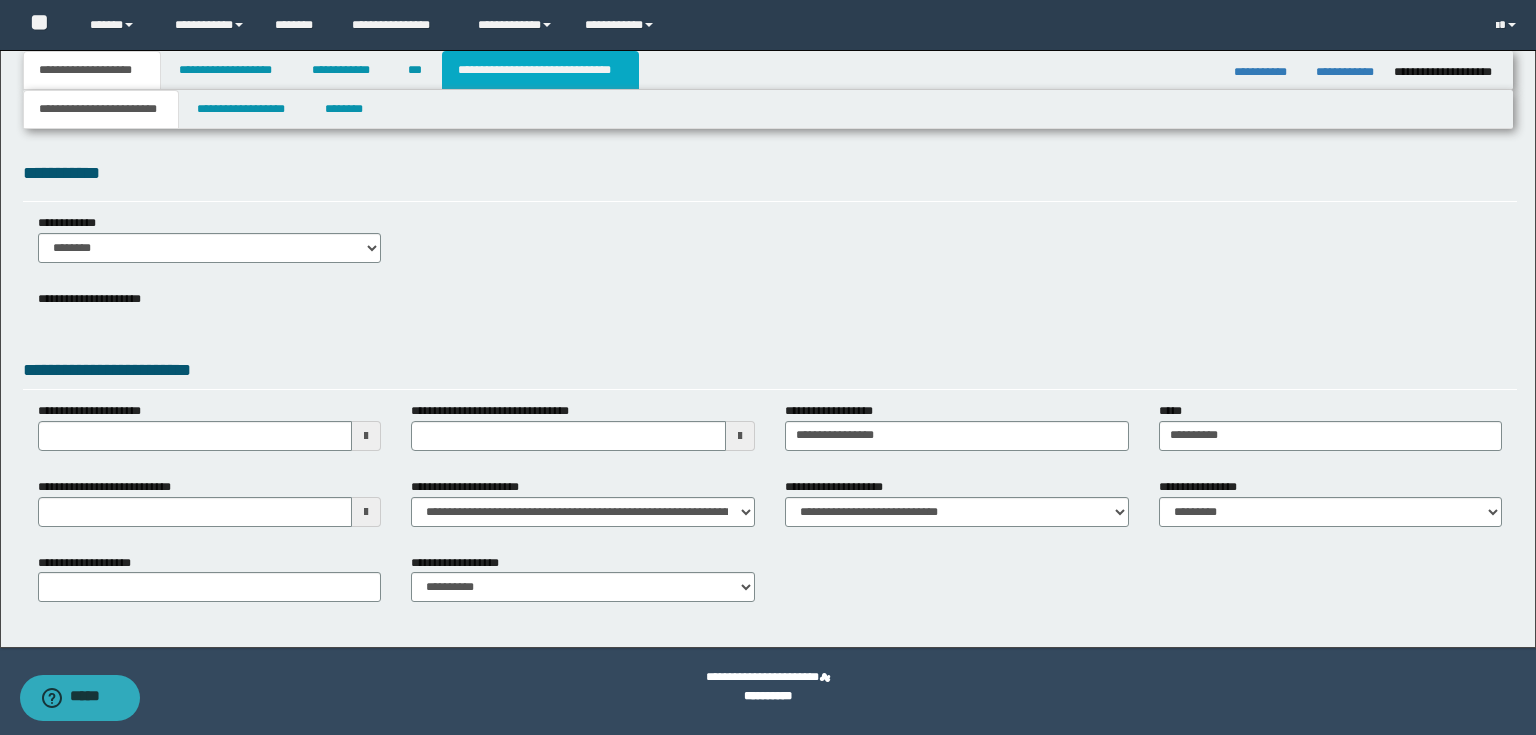 click on "**********" at bounding box center (540, 70) 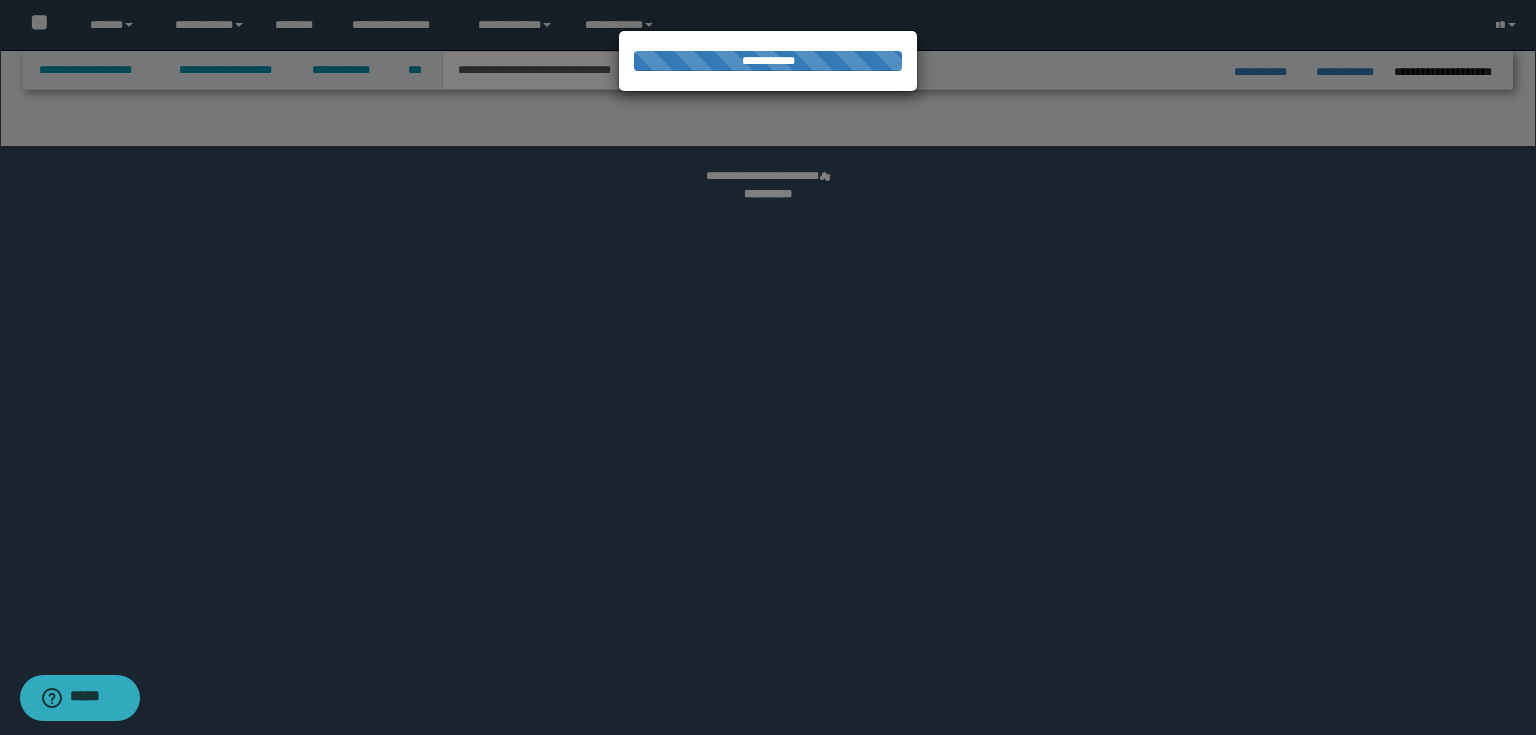 select on "*" 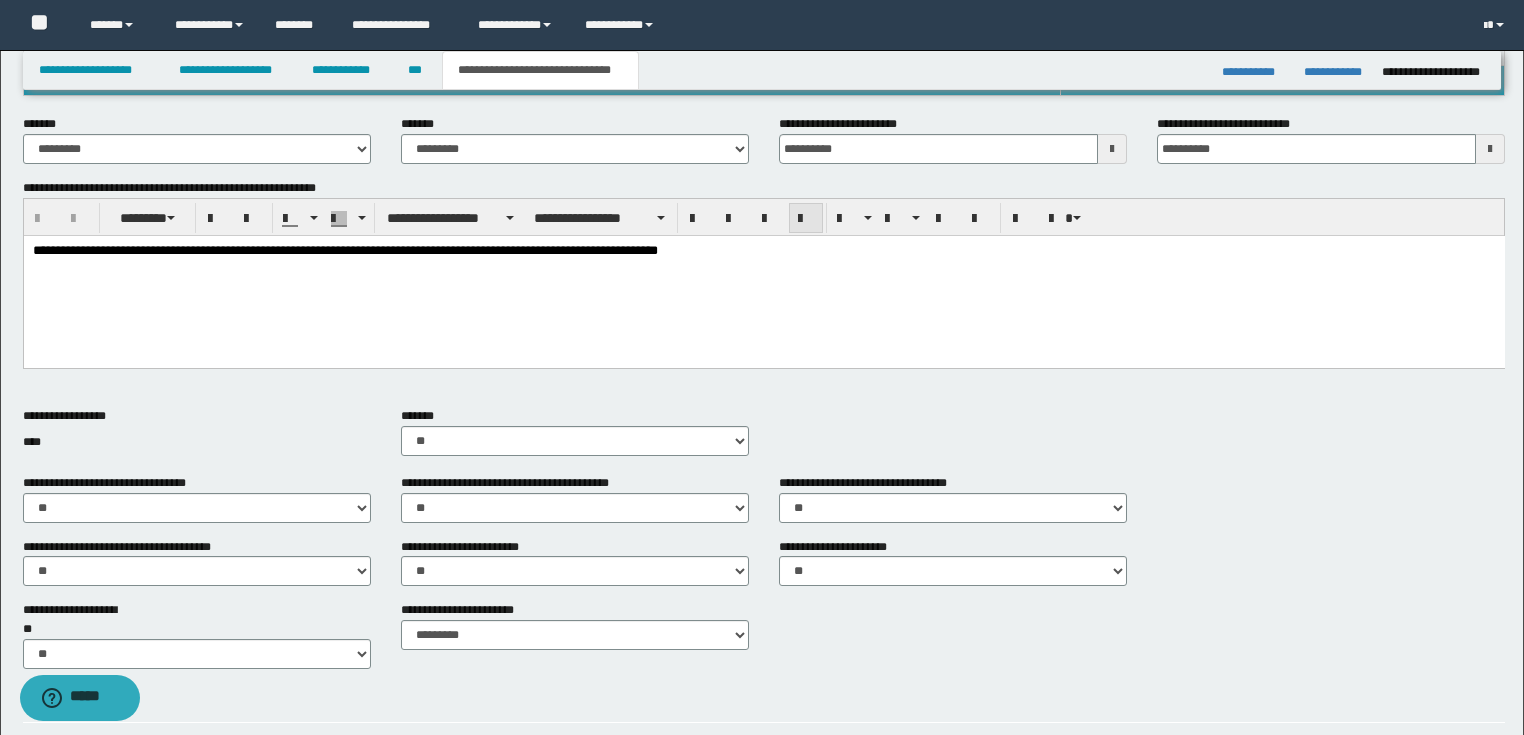 scroll, scrollTop: 761, scrollLeft: 0, axis: vertical 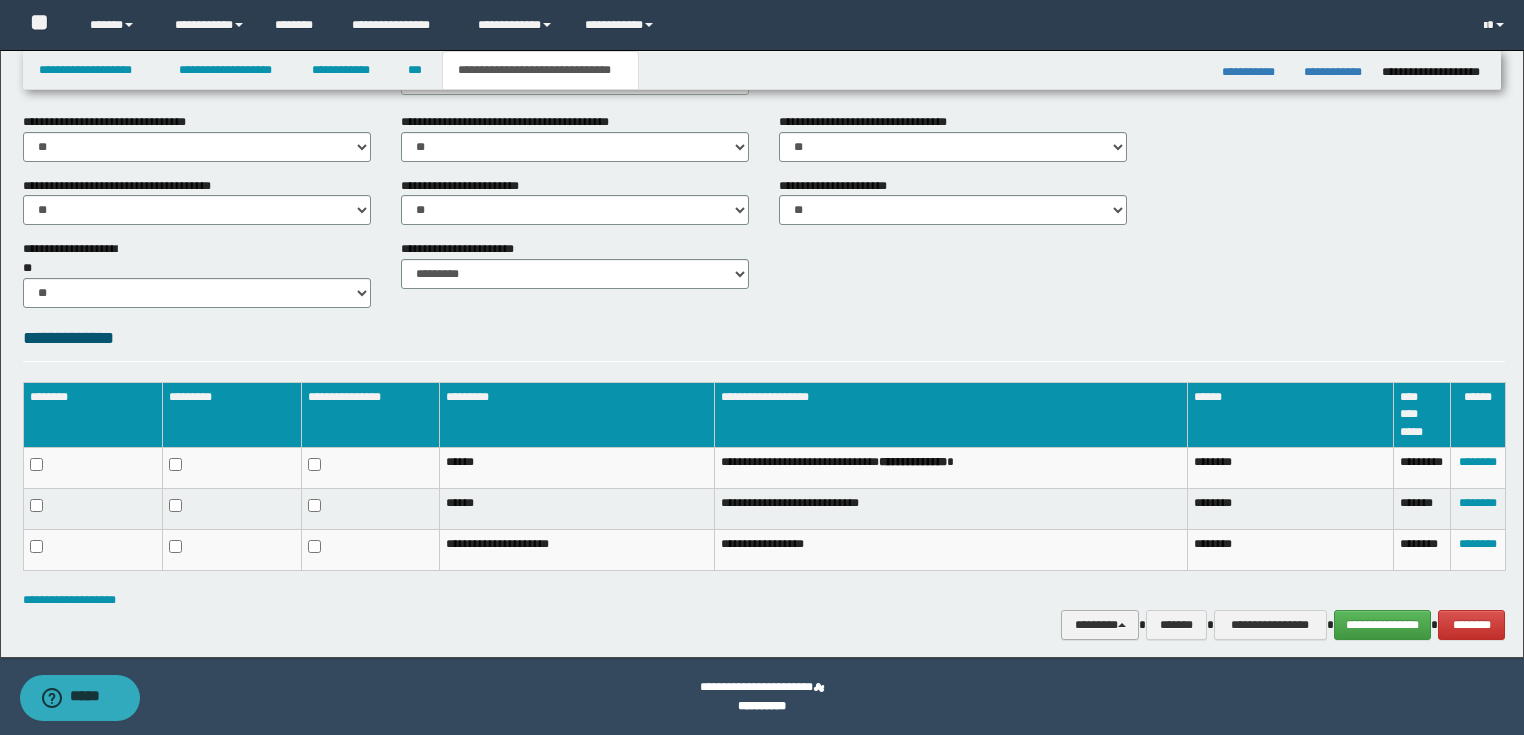 click on "********" at bounding box center (1100, 625) 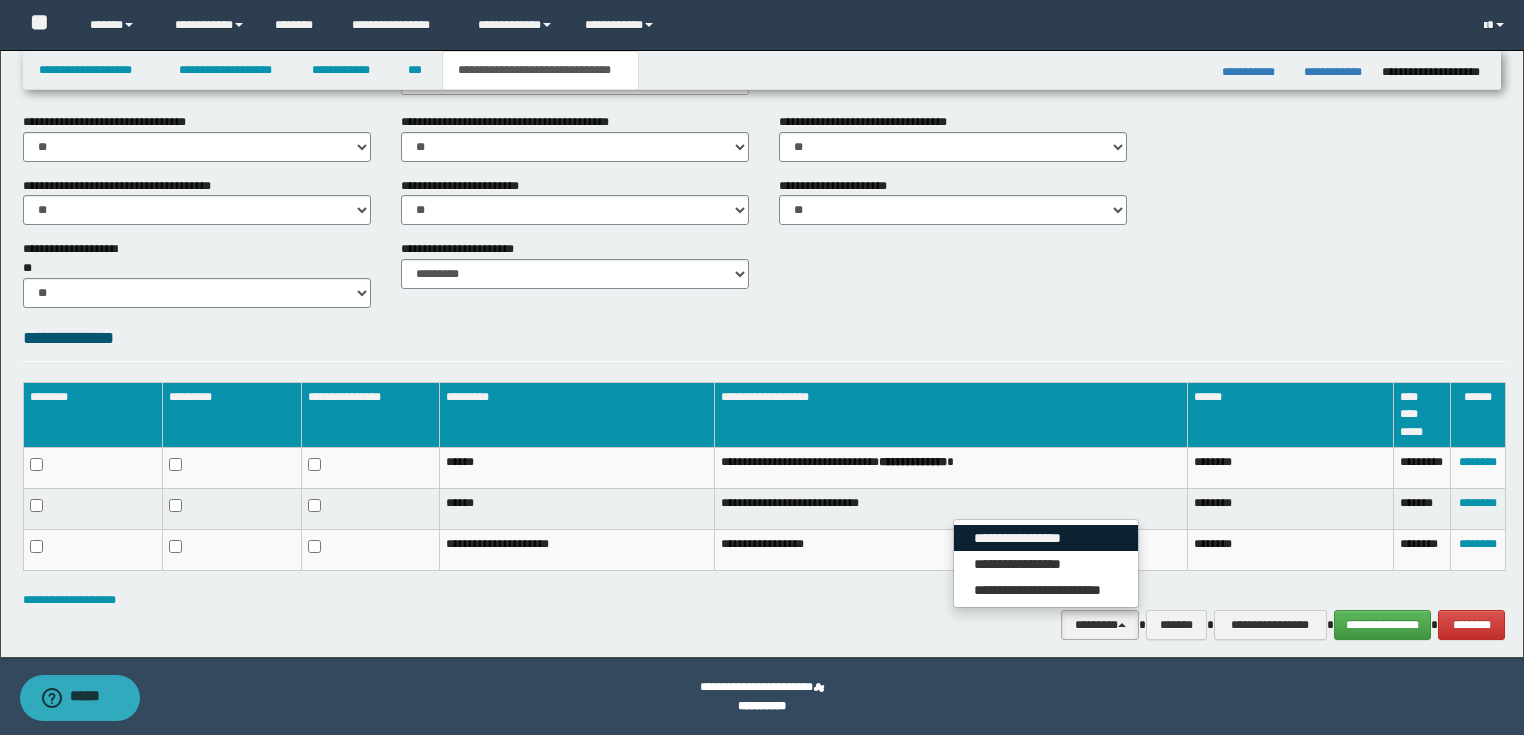 click on "**********" at bounding box center (1046, 538) 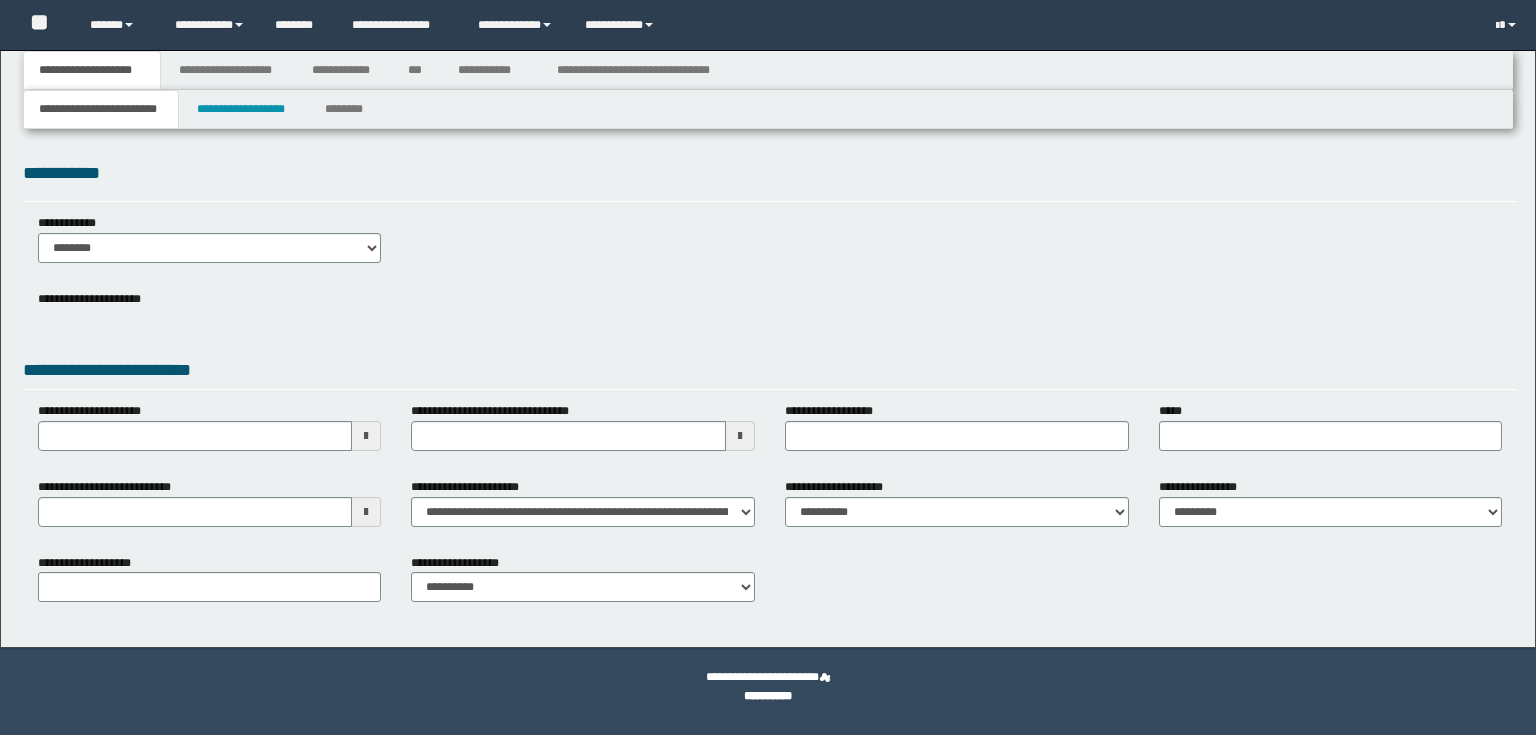 type 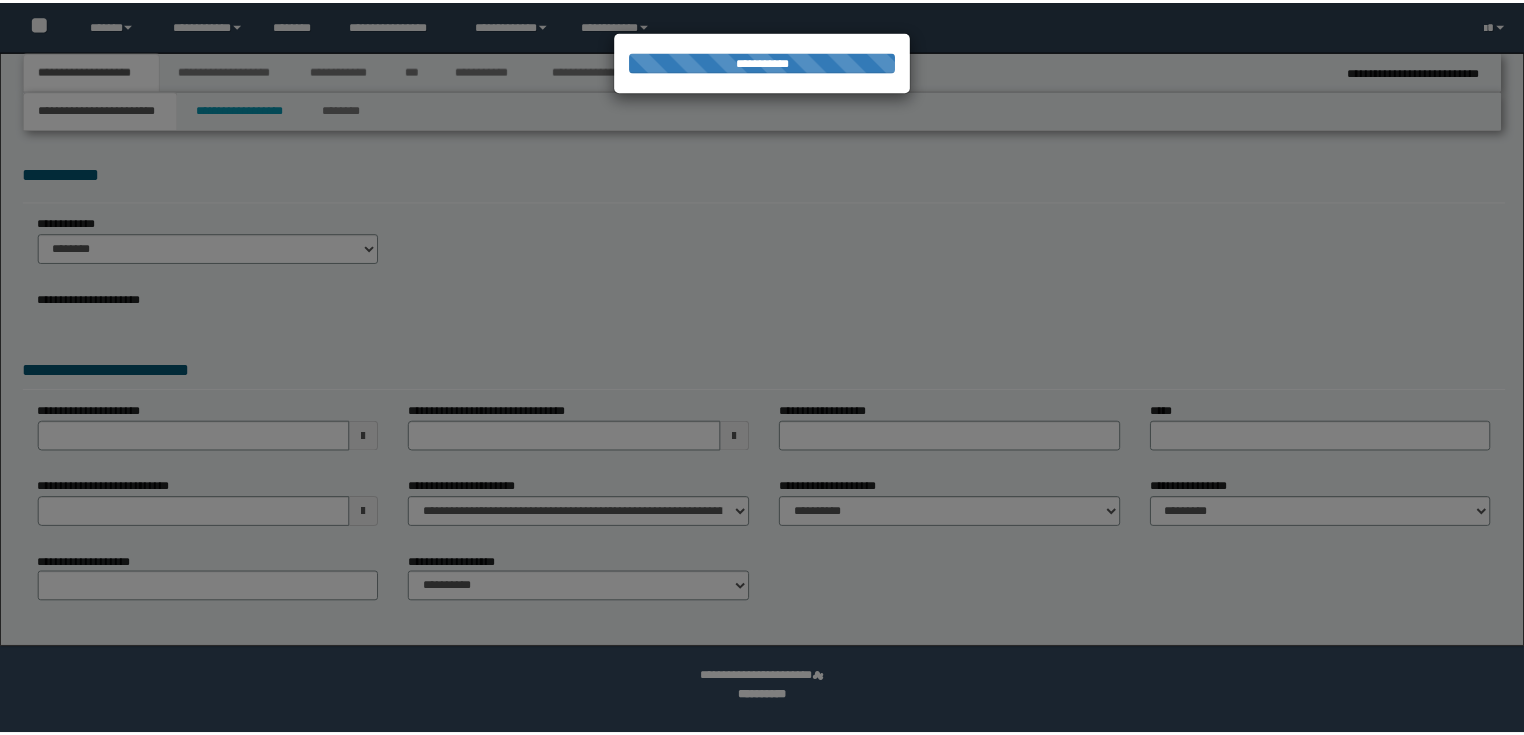 scroll, scrollTop: 0, scrollLeft: 0, axis: both 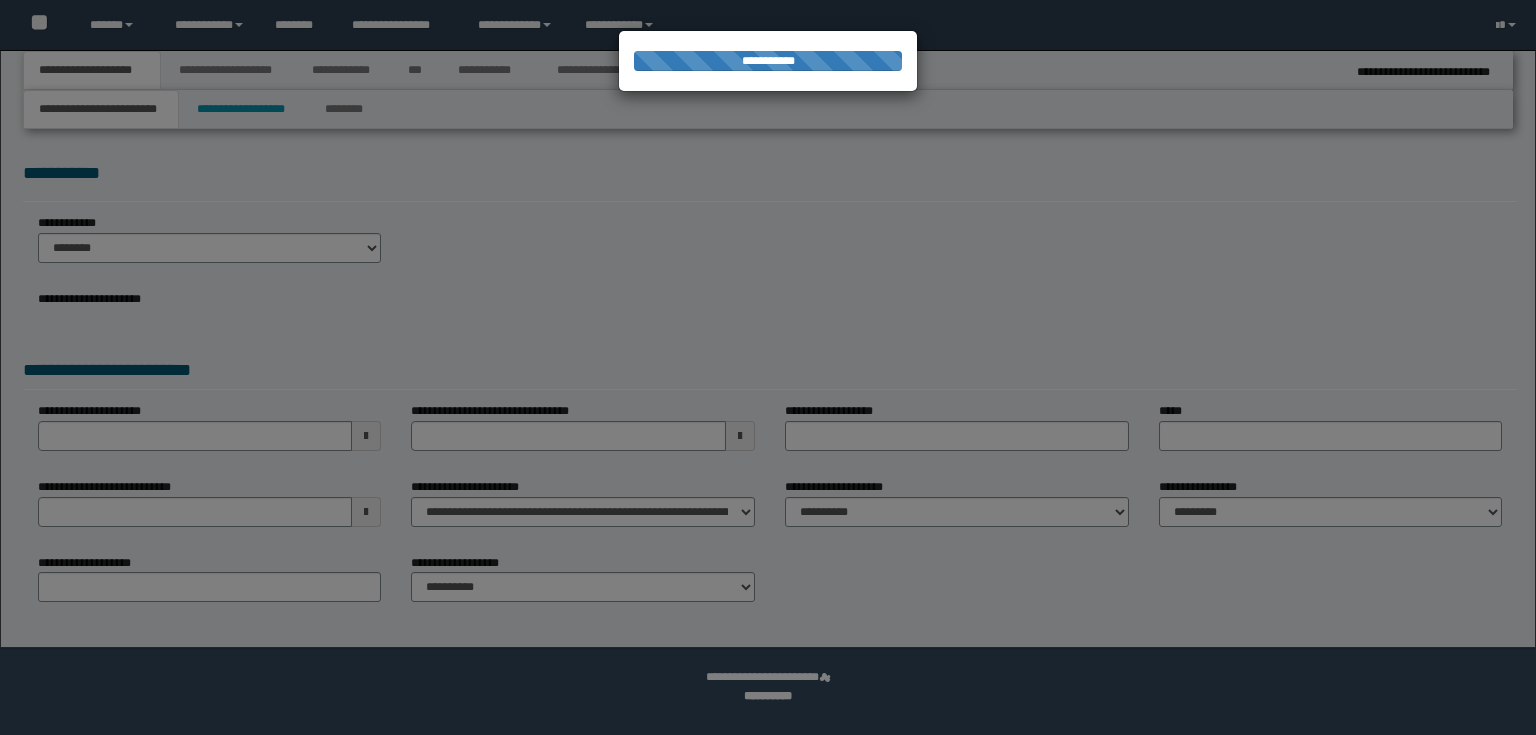 select on "*" 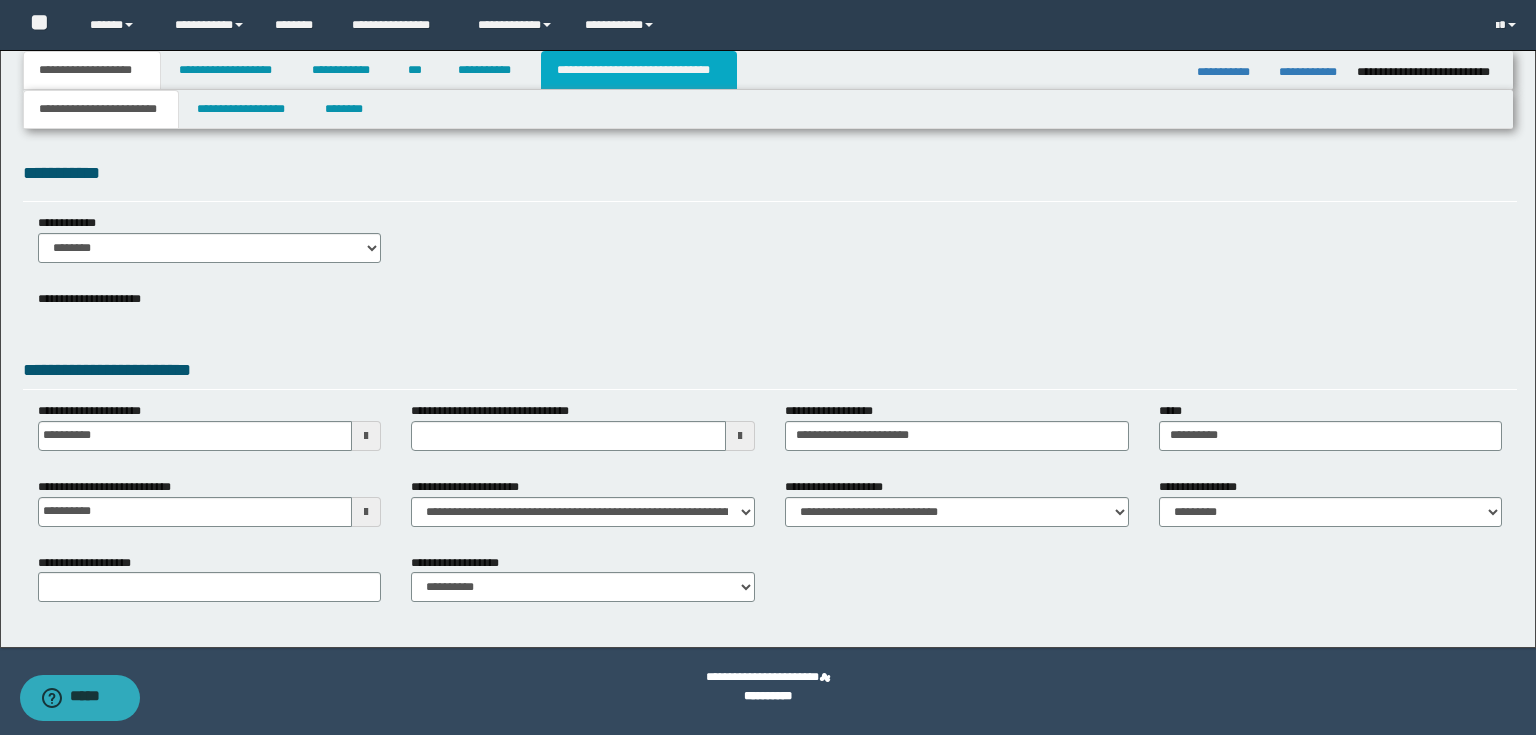 click on "**********" at bounding box center (639, 70) 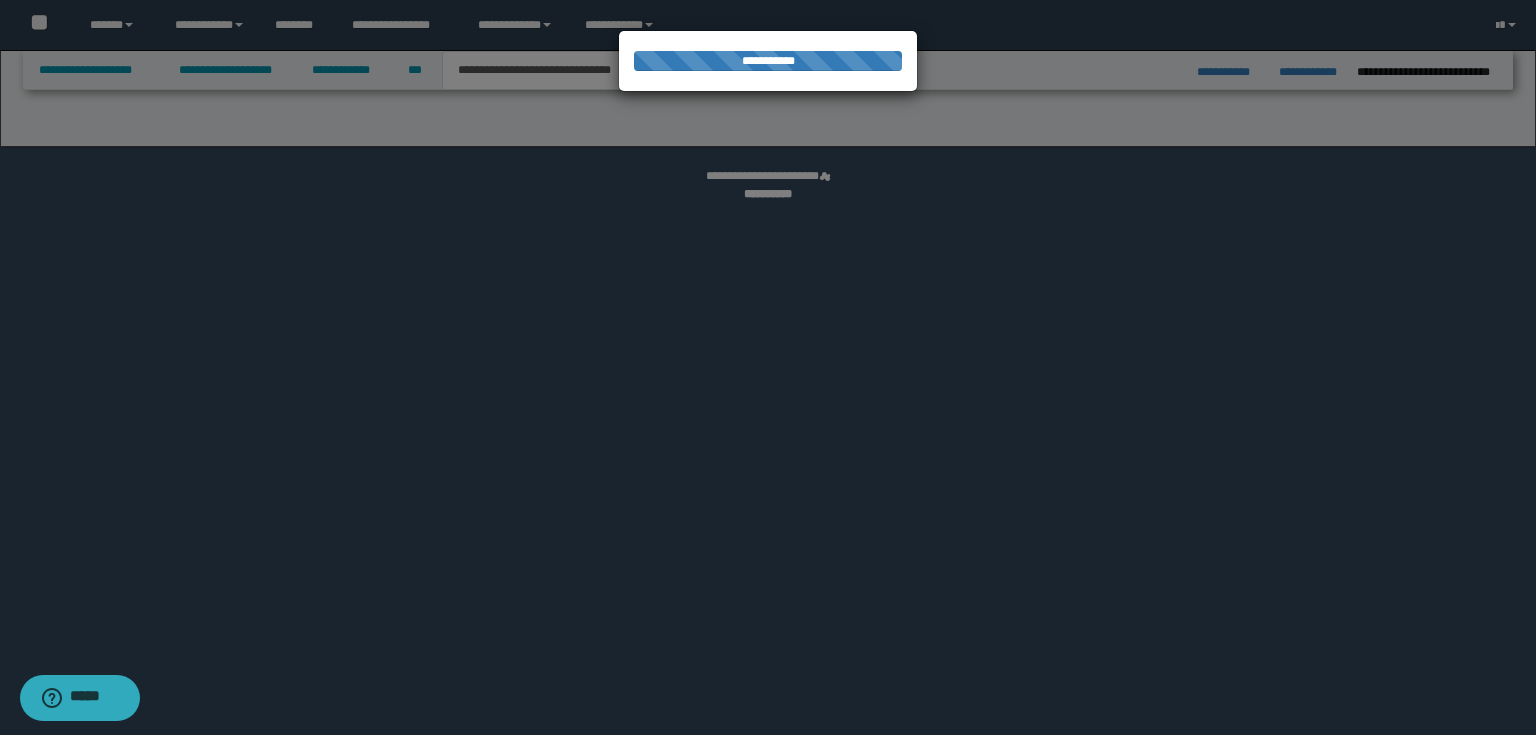 select on "*" 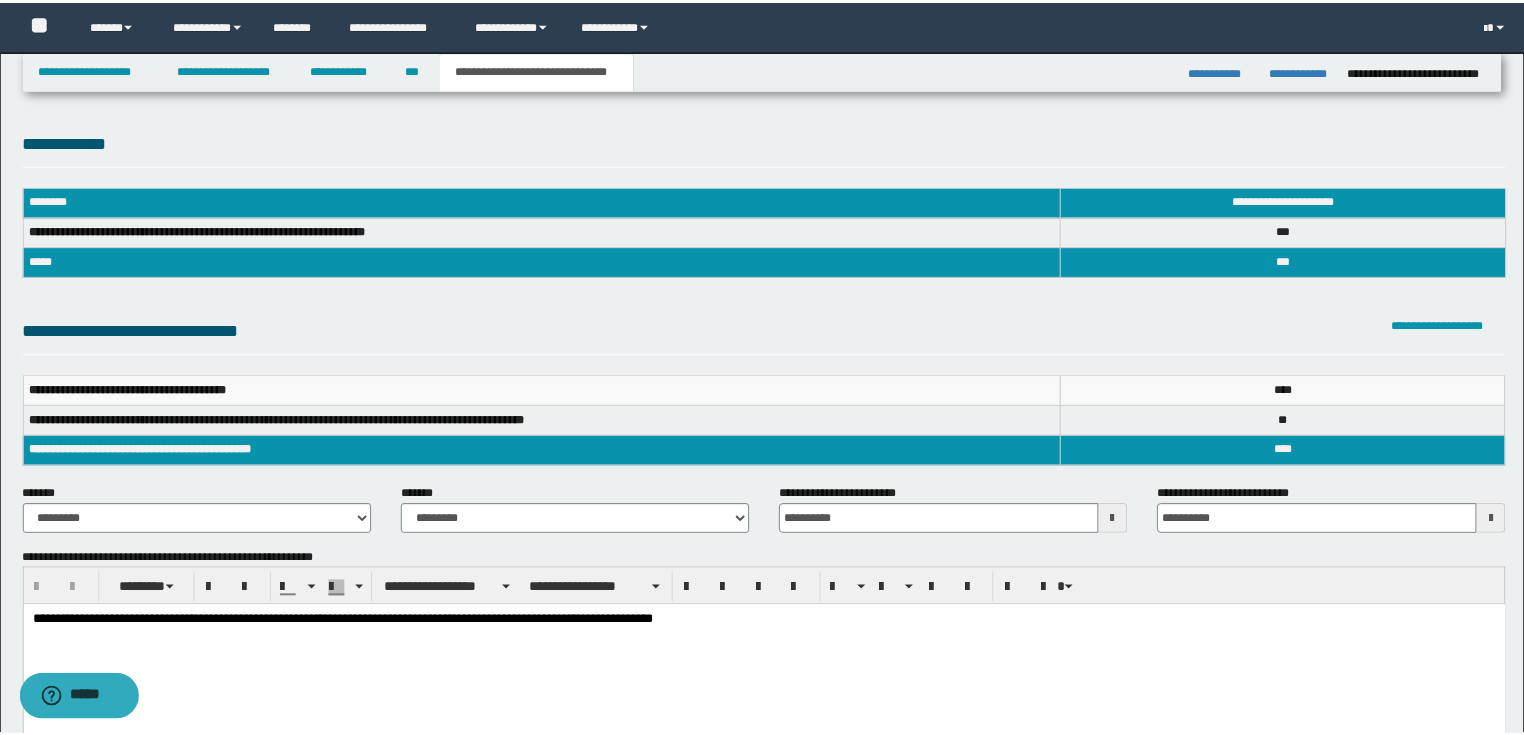 scroll, scrollTop: 0, scrollLeft: 0, axis: both 